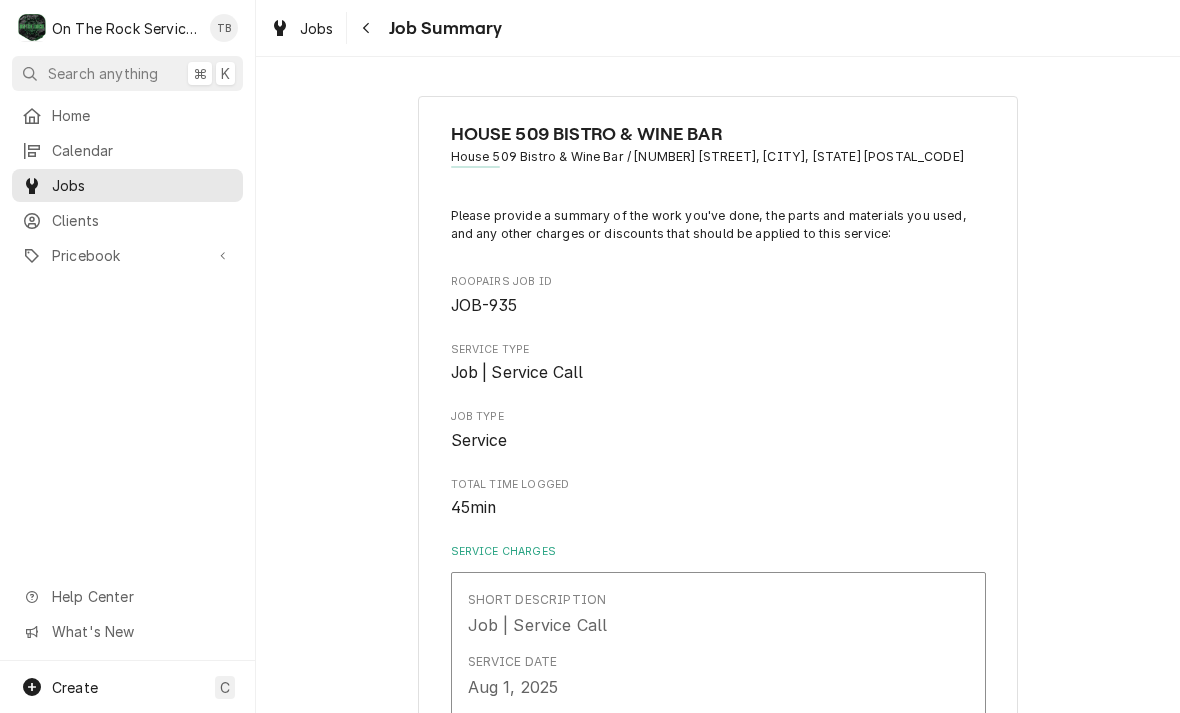 scroll, scrollTop: 0, scrollLeft: 0, axis: both 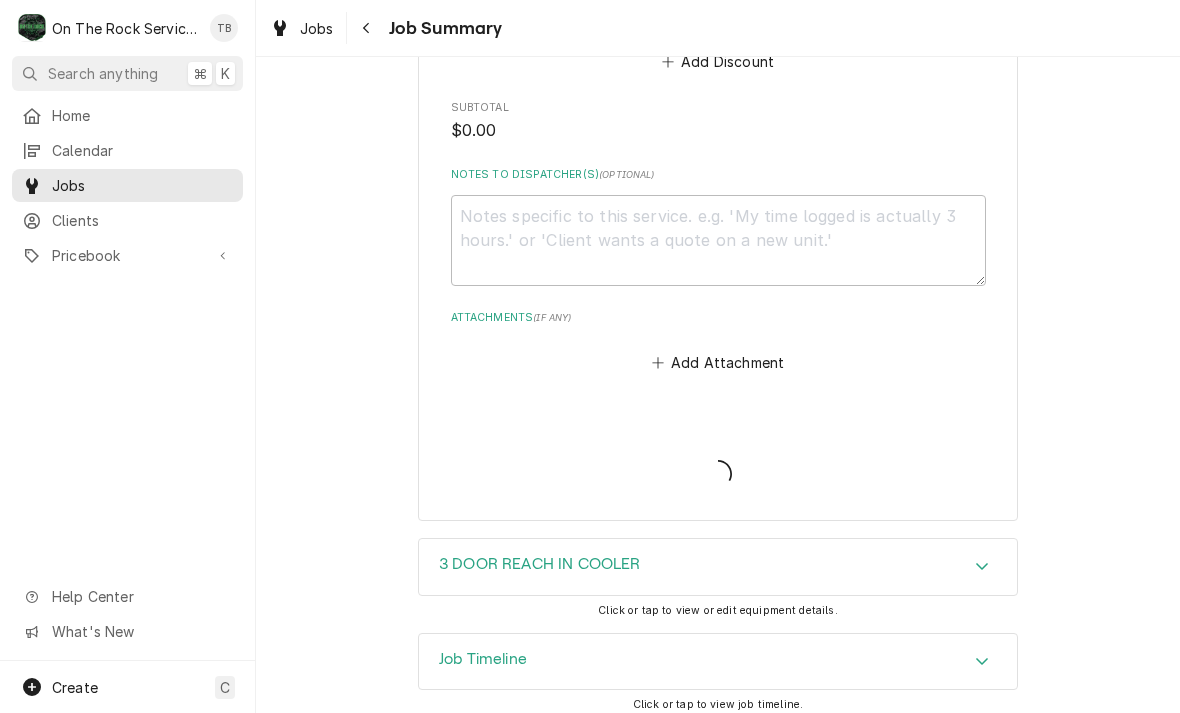 type on "x" 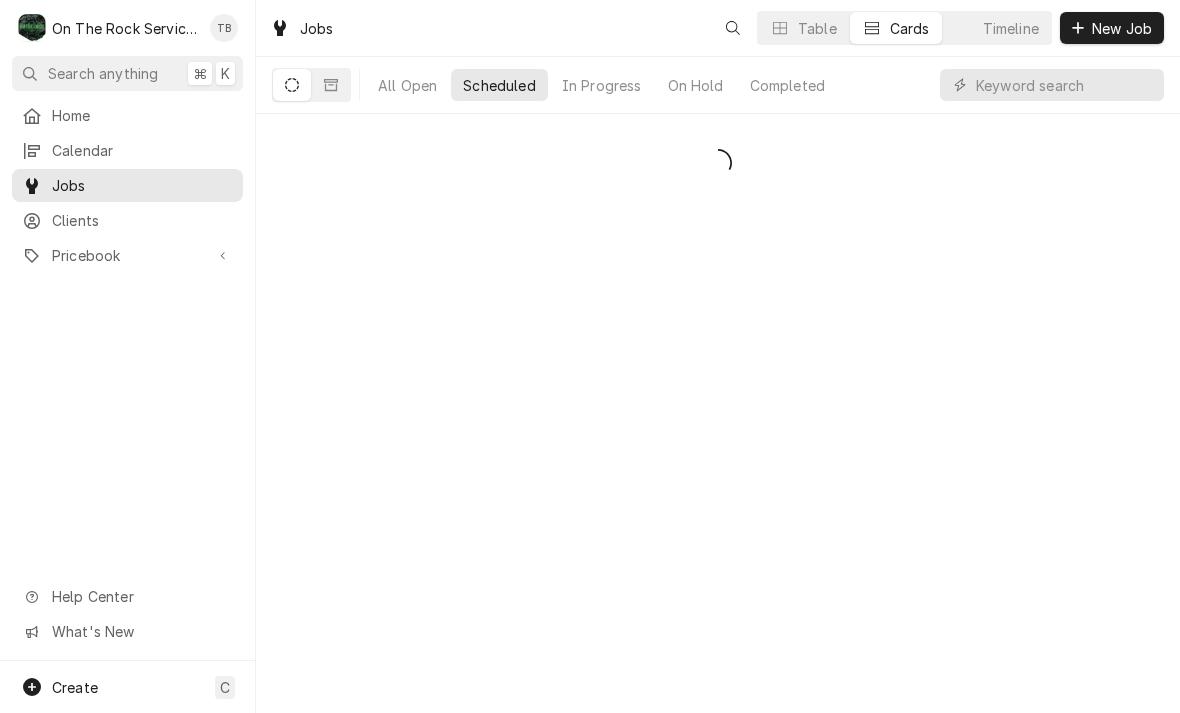 scroll, scrollTop: 0, scrollLeft: 0, axis: both 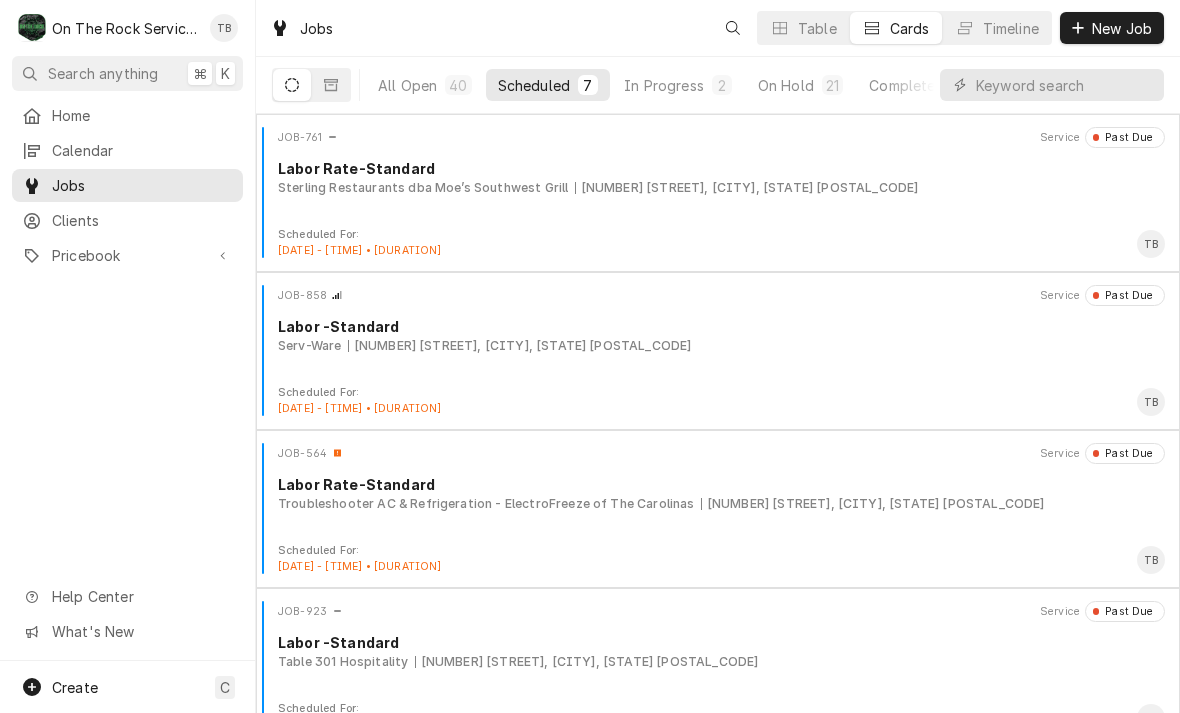 click on "In Progress" at bounding box center [664, 85] 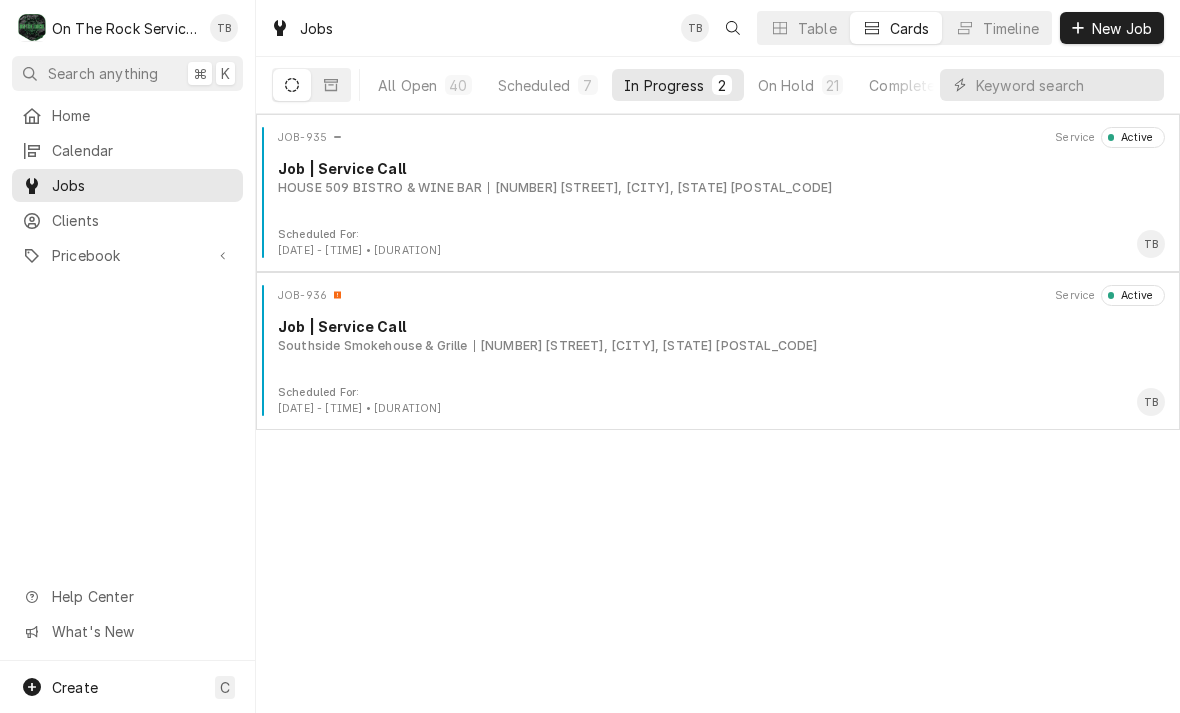 click on "JOB-935 Service Active Job | Service Call HOUSE 509 BISTRO & WINE BAR [NUMBER] [STREET], [CITY], [STATE] [POSTAL_CODE]" at bounding box center (718, 177) 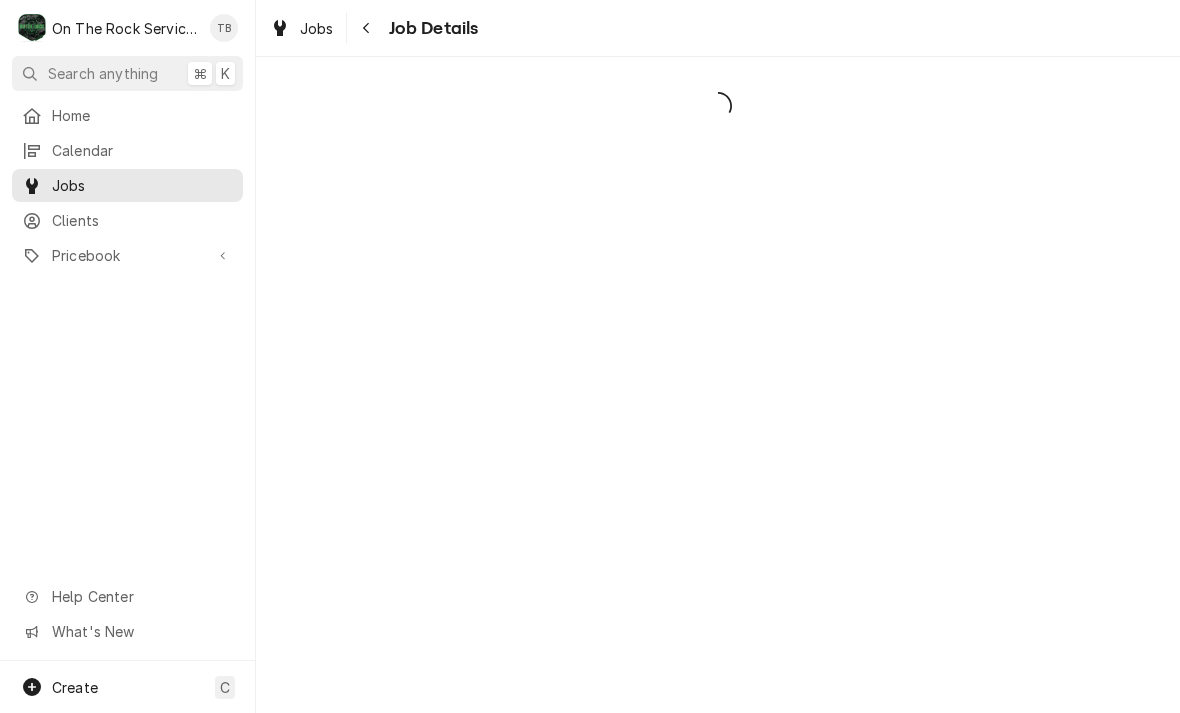 scroll, scrollTop: 0, scrollLeft: 0, axis: both 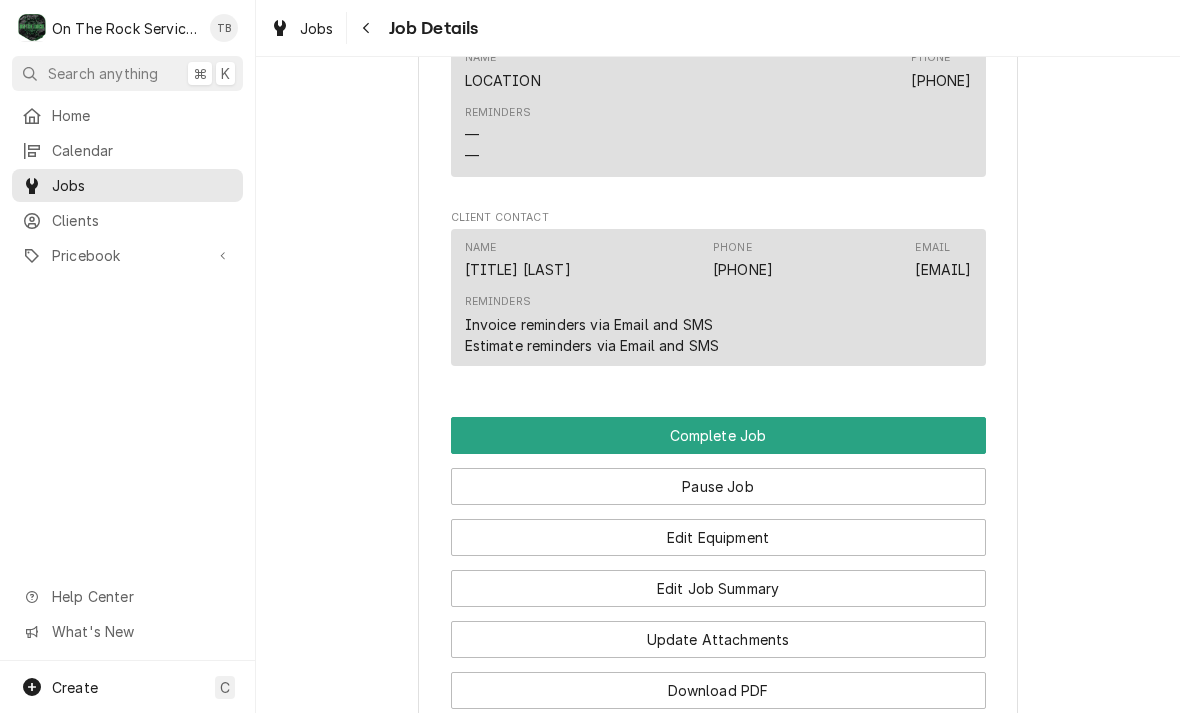 click on "Edit Job Summary" at bounding box center (718, 588) 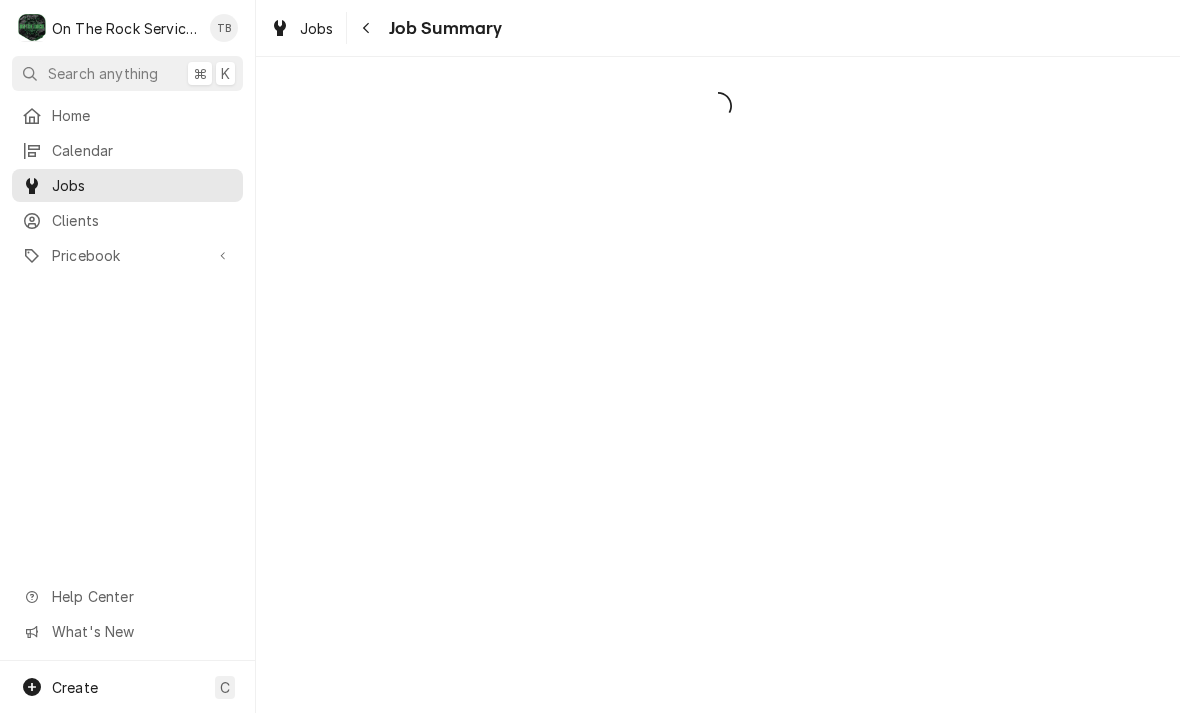 scroll, scrollTop: 0, scrollLeft: 0, axis: both 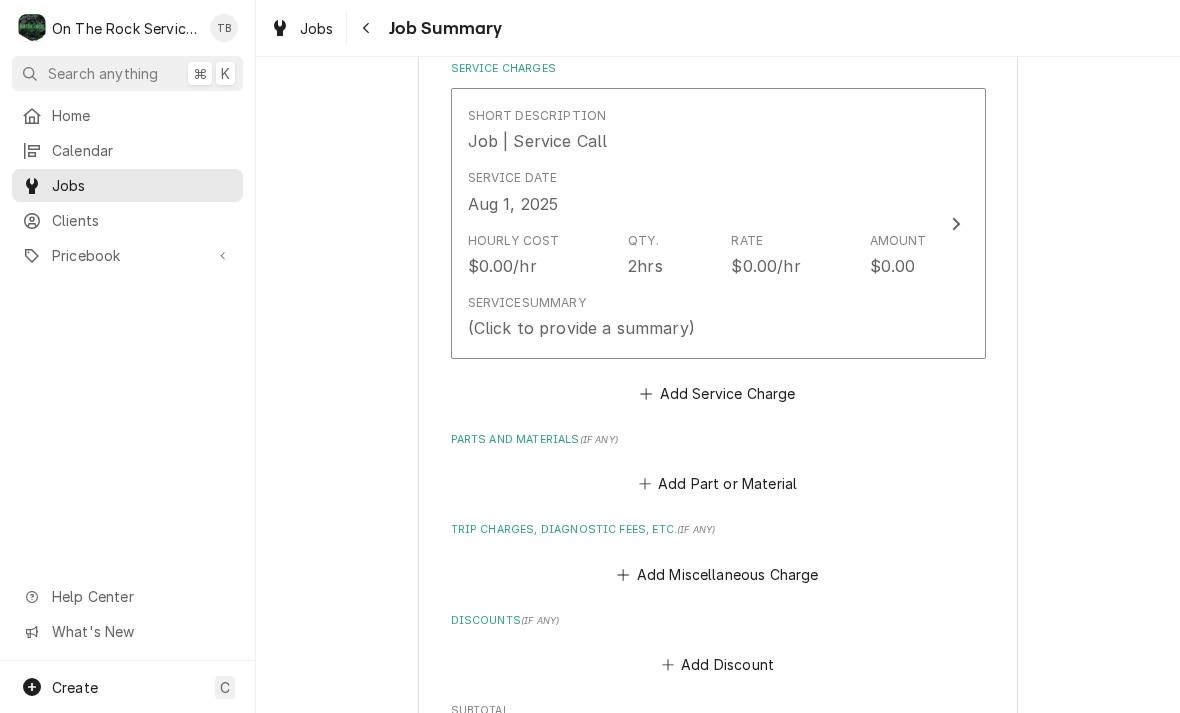 click on "Service  Summary (Click to provide a summary)" at bounding box center (697, 317) 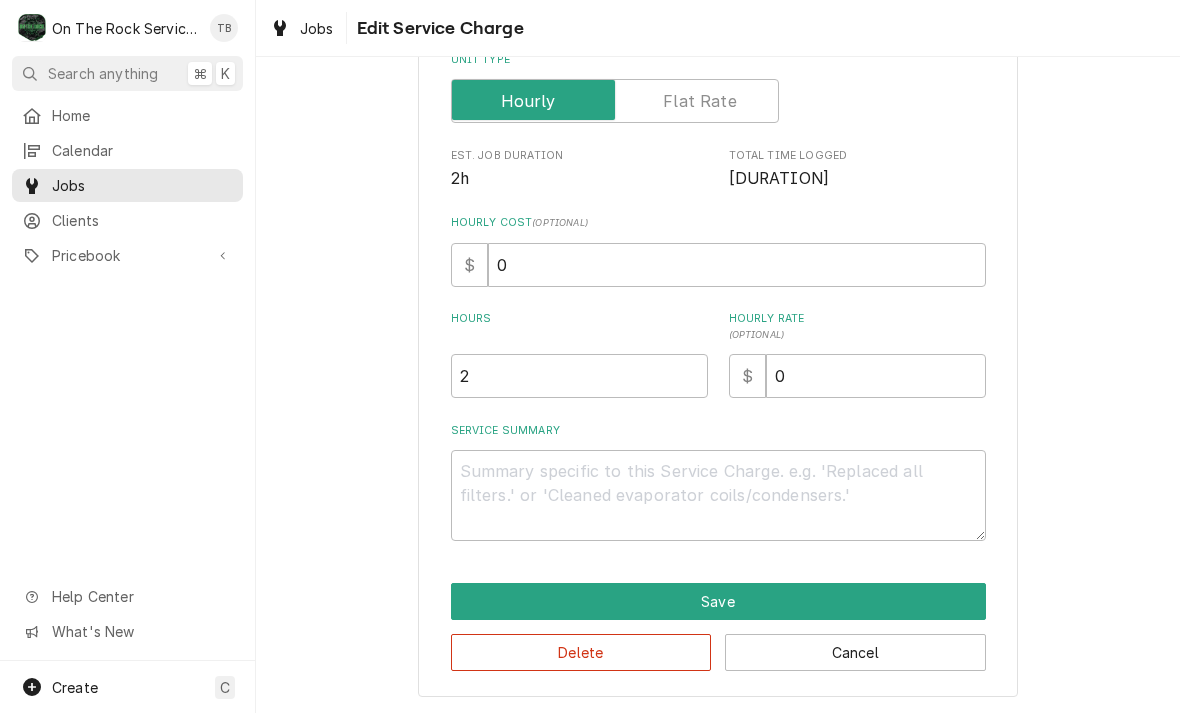 scroll, scrollTop: 304, scrollLeft: 0, axis: vertical 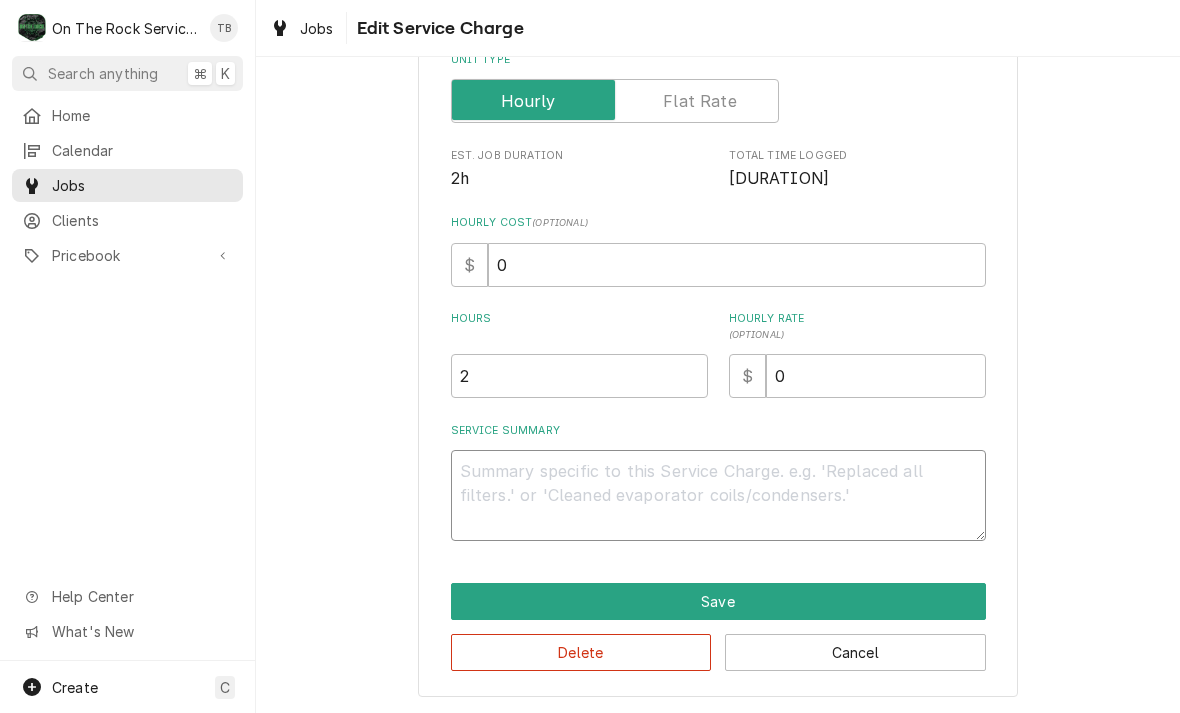click on "Service Summary" at bounding box center (718, 495) 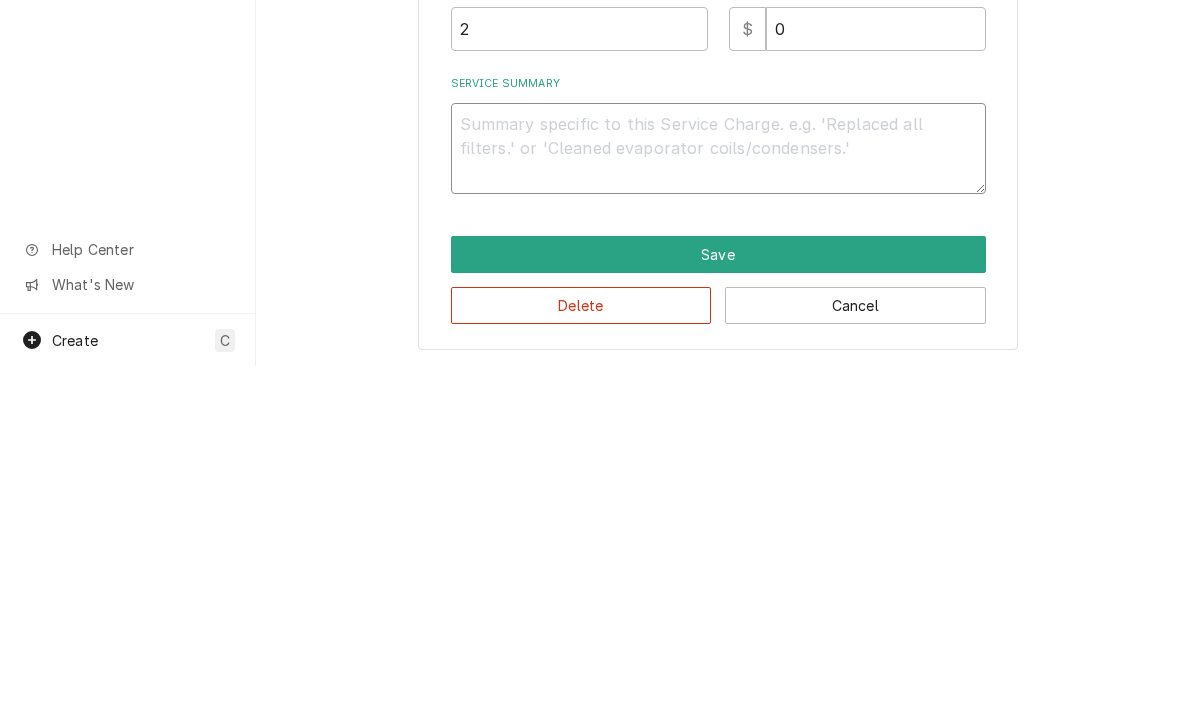 click on "Service Summary" at bounding box center [718, 495] 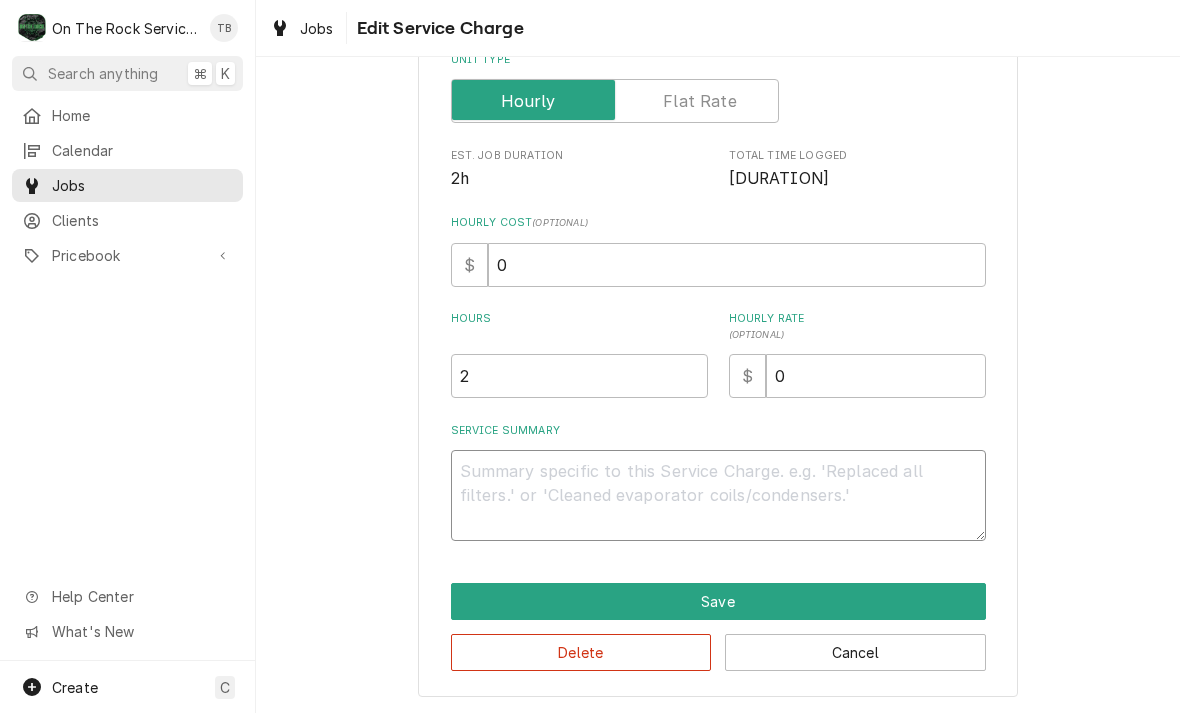 paste on "8" 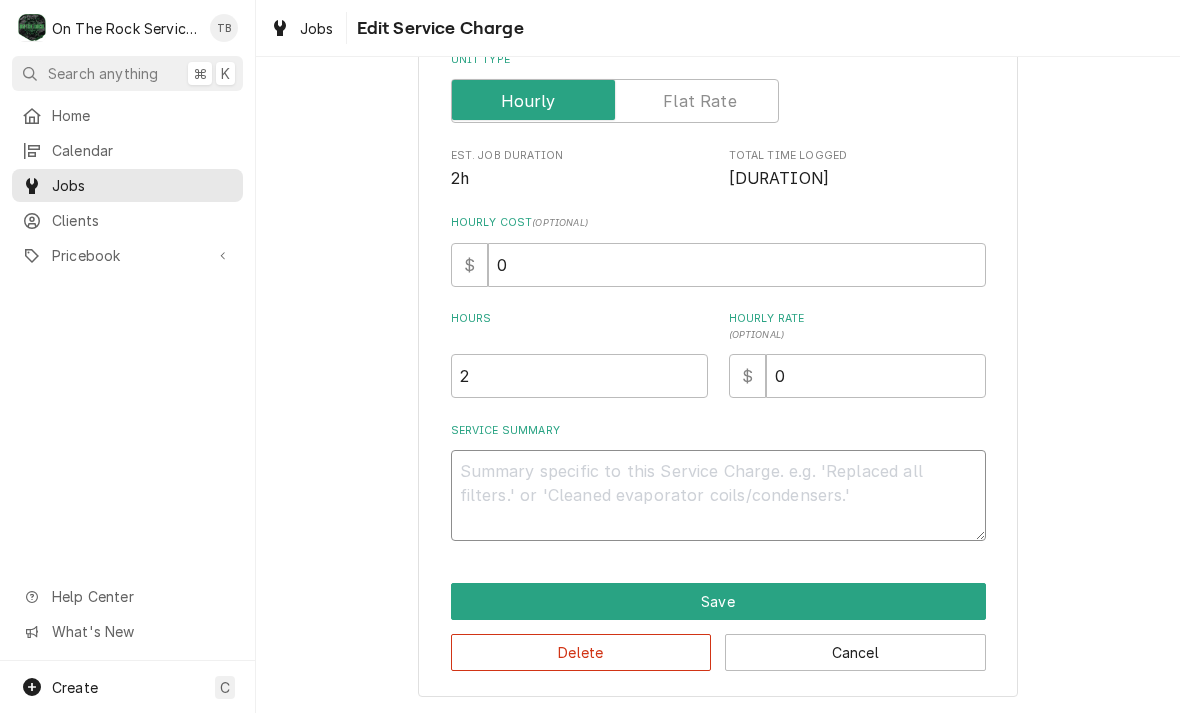 type on "8" 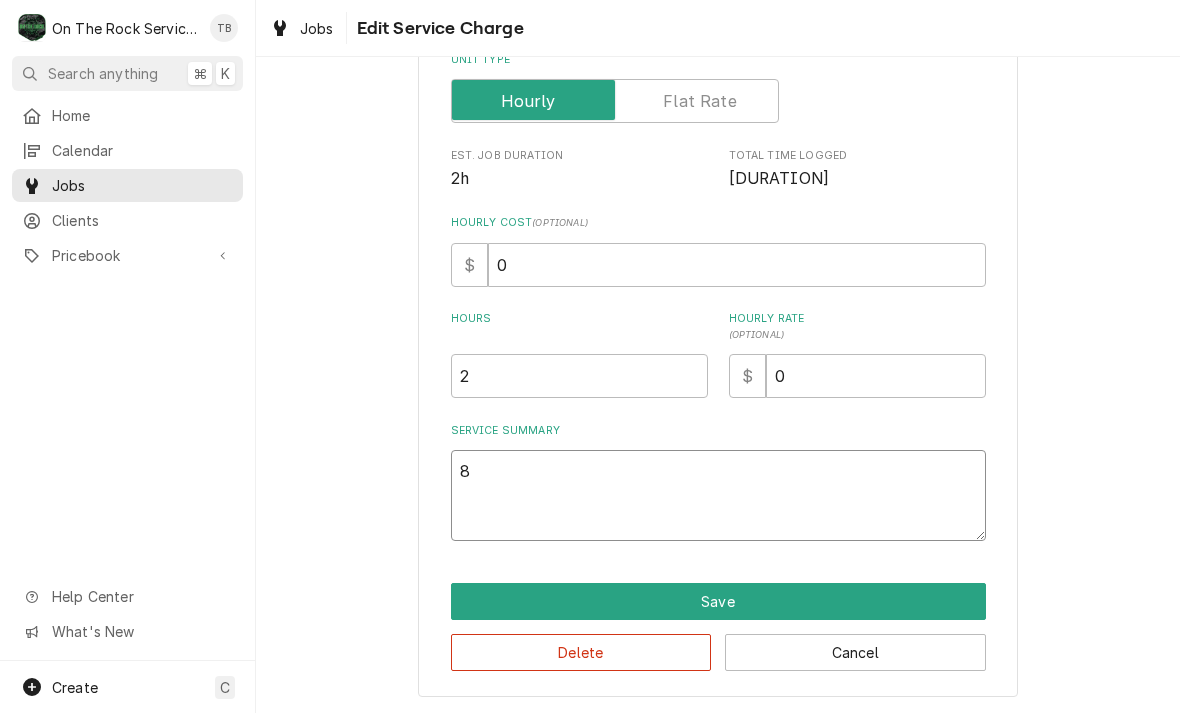 type on "x" 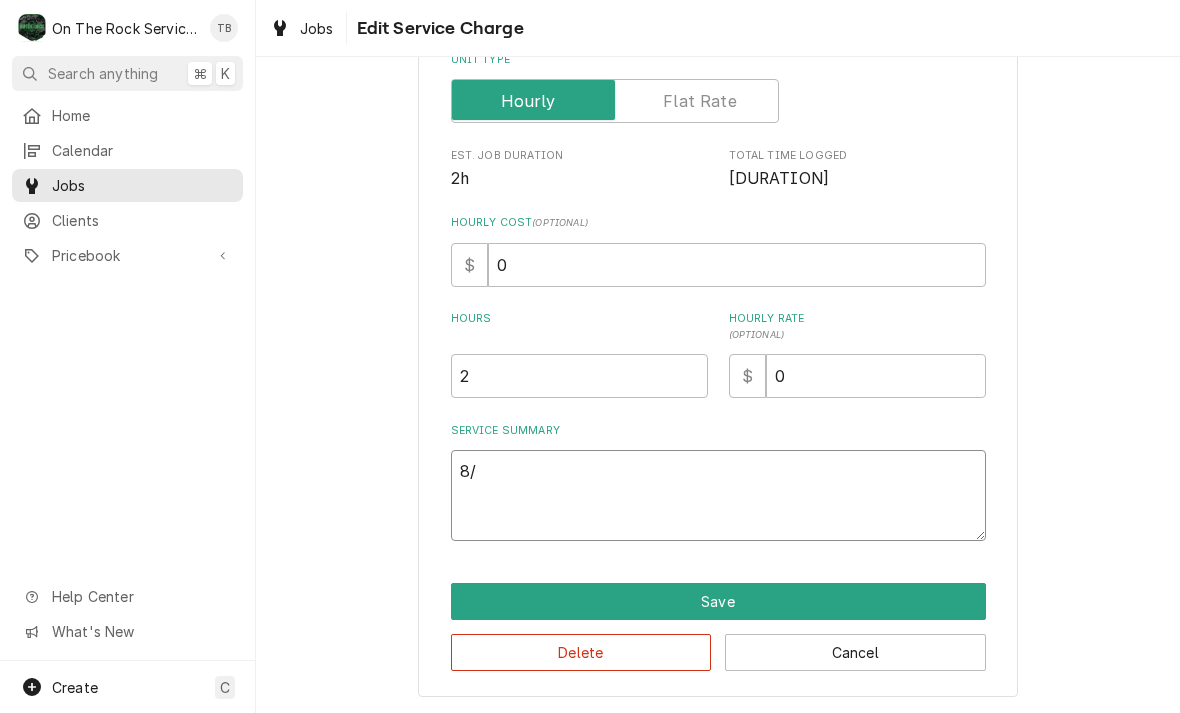 type on "x" 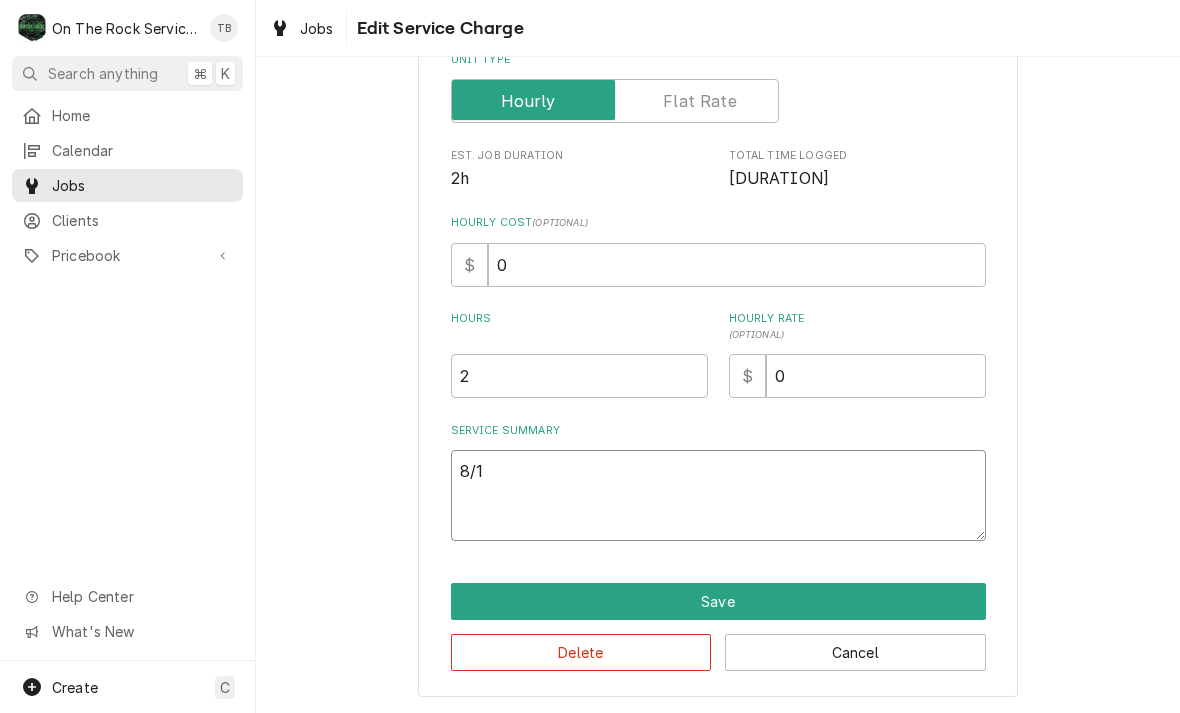 type on "x" 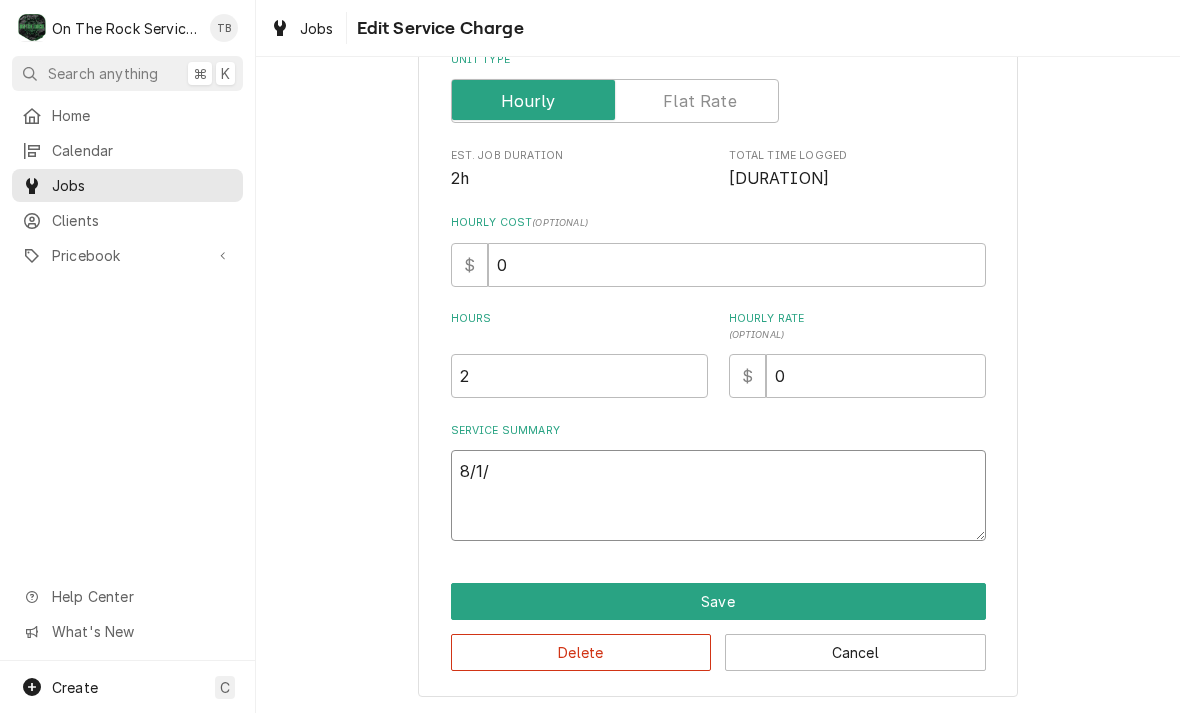 type on "x" 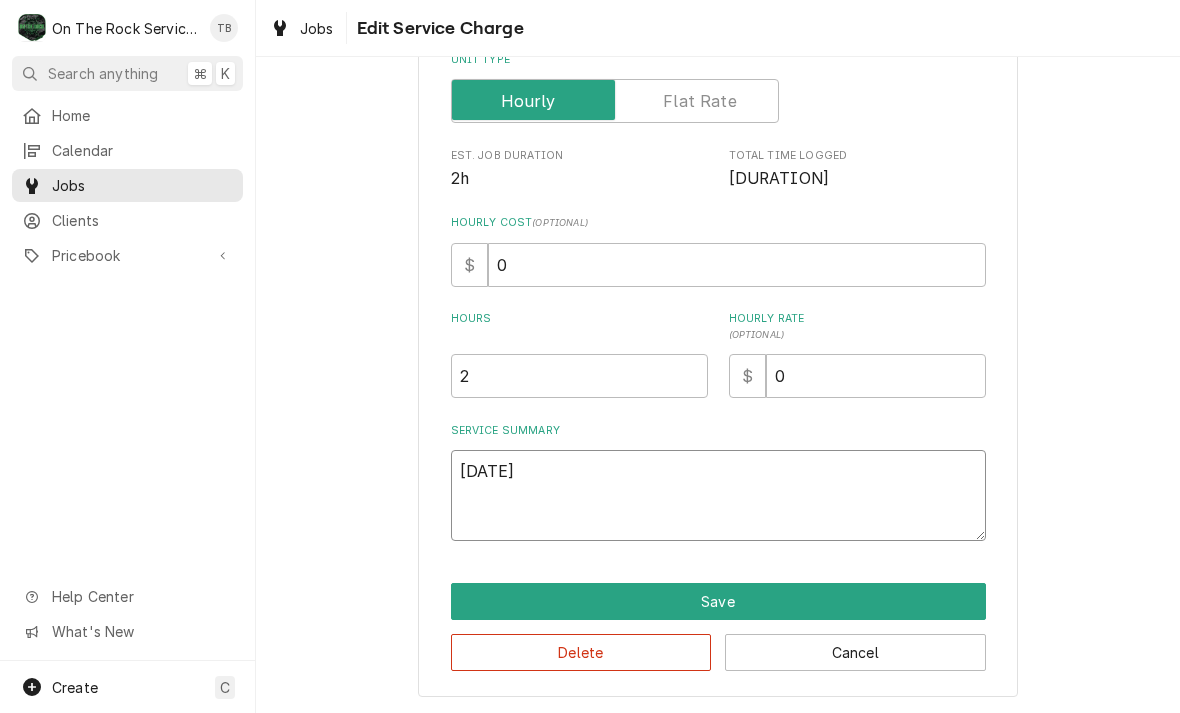type on "x" 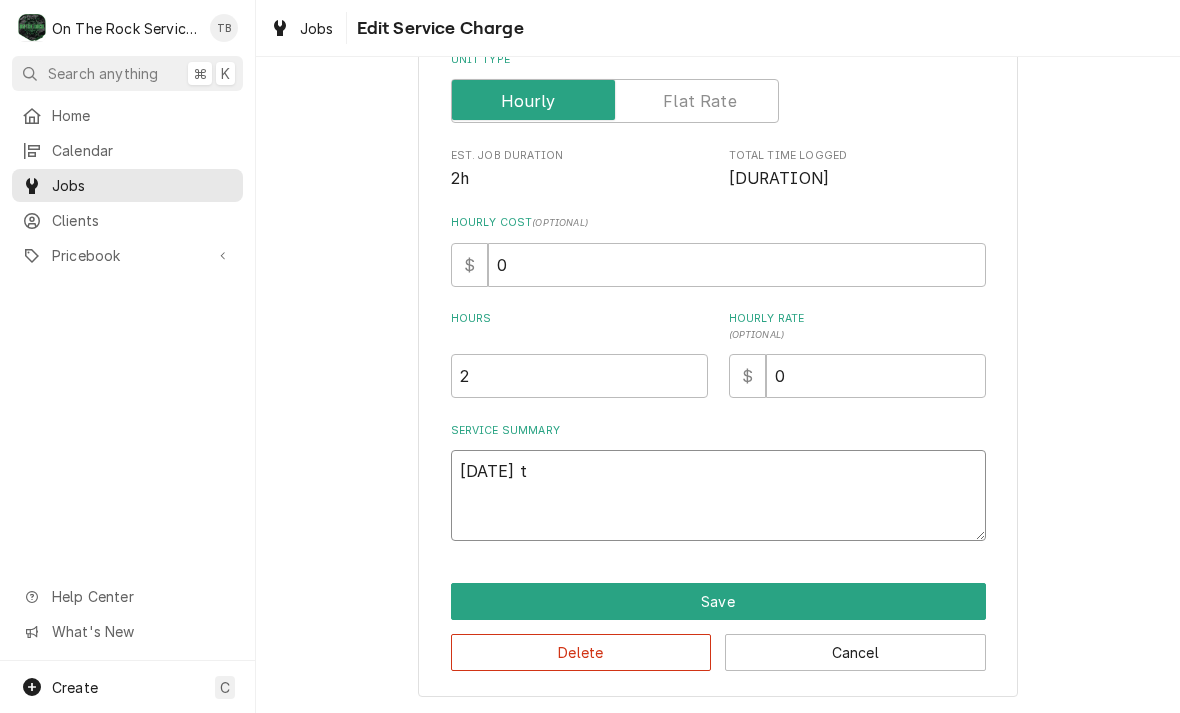 type on "x" 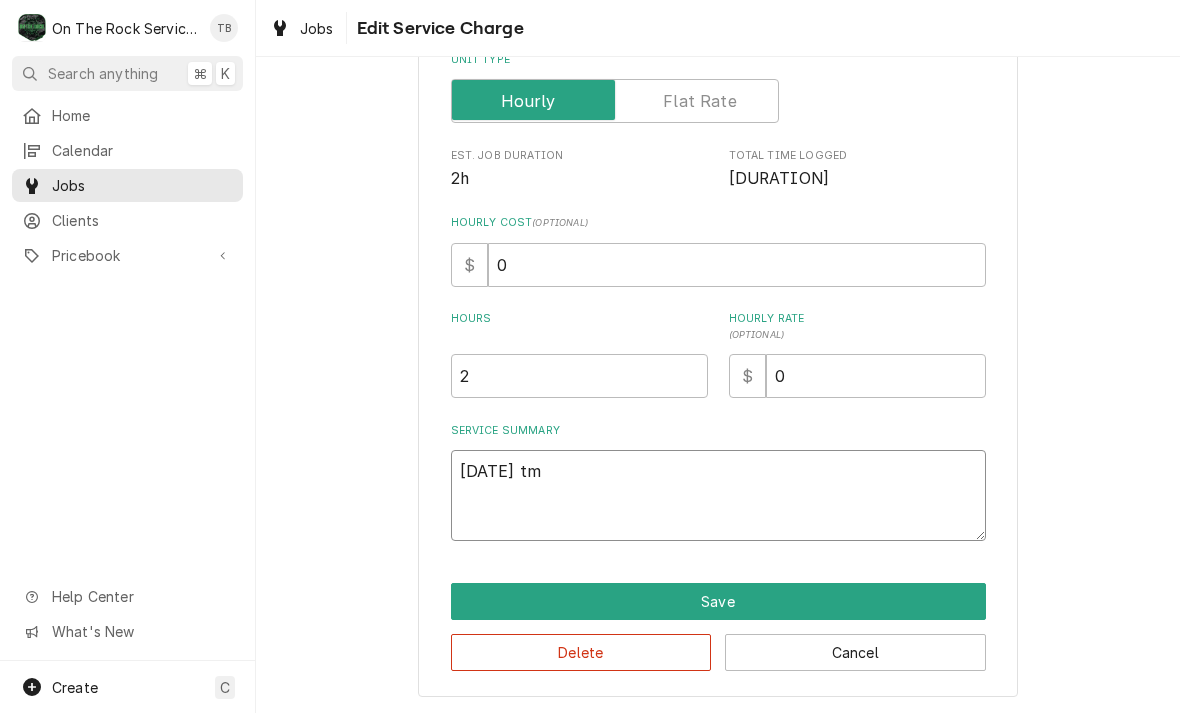 type on "x" 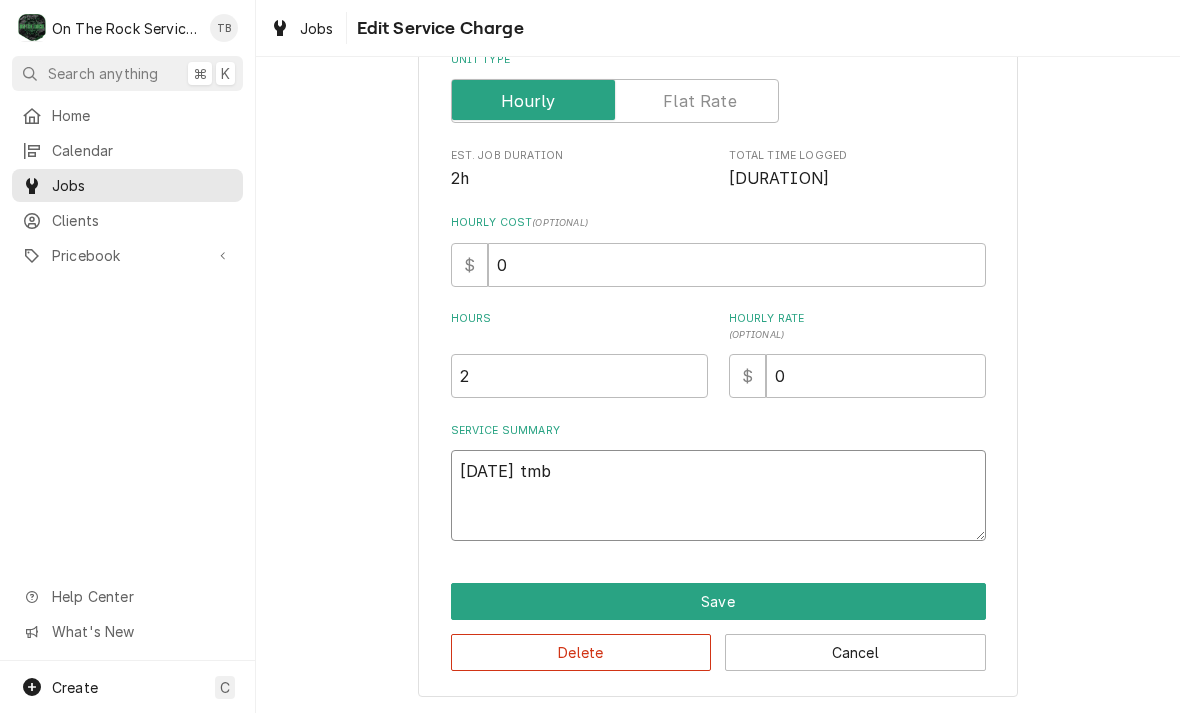 type on "x" 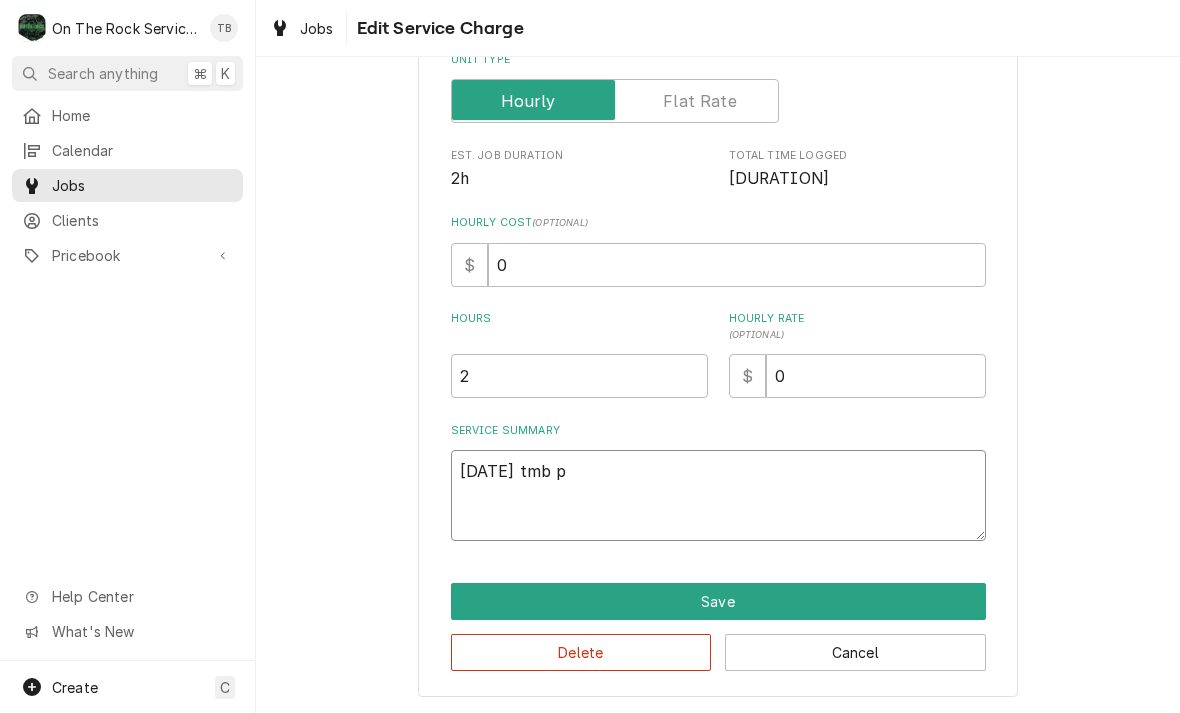 type on "x" 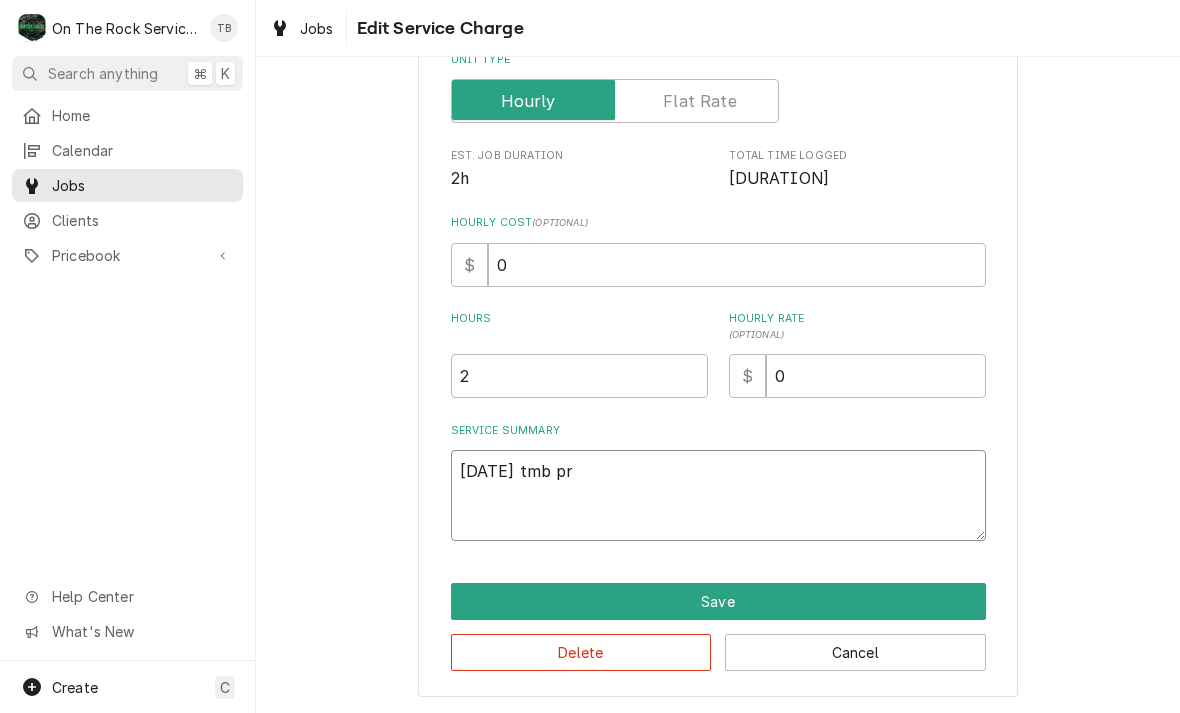 type on "x" 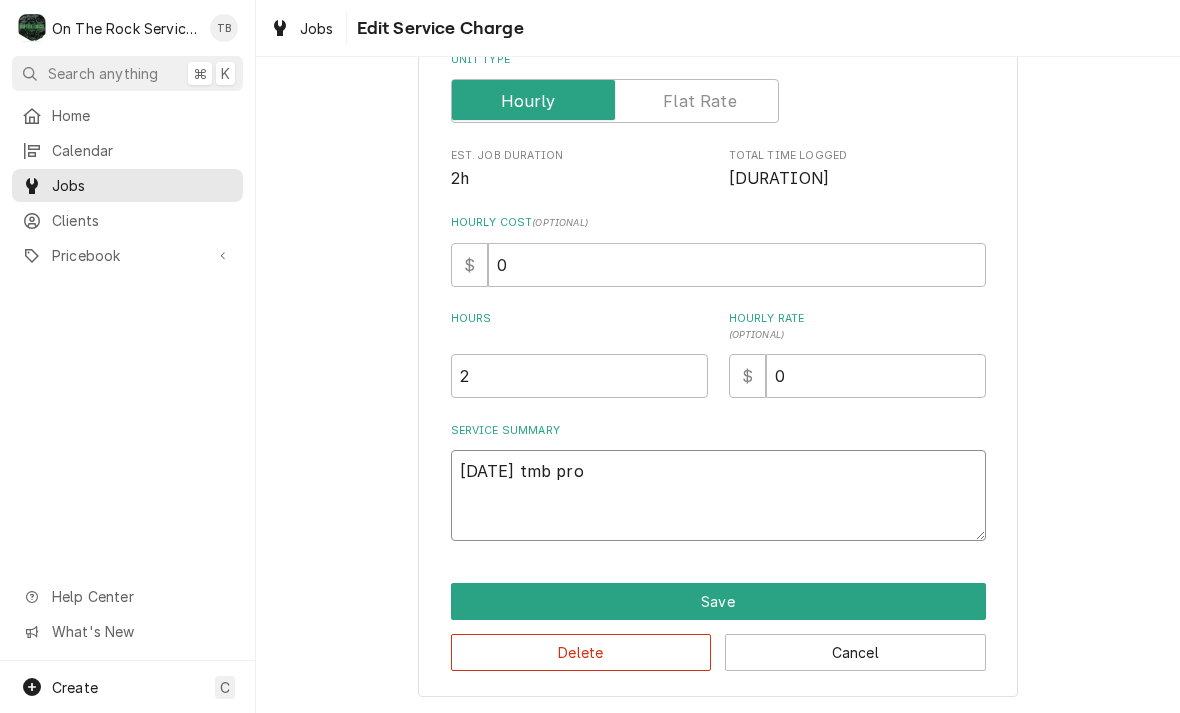 type on "x" 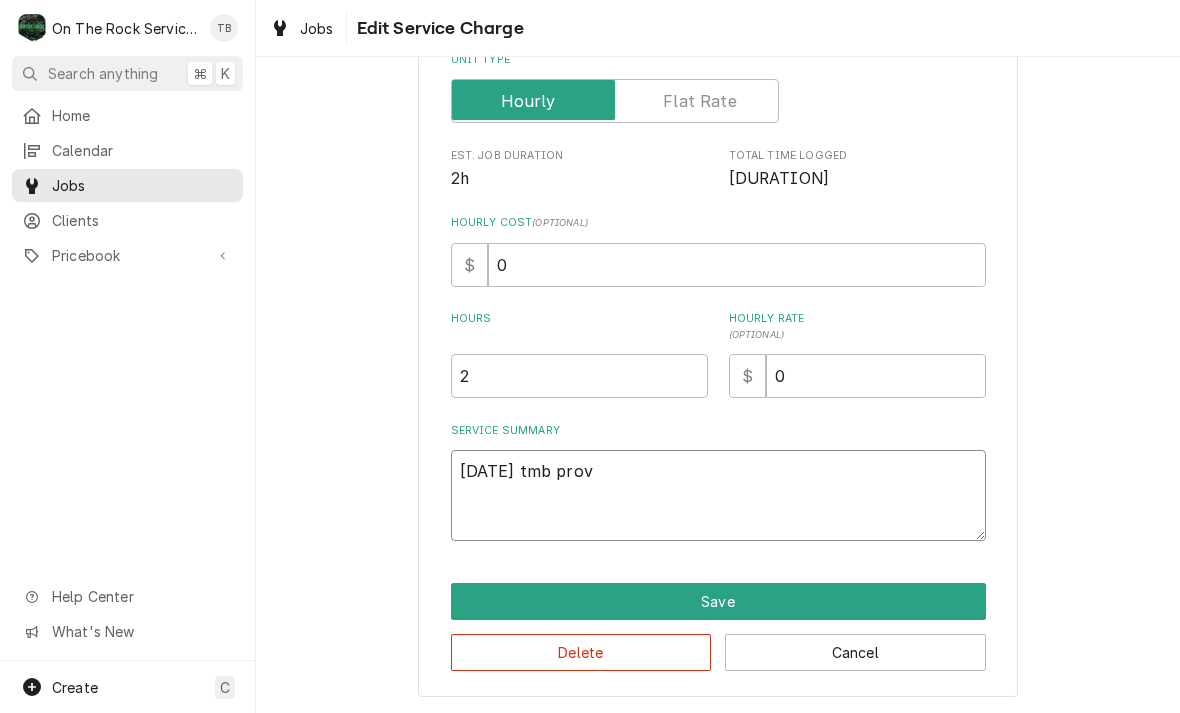 type on "x" 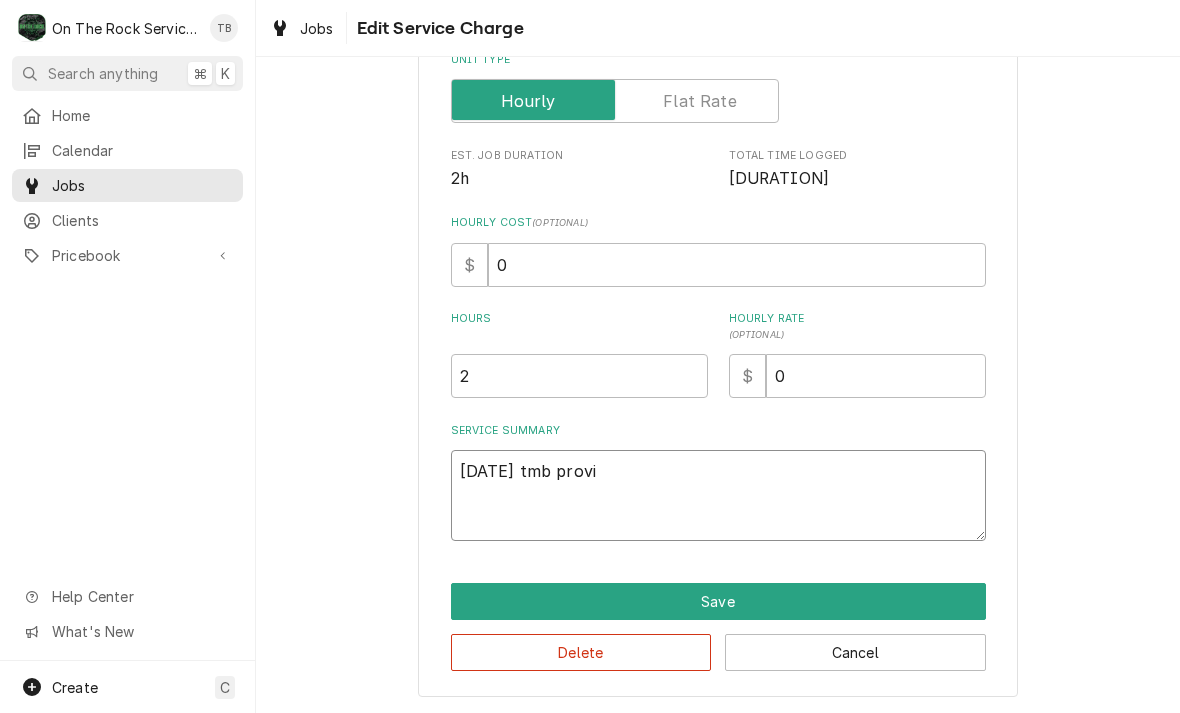 type on "x" 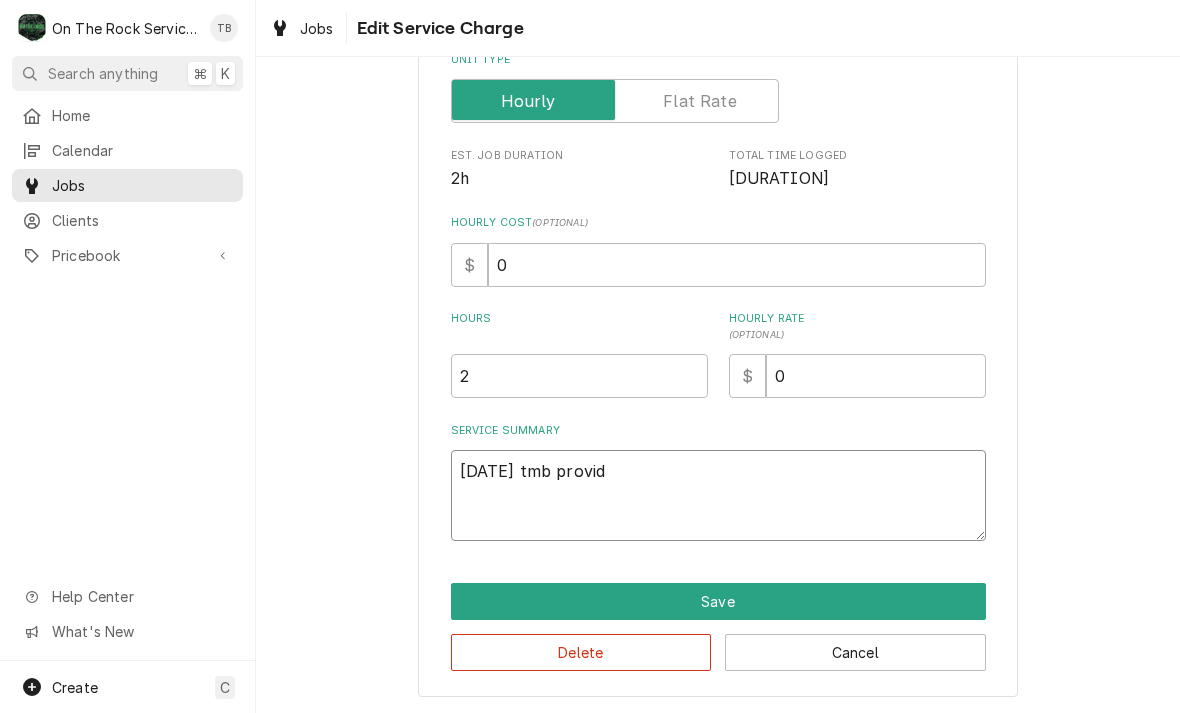 type on "x" 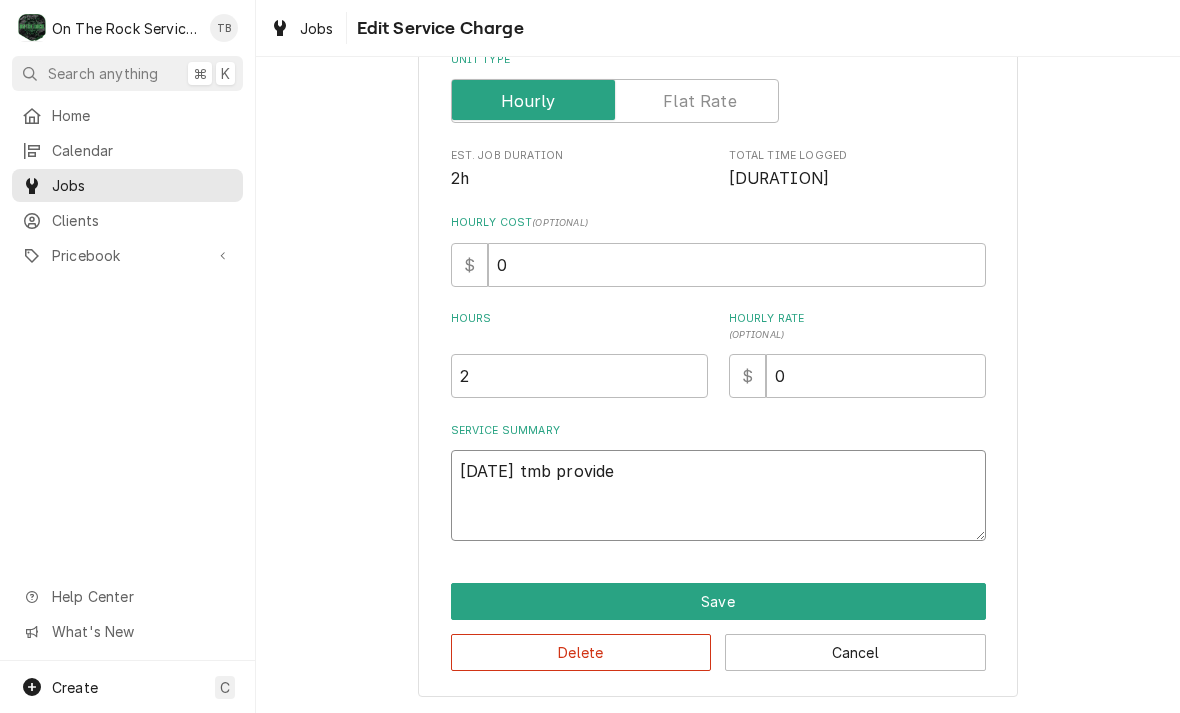 type on "x" 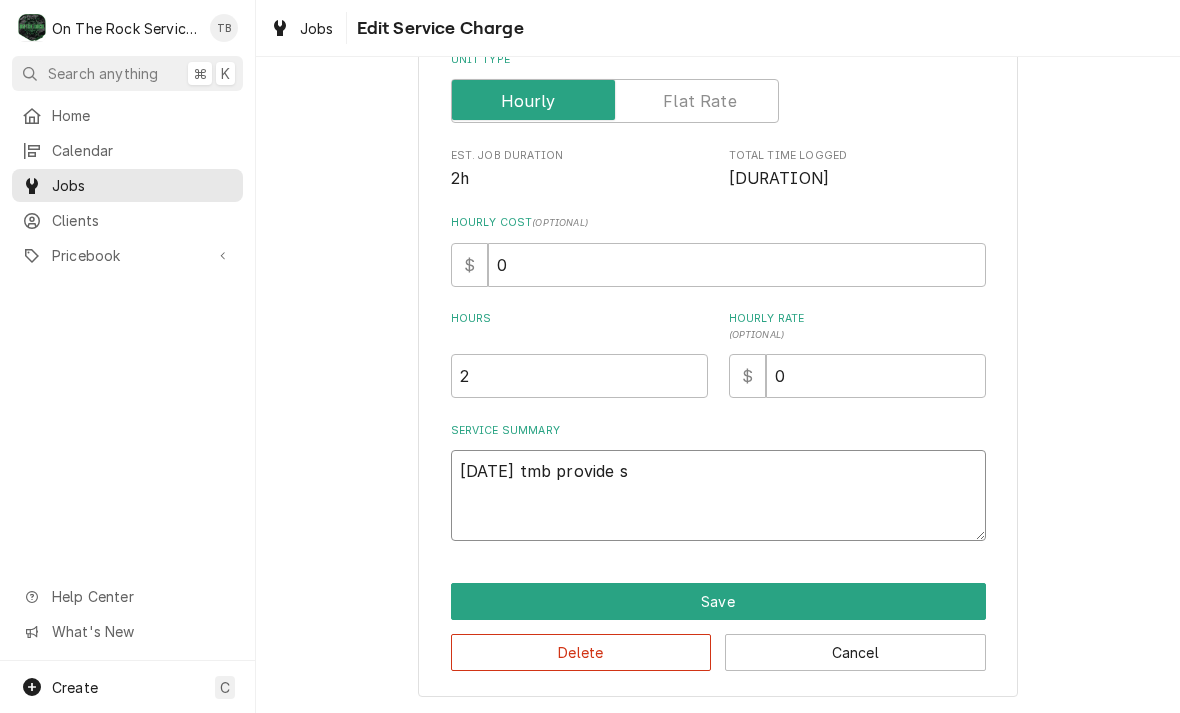 type on "x" 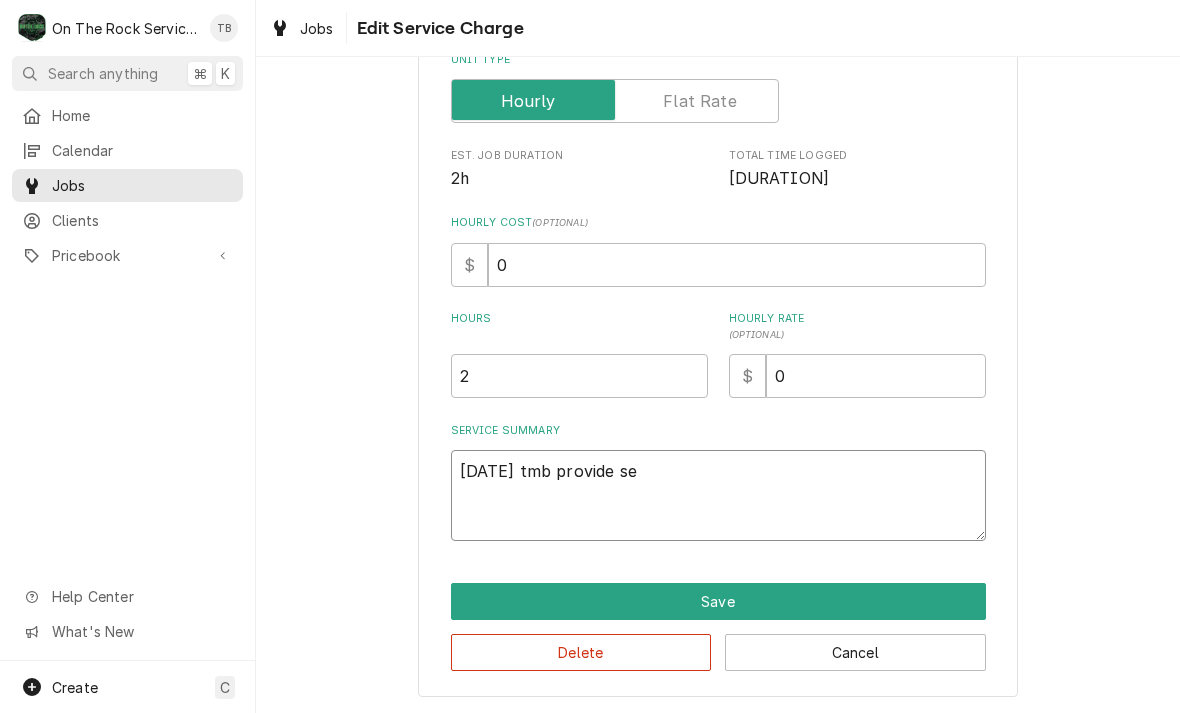 type on "[DATE] tmb provide ser" 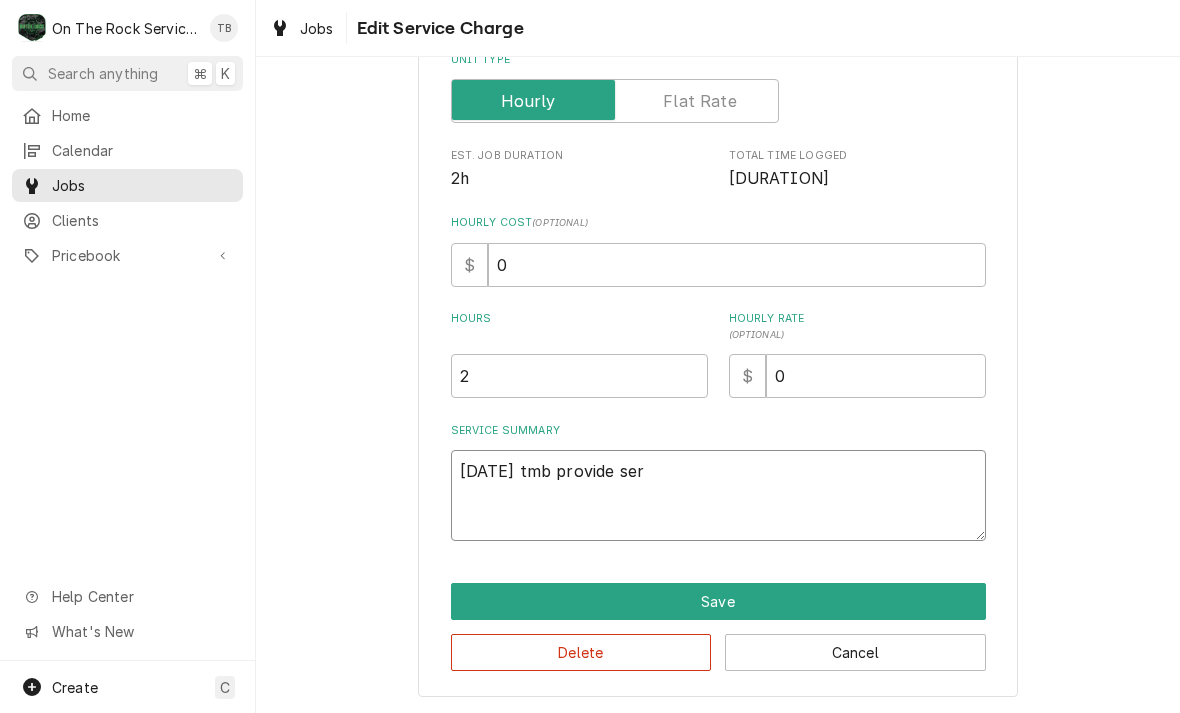 type on "x" 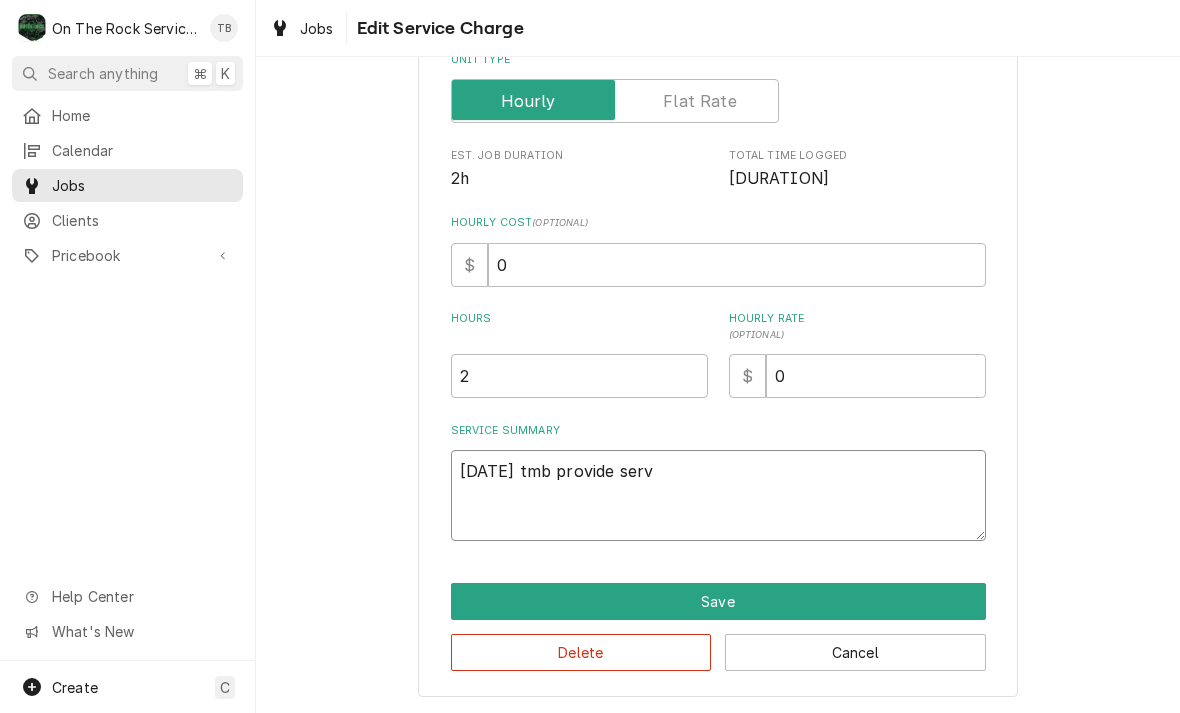 type on "x" 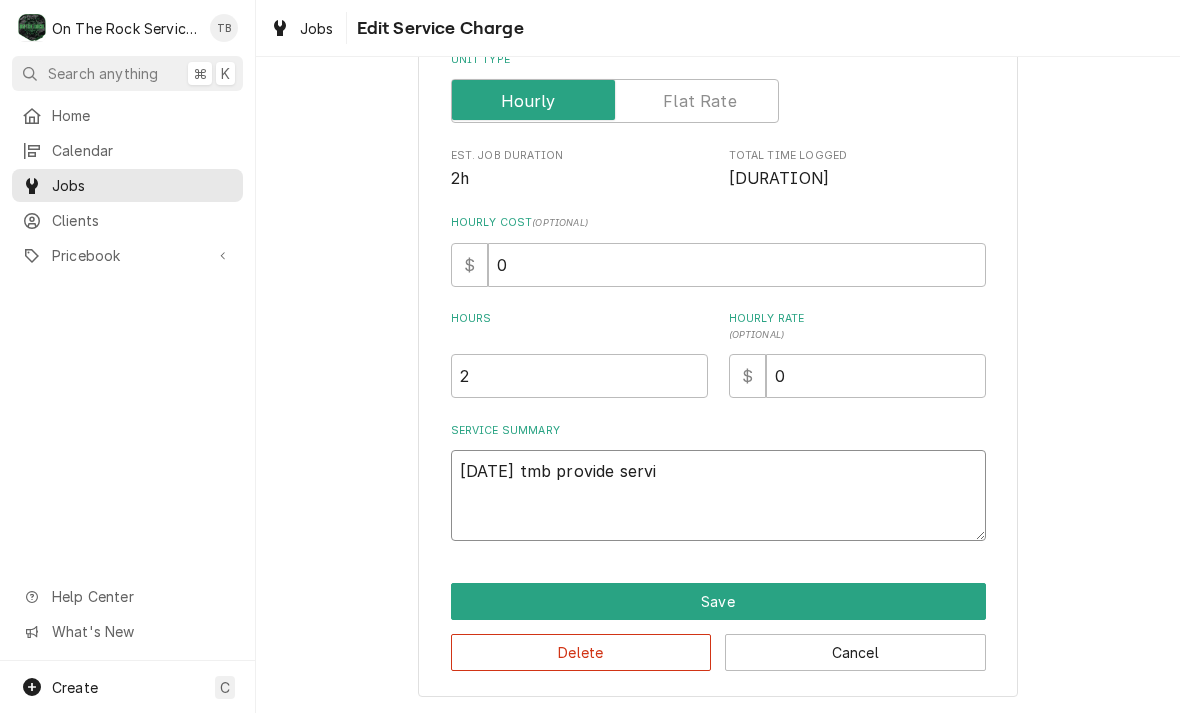 type on "x" 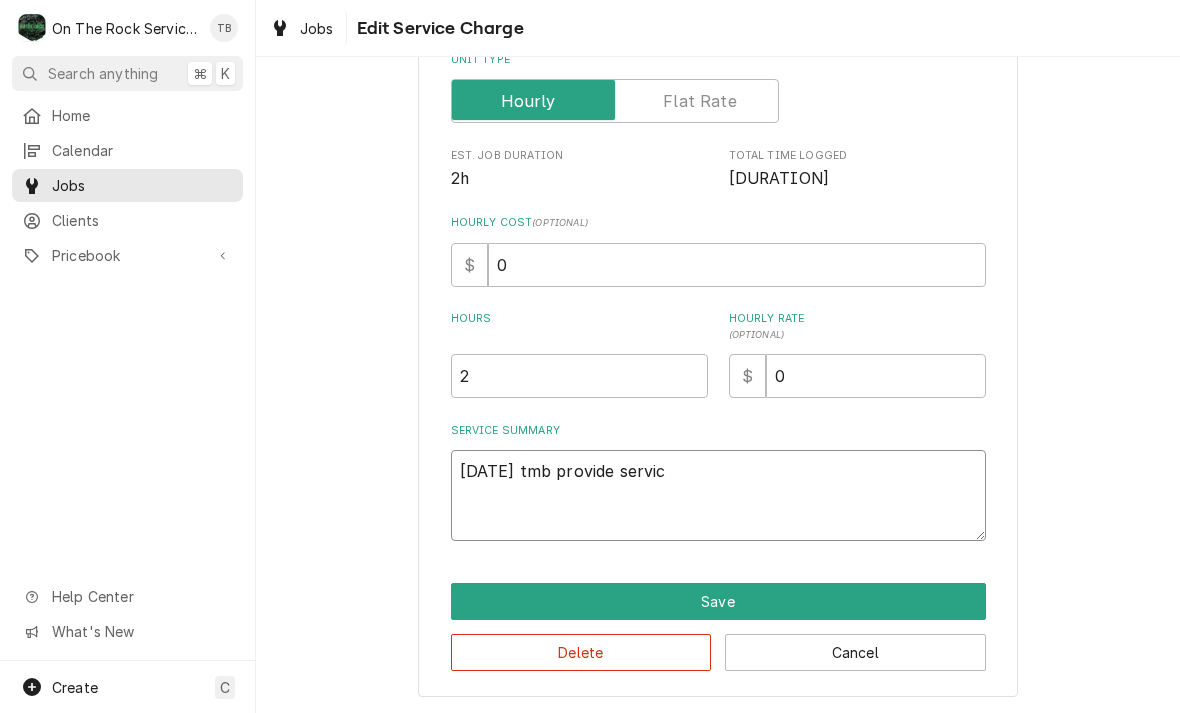 type on "[DATE] tmb provide service" 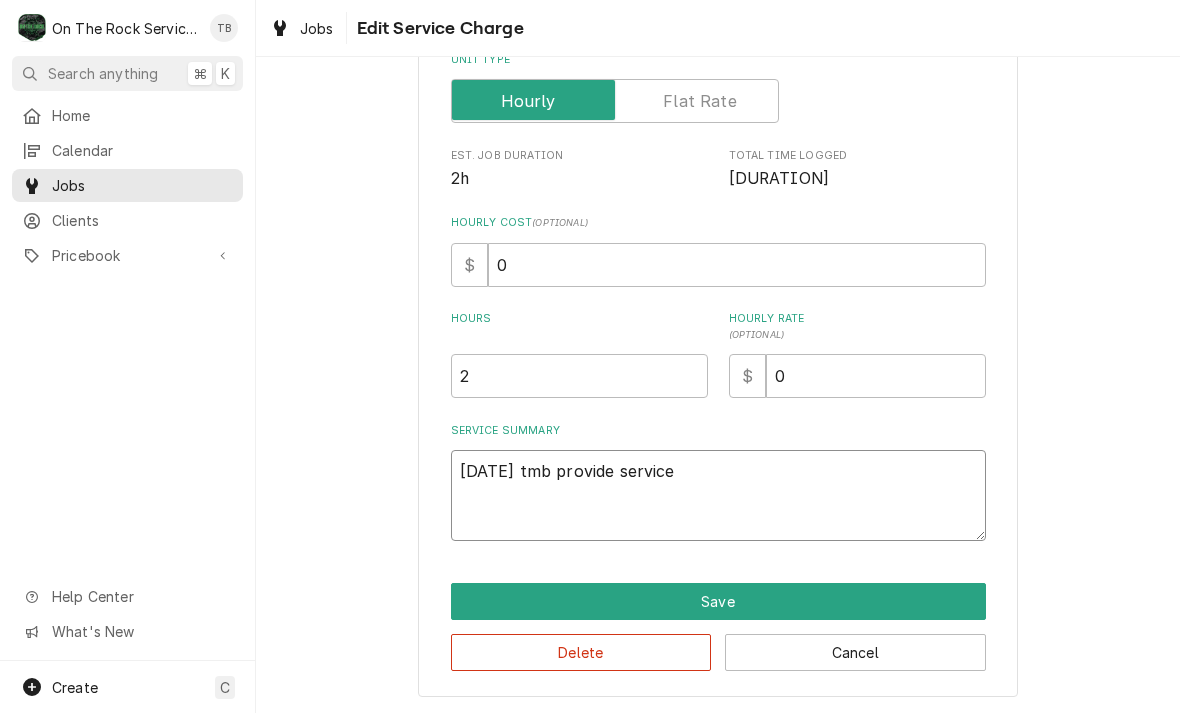type on "x" 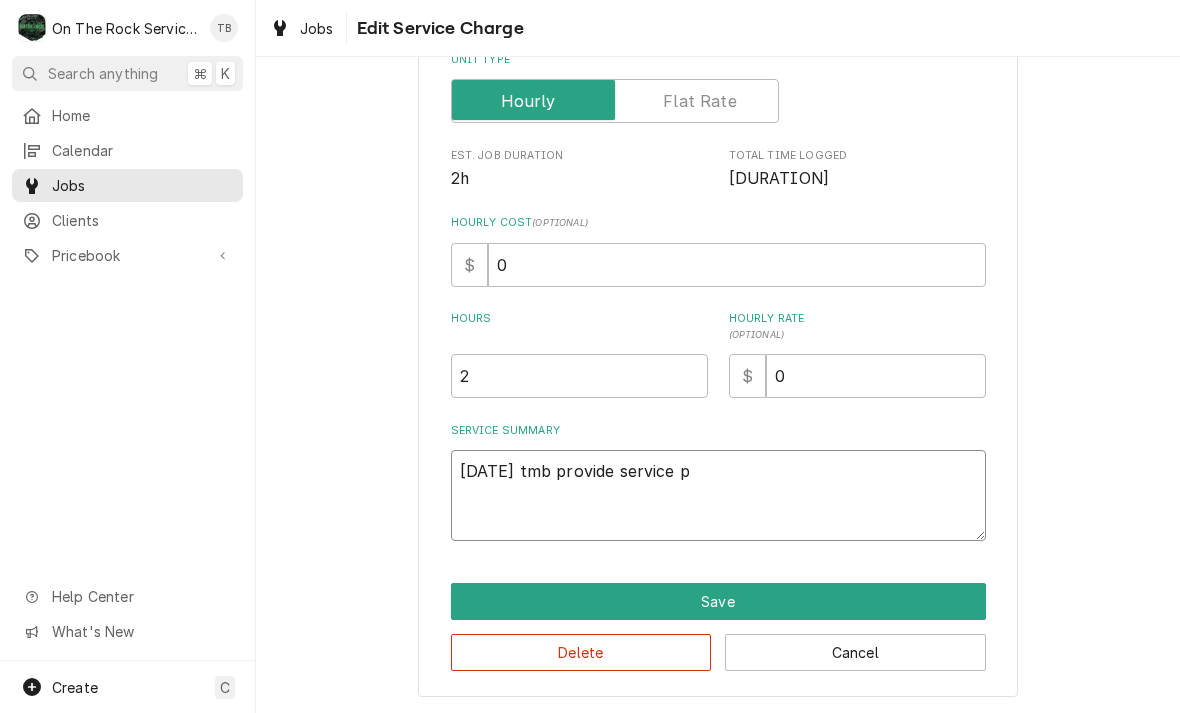 type on "8/1/25 tmb provide service pa" 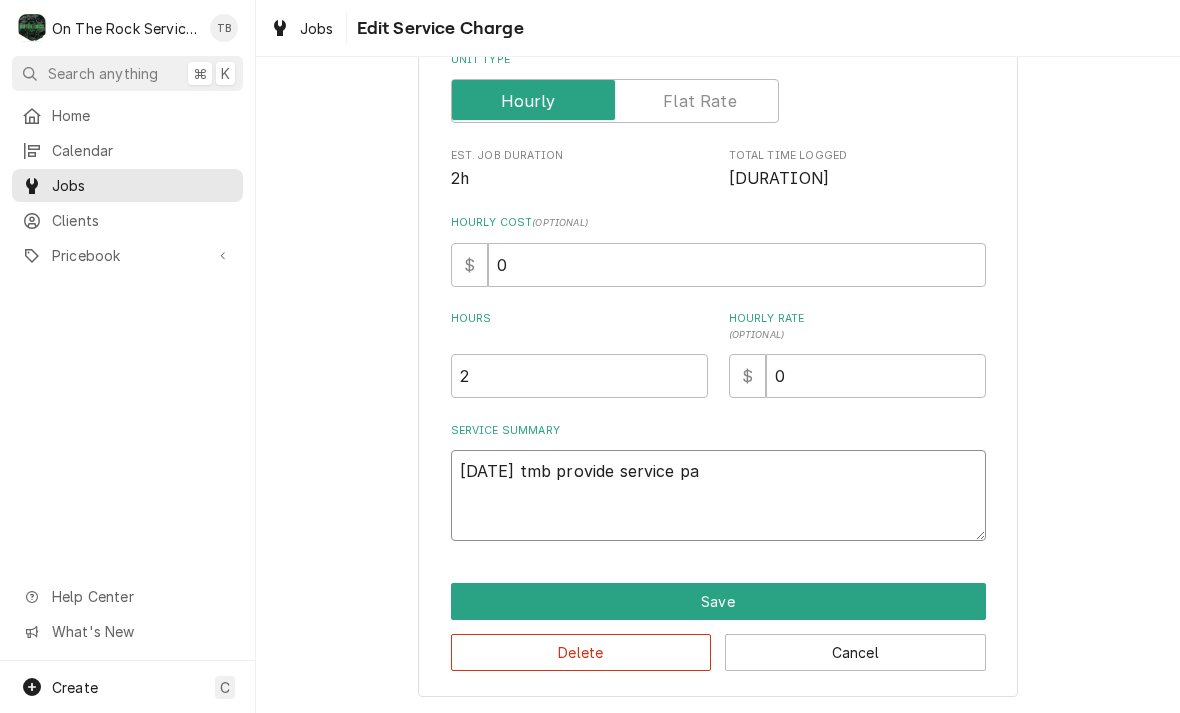 type on "x" 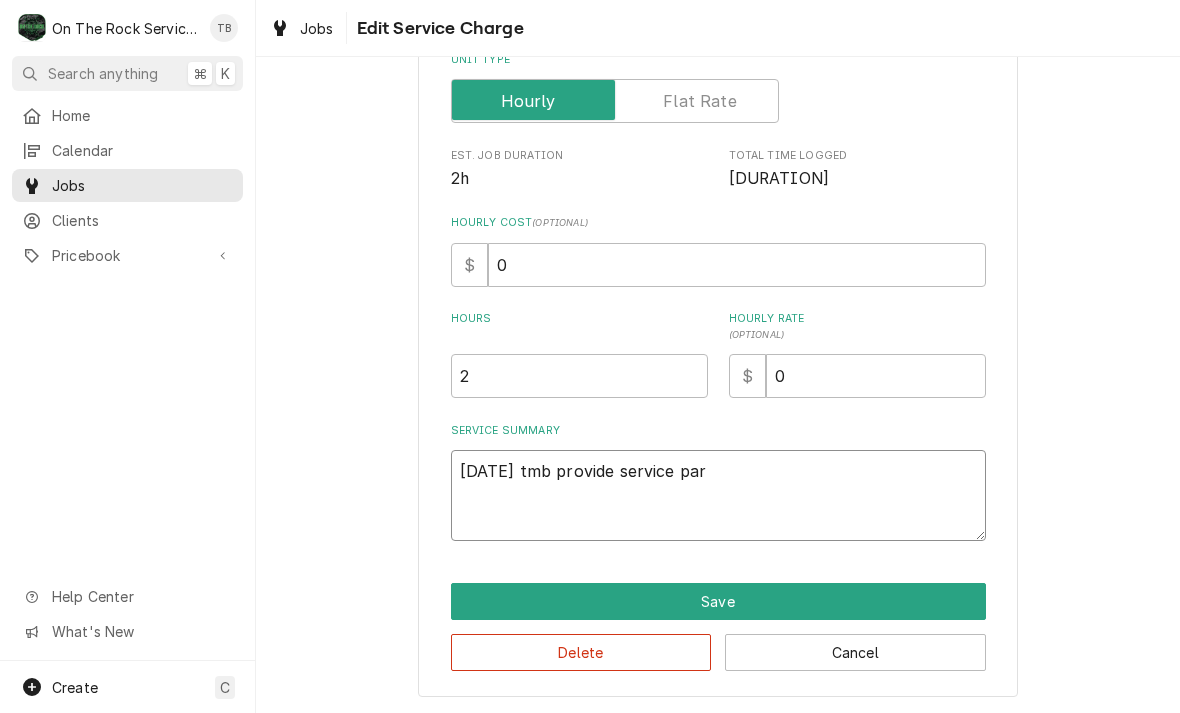type on "8/1/25 tmb provide service part" 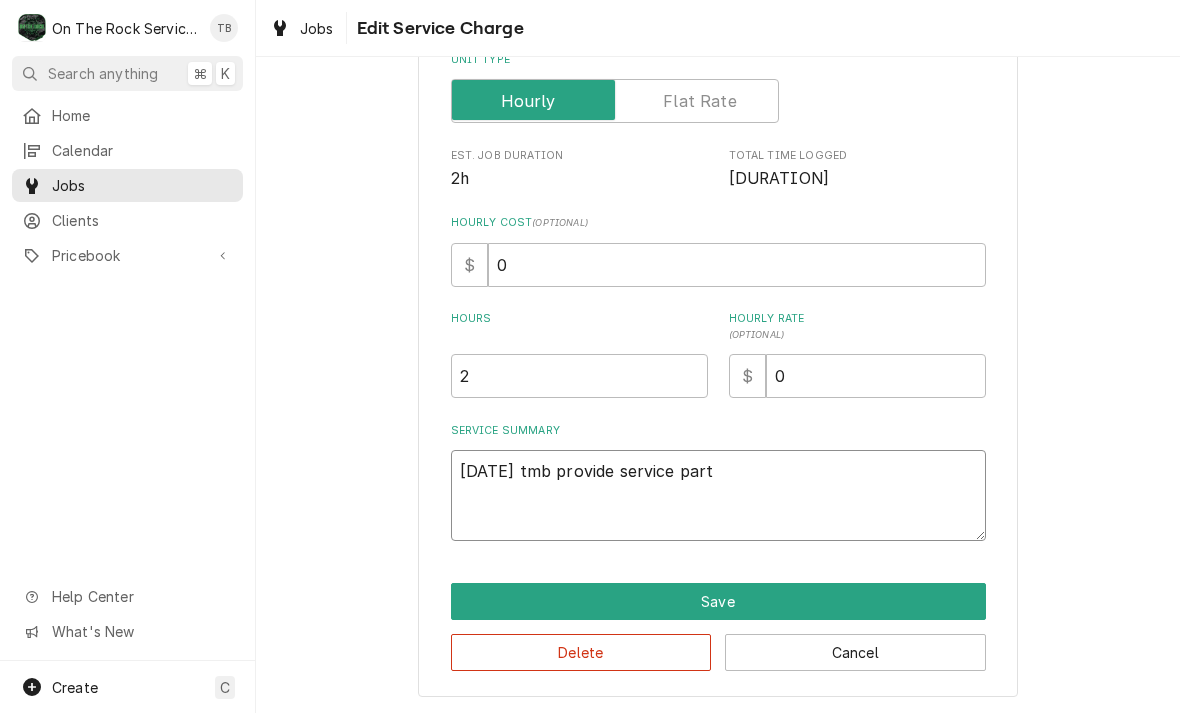 type on "x" 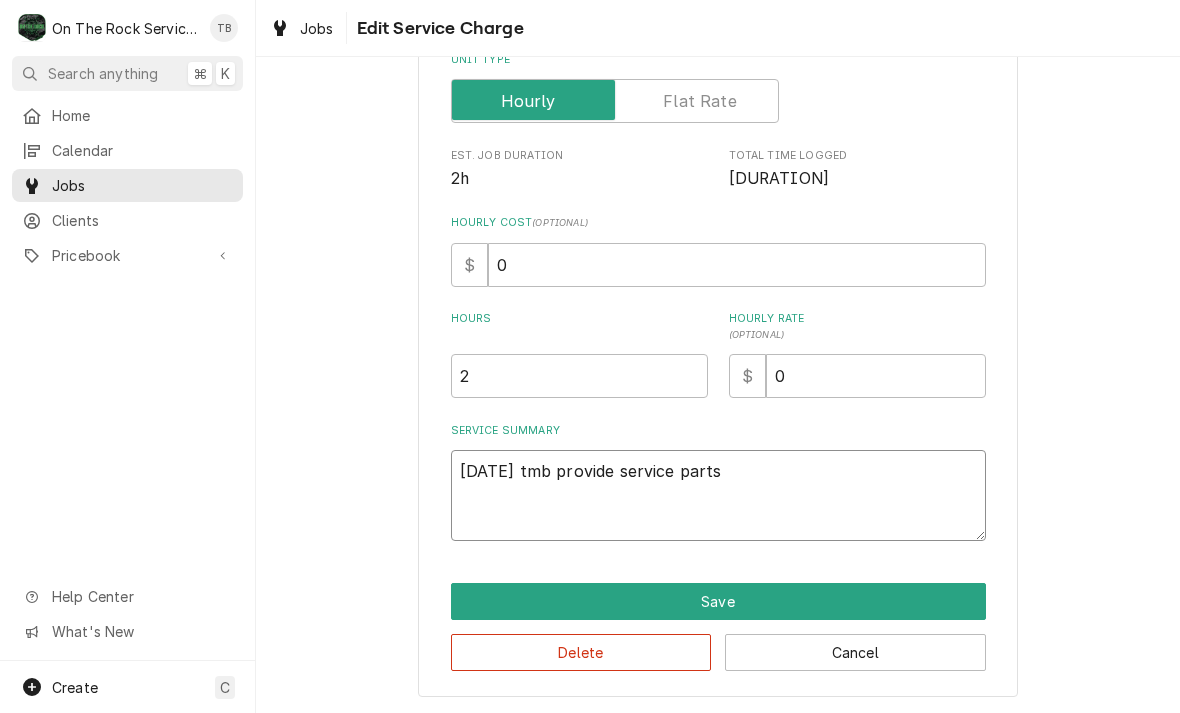 type on "x" 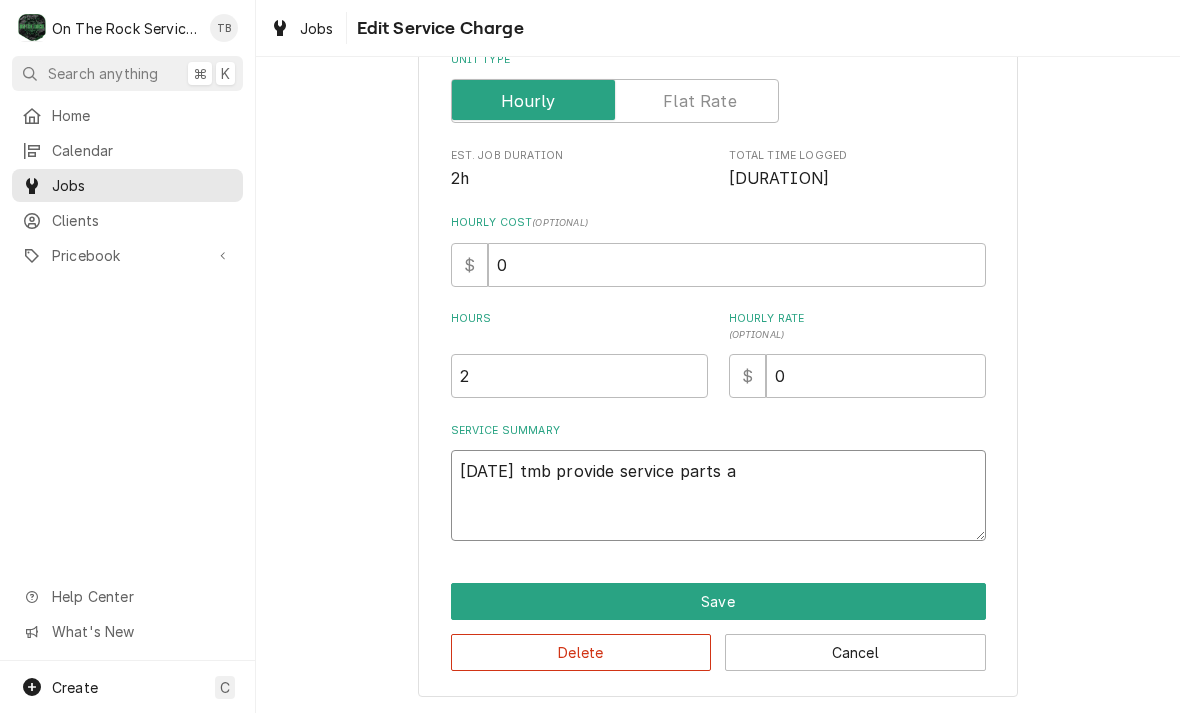 type on "x" 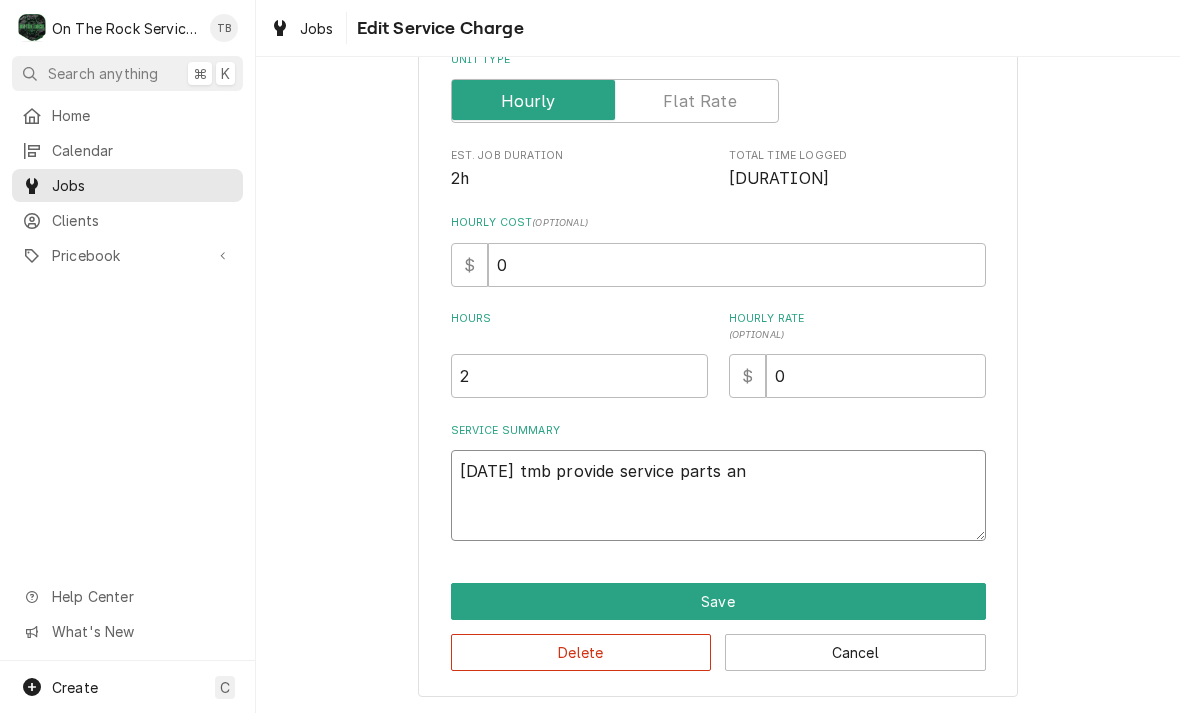type on "8/1/25 tmb provide service parts and" 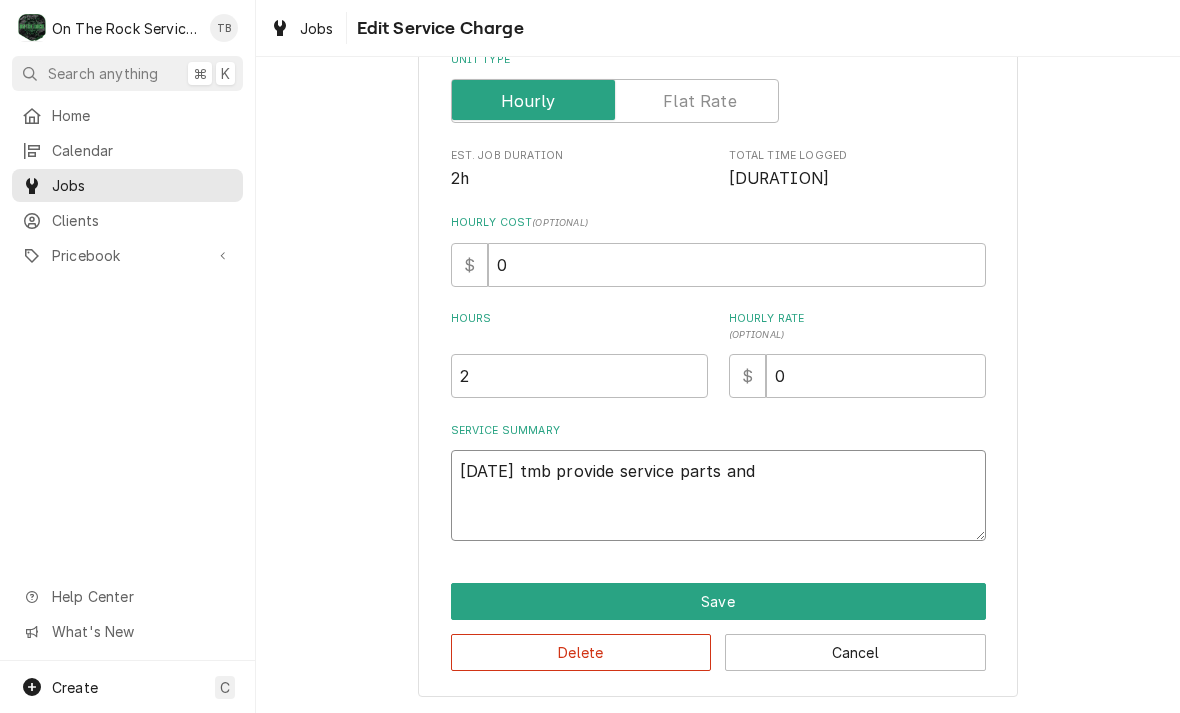 type on "x" 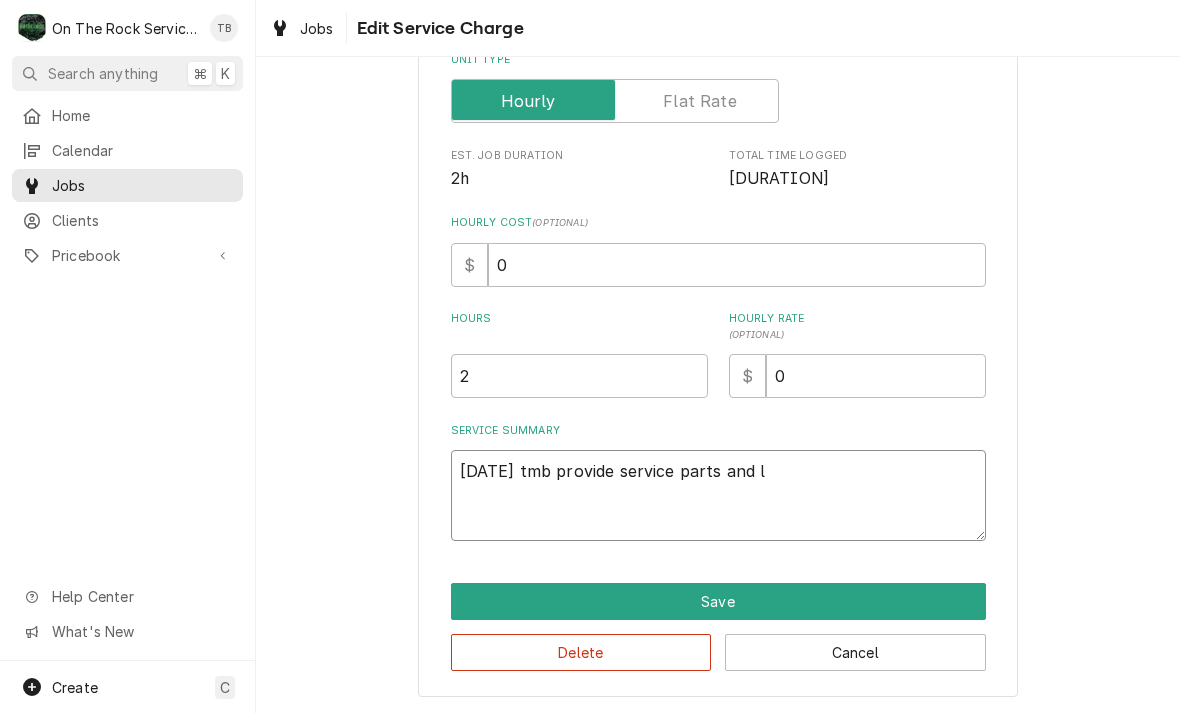 type on "x" 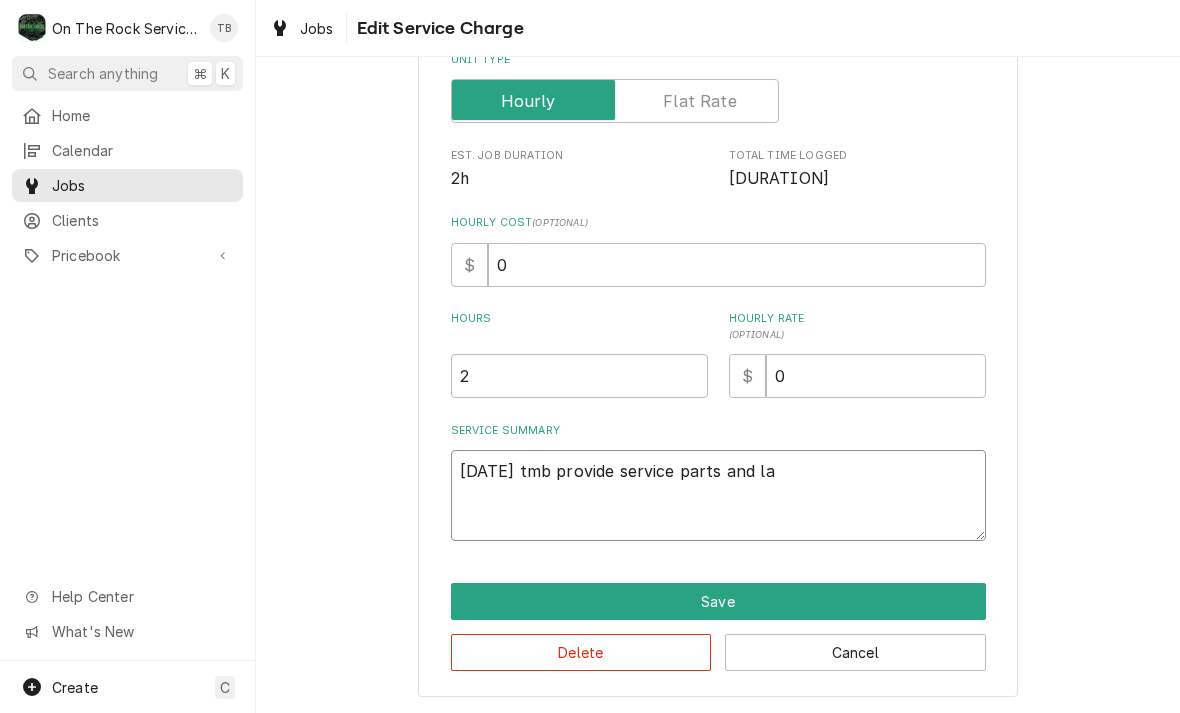 type on "8/1/25 tmb provide service parts and lab" 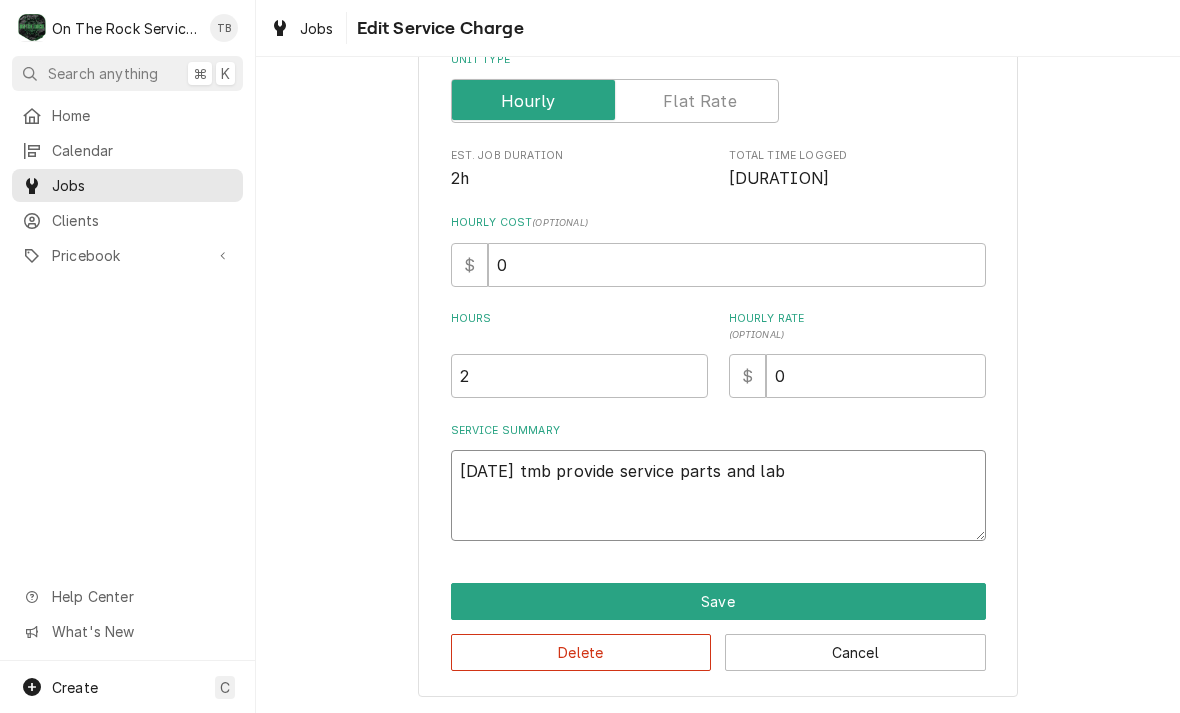 type on "x" 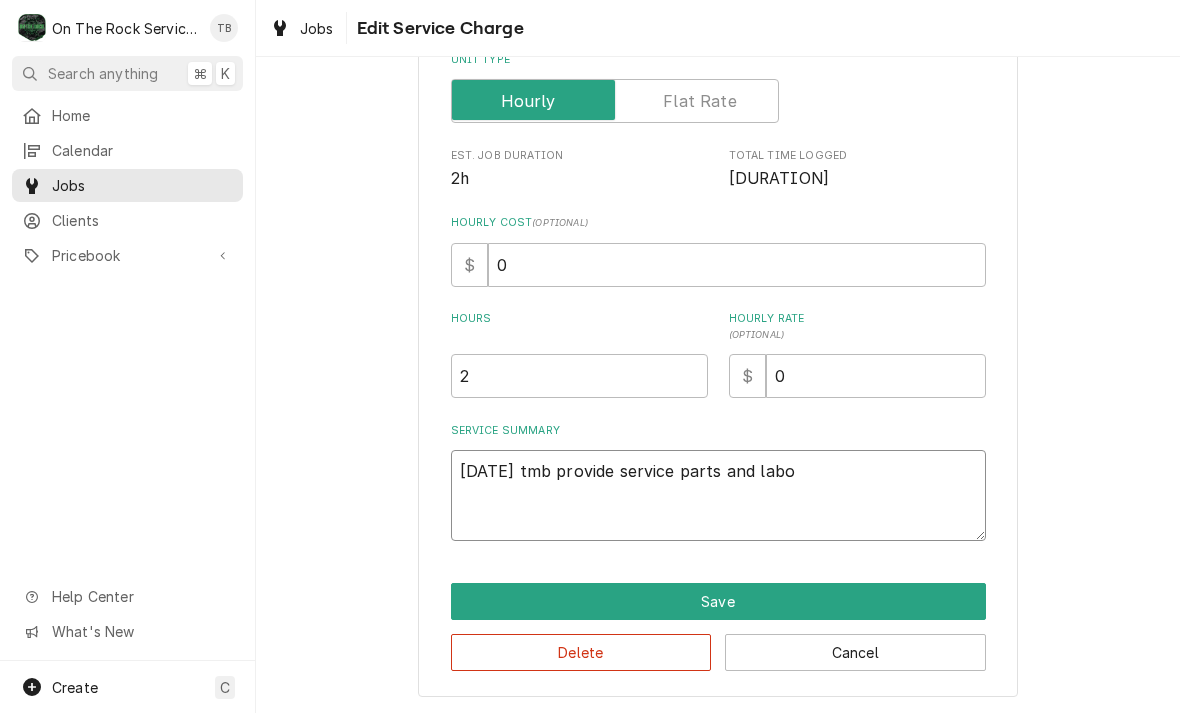 type on "x" 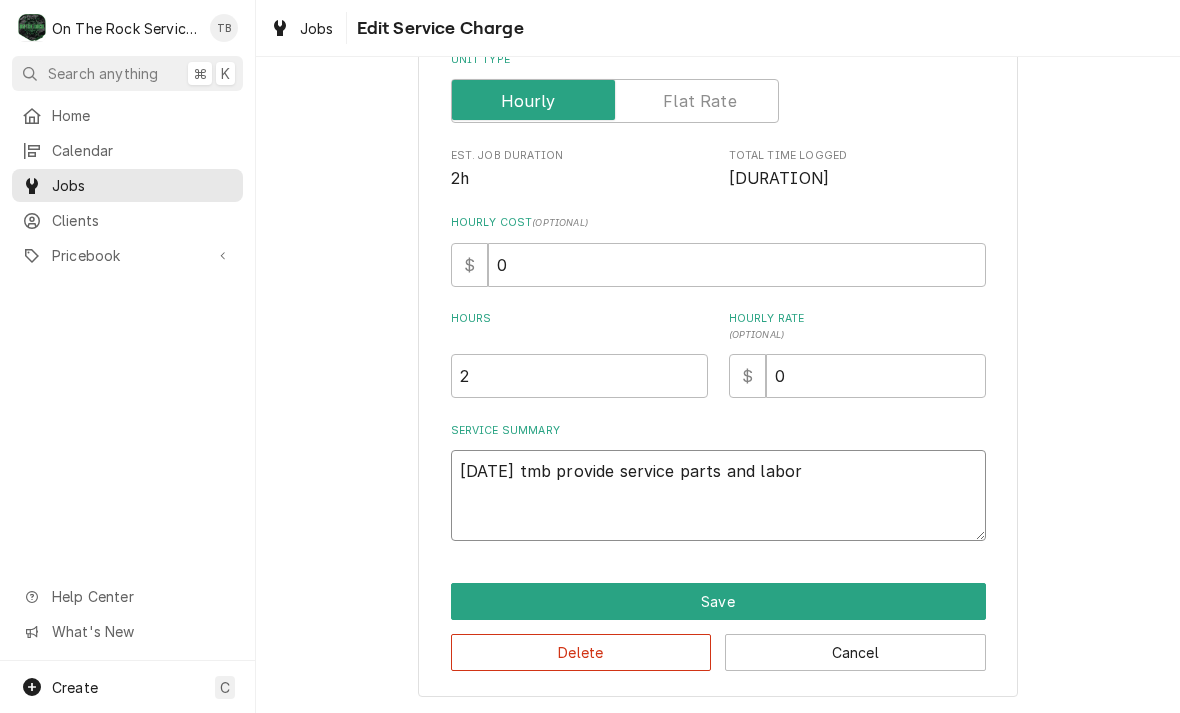 type on "x" 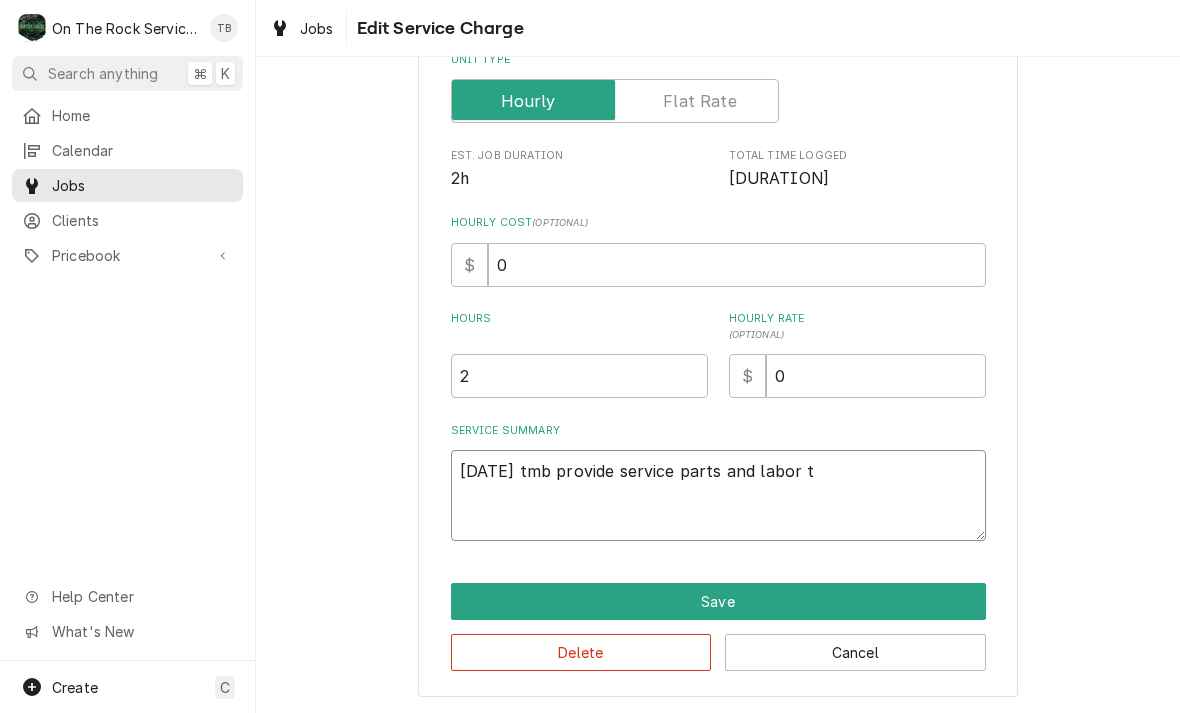 type on "x" 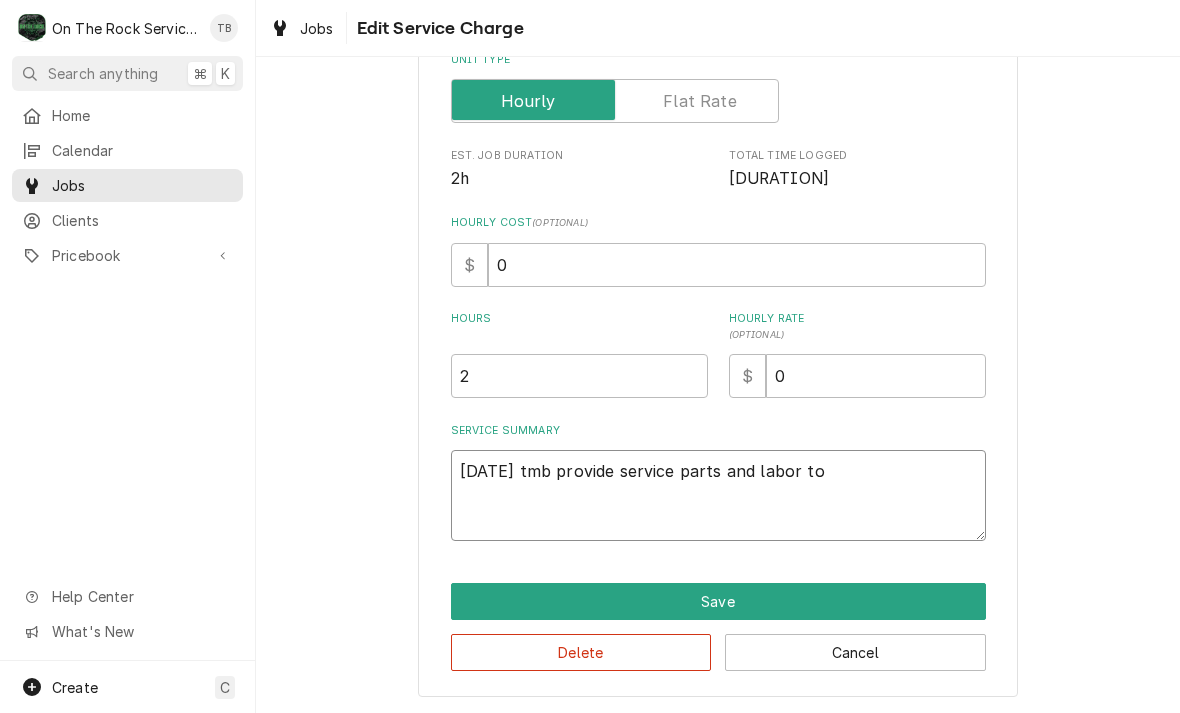 type on "x" 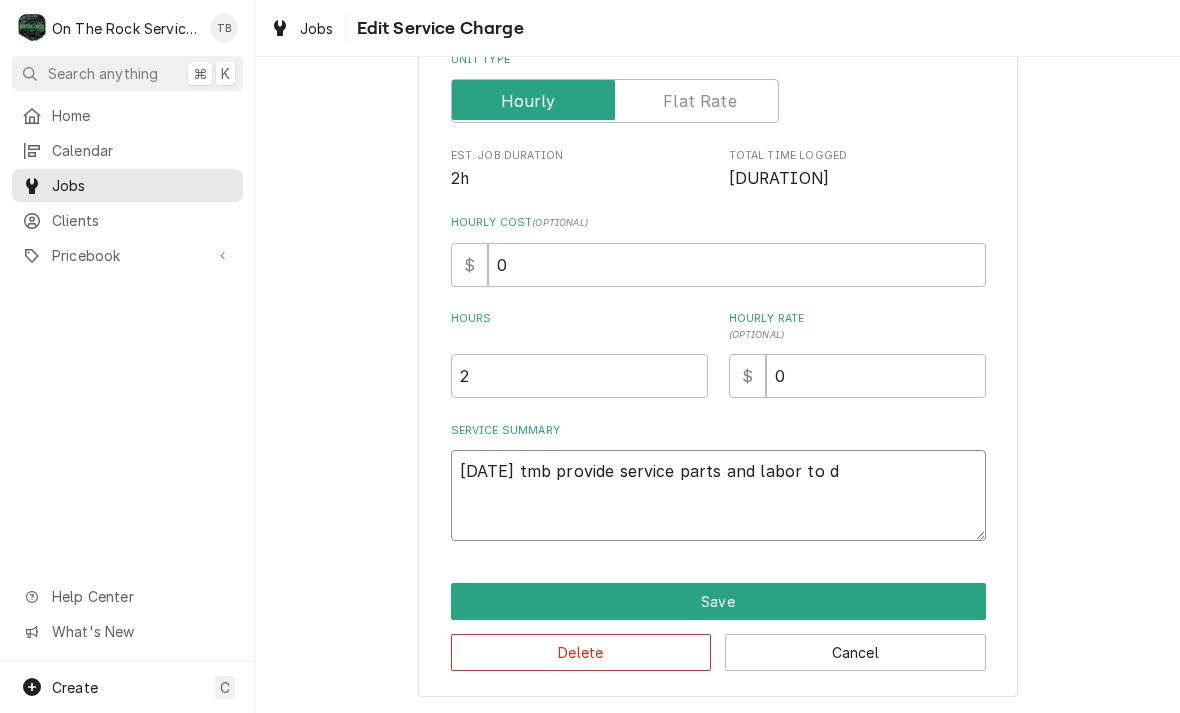 type on "x" 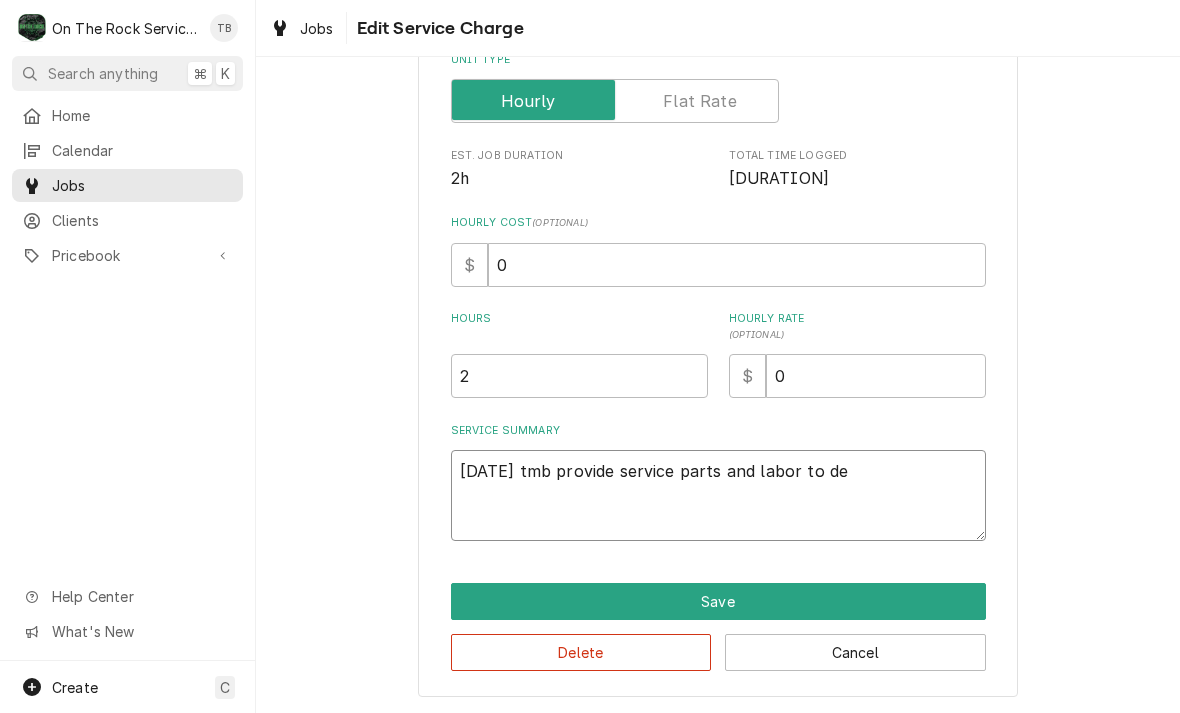 type on "x" 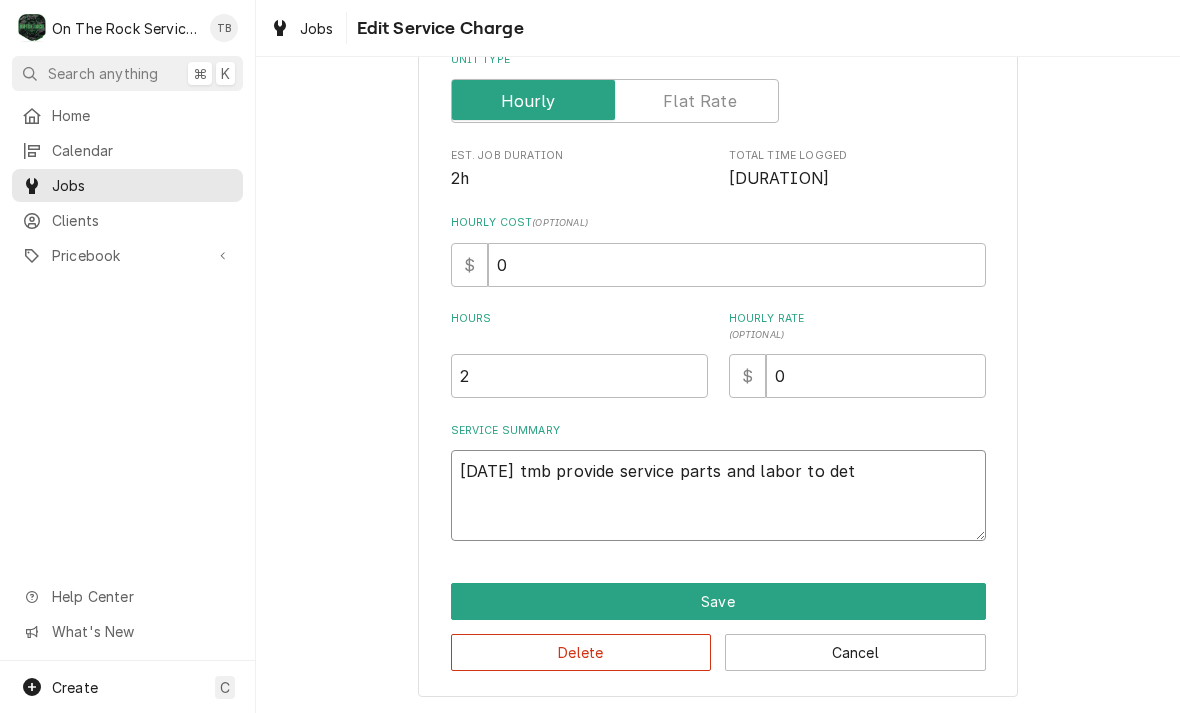 type on "x" 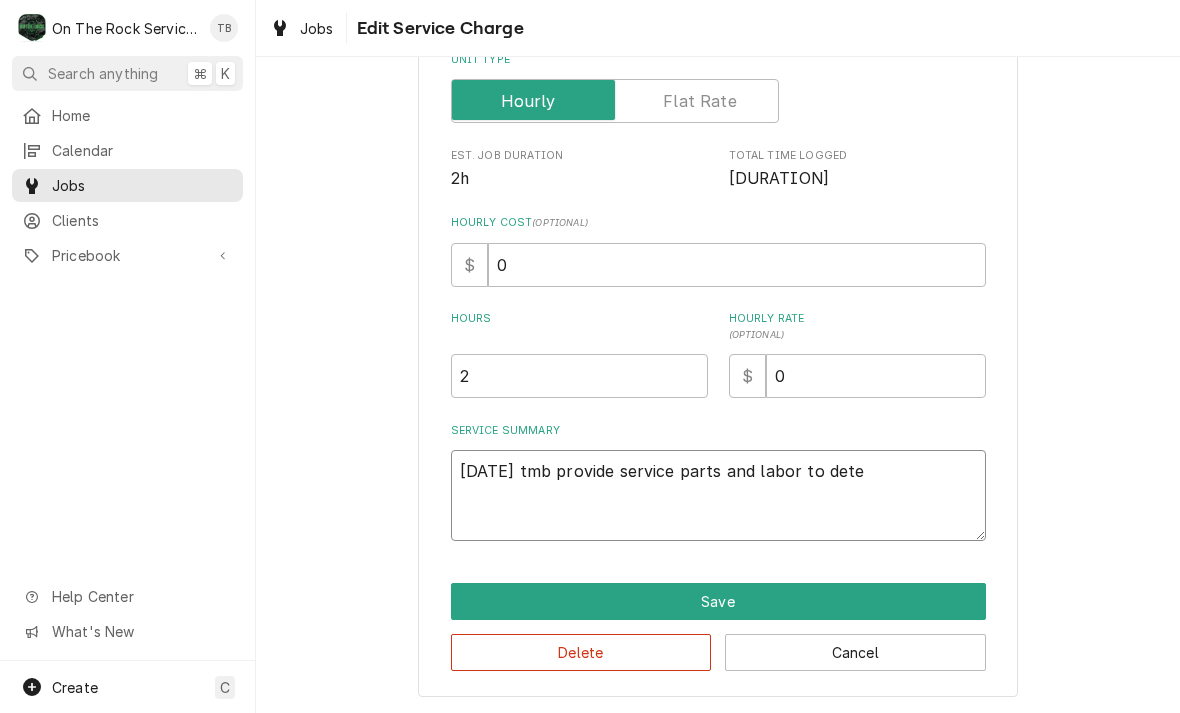type on "x" 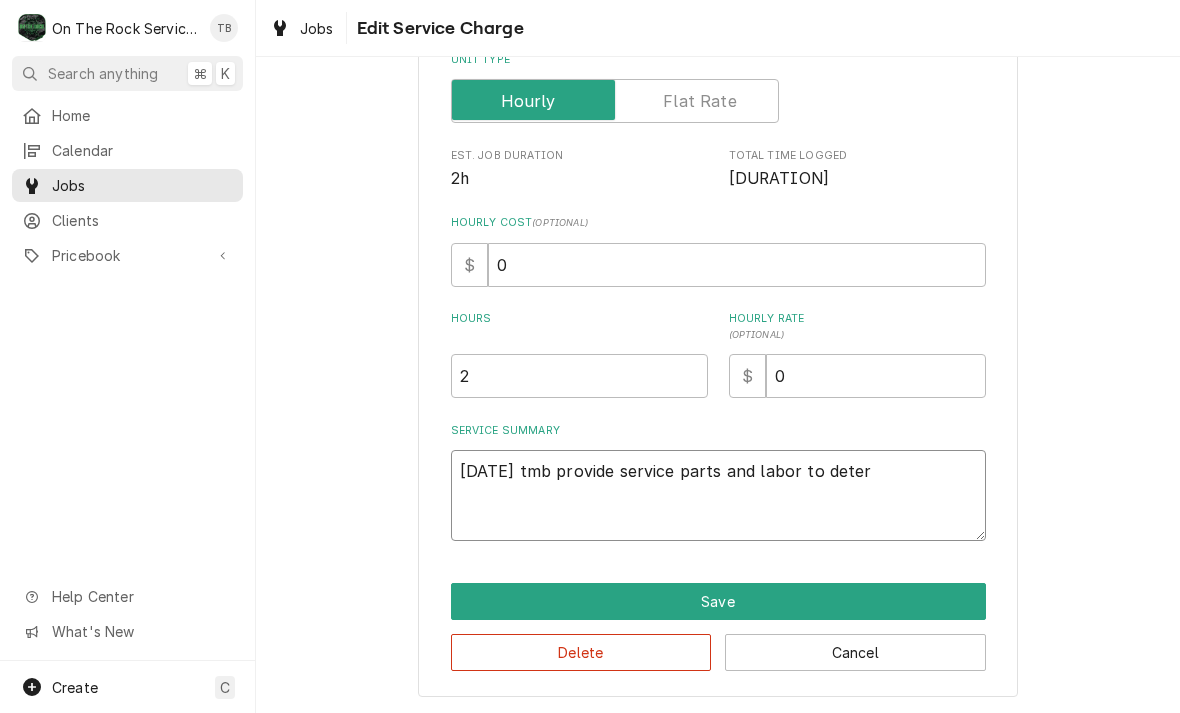 type on "8/1/25 tmb provide service parts and labor to determ" 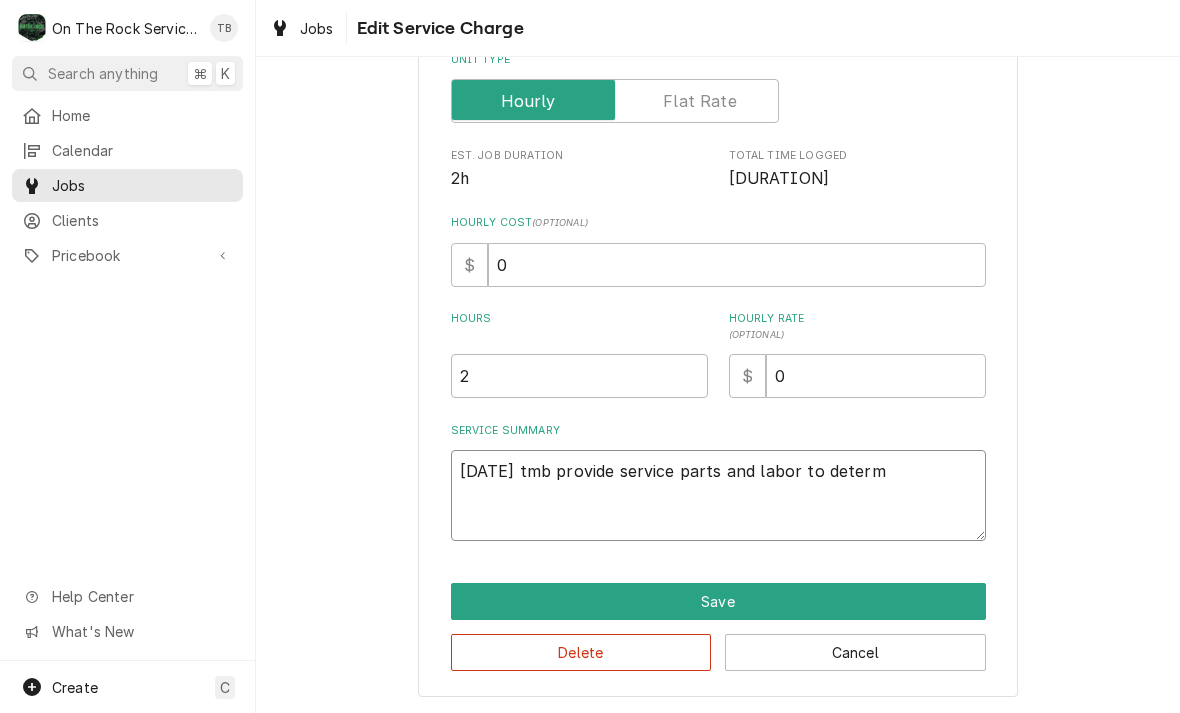 type on "x" 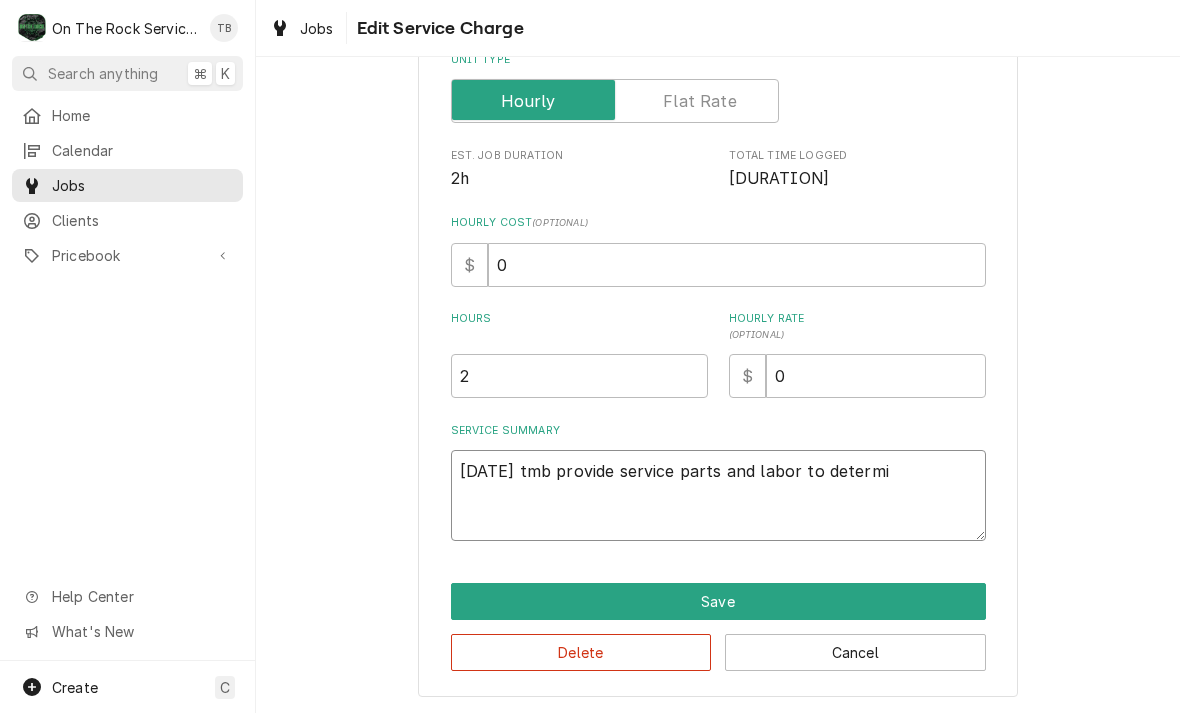 type on "8/1/25 tmb provide service parts and labor to determin" 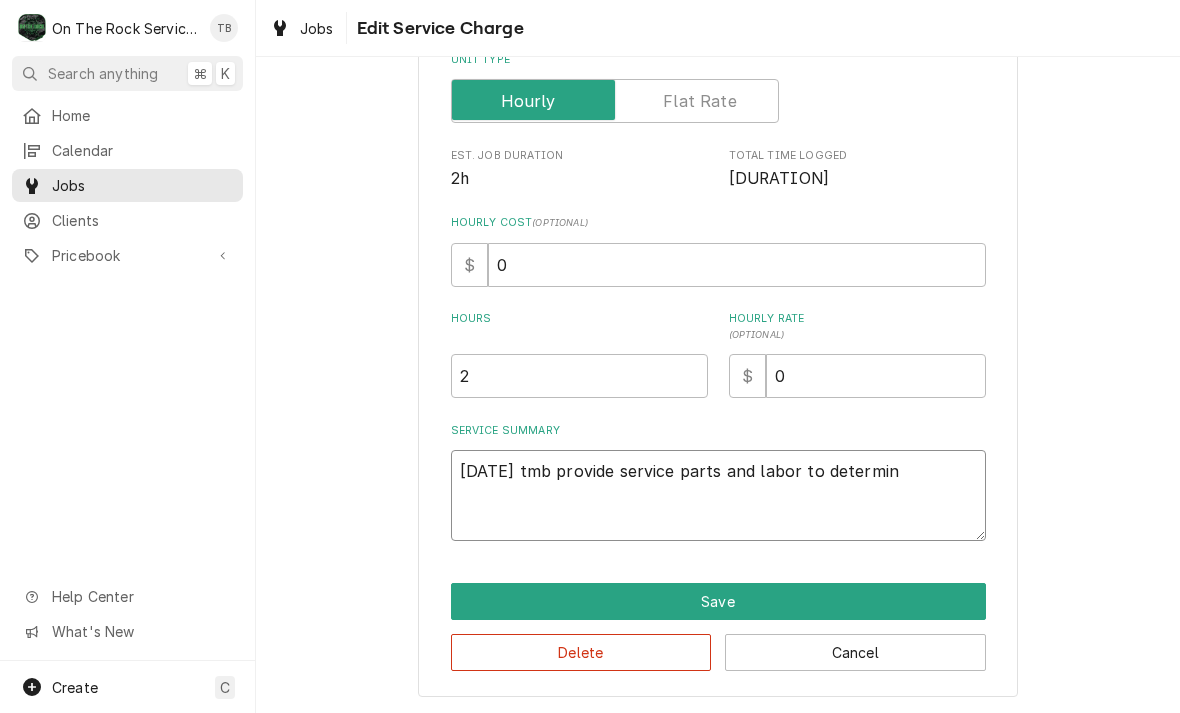 type on "x" 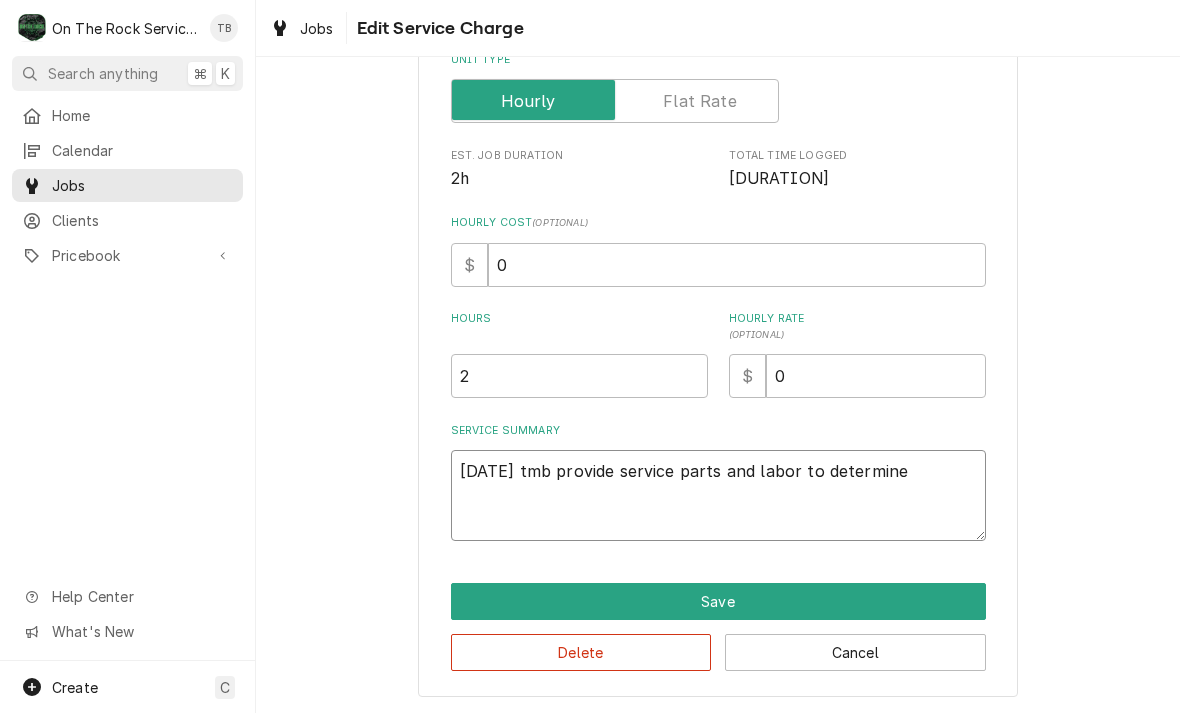 type on "x" 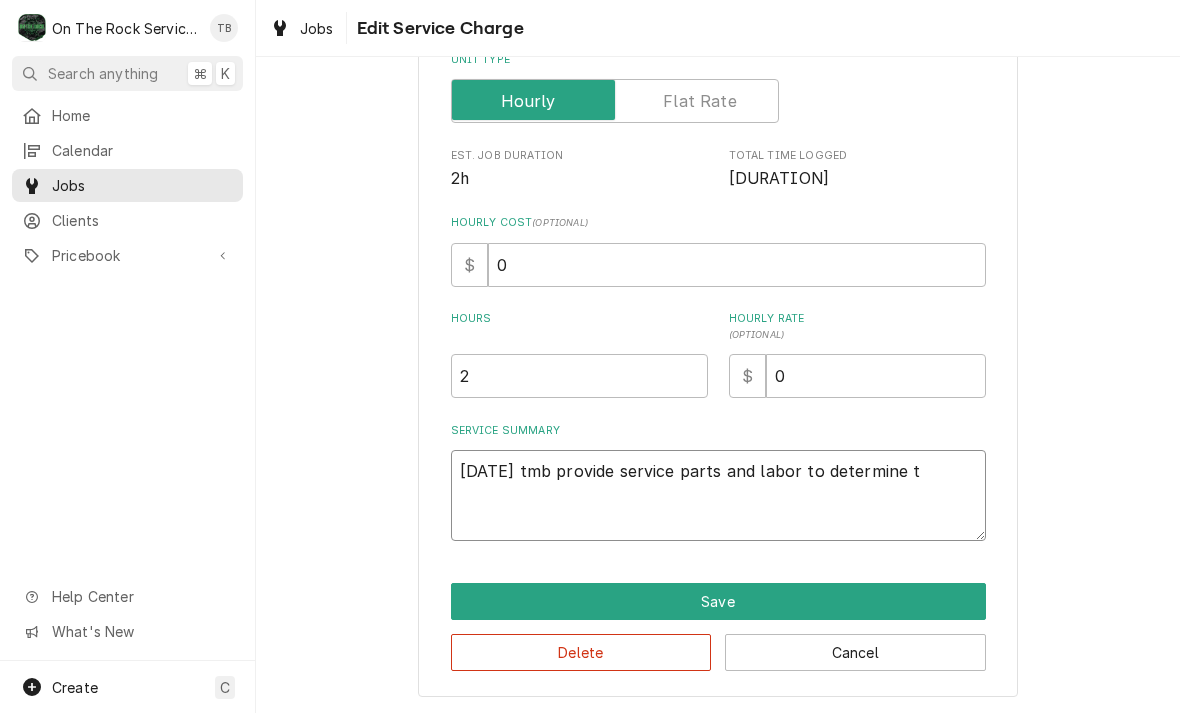 type on "x" 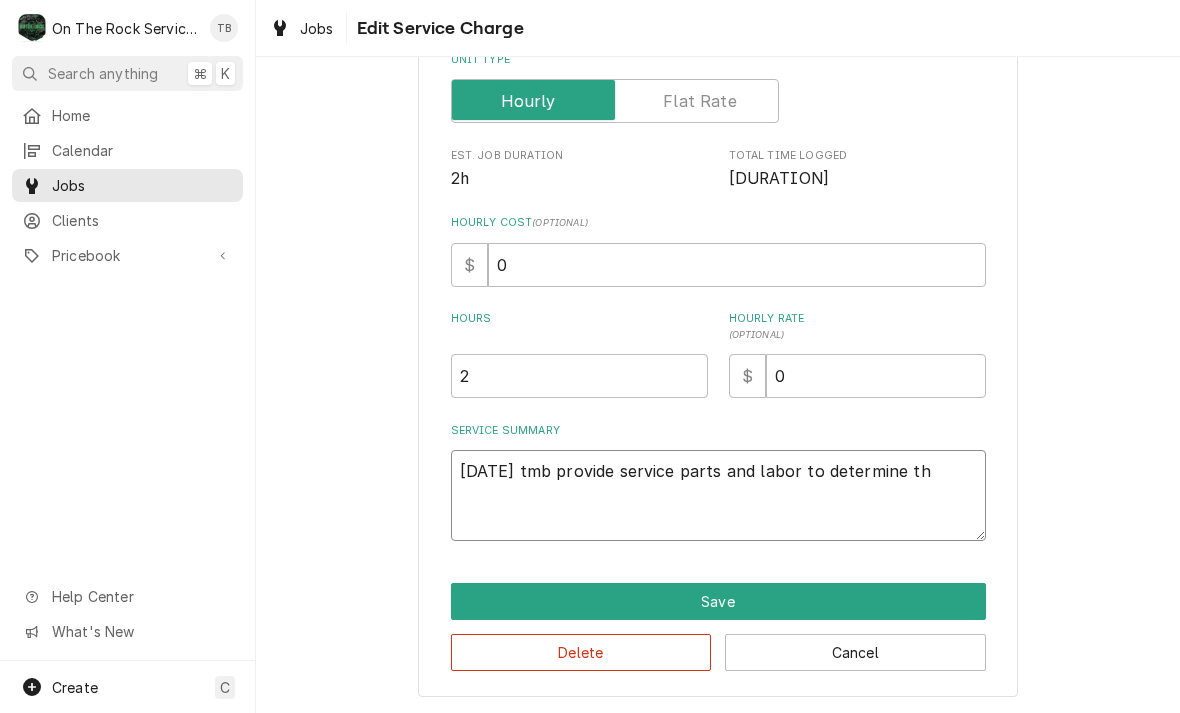 type on "x" 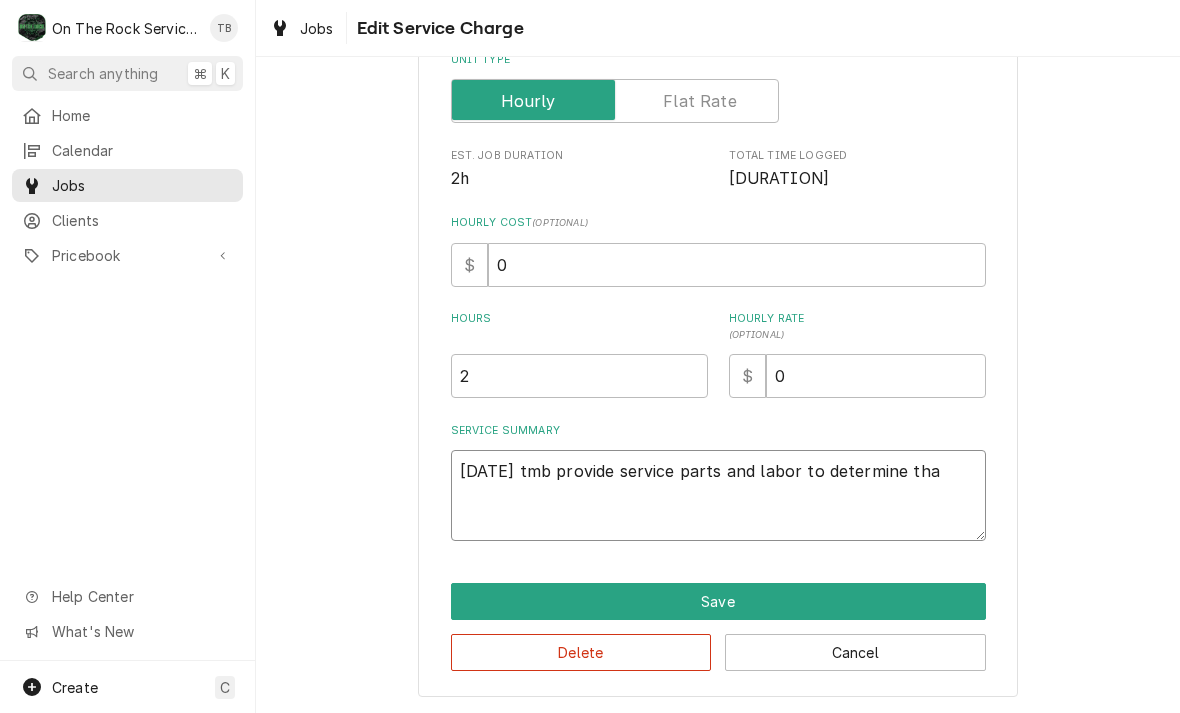 type on "x" 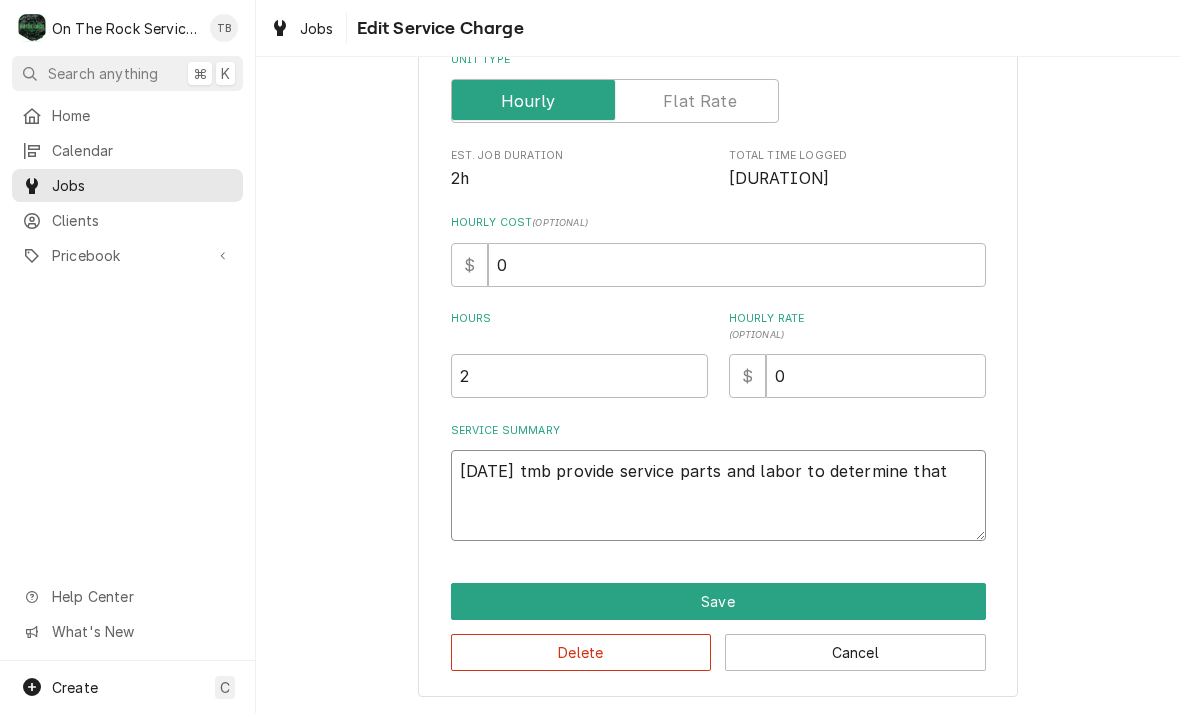 type on "x" 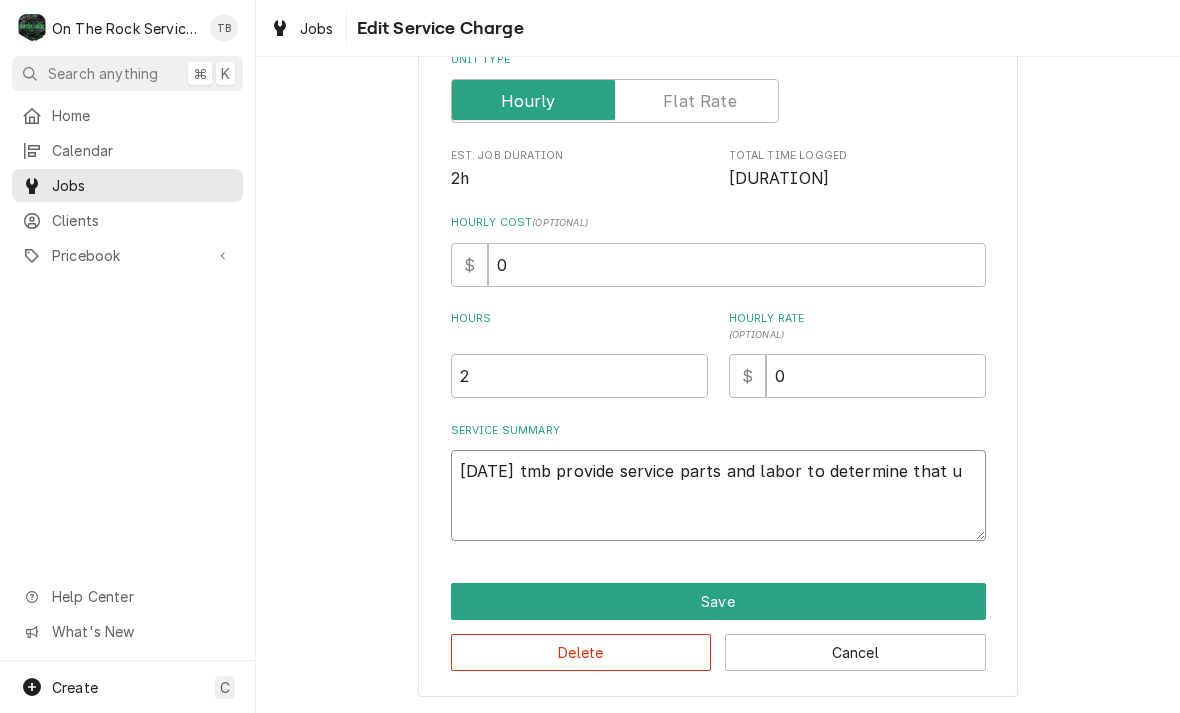 type on "x" 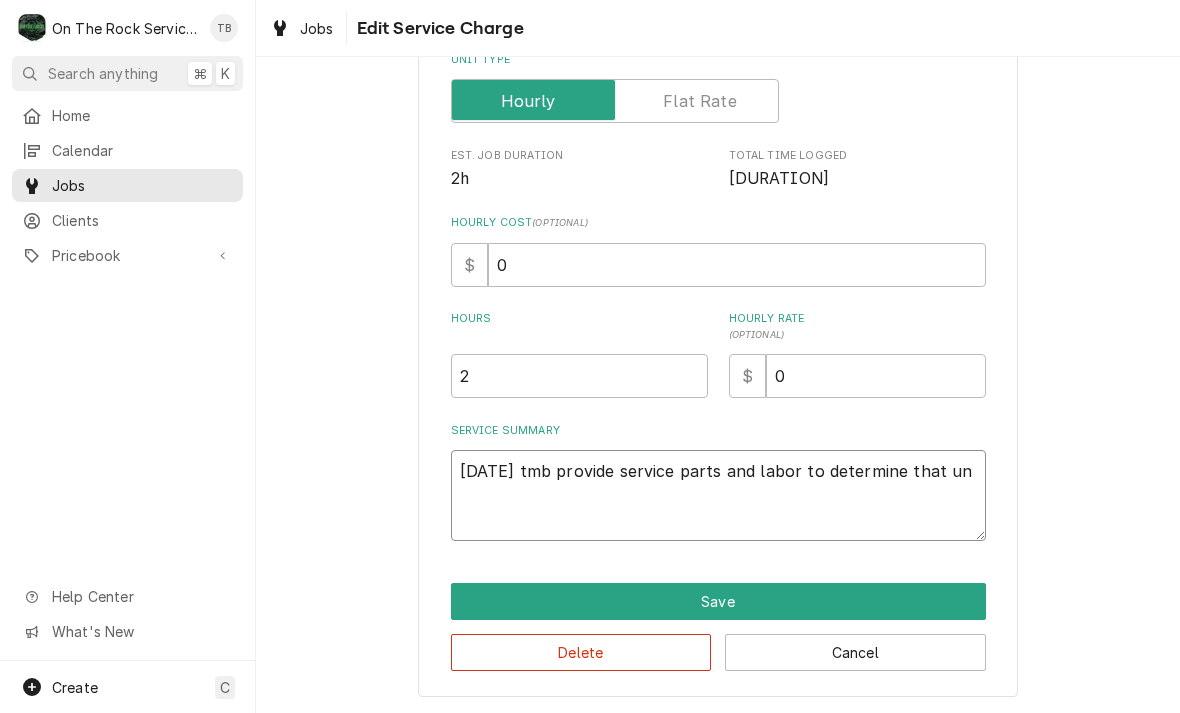 type on "x" 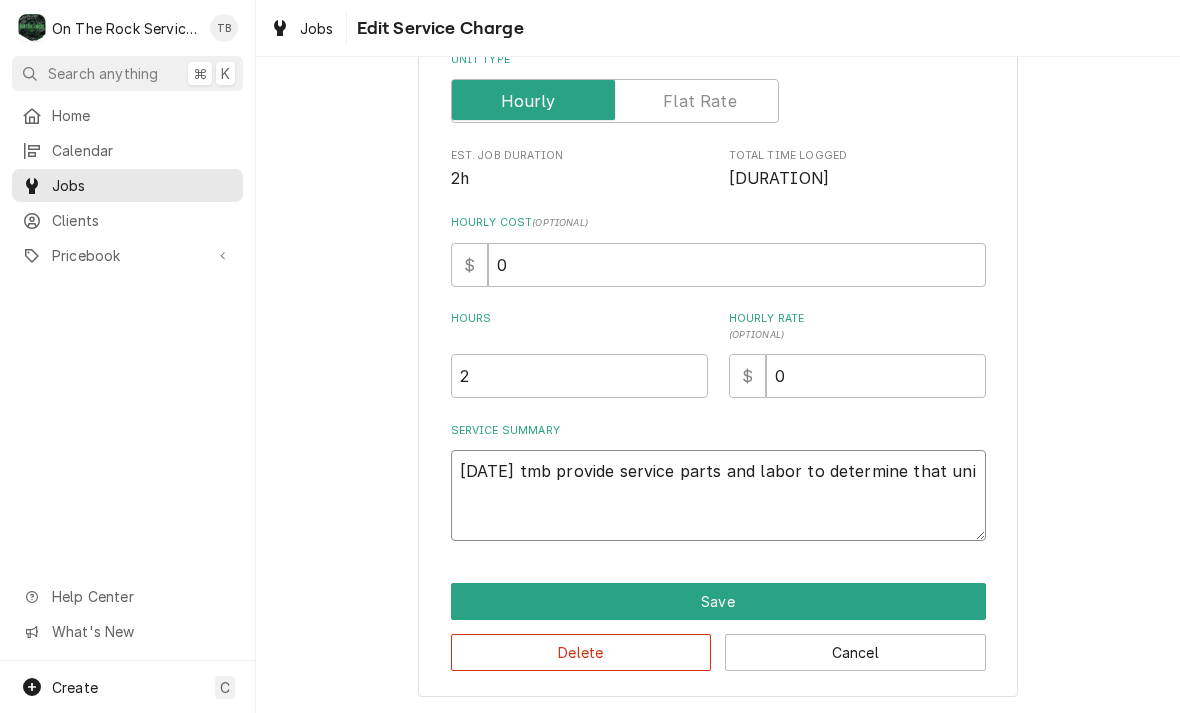 type on "8/1/25 tmb provide service parts and labor to determine that unit" 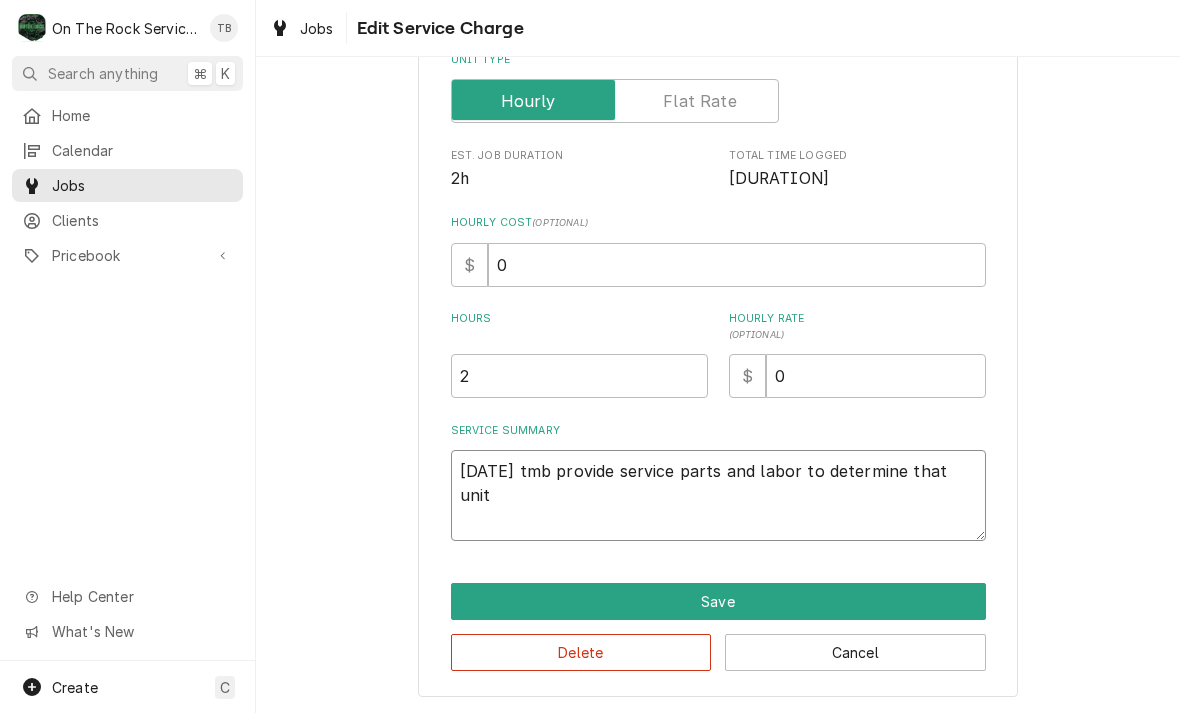 type on "x" 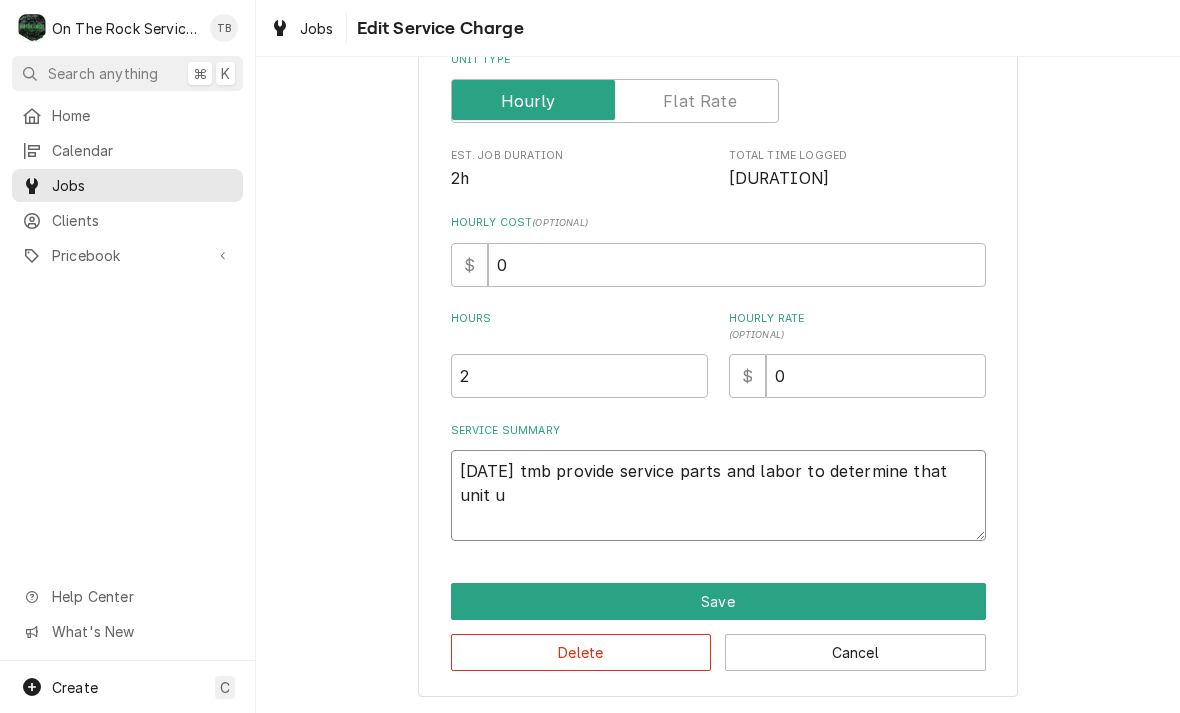 type on "x" 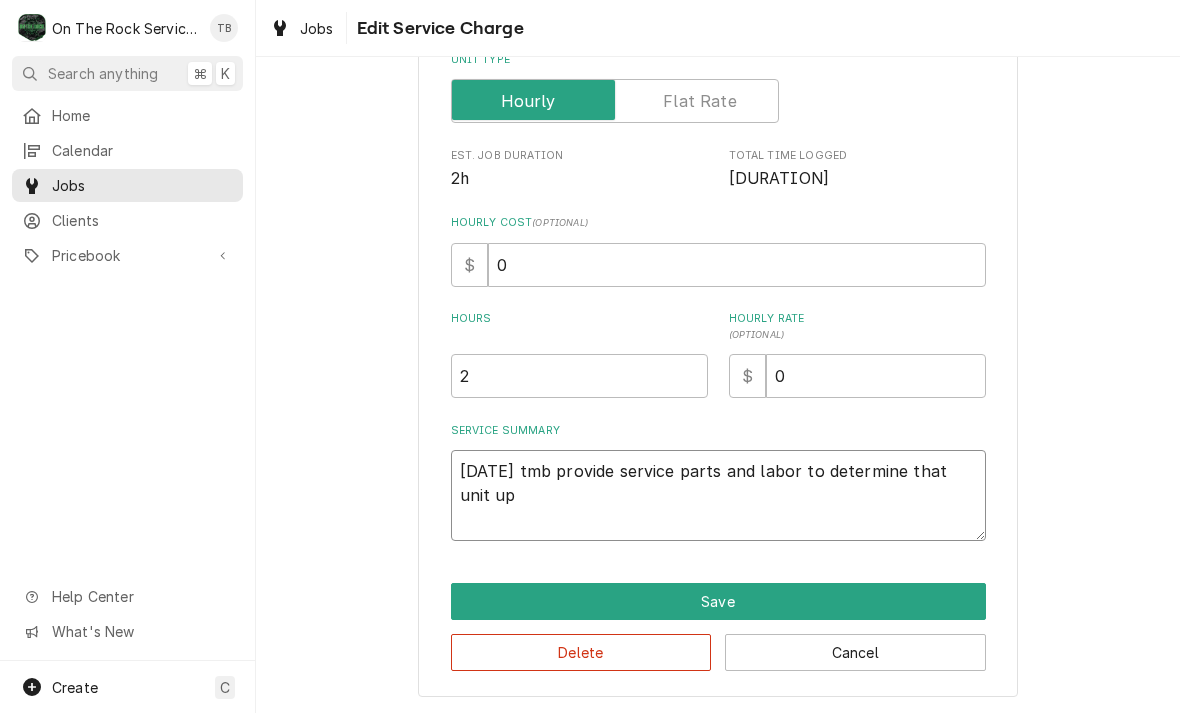 type on "8/1/25 tmb provide service parts and labor to determine that unit upo" 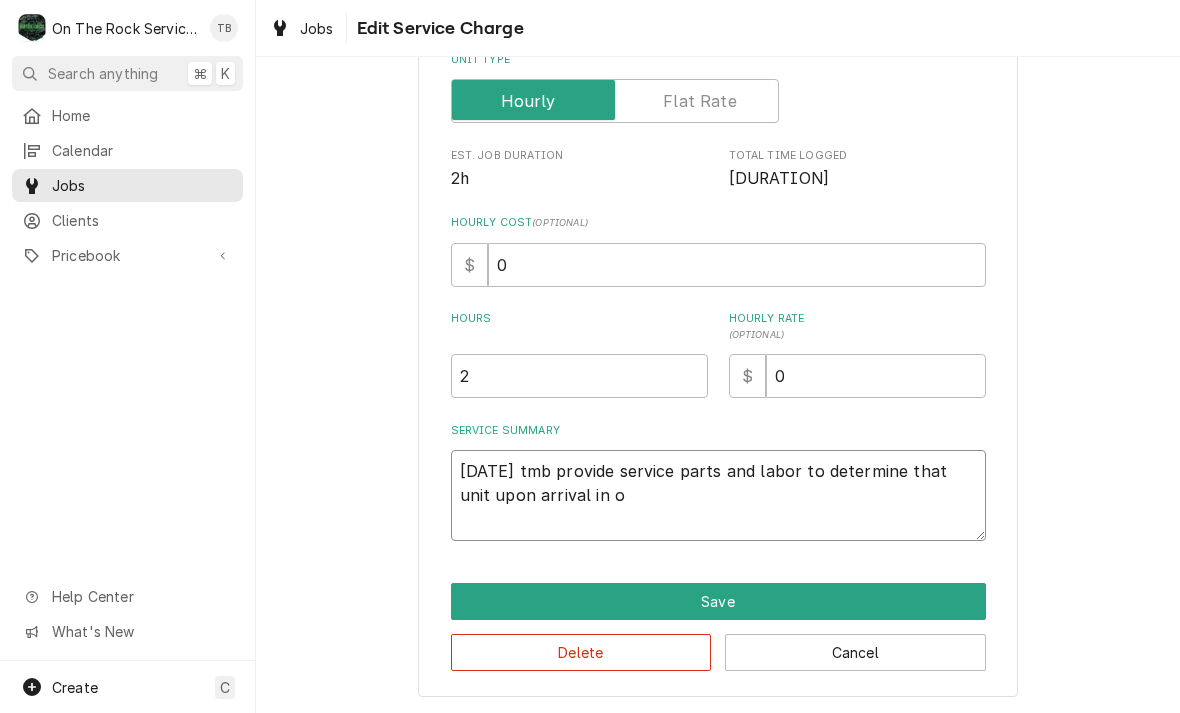 type on "x" 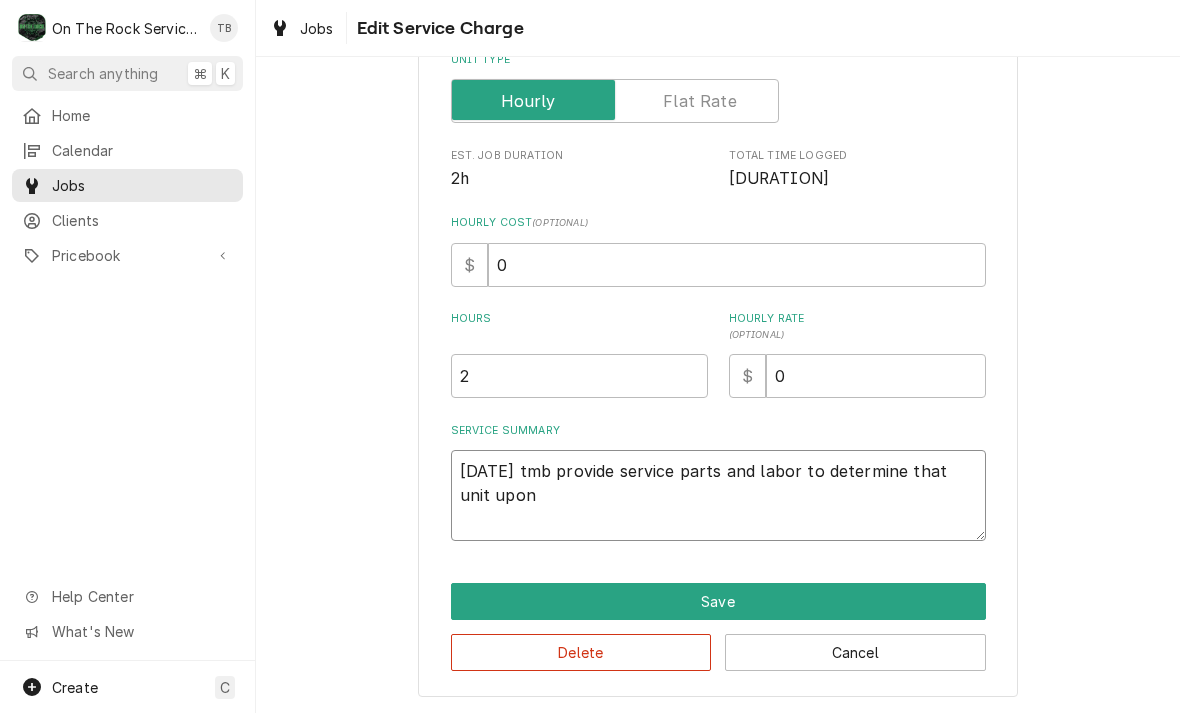 type on "x" 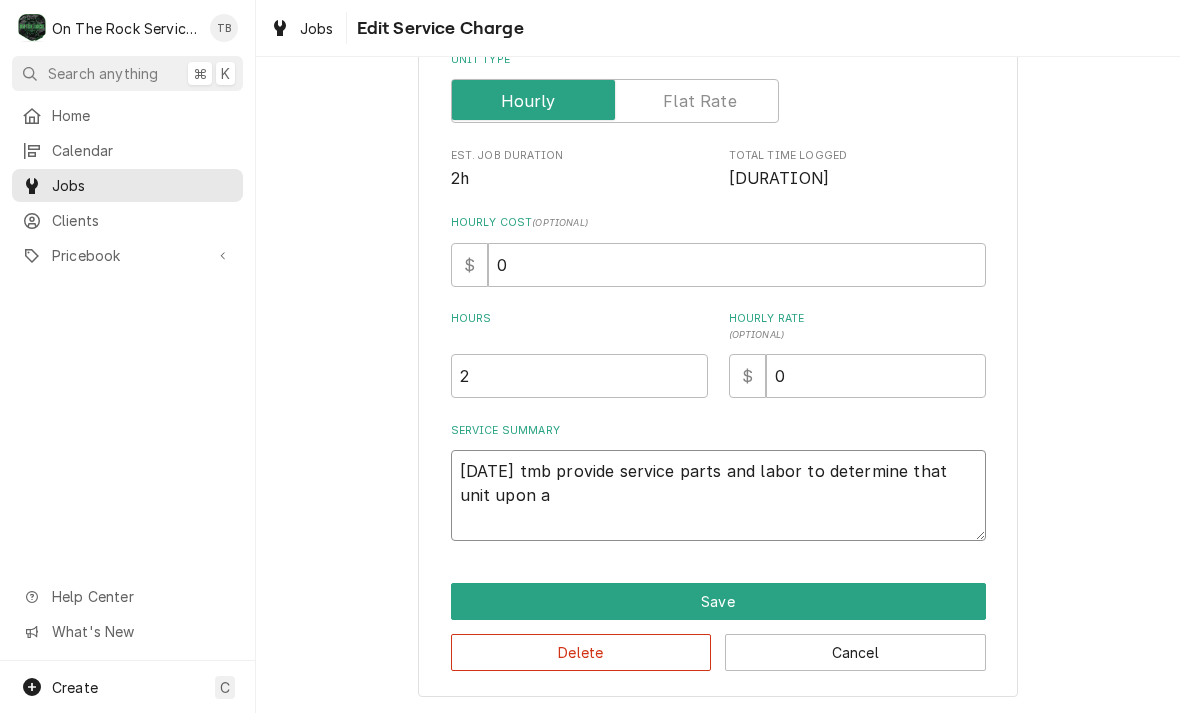 type on "x" 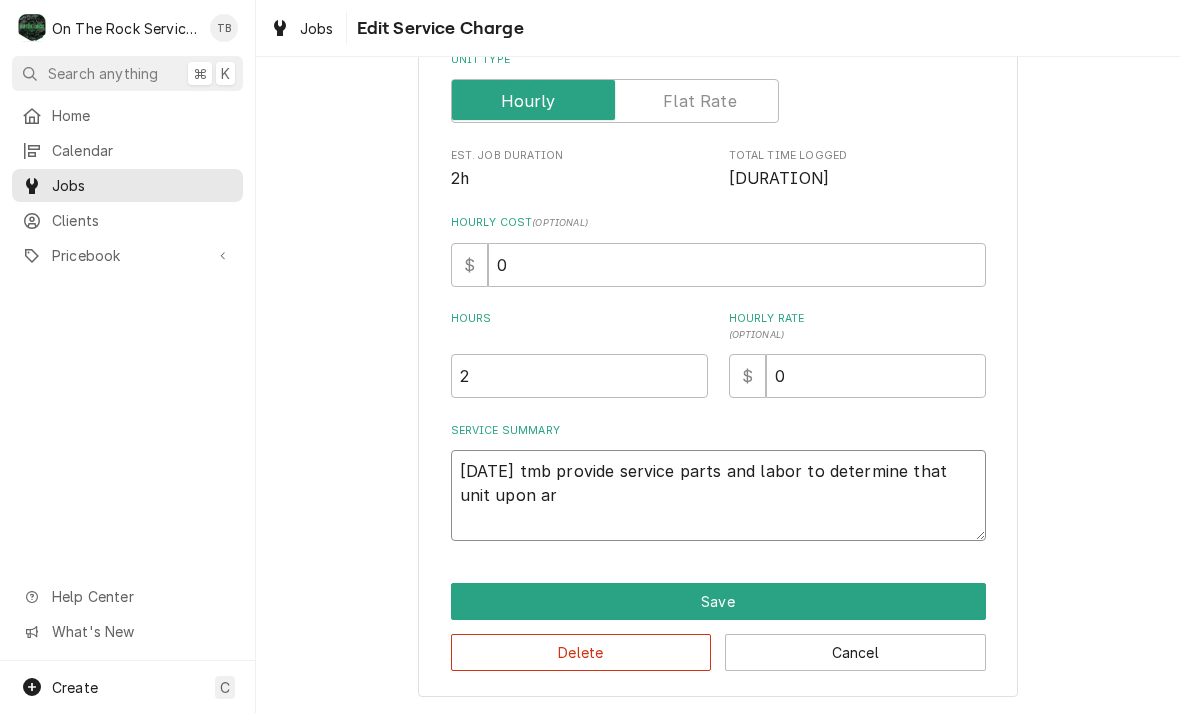 type on "x" 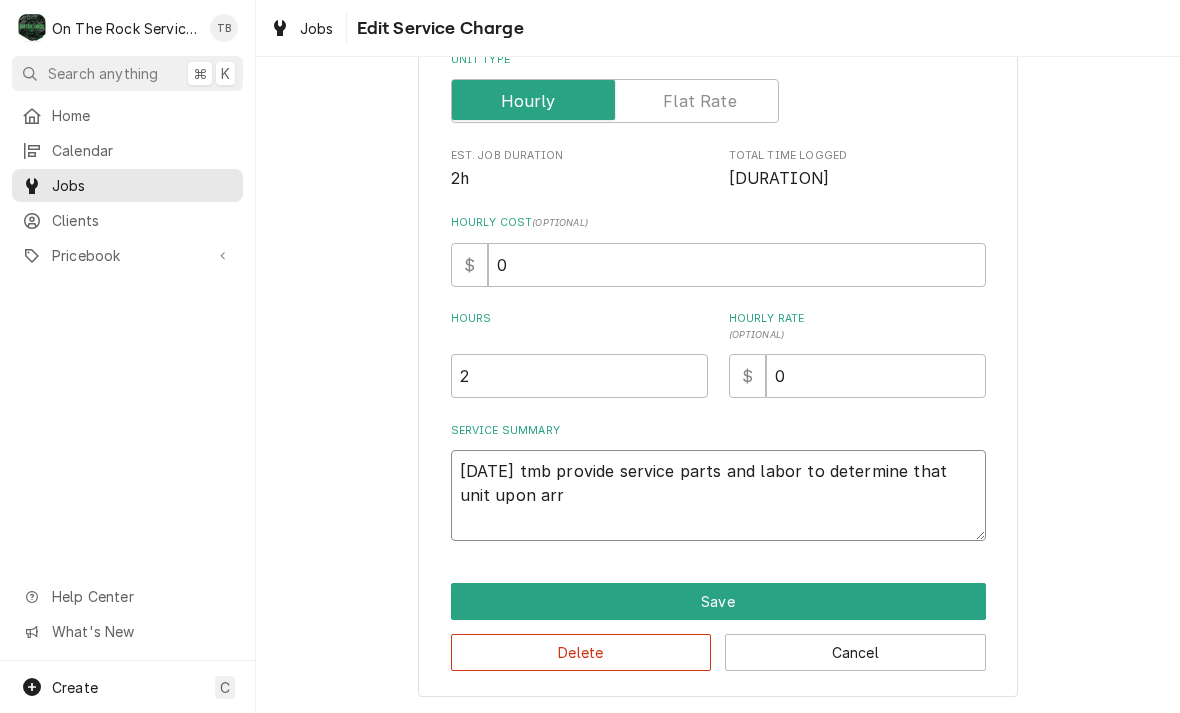 type on "x" 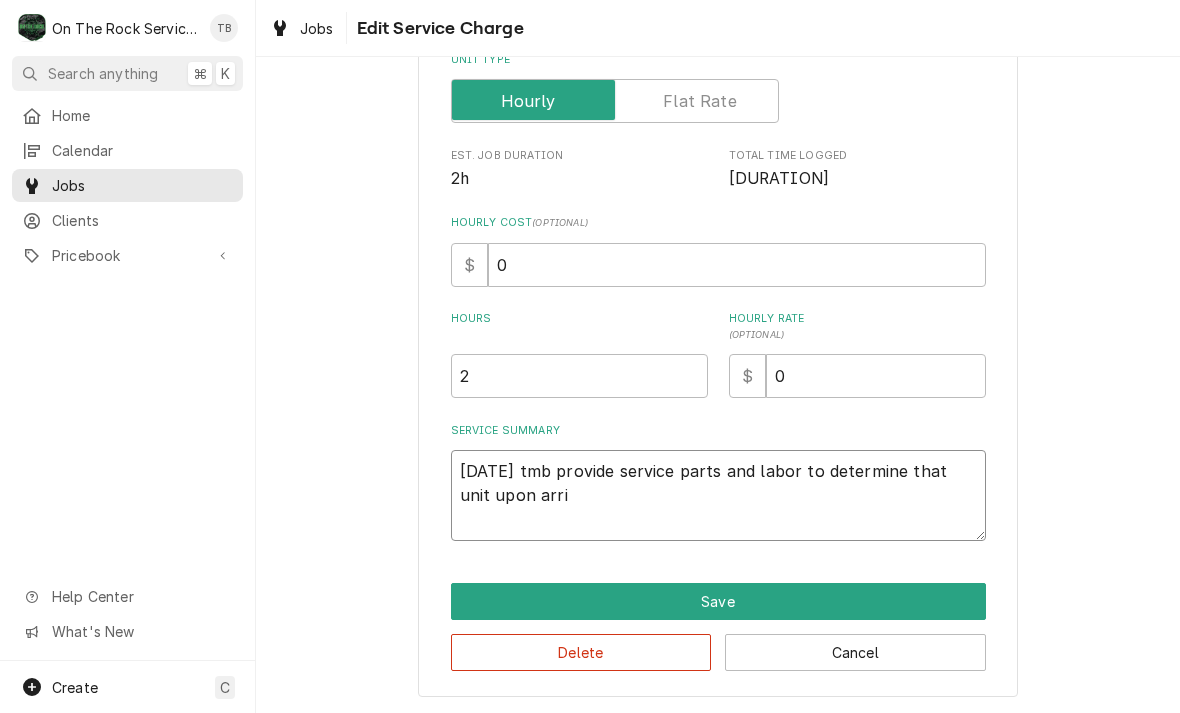 type on "x" 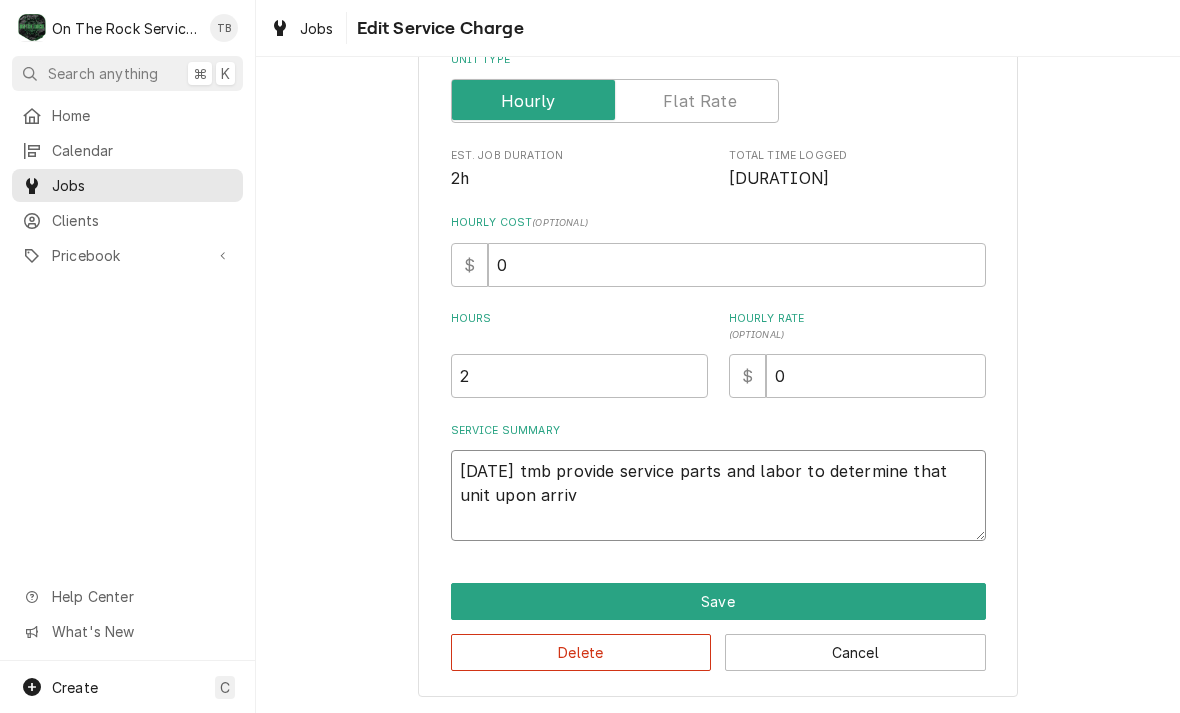 type on "8/1/25 tmb provide service parts and labor to determine that unit upon arriva" 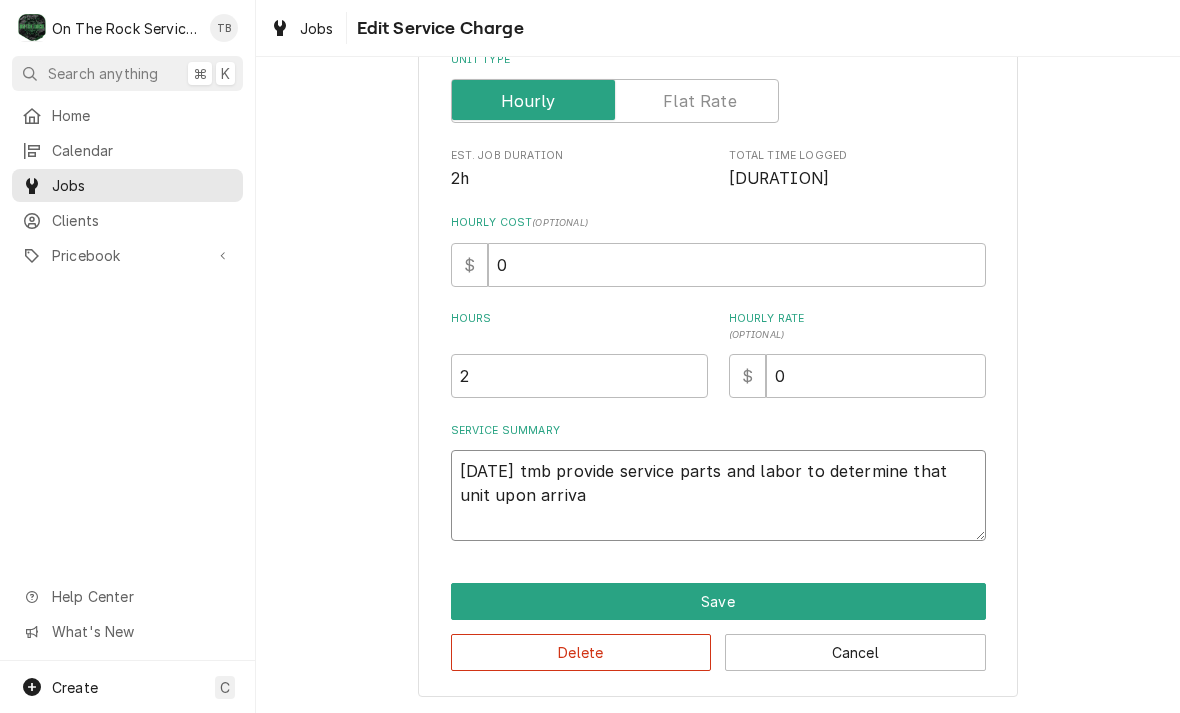 type on "x" 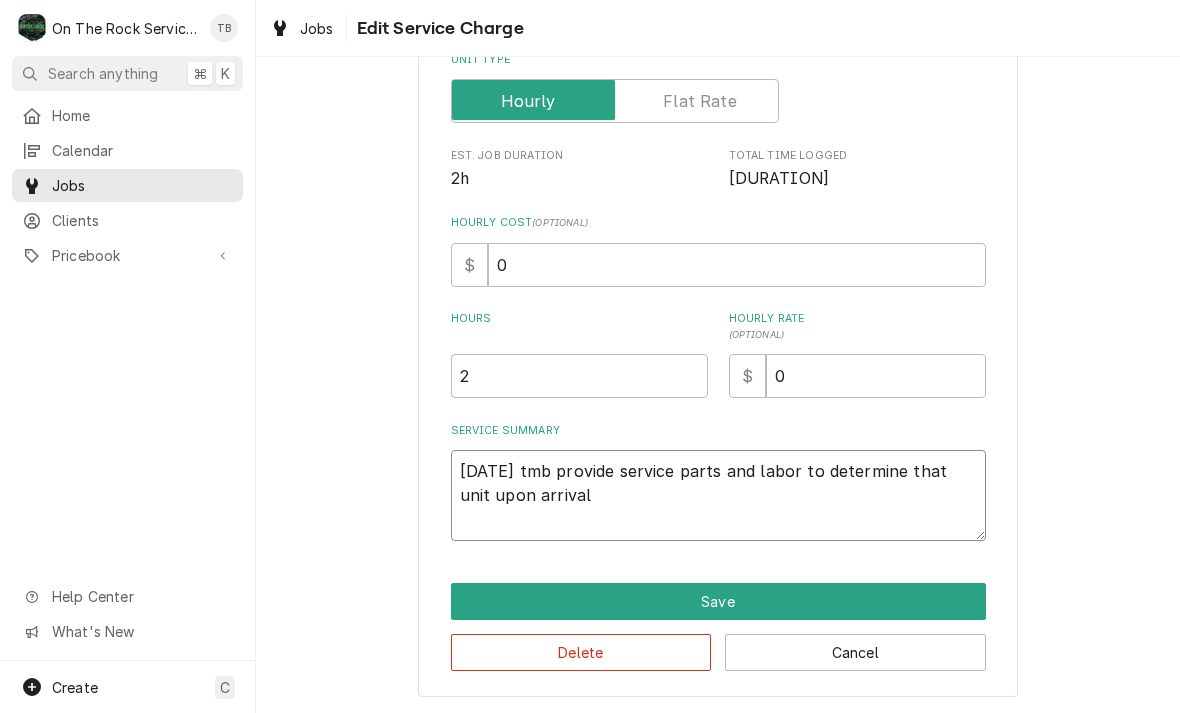 type on "x" 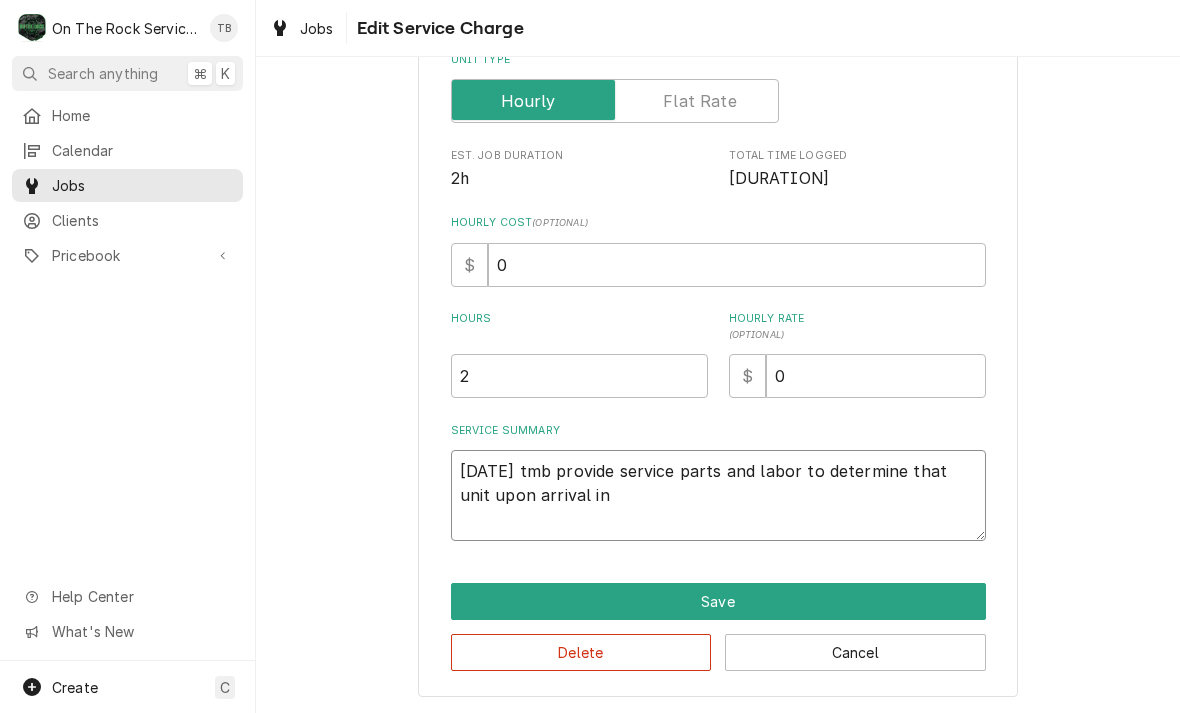 type on "8/1/25 tmb provide service parts and labor to determine that unit upon arrival in" 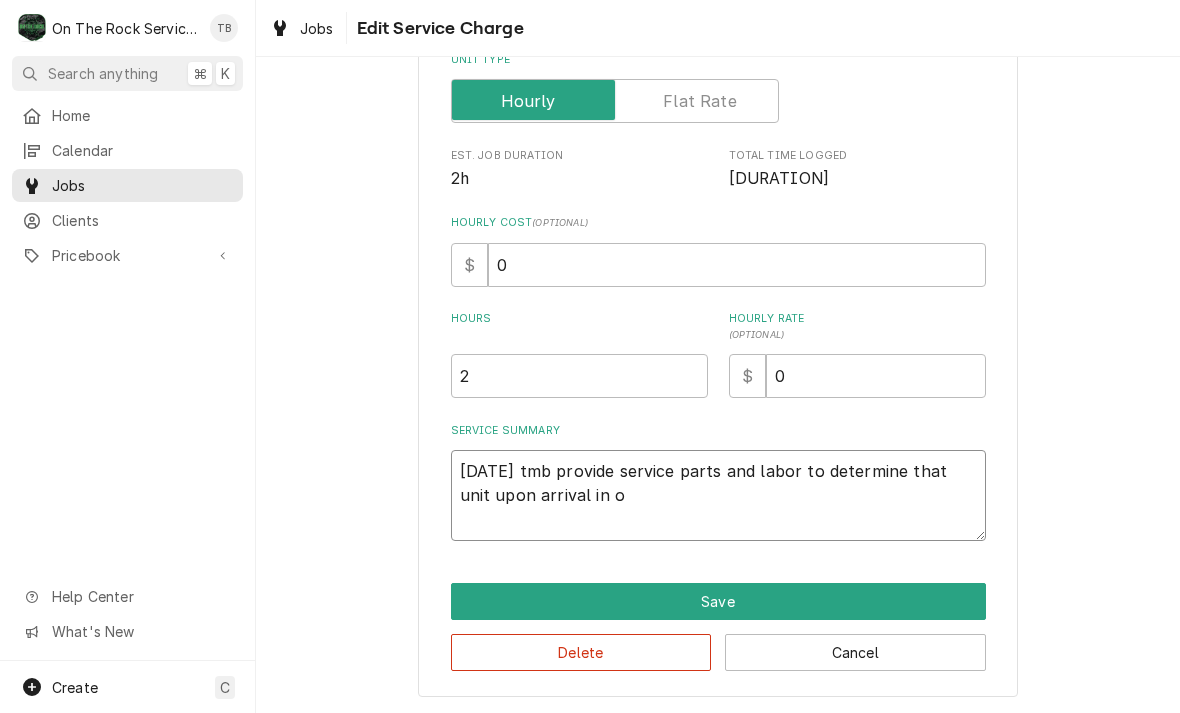type on "x" 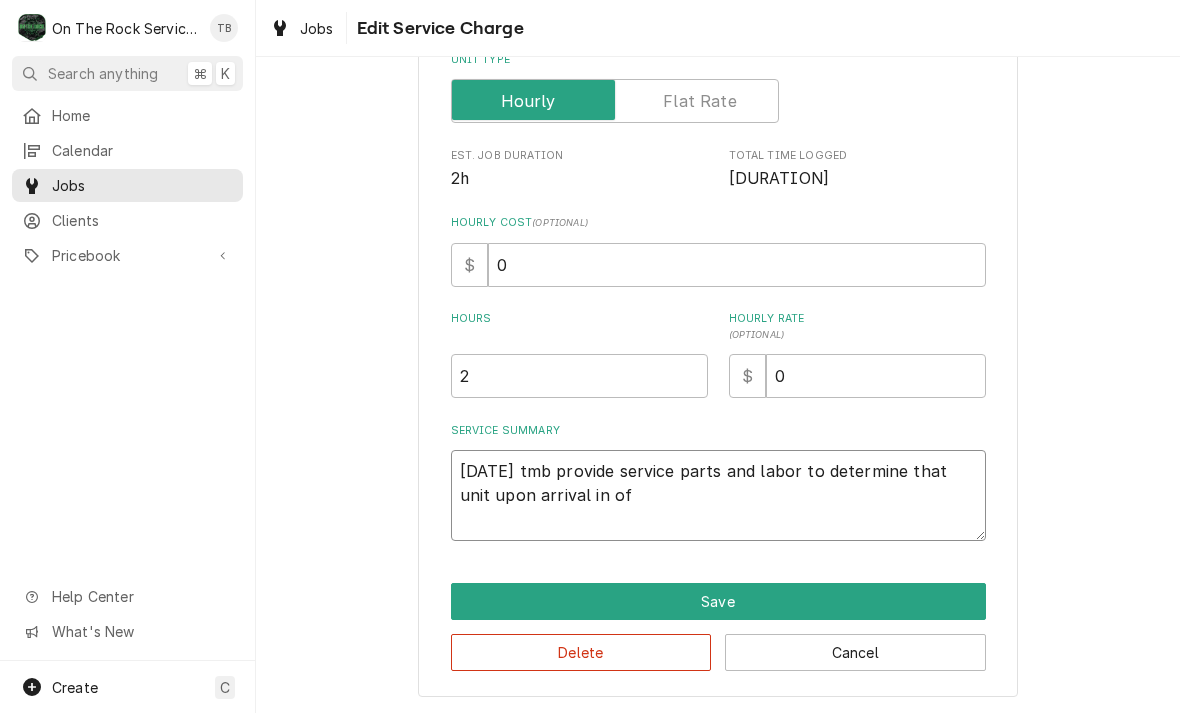 type on "x" 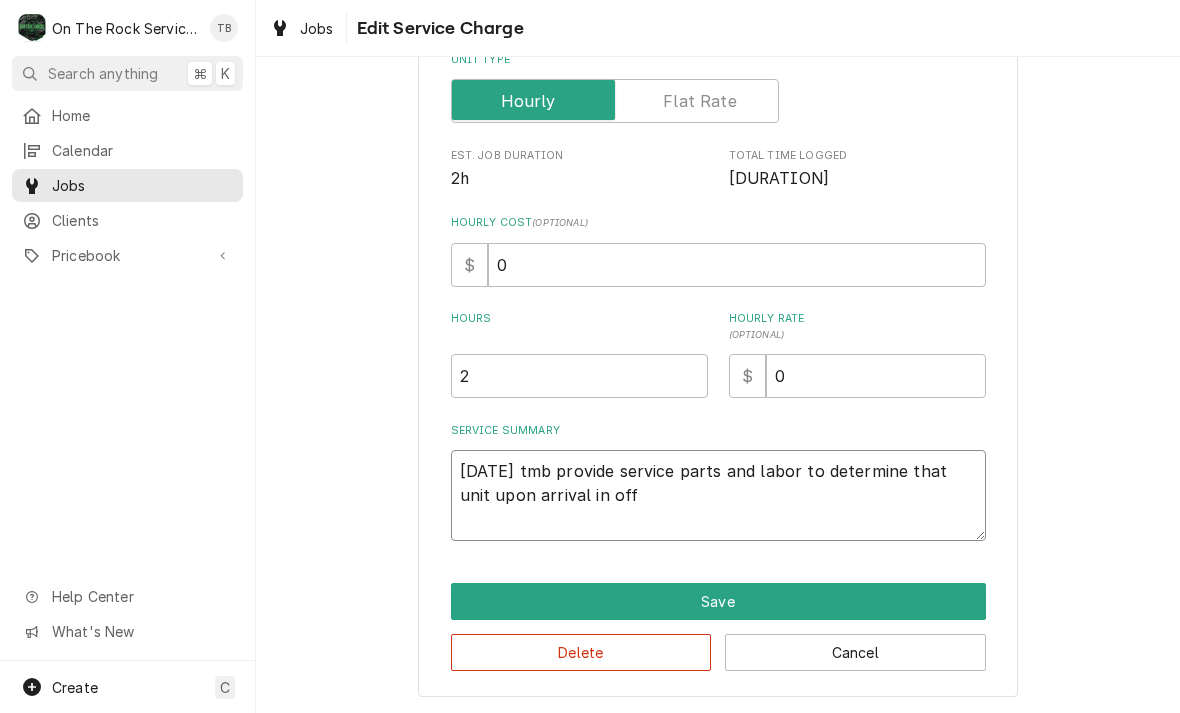 type on "x" 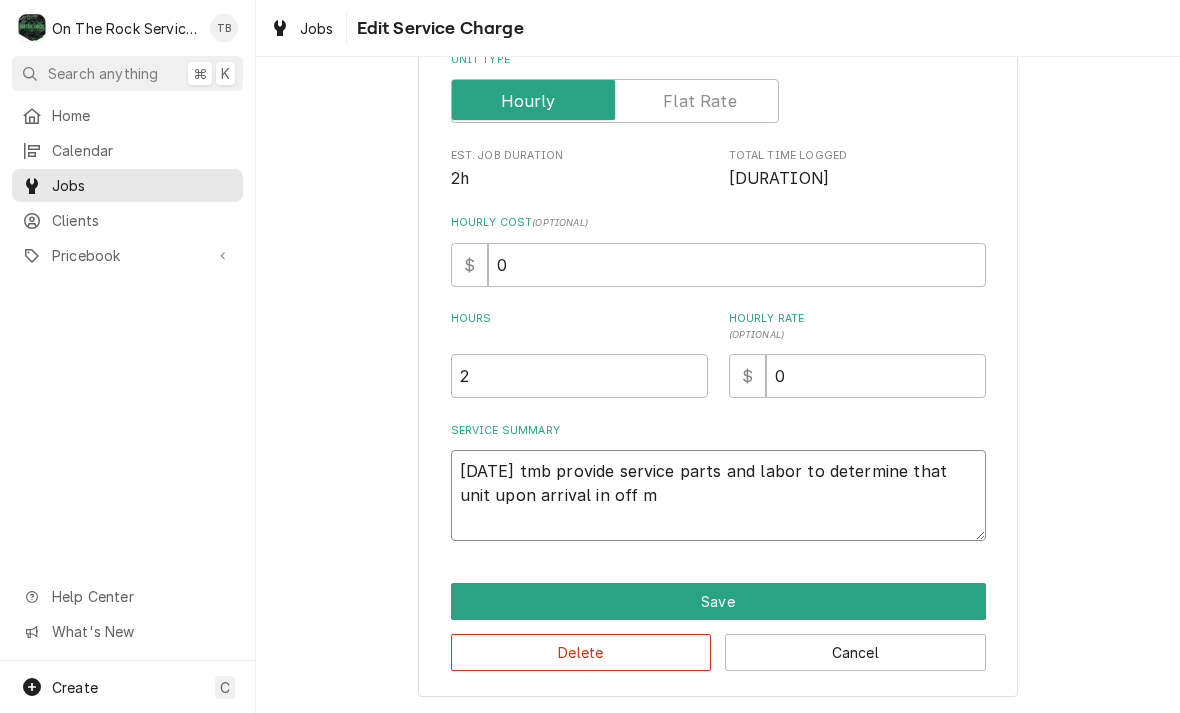 type on "x" 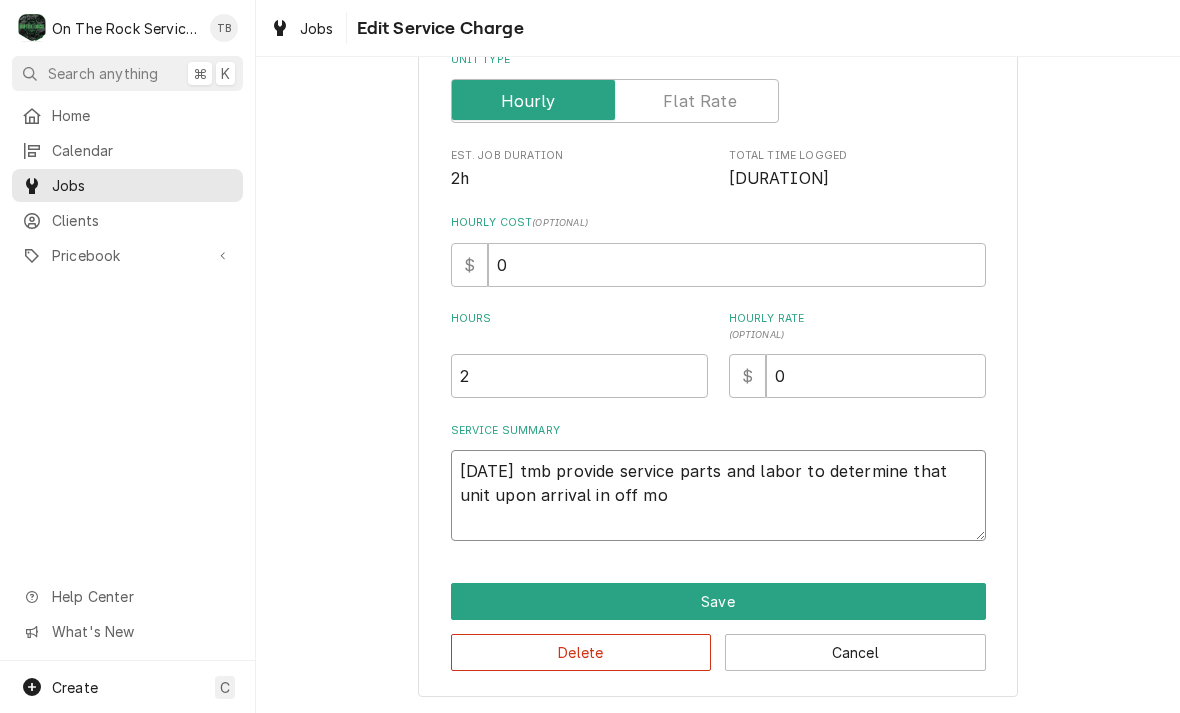type on "x" 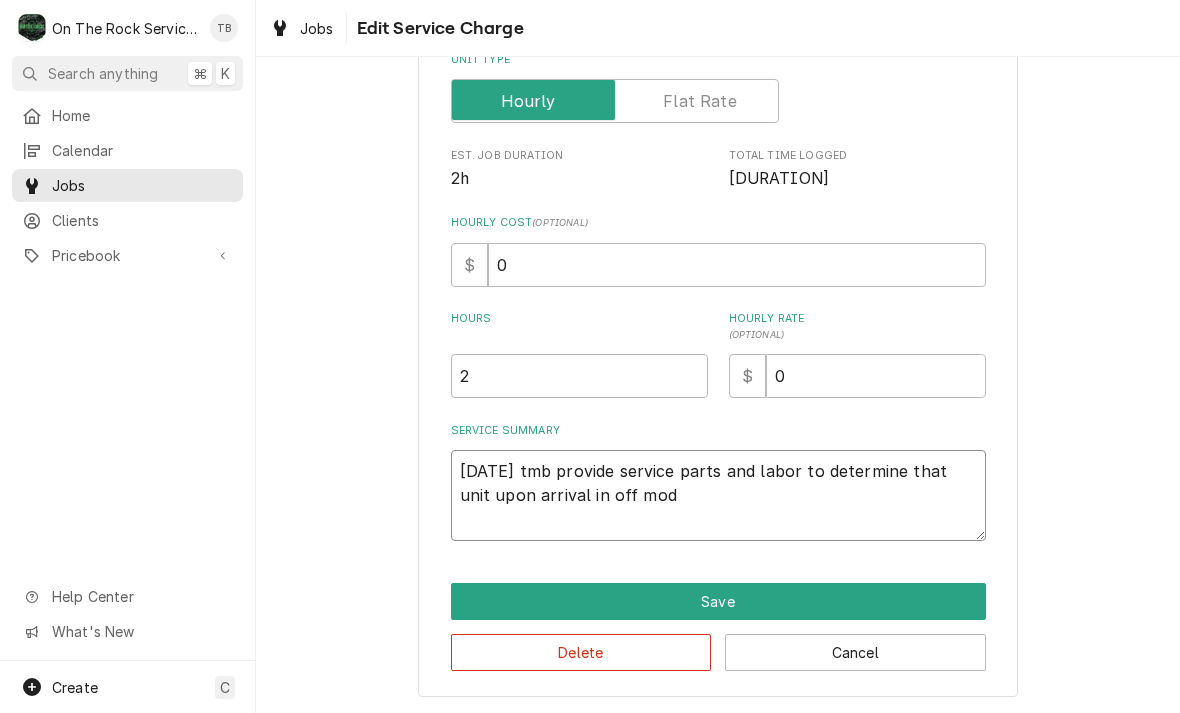 type on "x" 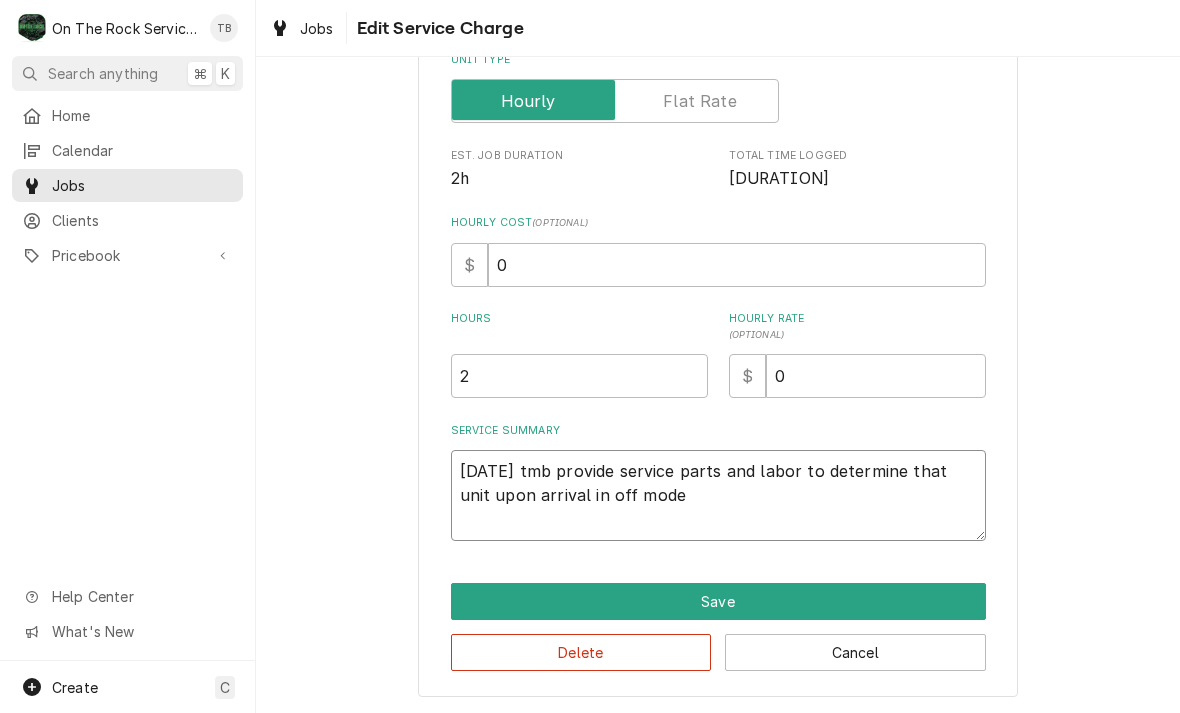 type on "8/1/25 tmb provide service parts and labor to determine that unit upon arrival in off mode." 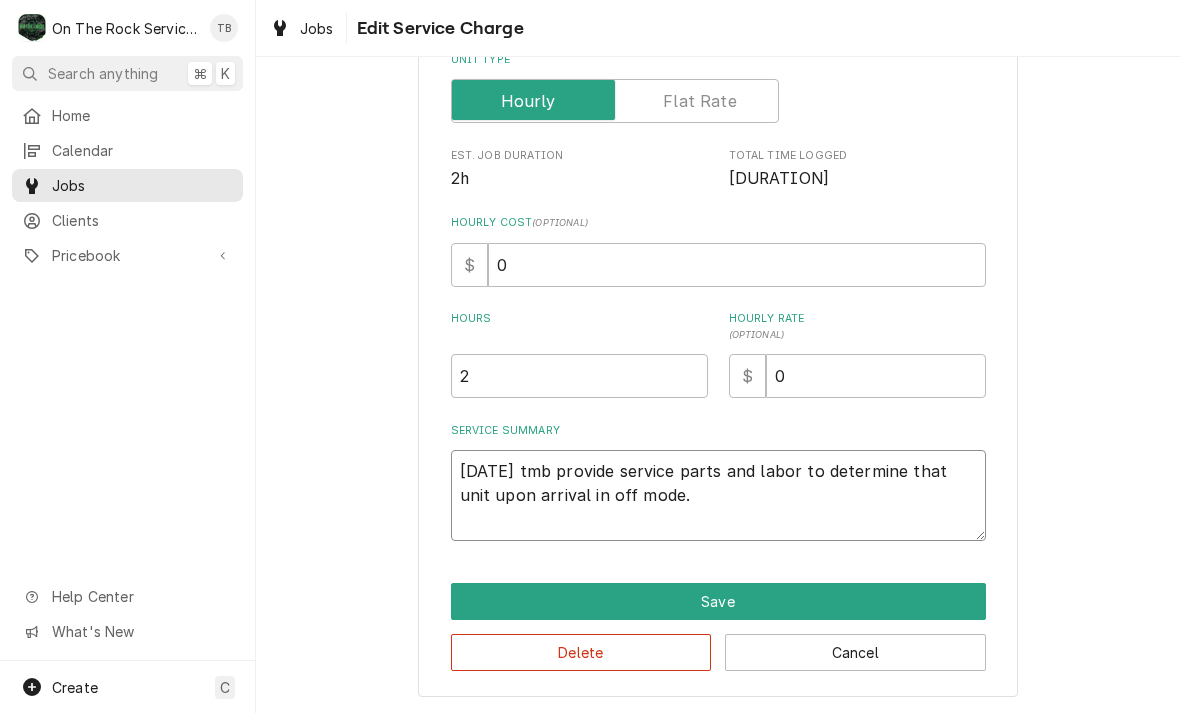 type on "x" 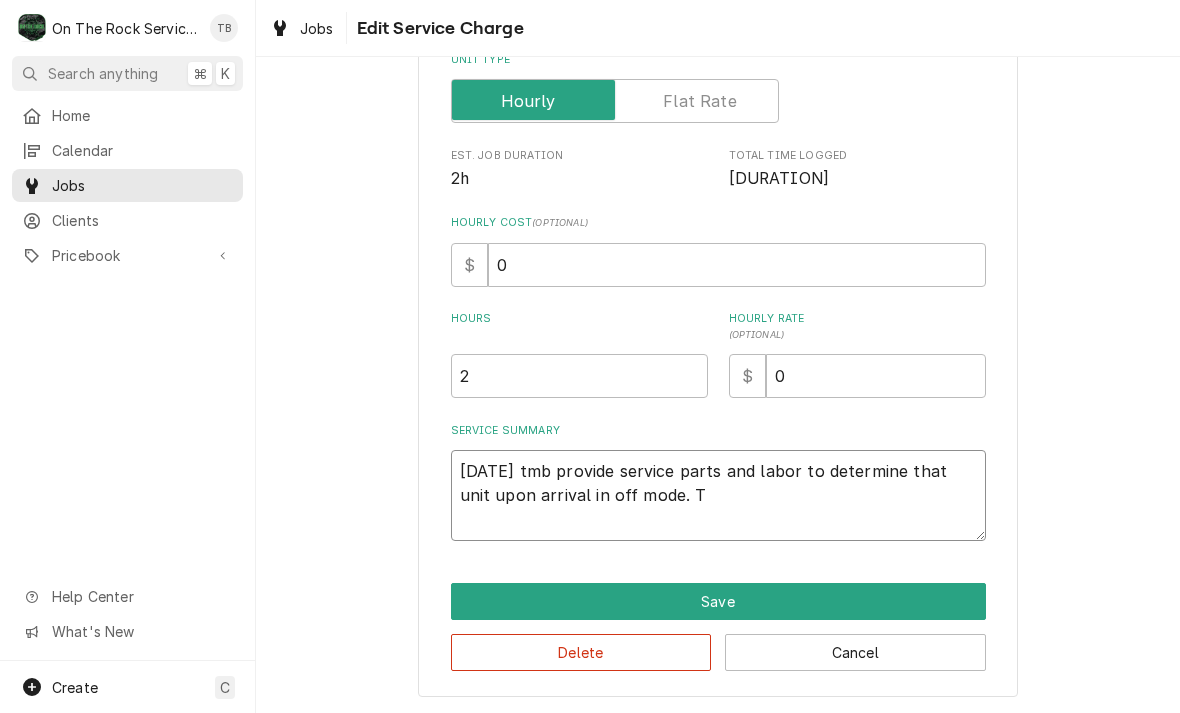 type on "x" 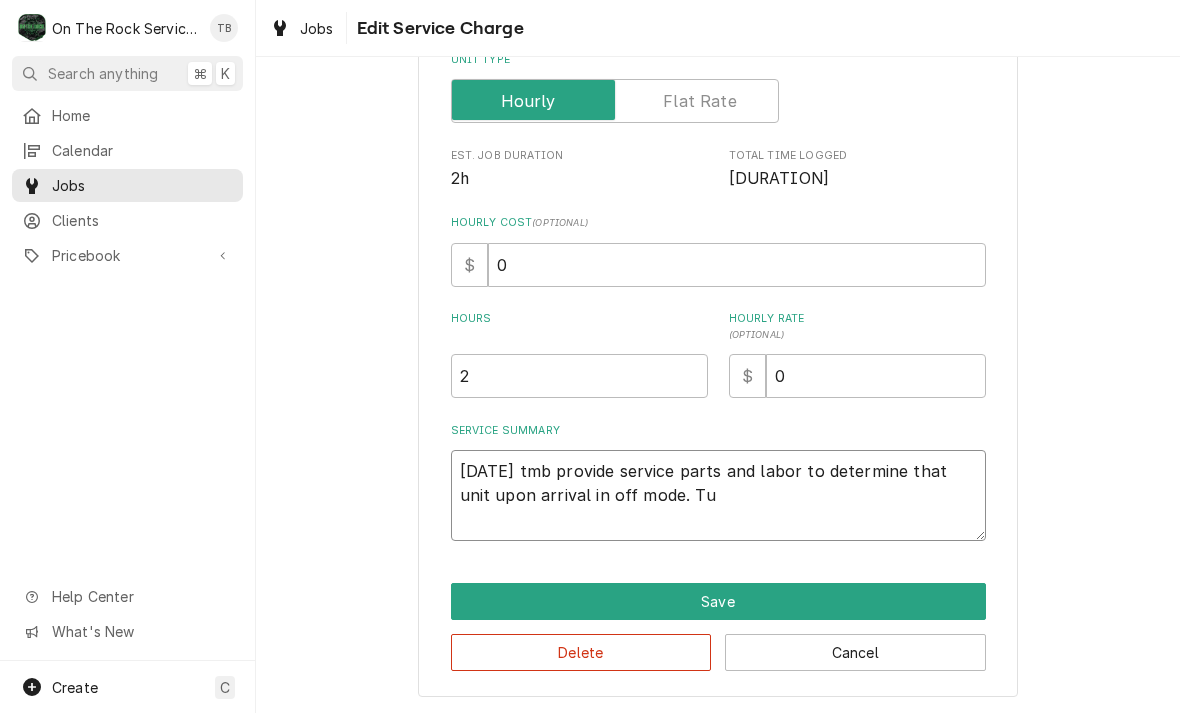 type on "x" 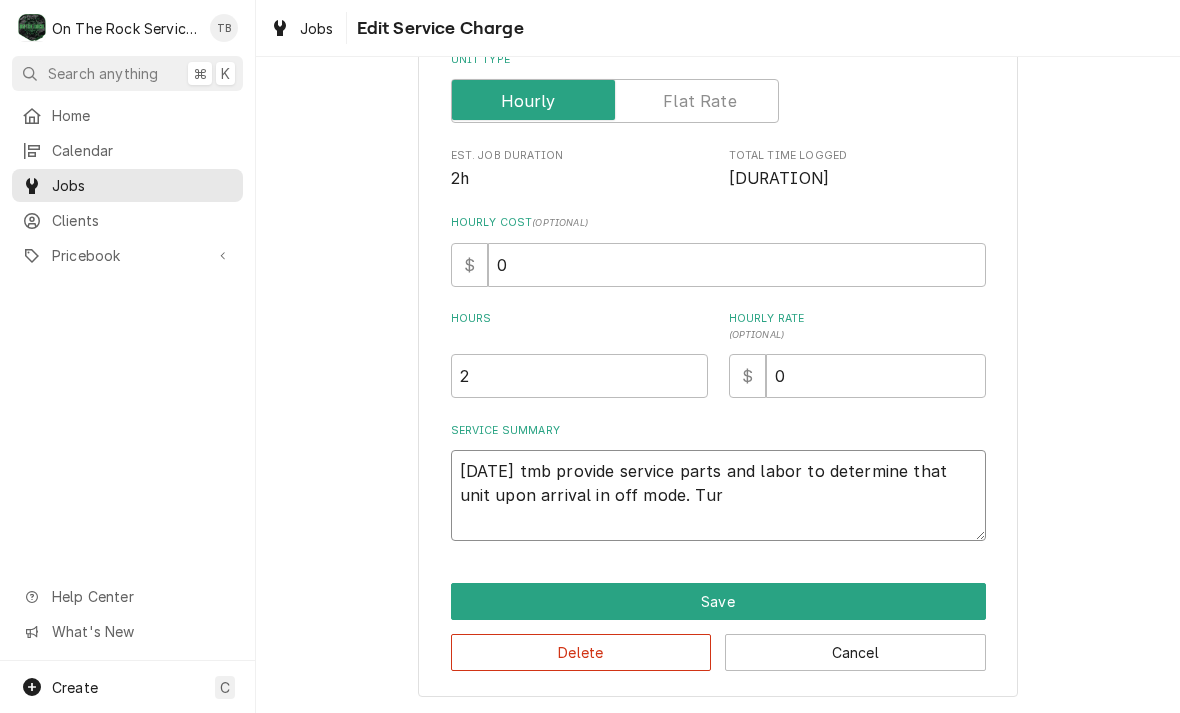 type on "8/1/25 tmb provide service parts and labor to determine that unit upon arrival in off mode. Turn" 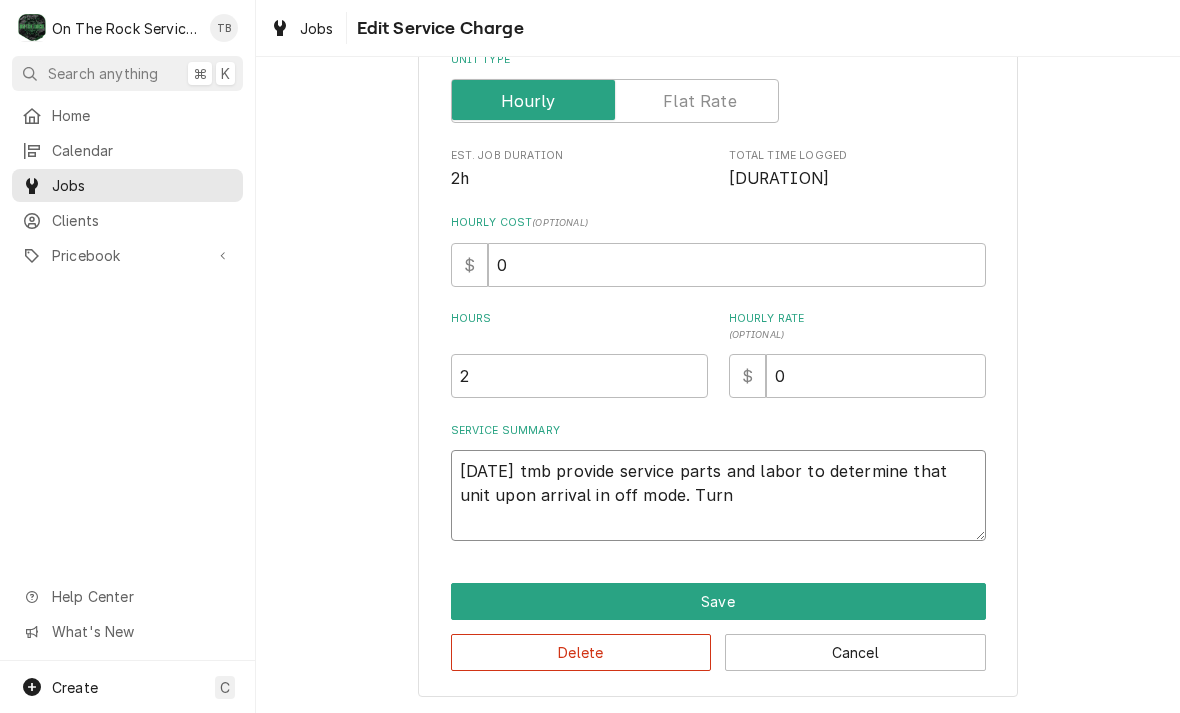 type on "x" 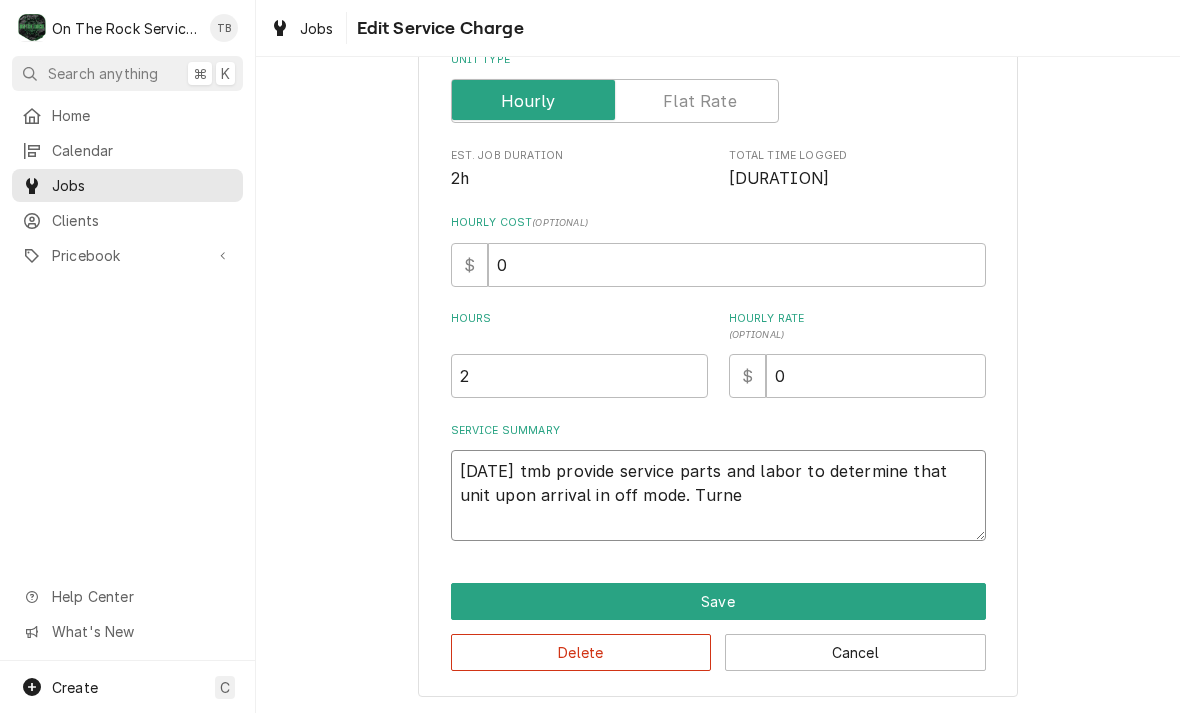 type on "x" 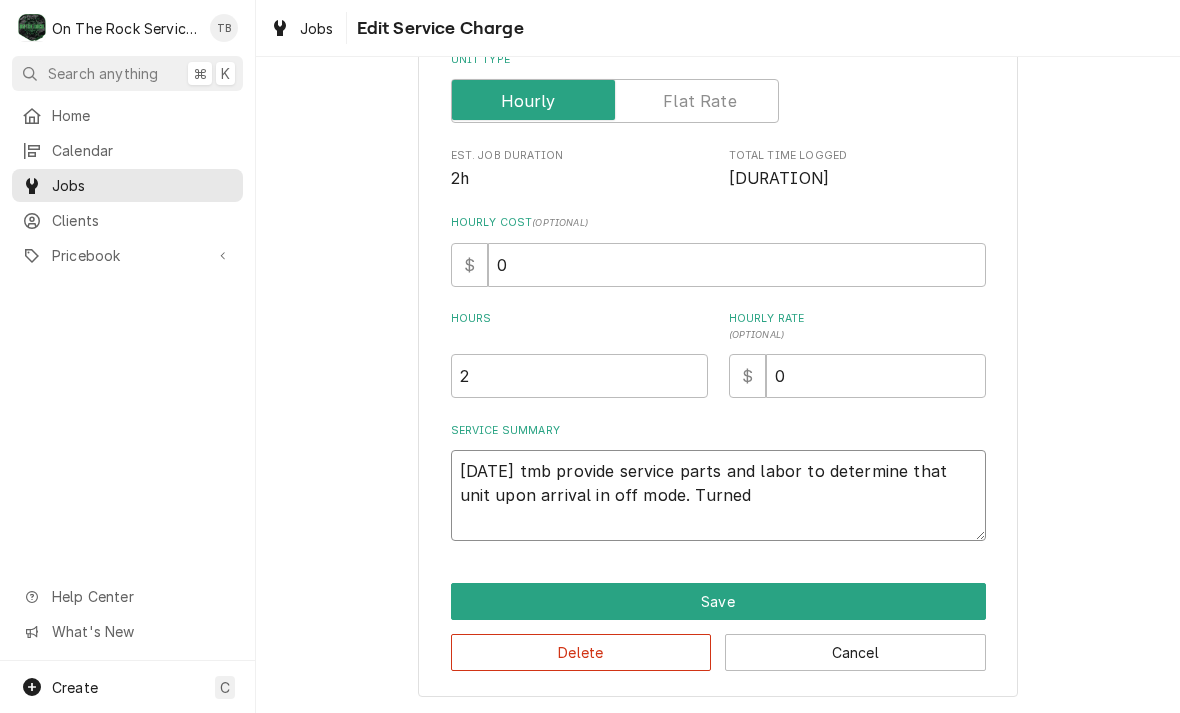 type on "x" 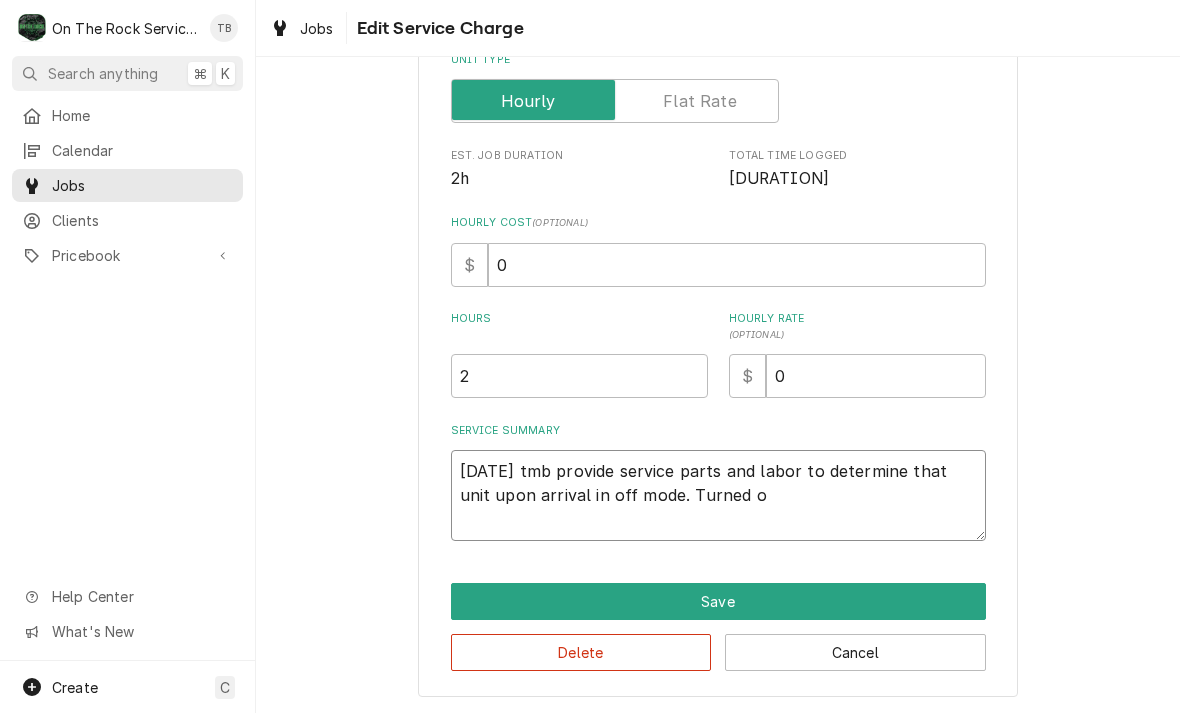 type on "8/1/25 tmb provide service parts and labor to determine that unit upon arrival in off mode. Turned on" 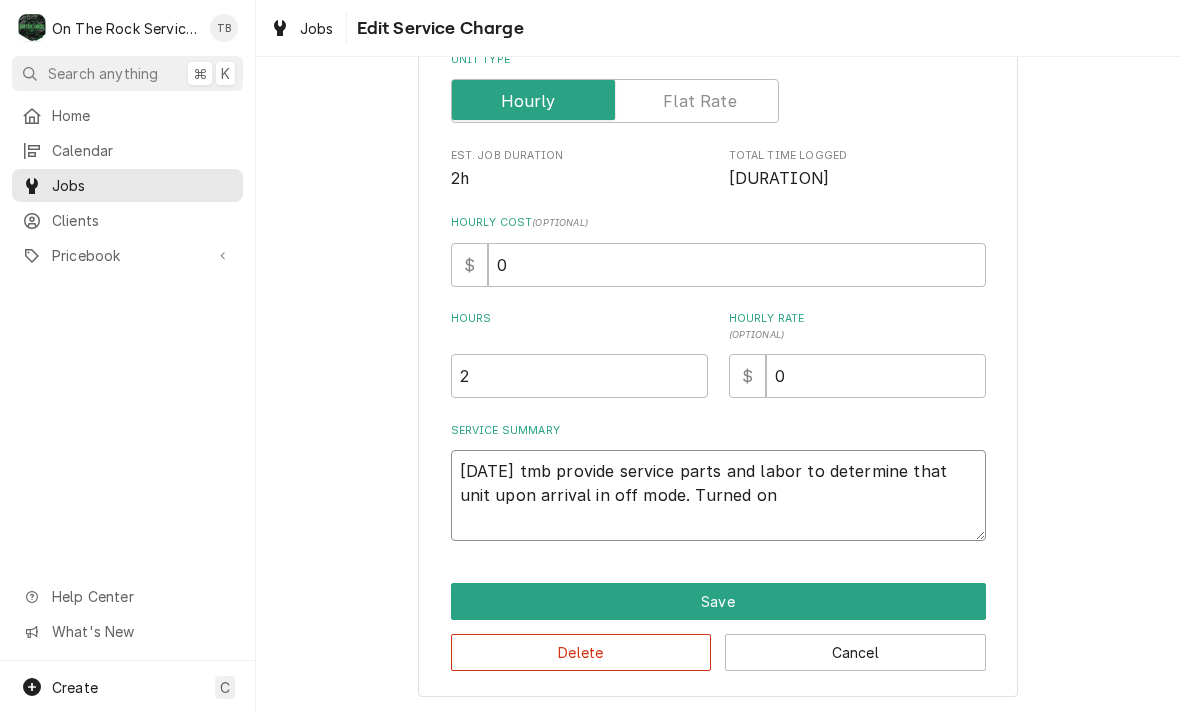 type on "x" 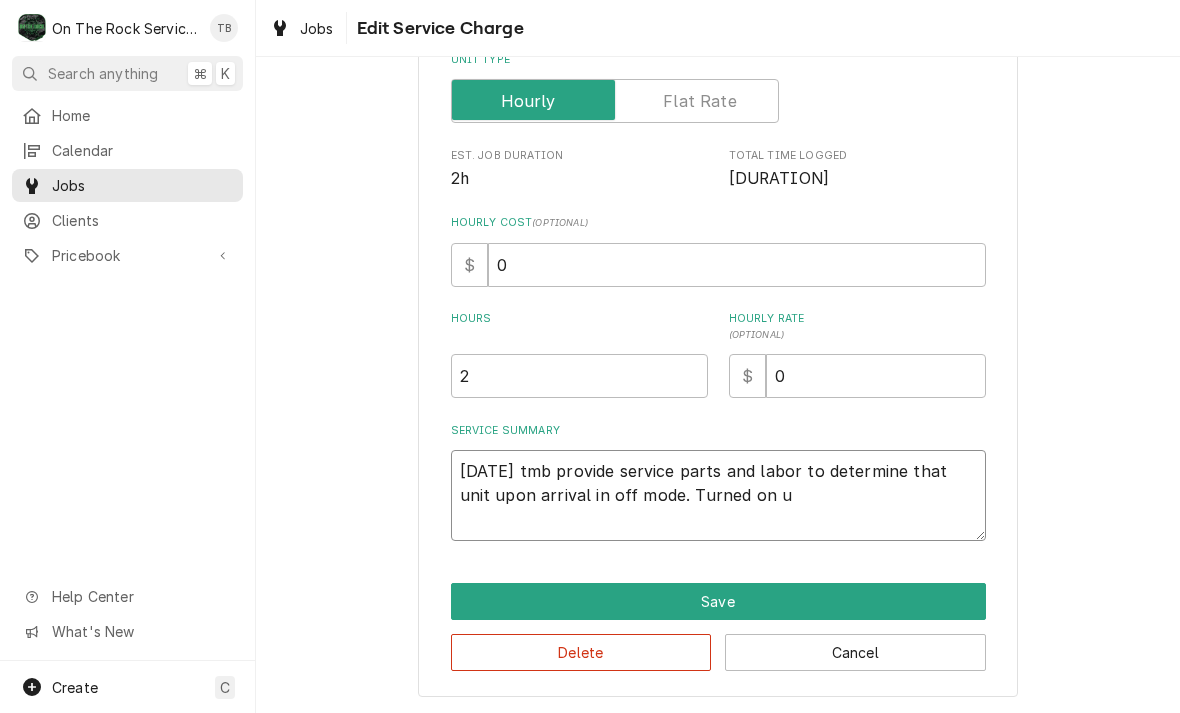 type on "x" 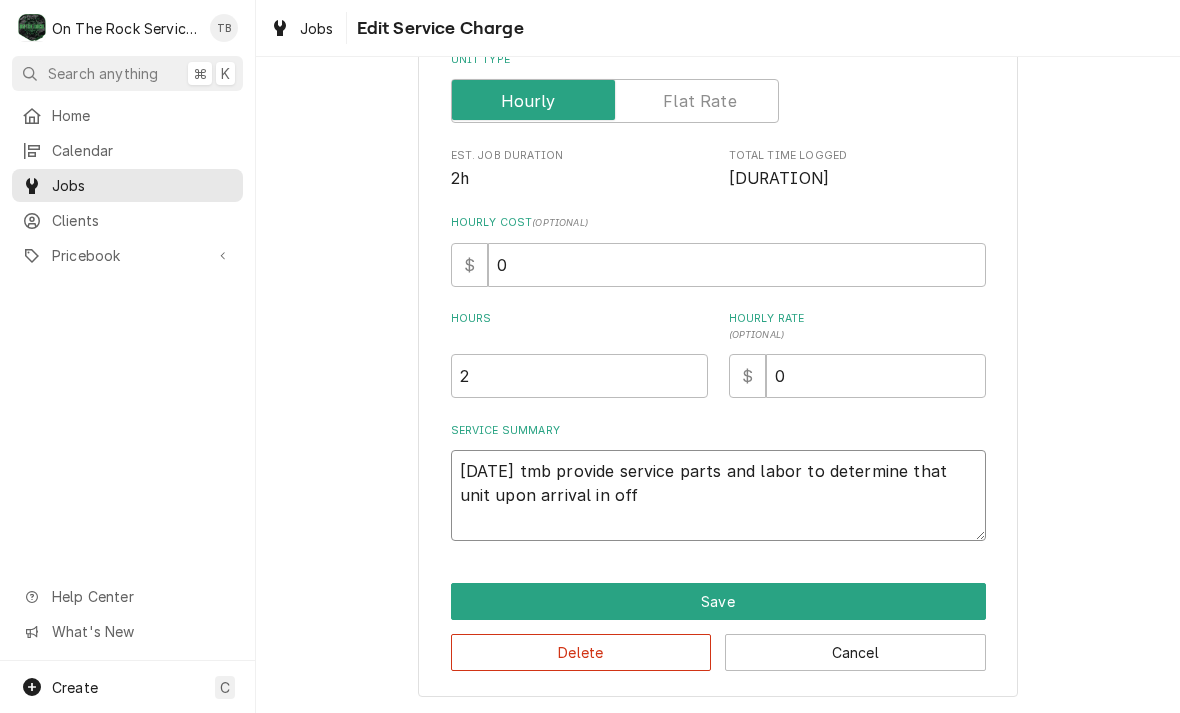 type on "x" 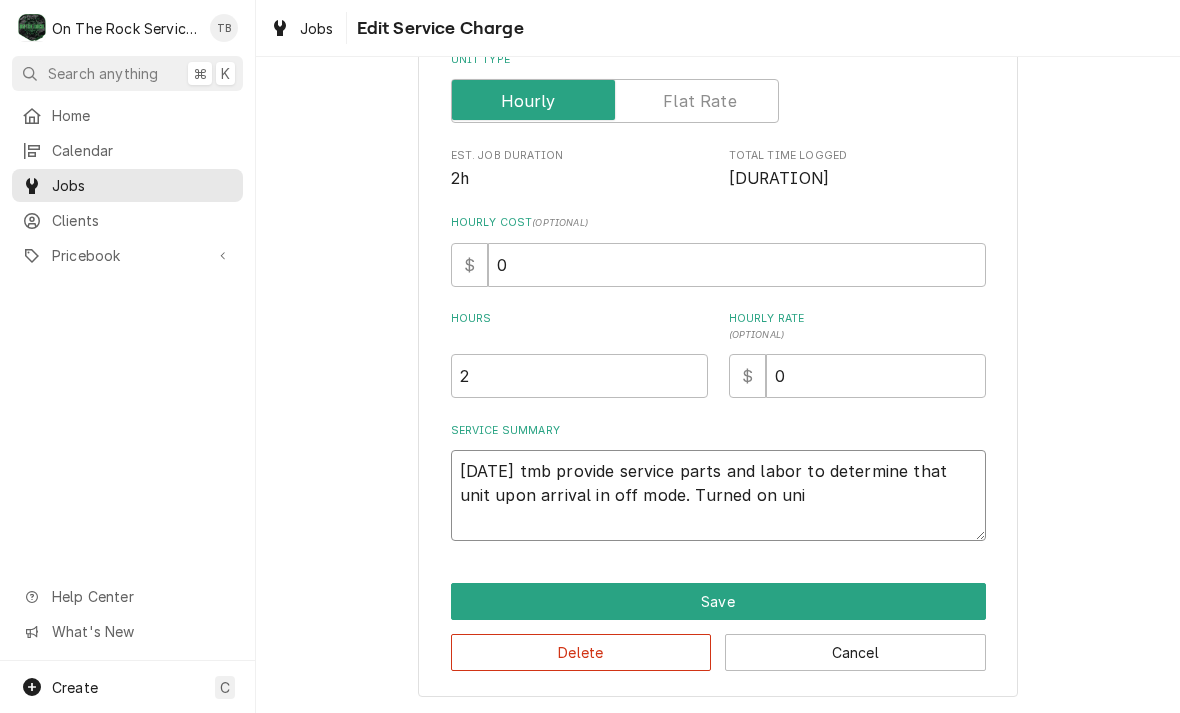 type on "8/1/25 tmb provide service parts and labor to determine that unit upon arrival in off mode. Turned on unit" 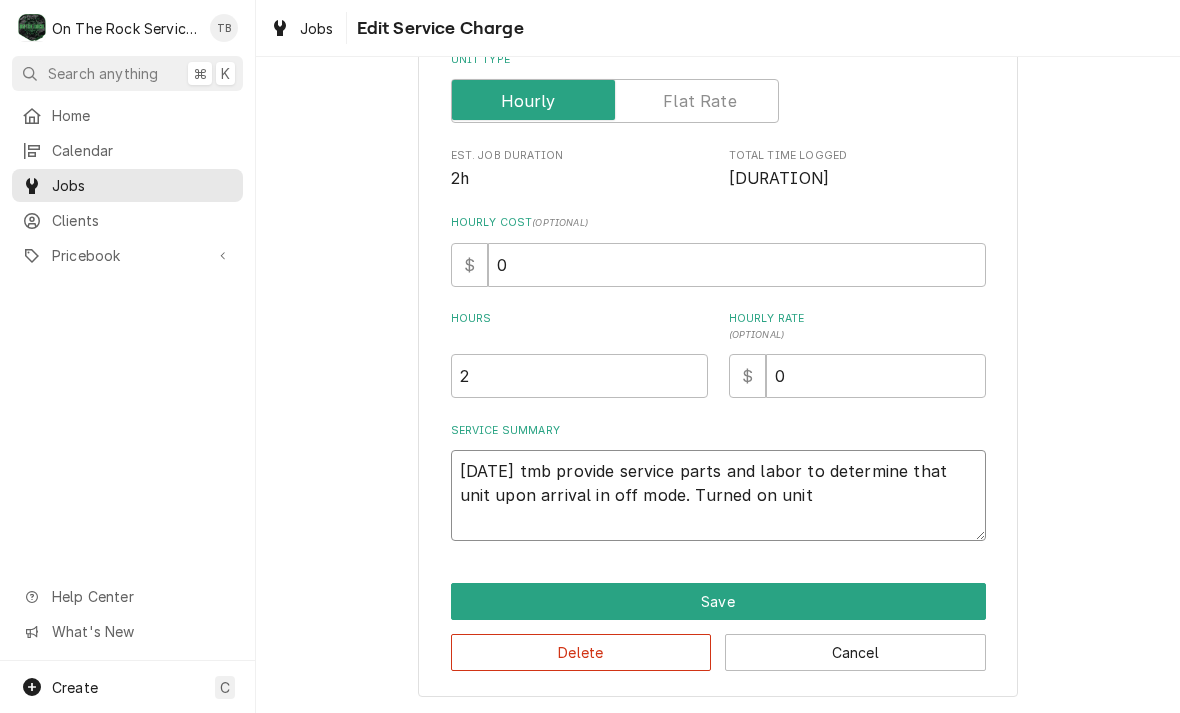 type on "x" 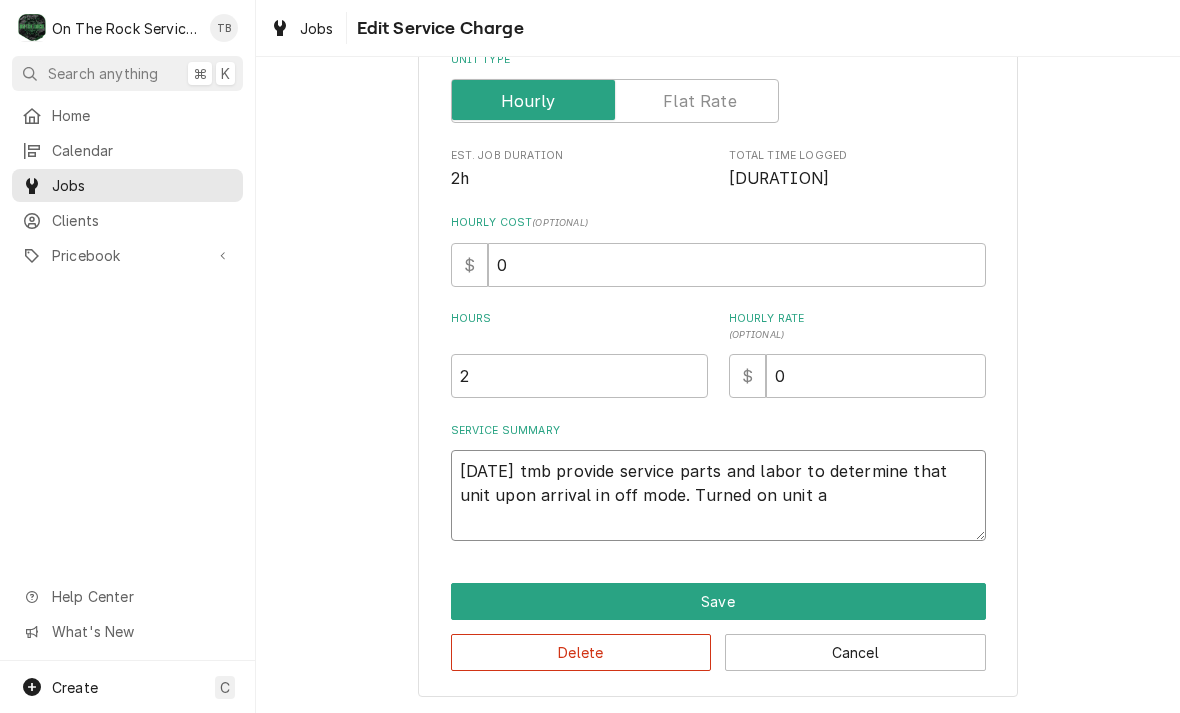 type on "x" 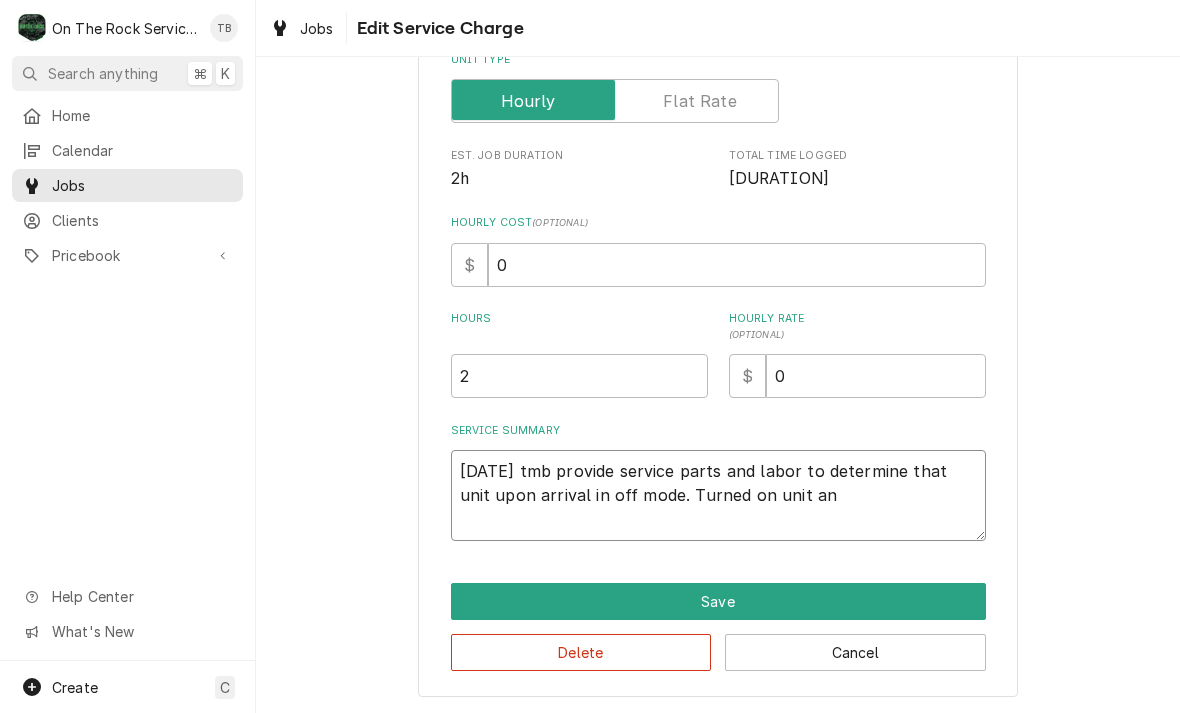 type on "x" 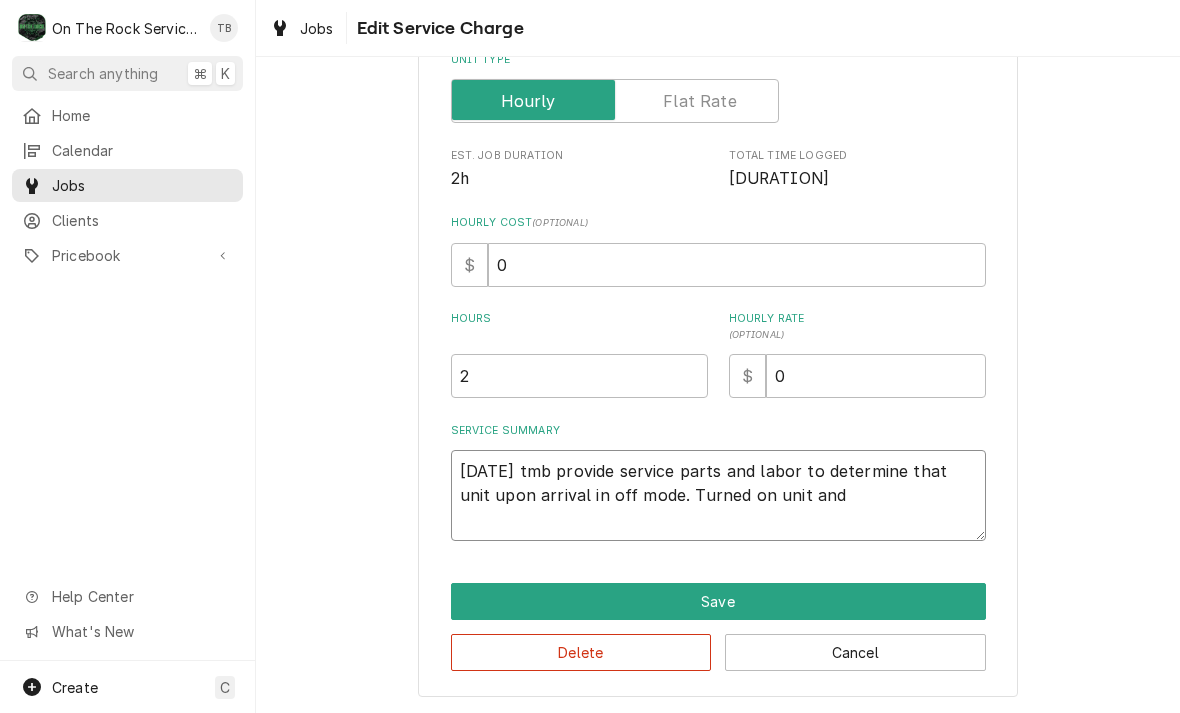 type on "8/1/25 tmb provide service parts and labor to determine that unit upon arrival in off mode. Turned on unit and" 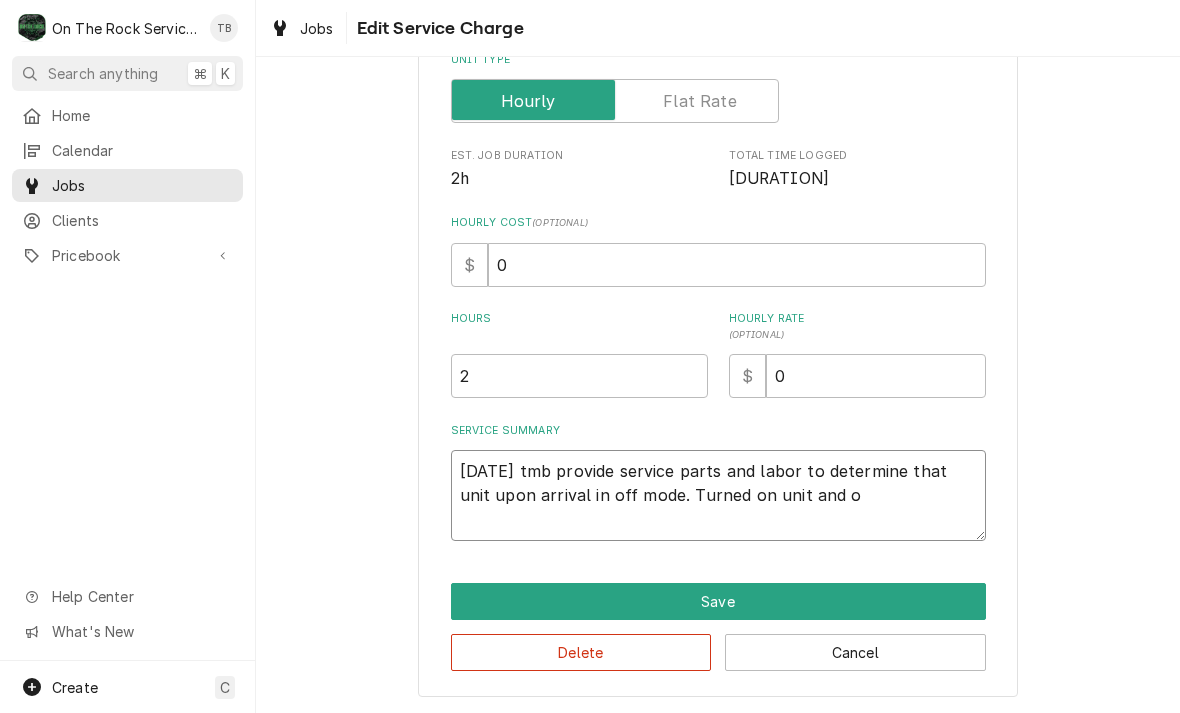 type on "x" 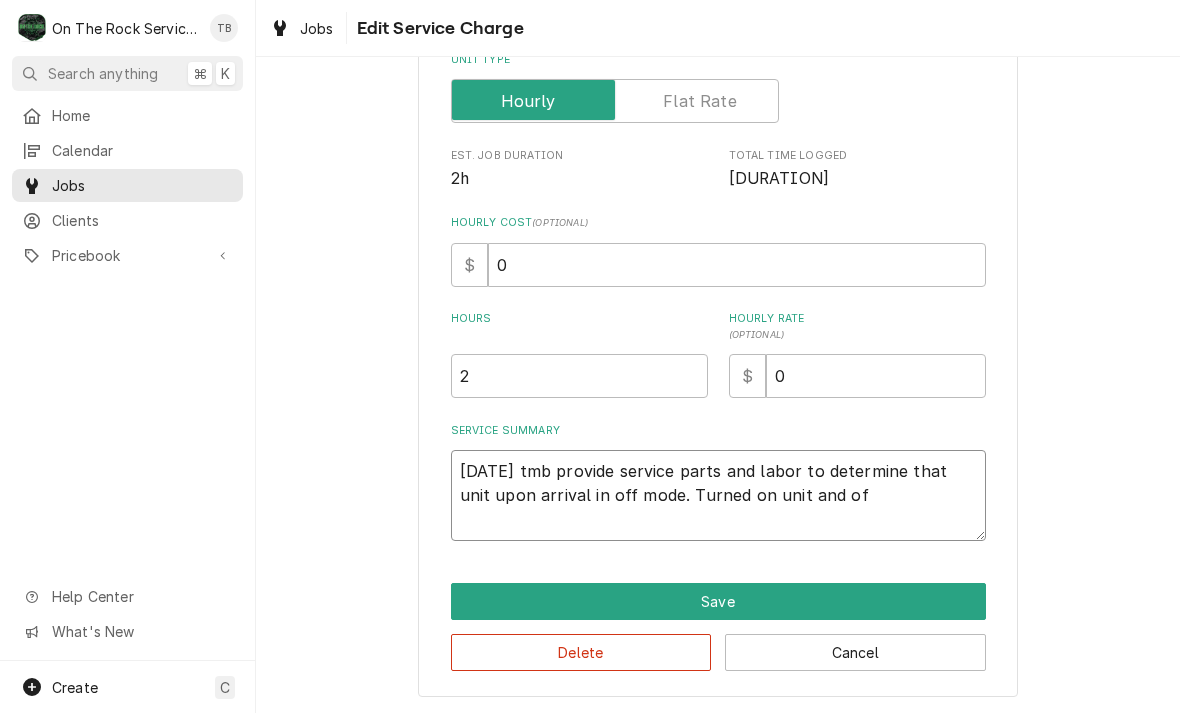 type on "x" 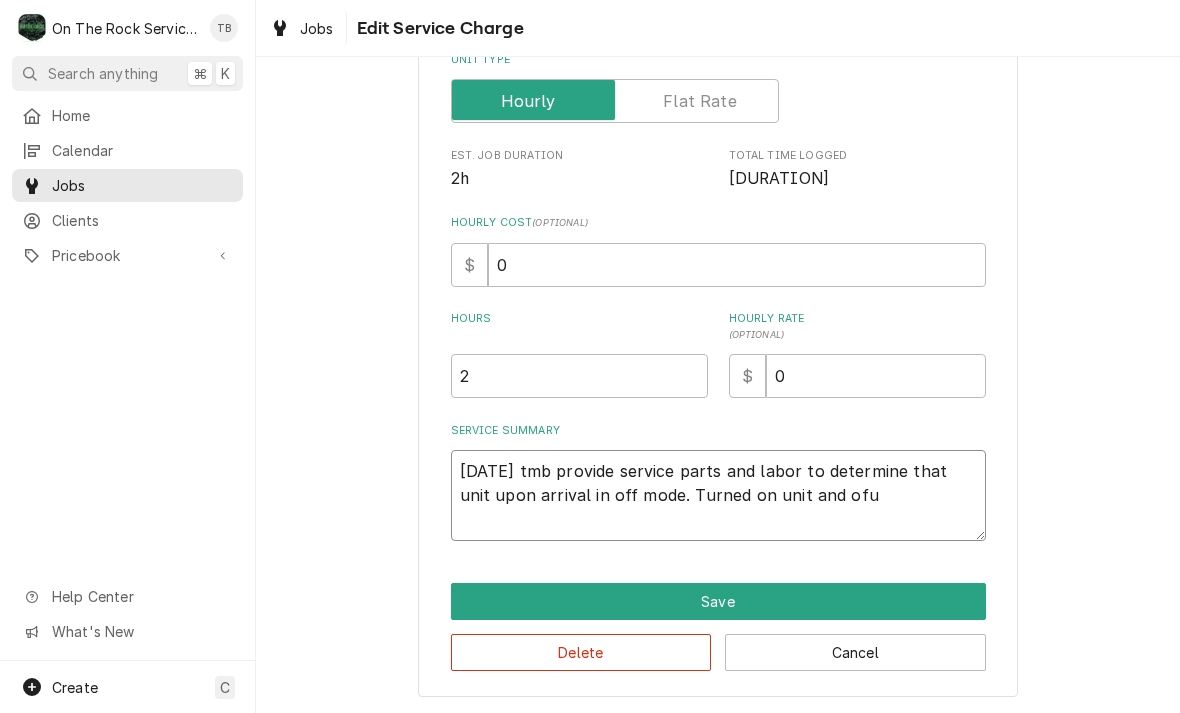 type on "x" 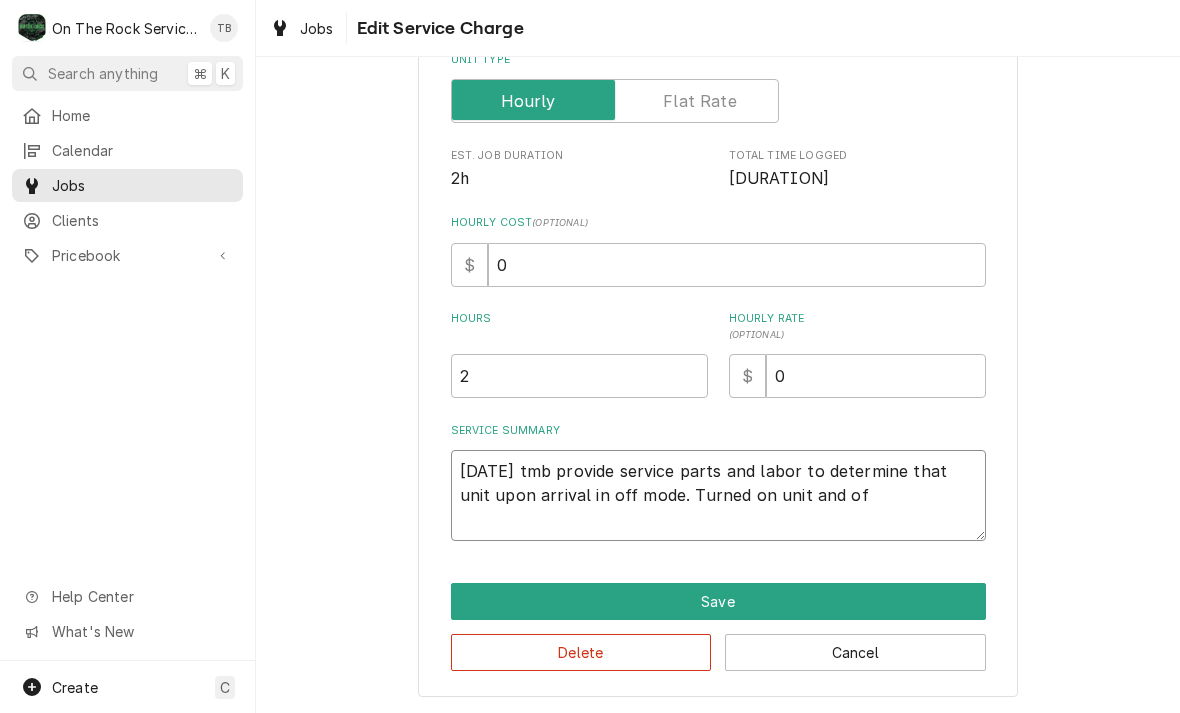 type on "x" 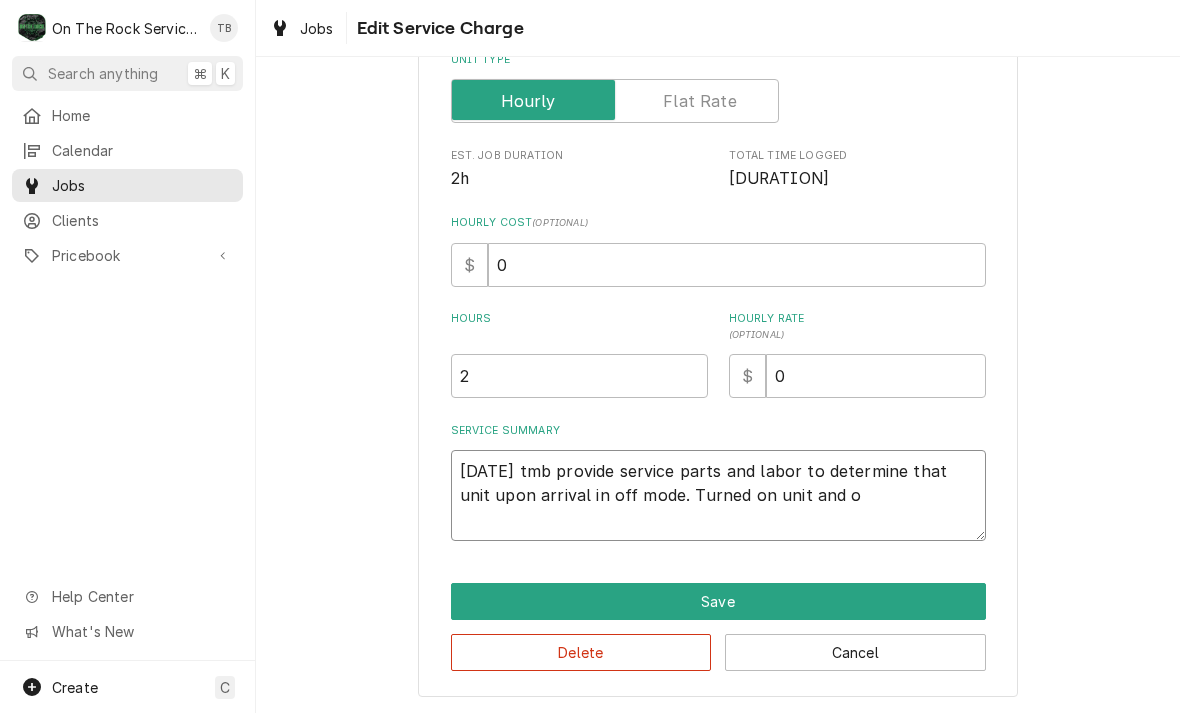 type on "x" 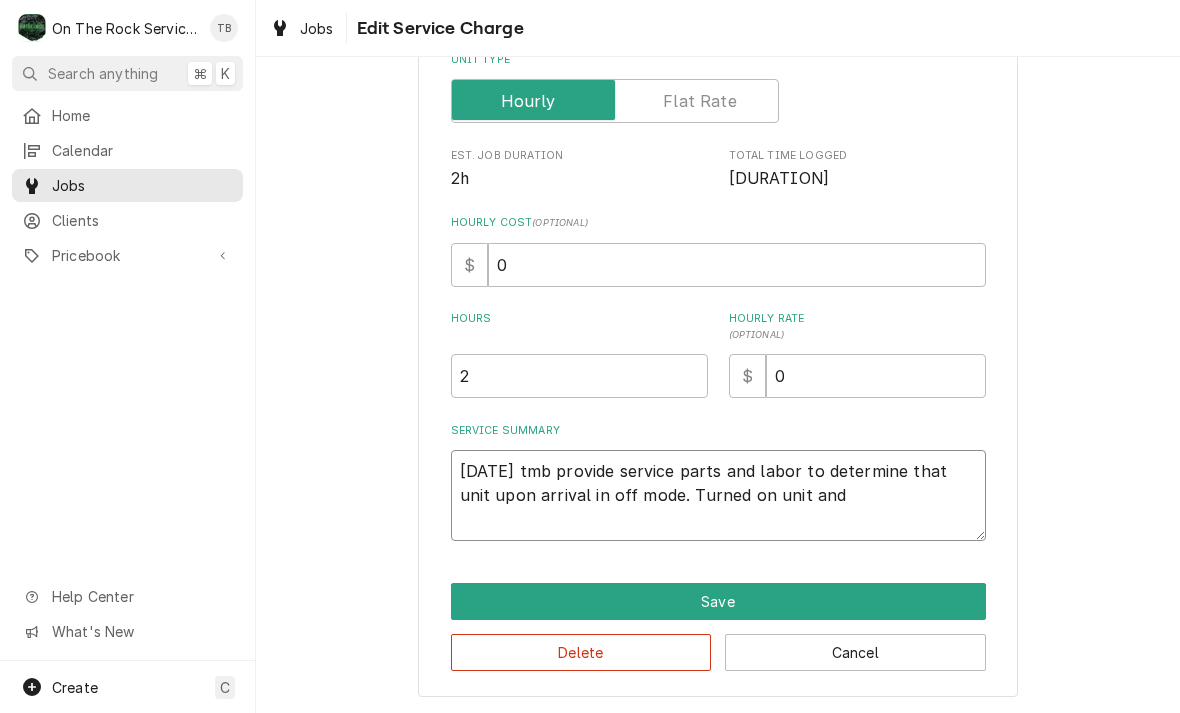 type on "x" 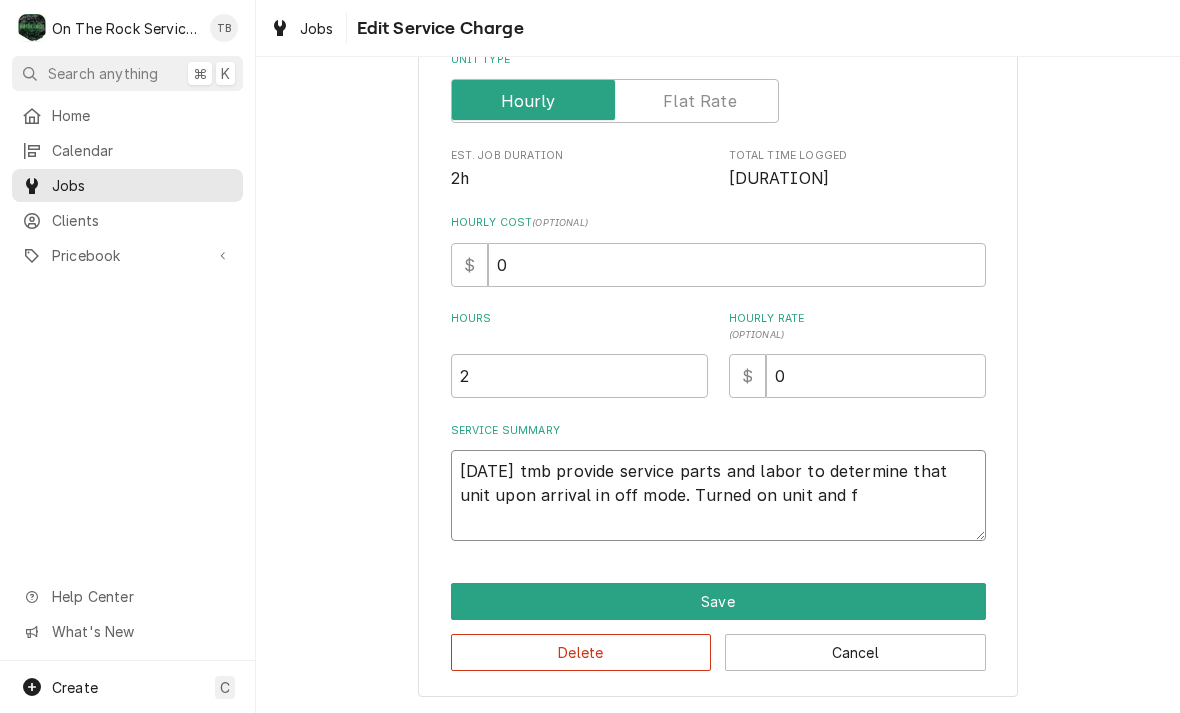type 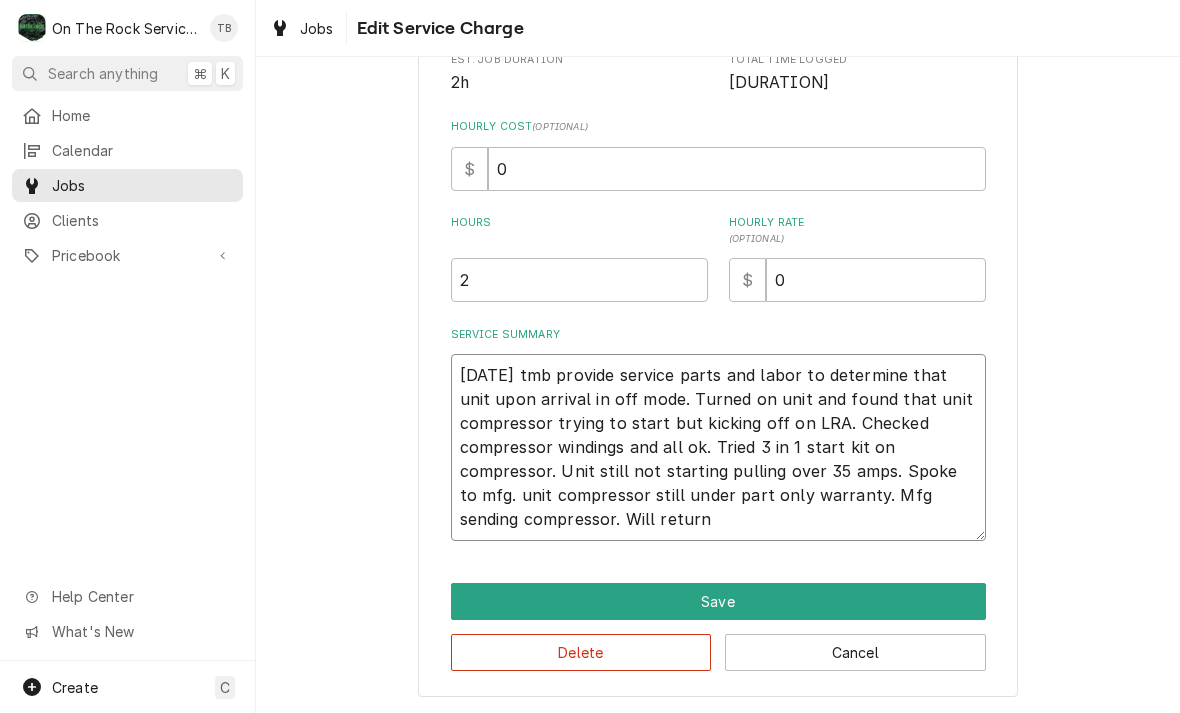 scroll, scrollTop: 400, scrollLeft: 0, axis: vertical 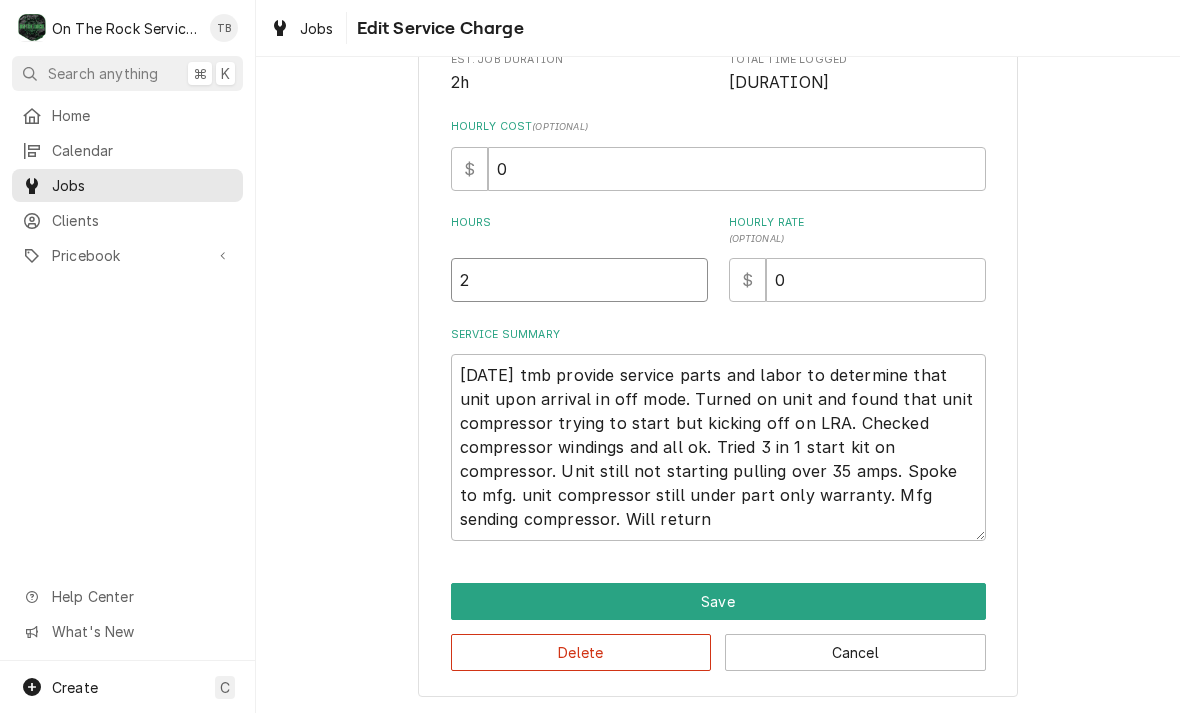click on "2" at bounding box center (579, 280) 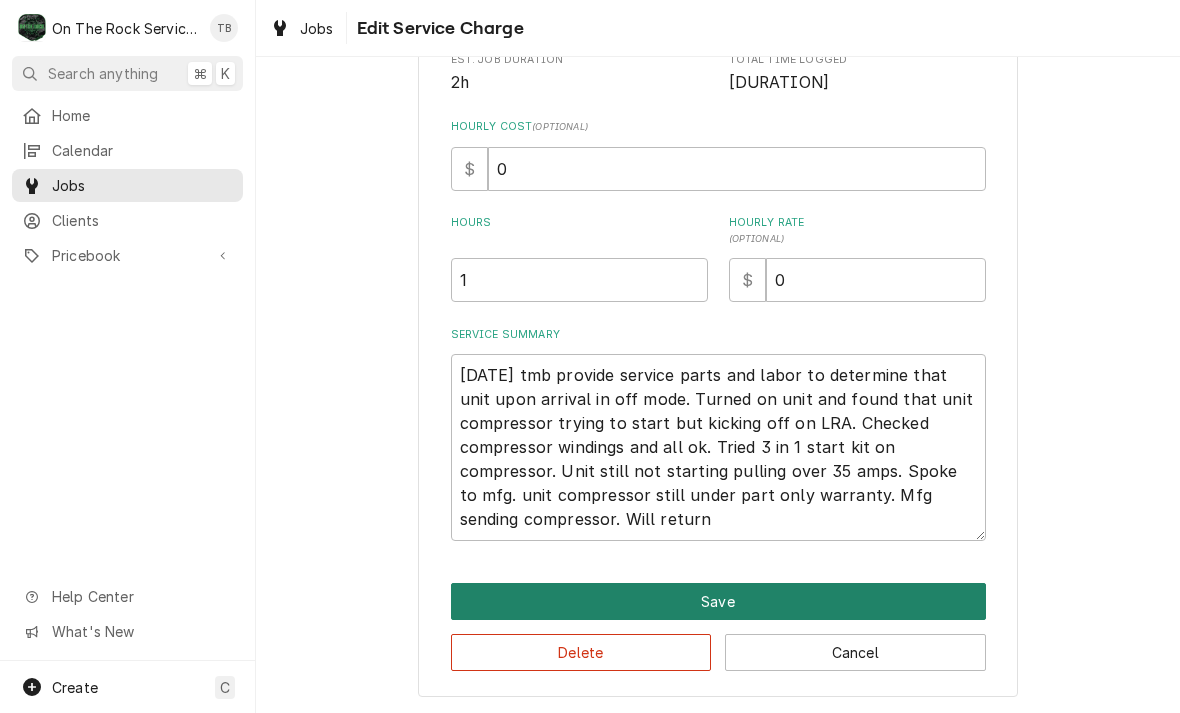 click on "Save" at bounding box center [718, 601] 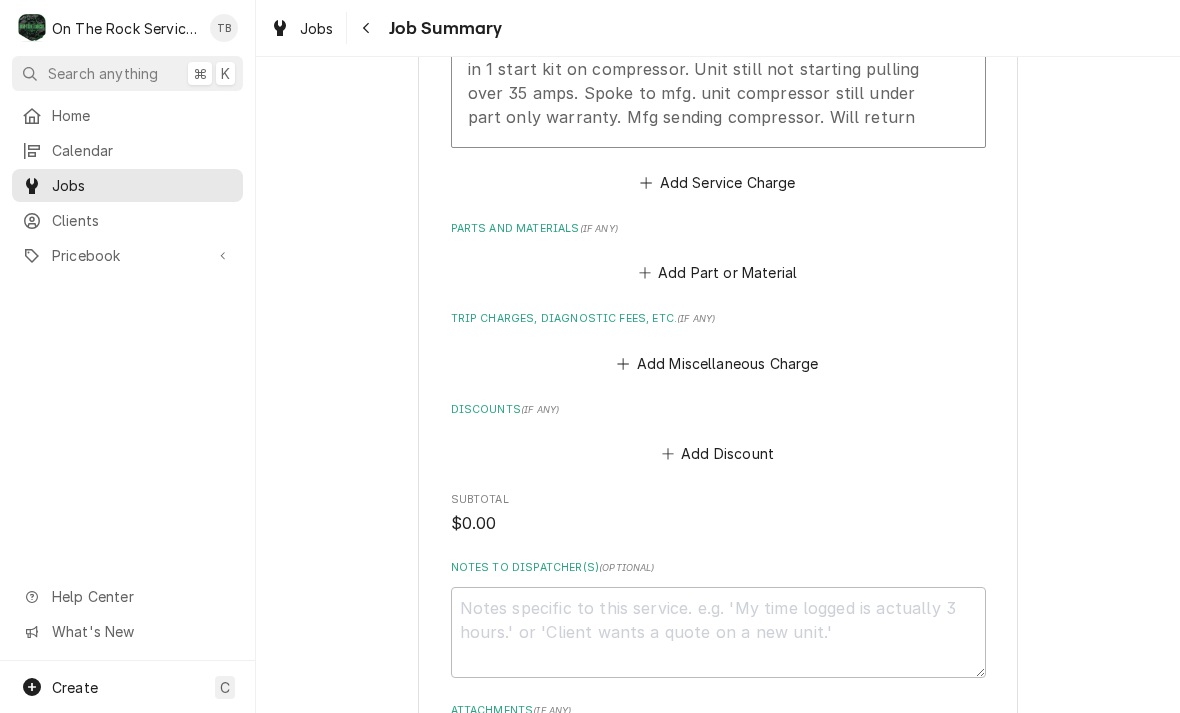 scroll, scrollTop: 850, scrollLeft: 0, axis: vertical 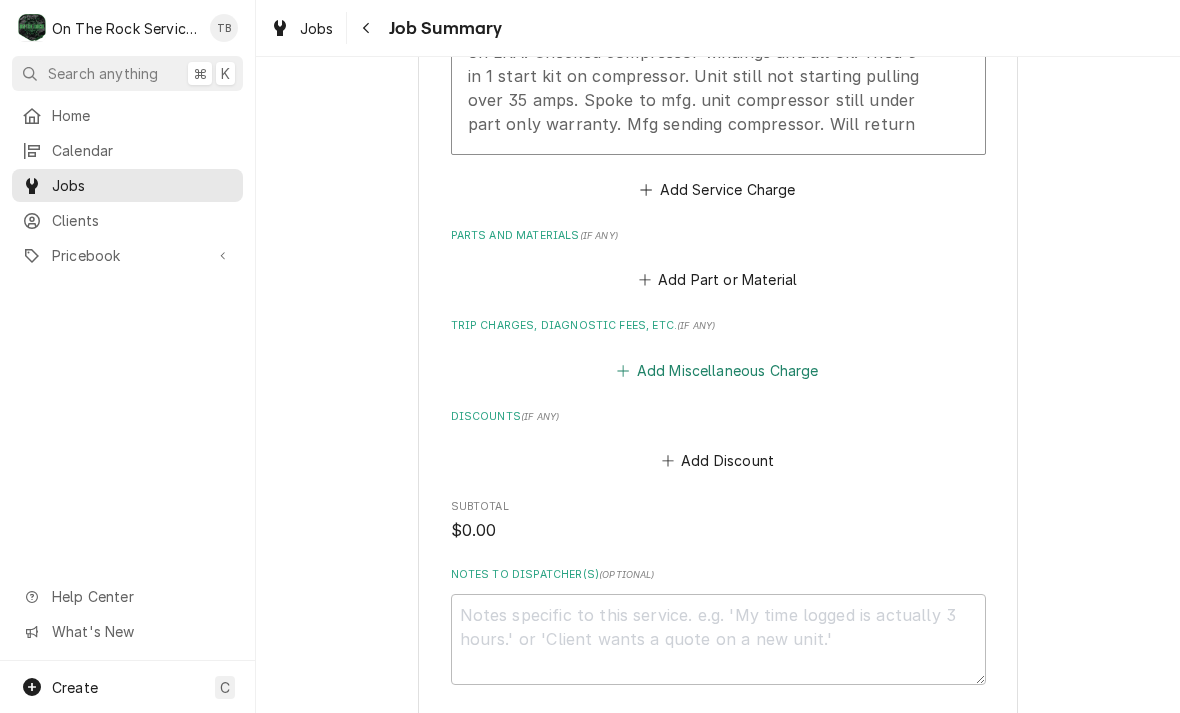 click on "Add Miscellaneous Charge" at bounding box center [718, 370] 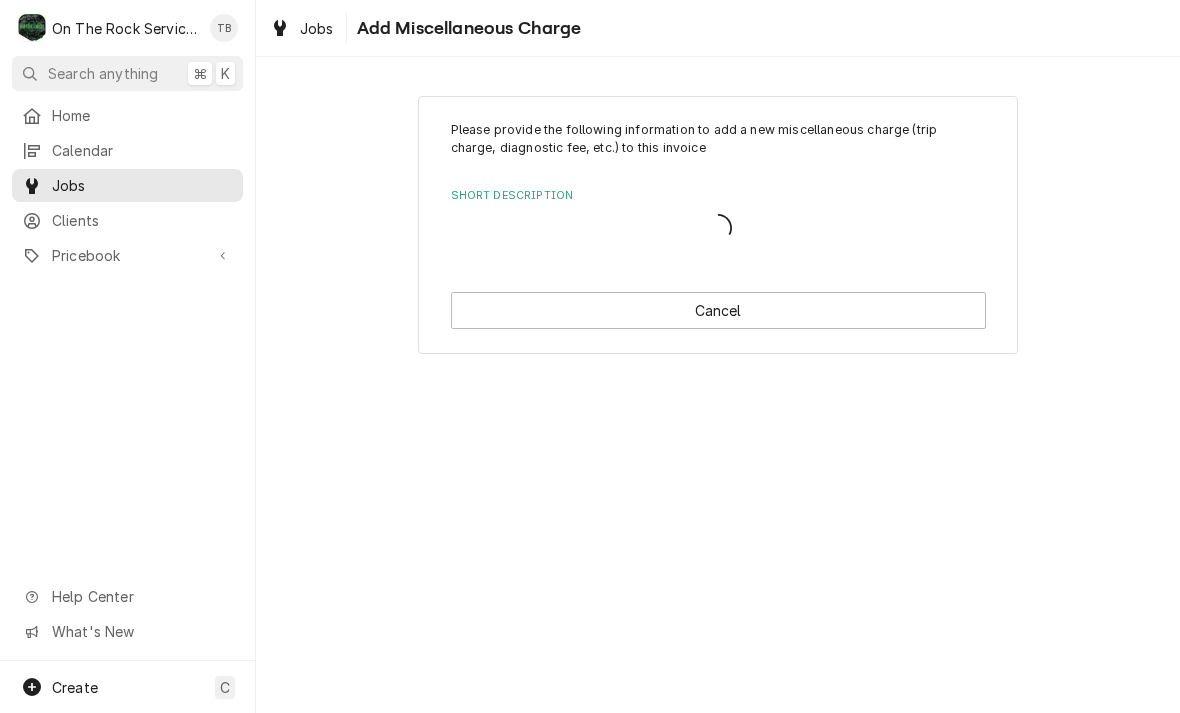 scroll, scrollTop: 0, scrollLeft: 0, axis: both 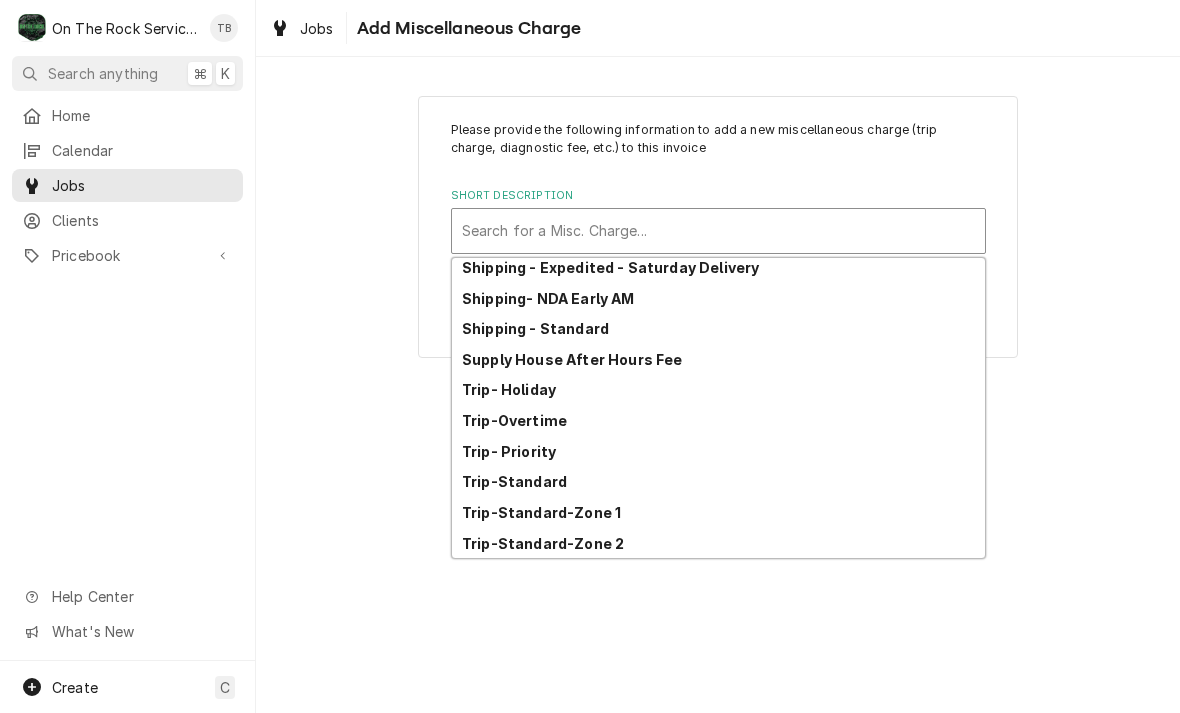 click on "Trip-Standard-Zone 1" at bounding box center [718, 512] 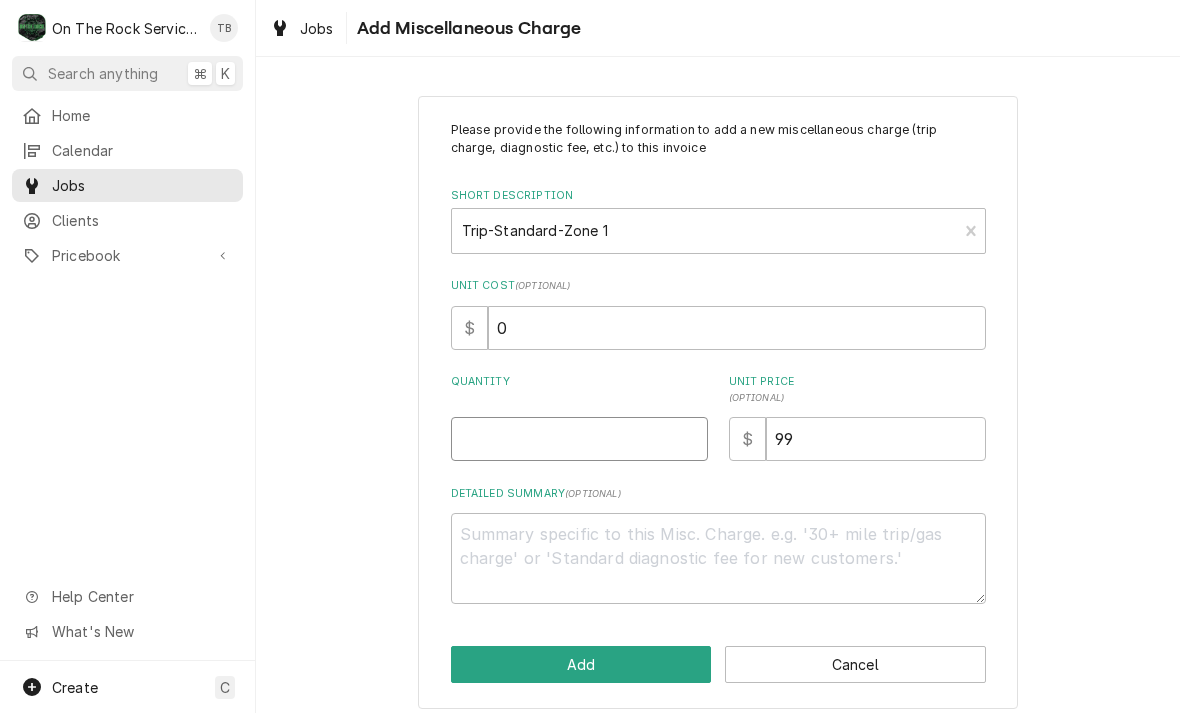 click on "Quantity" at bounding box center (579, 439) 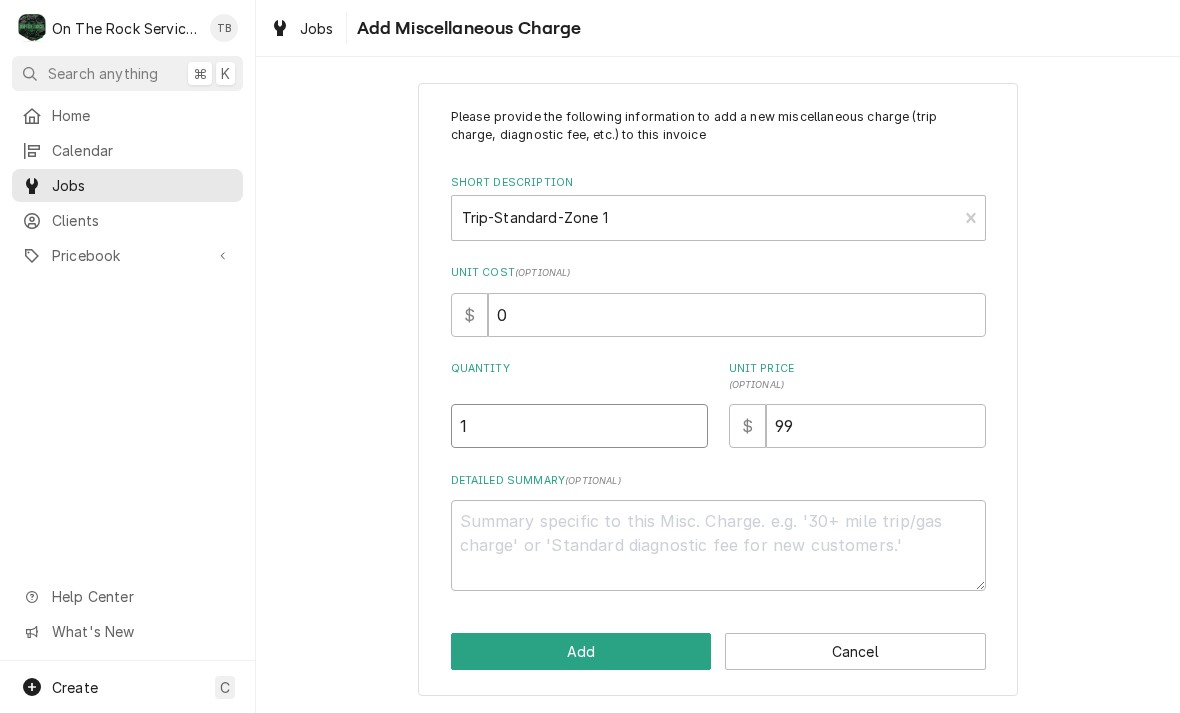 scroll, scrollTop: 11, scrollLeft: 0, axis: vertical 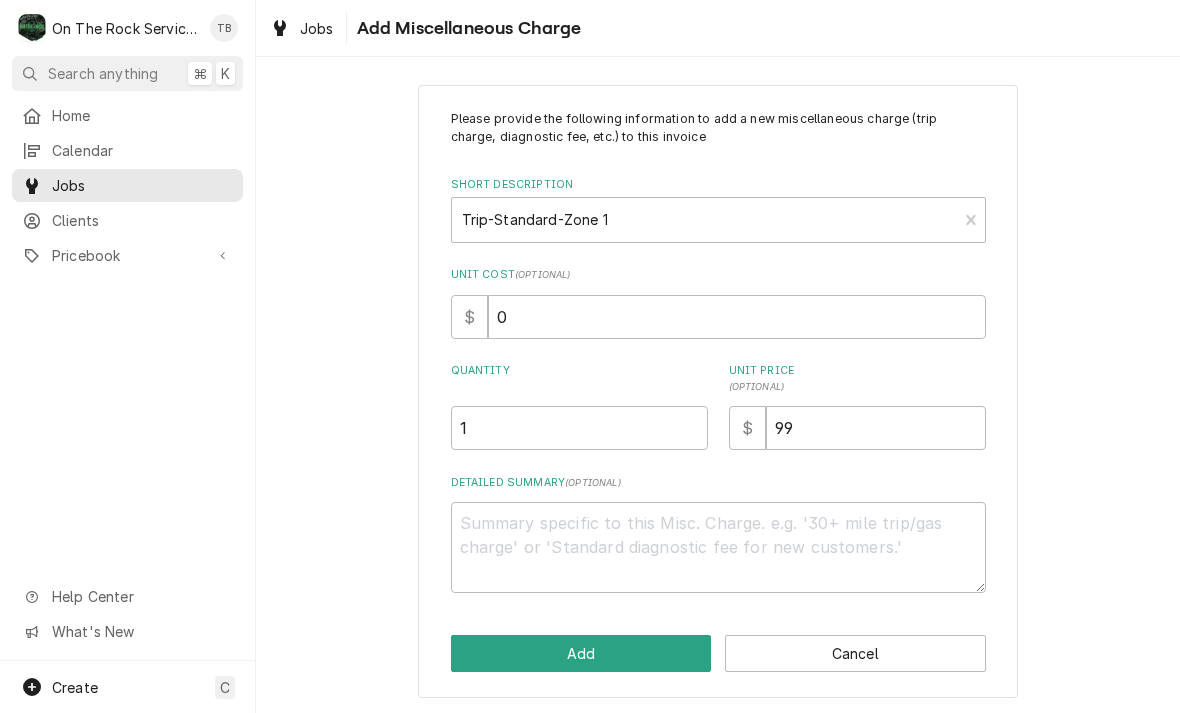 click on "Please provide the following information to add a new miscellaneous charge (trip charge, diagnostic fee, etc.) to this invoice Short Description Trip-Standard-Zone 1 Unit Cost  ( optional ) $ 0 Quantity 1 Unit Price  ( optional ) $ 99 Detailed Summary  ( optional ) Add Cancel" at bounding box center [718, 391] 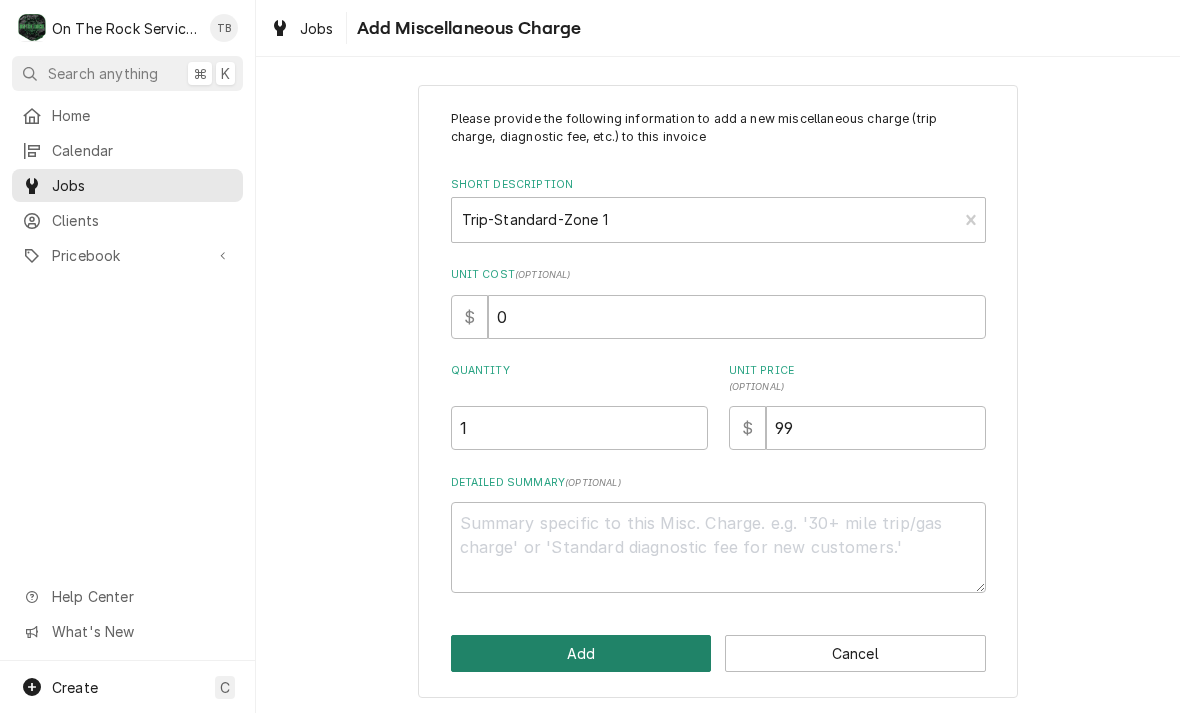 click on "Add" at bounding box center [581, 653] 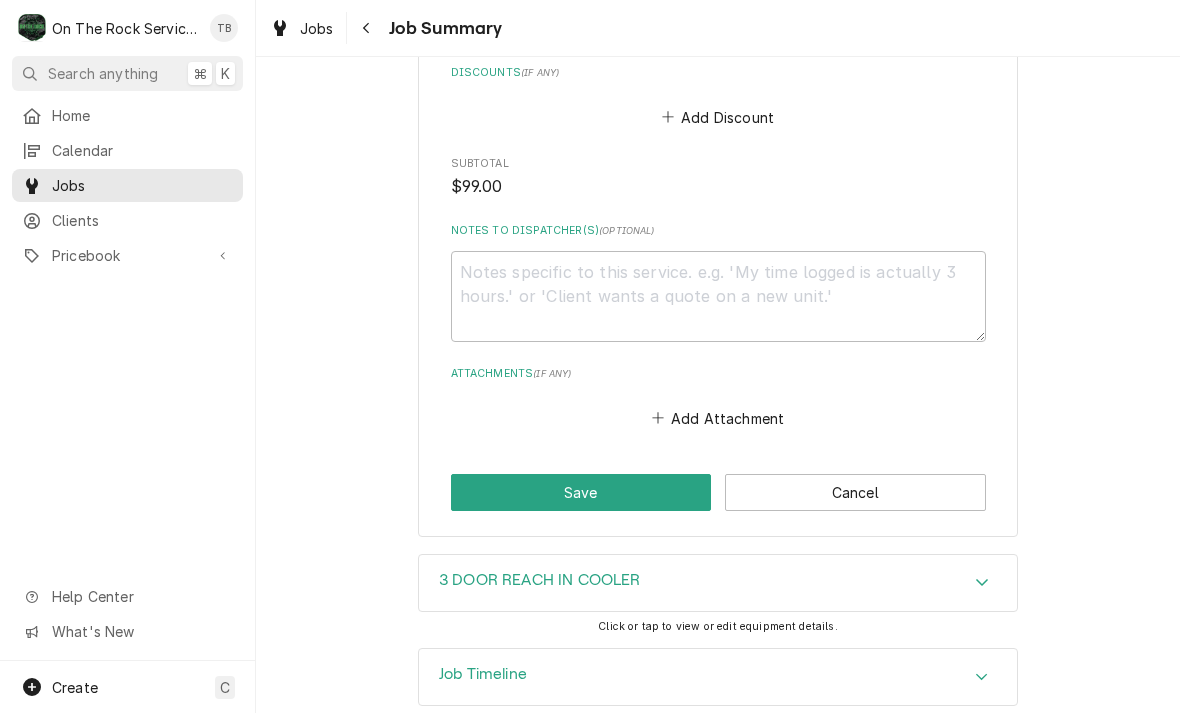 scroll, scrollTop: 1349, scrollLeft: 0, axis: vertical 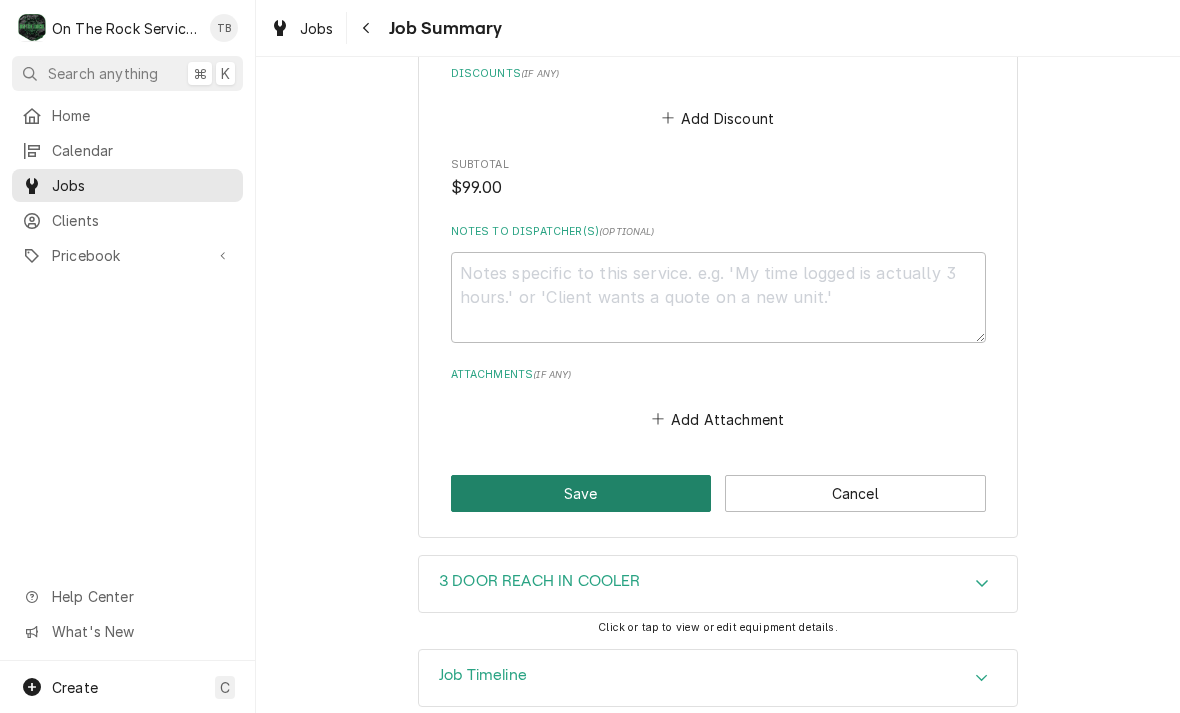 click on "Save" at bounding box center (581, 493) 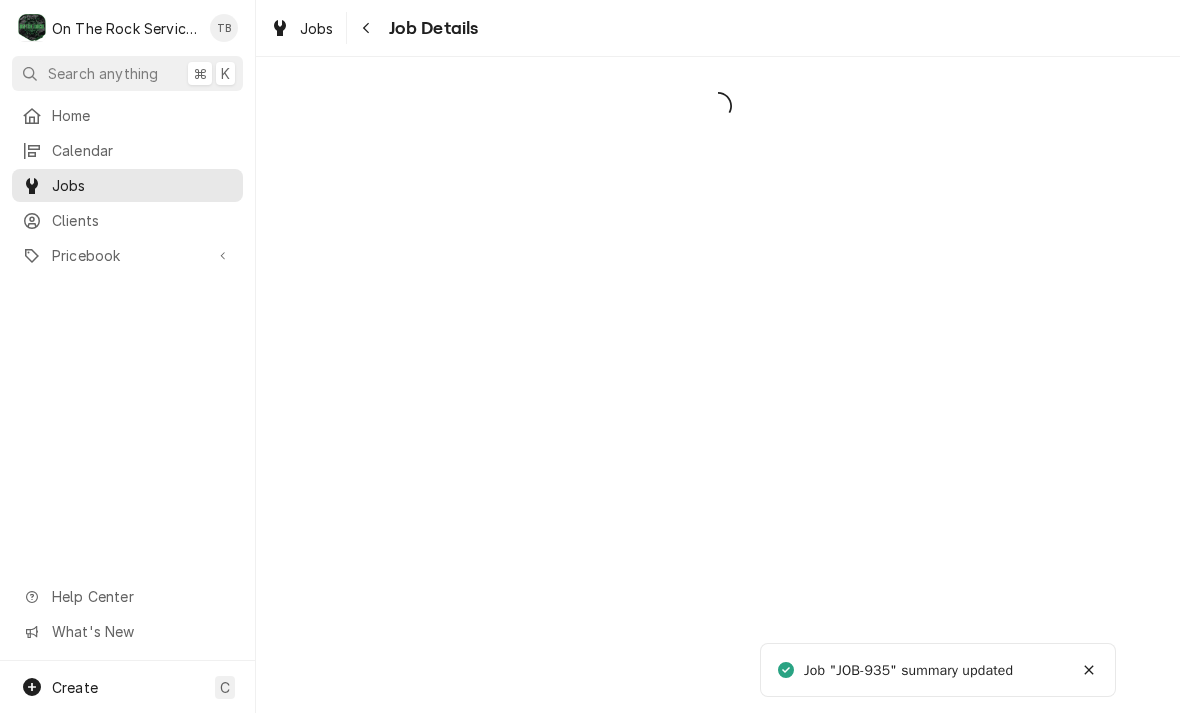 scroll, scrollTop: 0, scrollLeft: 0, axis: both 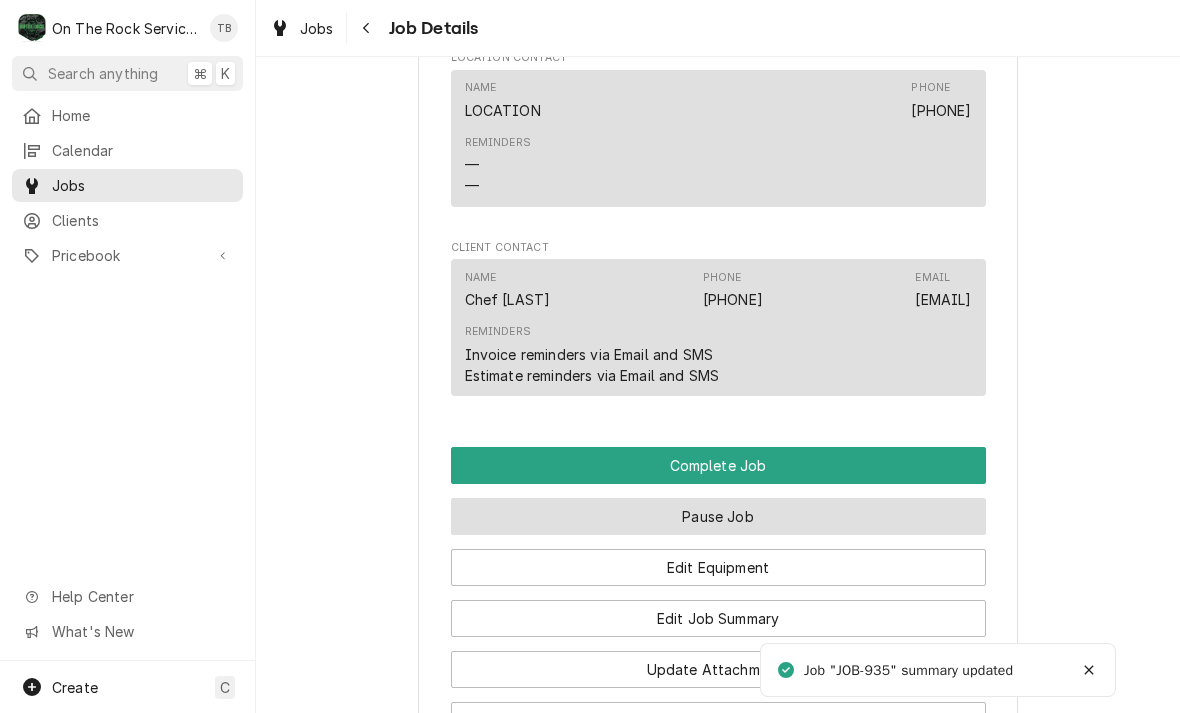 click on "Pause Job" at bounding box center [718, 516] 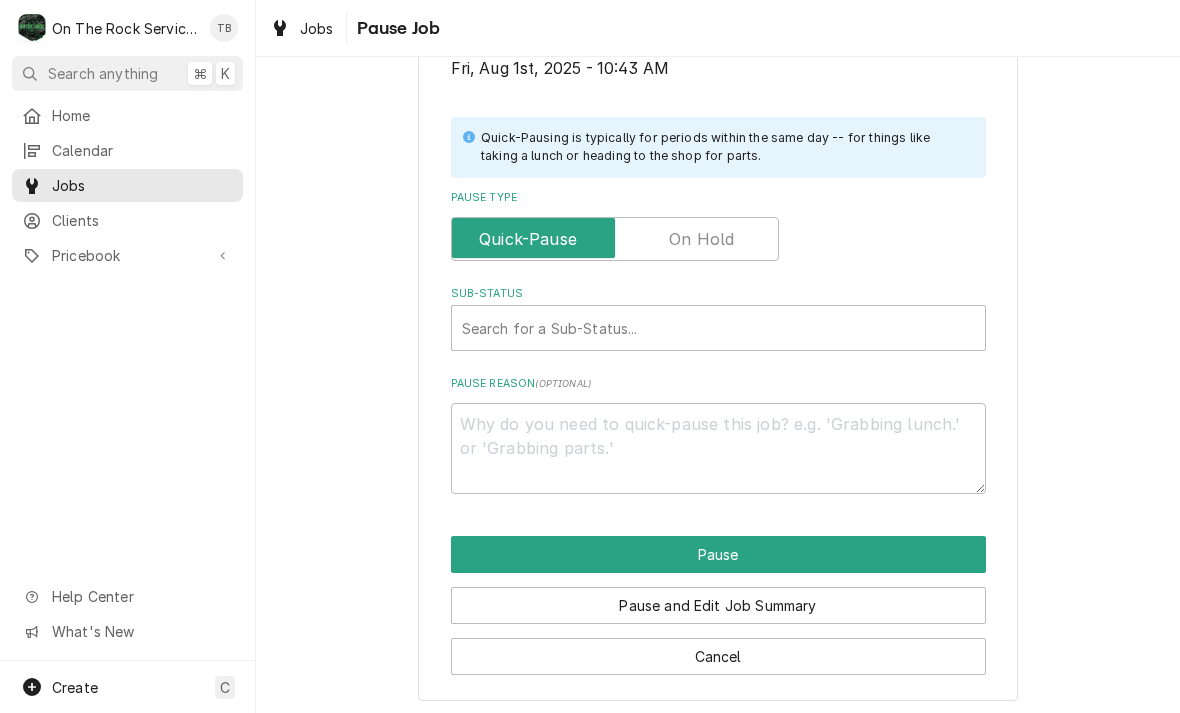 scroll, scrollTop: 402, scrollLeft: 0, axis: vertical 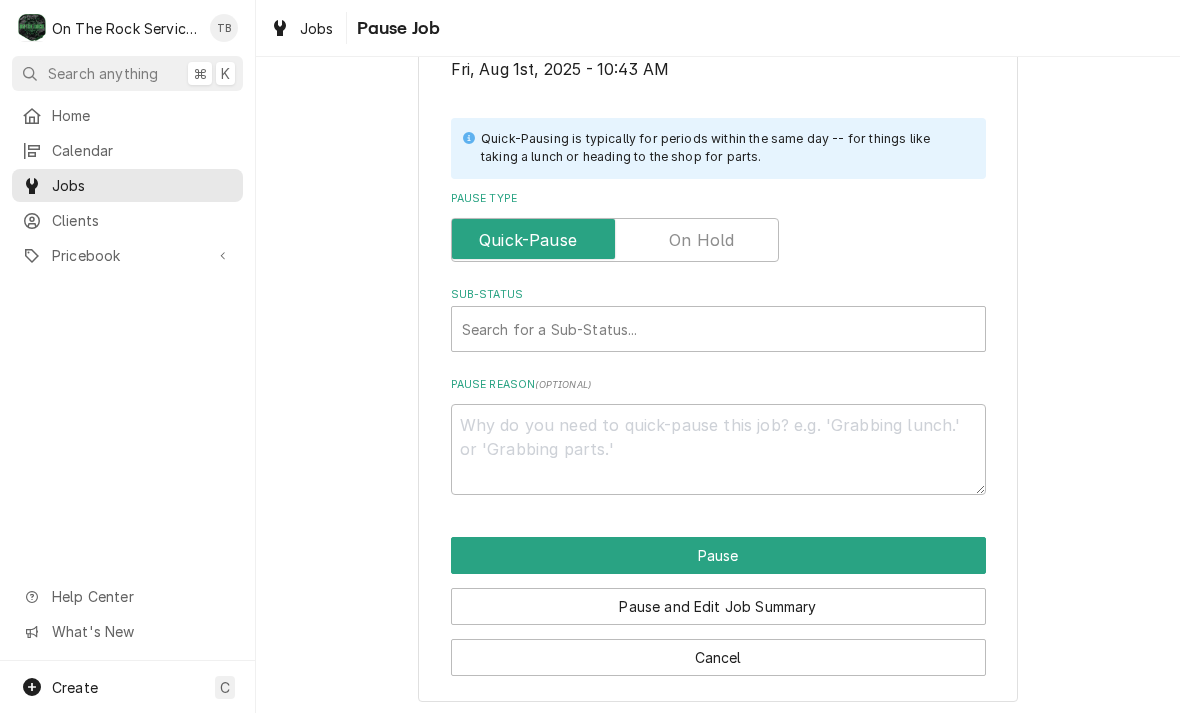 click at bounding box center [615, 240] 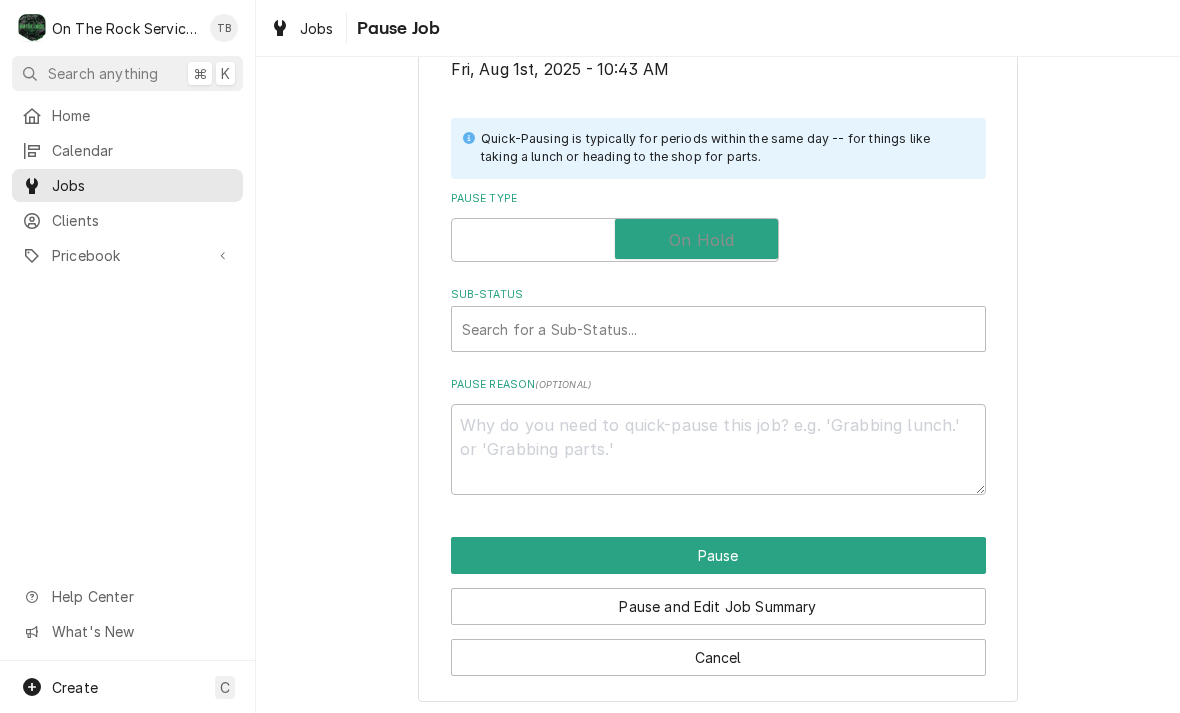 checkbox on "true" 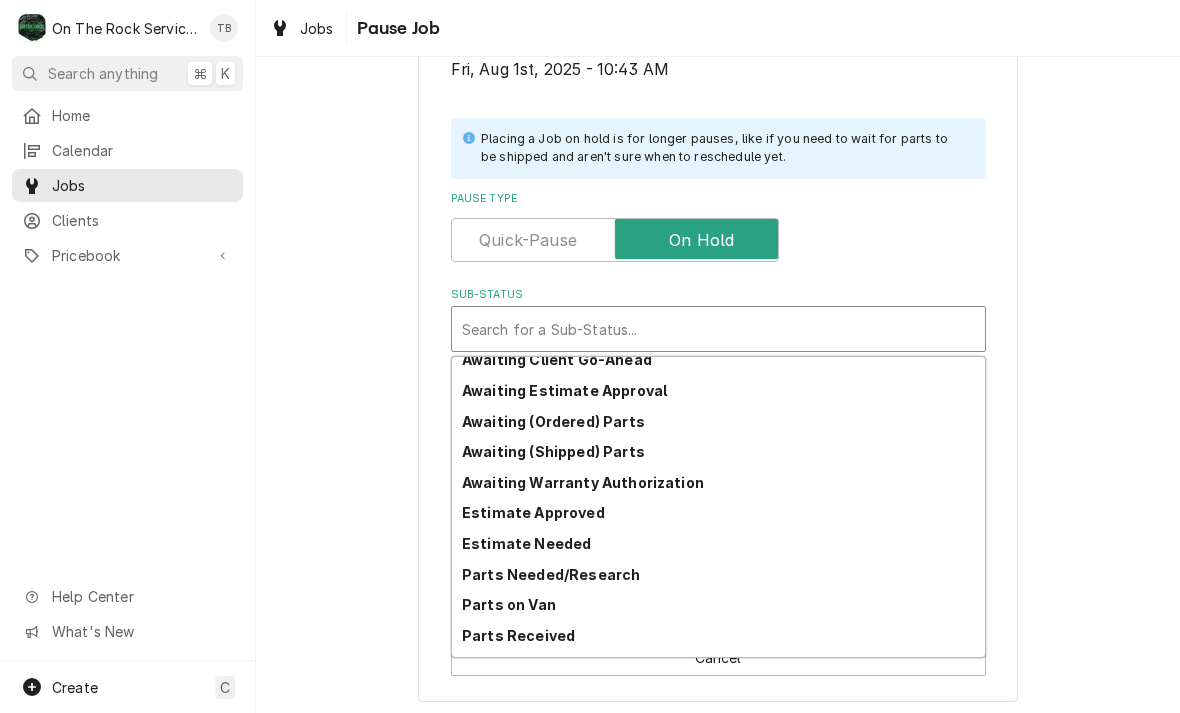 scroll, scrollTop: 38, scrollLeft: 0, axis: vertical 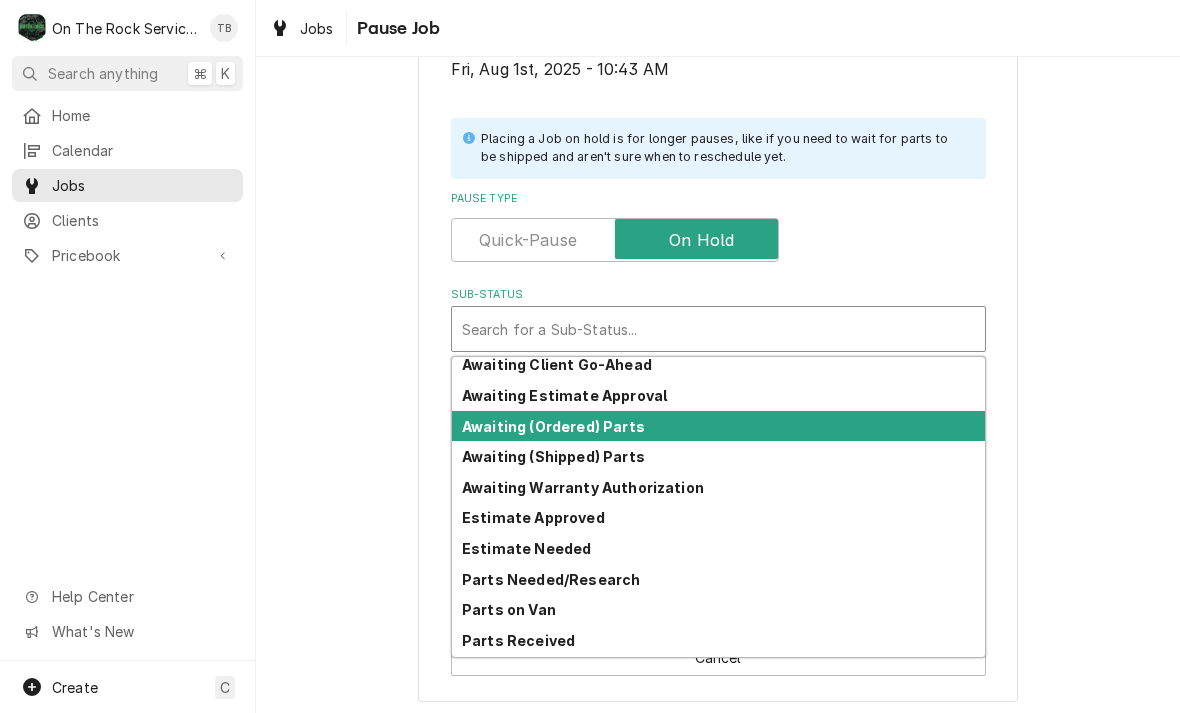 click on "Awaiting (Ordered) Parts" at bounding box center [553, 426] 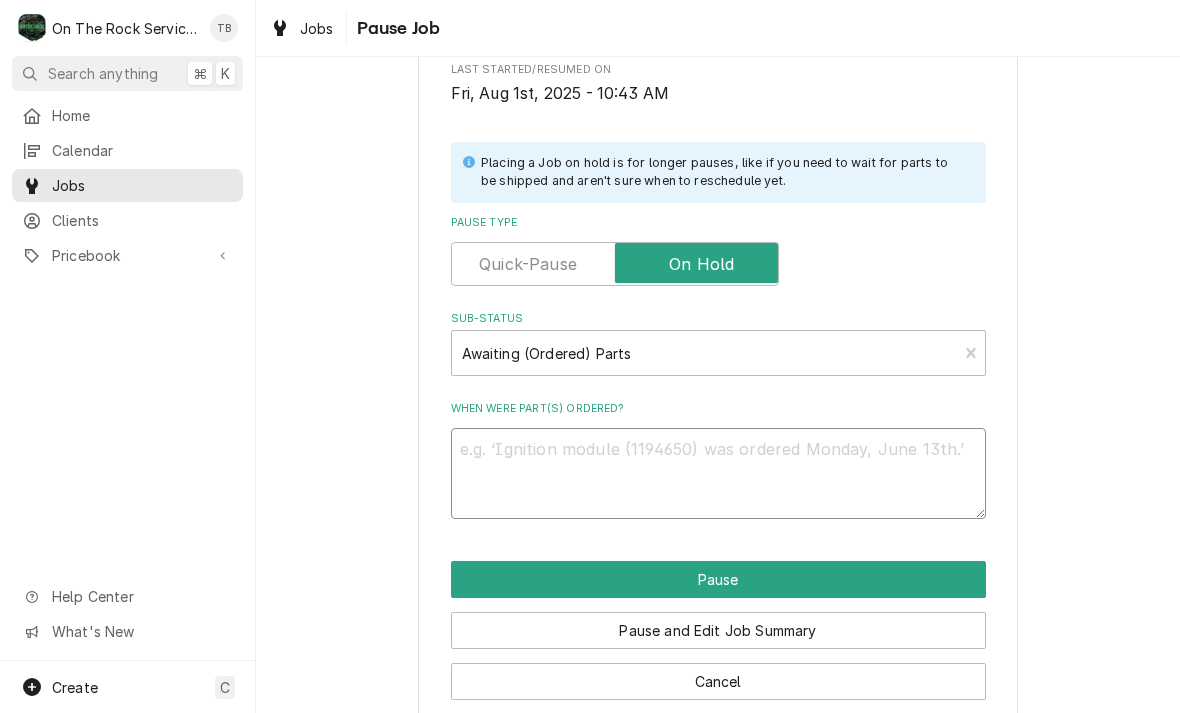 click on "When were part(s) ordered?" at bounding box center (718, 473) 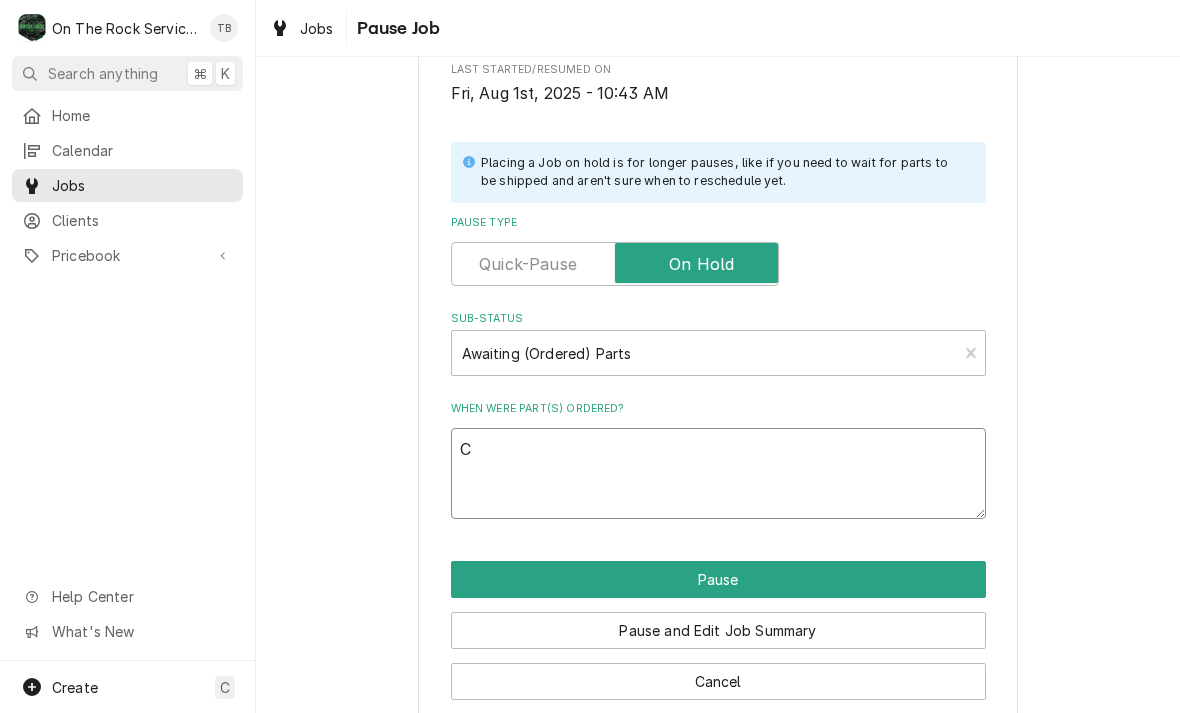 type on "x" 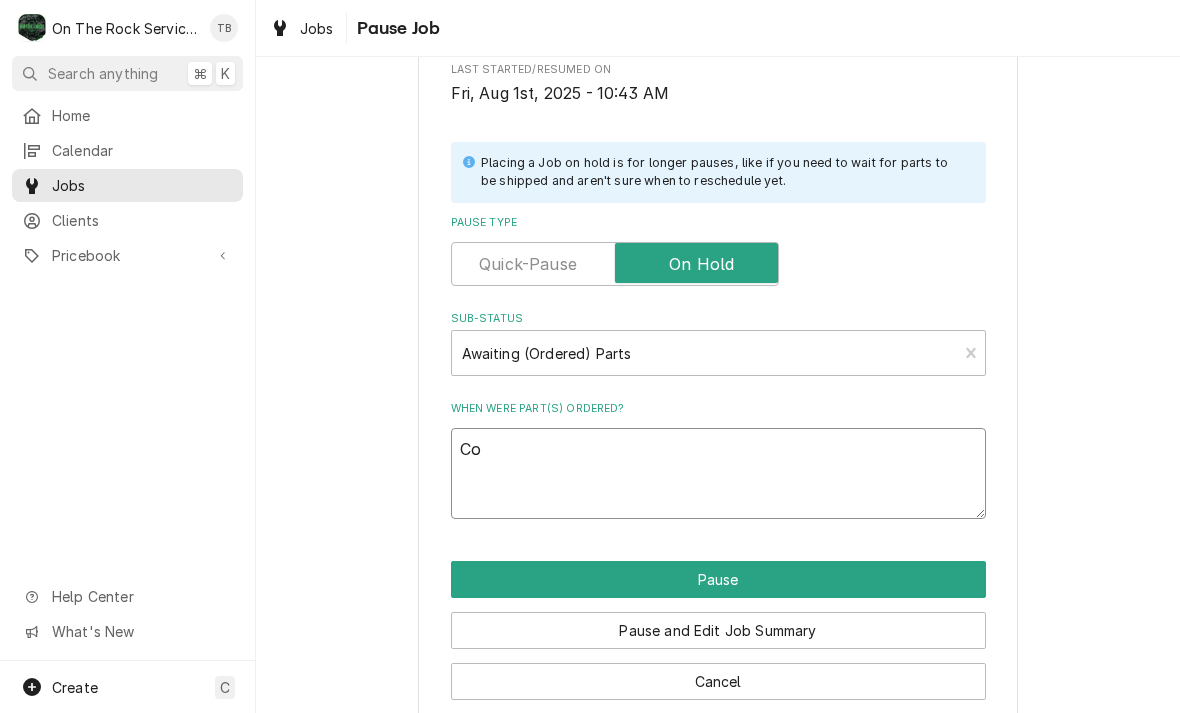 type on "x" 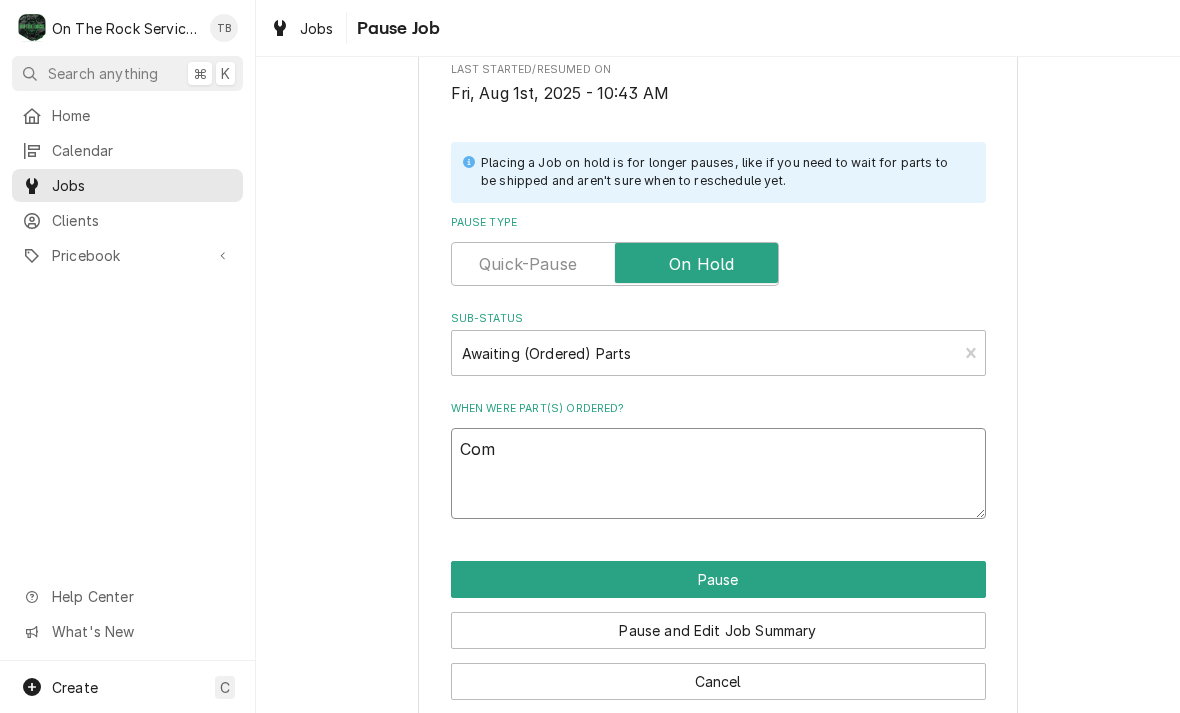 type on "x" 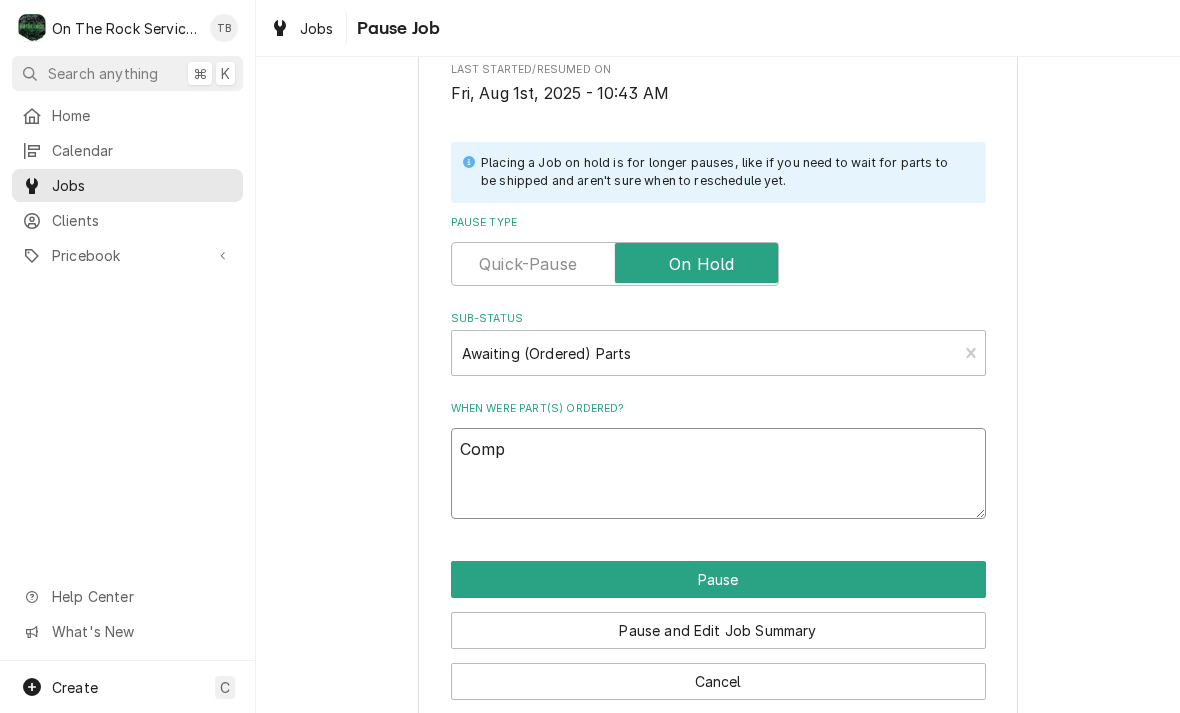 type on "x" 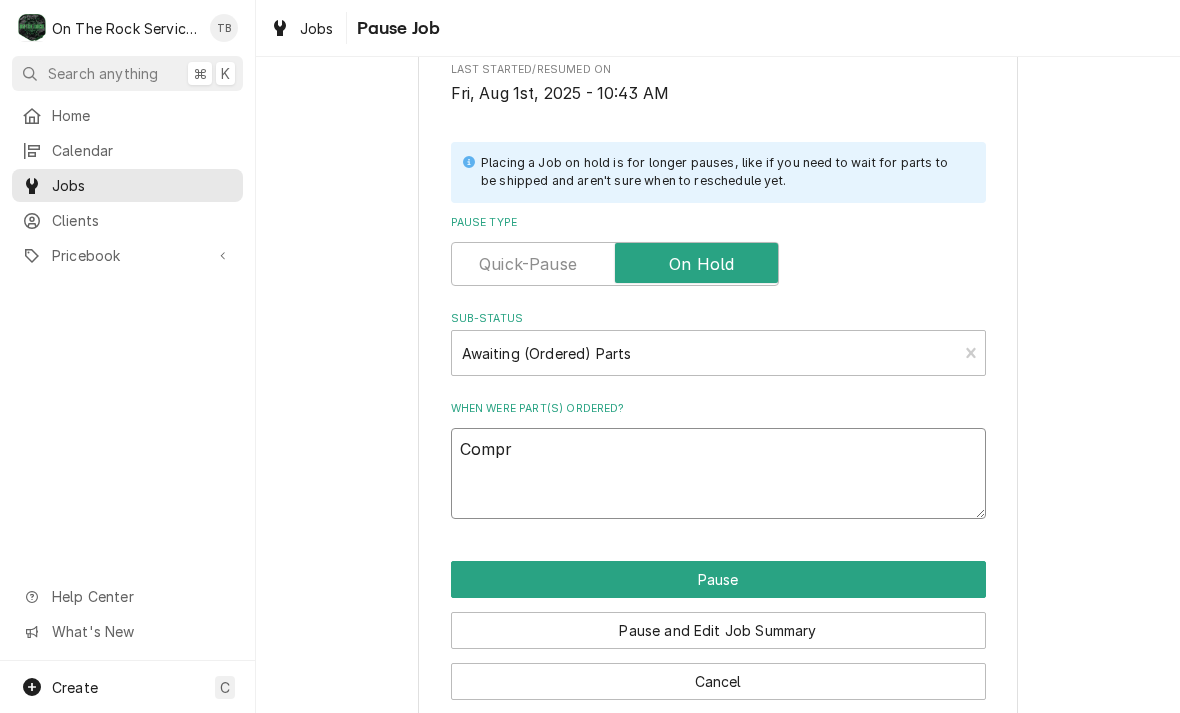type on "x" 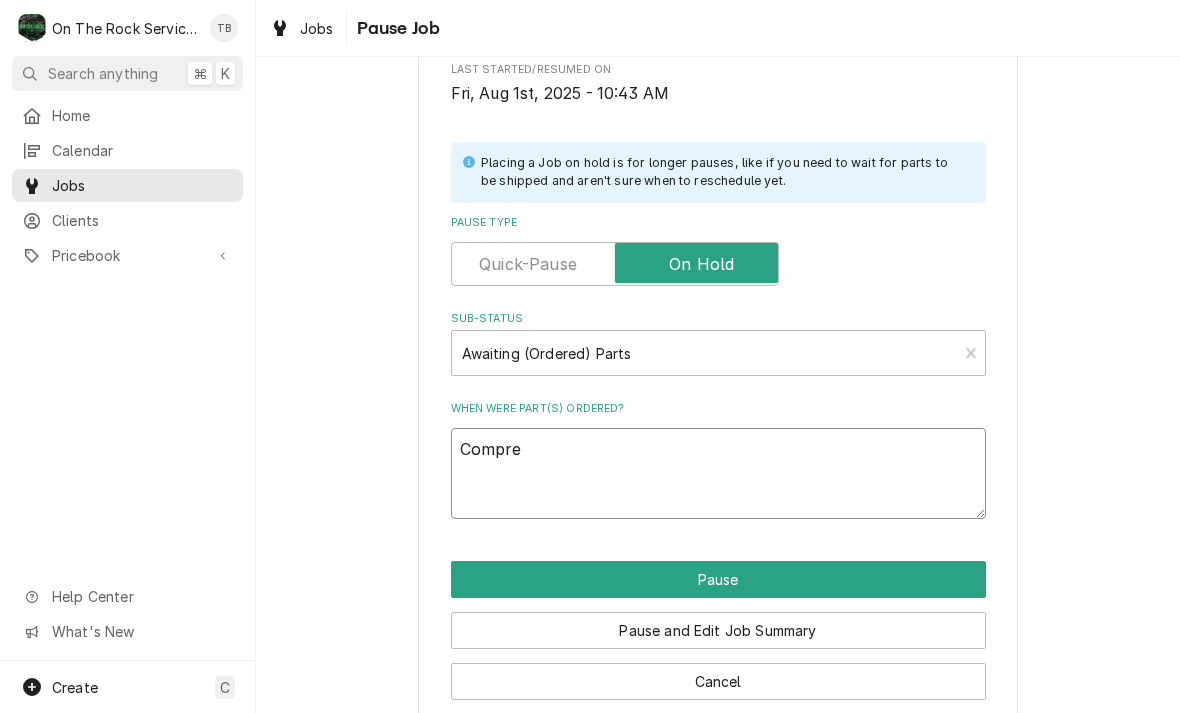 type on "x" 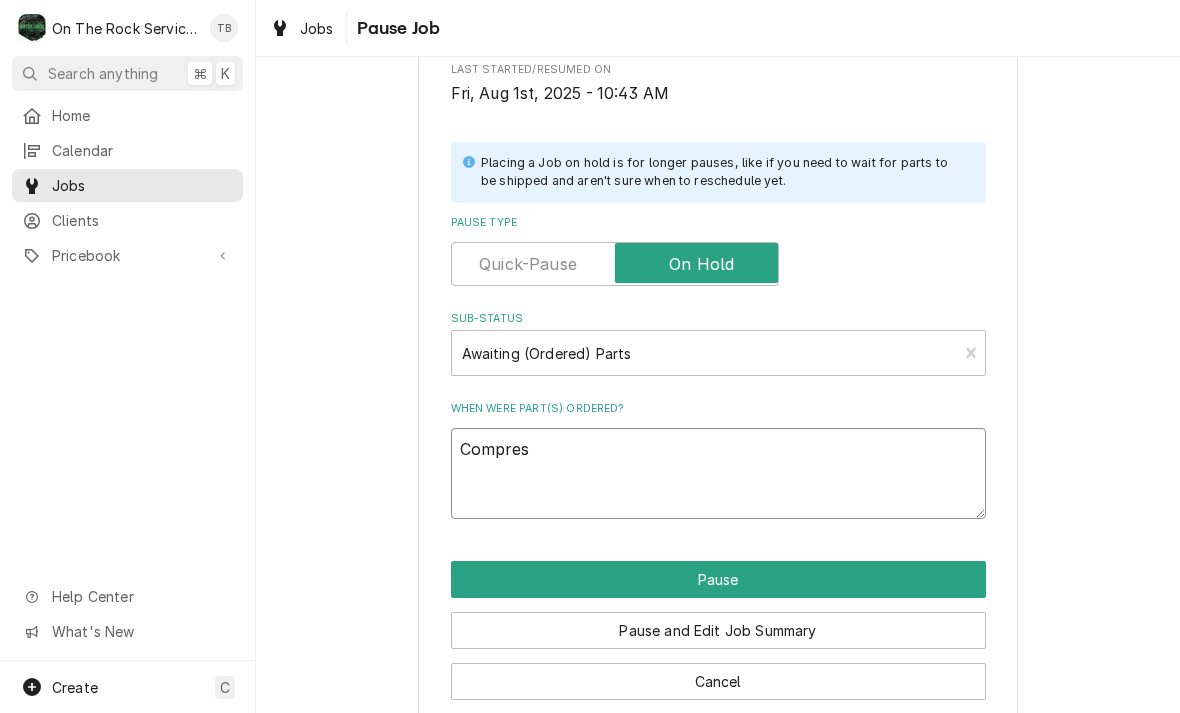 type on "x" 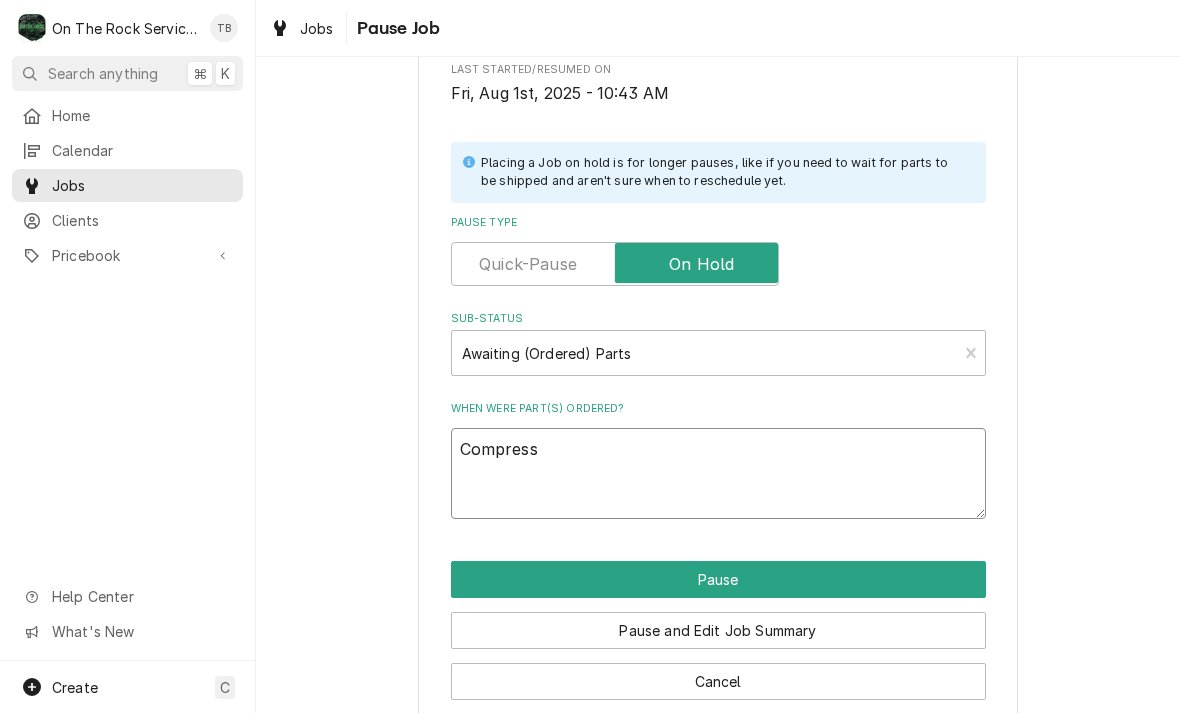type on "x" 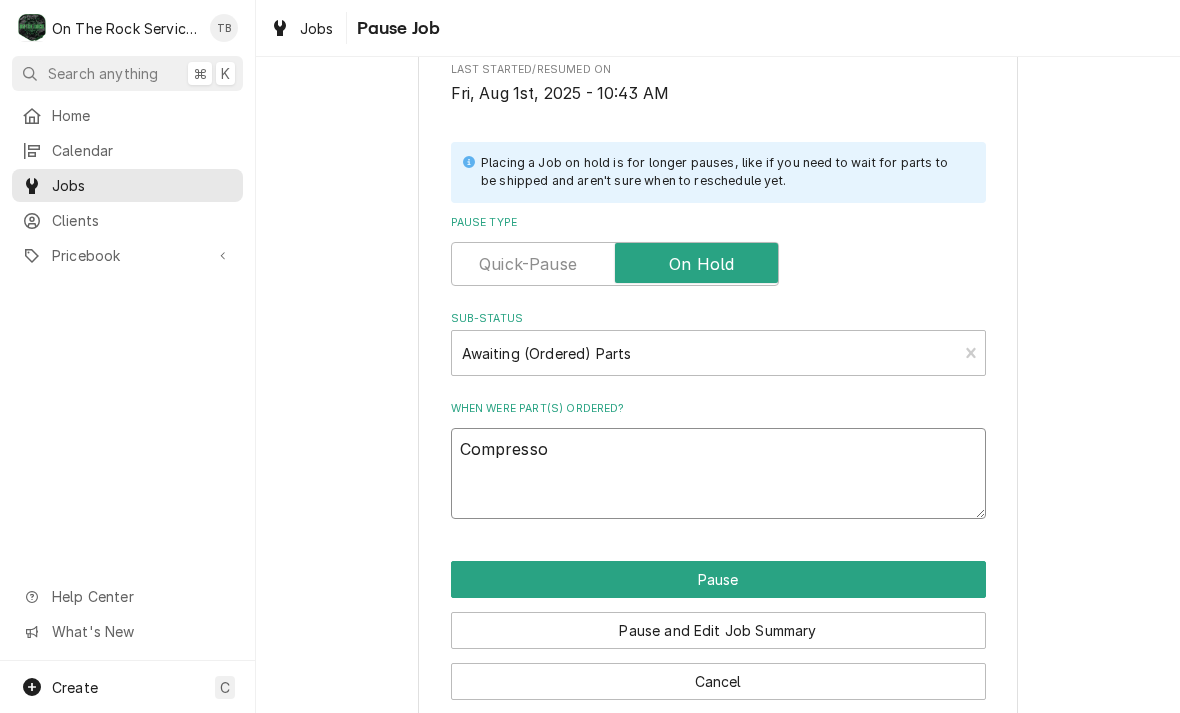 type on "x" 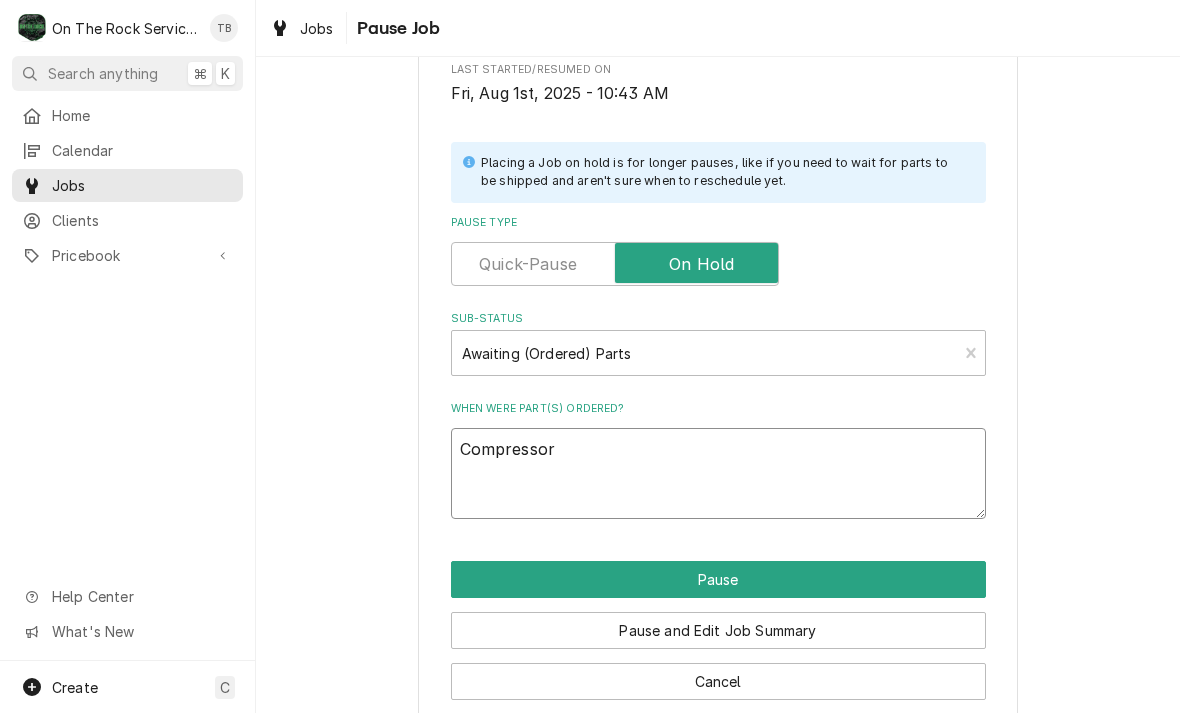 type on "x" 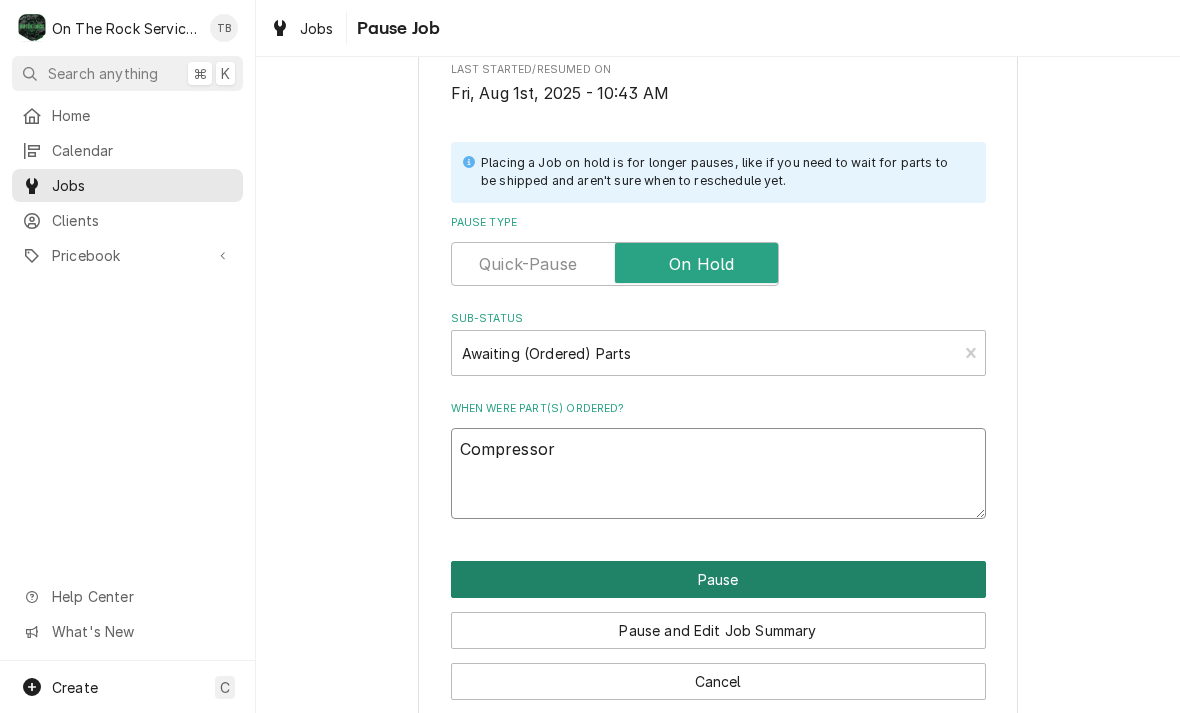 type on "Compressor" 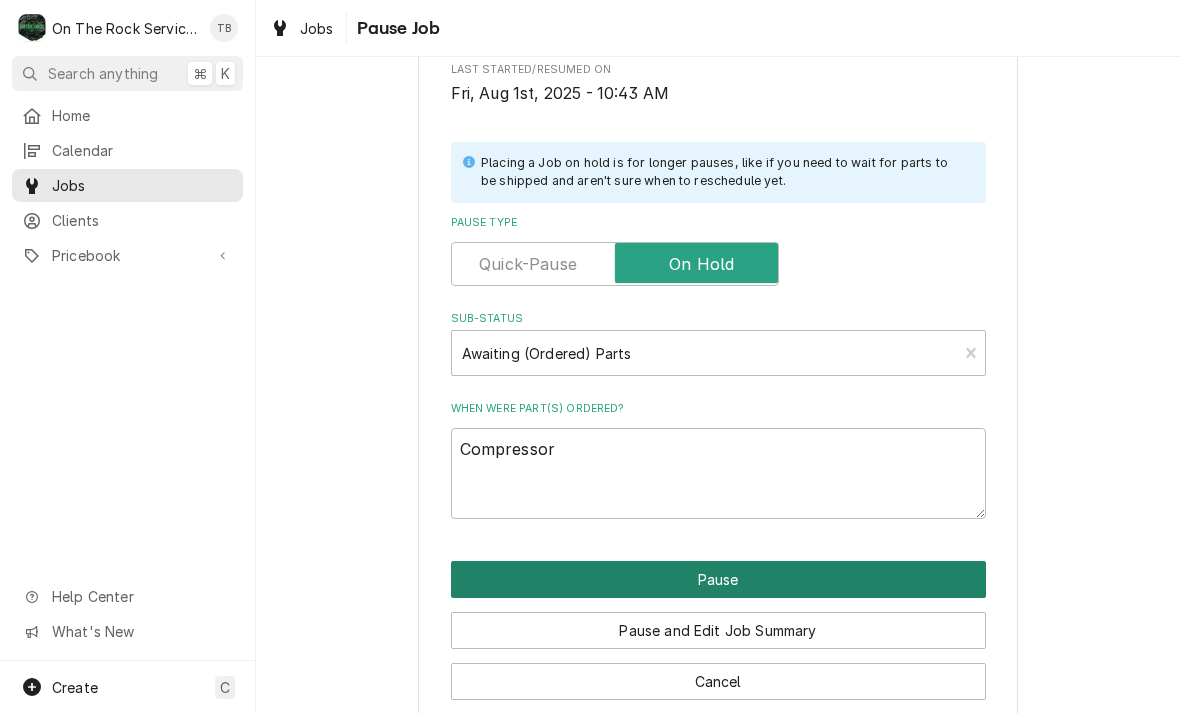 click on "Pause" at bounding box center (718, 579) 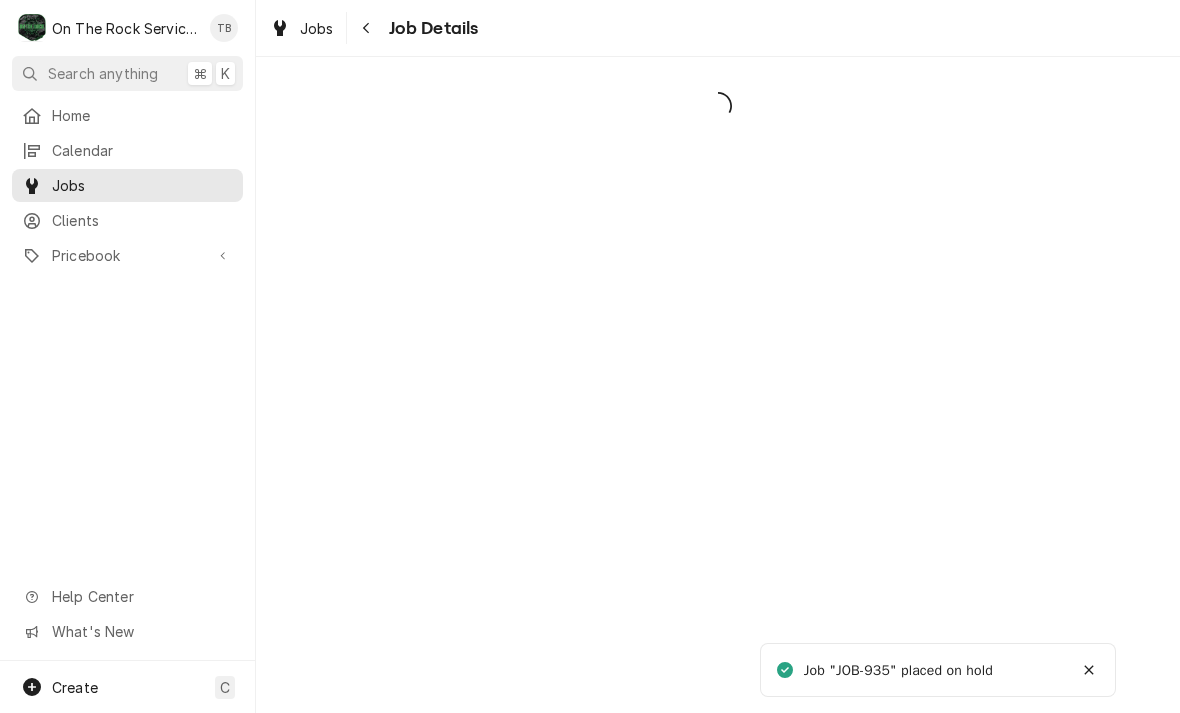 scroll, scrollTop: 0, scrollLeft: 0, axis: both 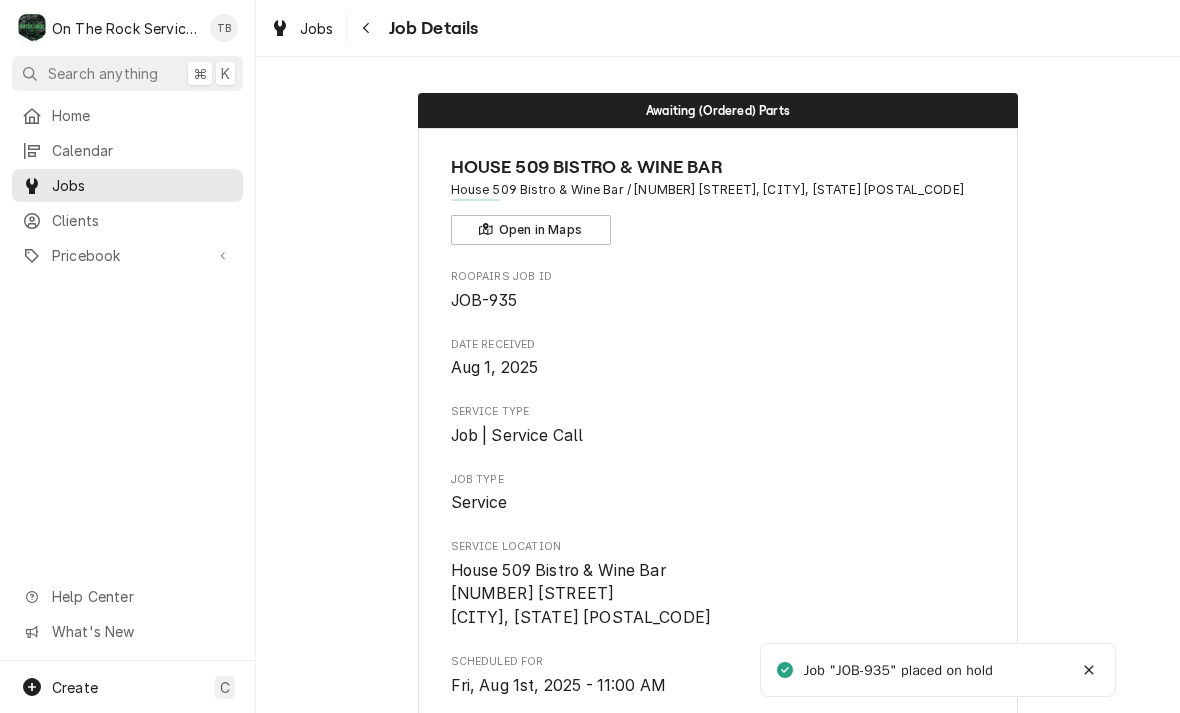 click on "Job Details" at bounding box center (415, 28) 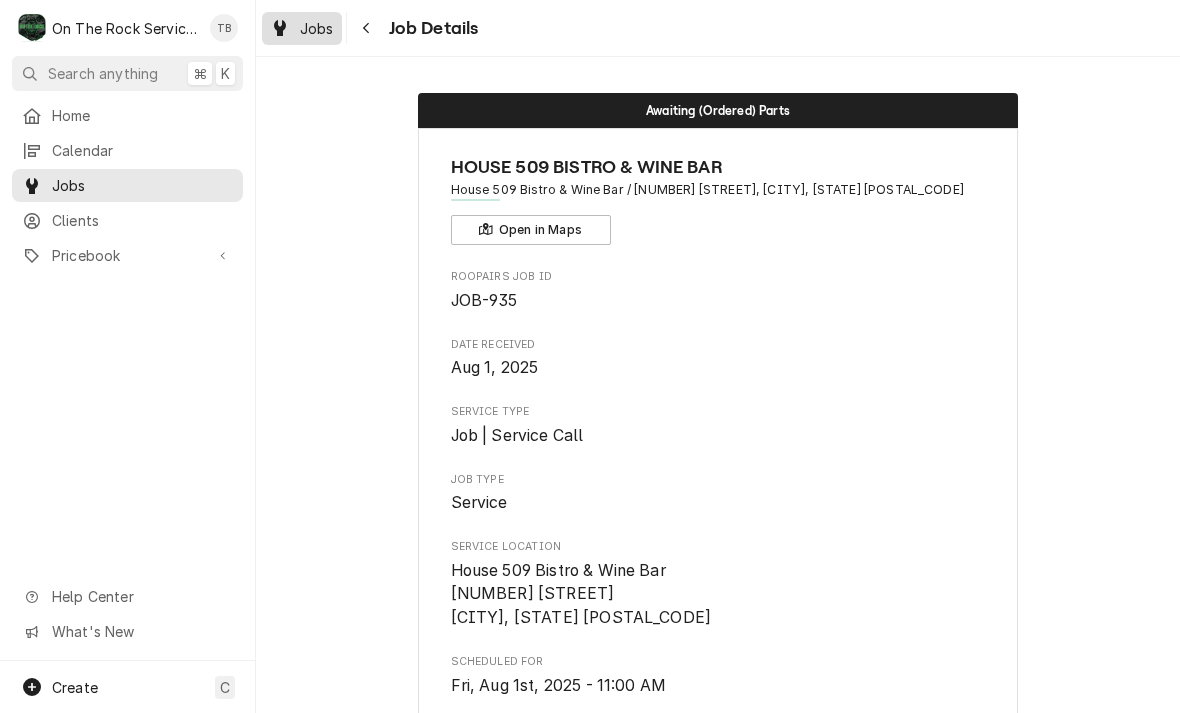 click on "Jobs" at bounding box center [302, 28] 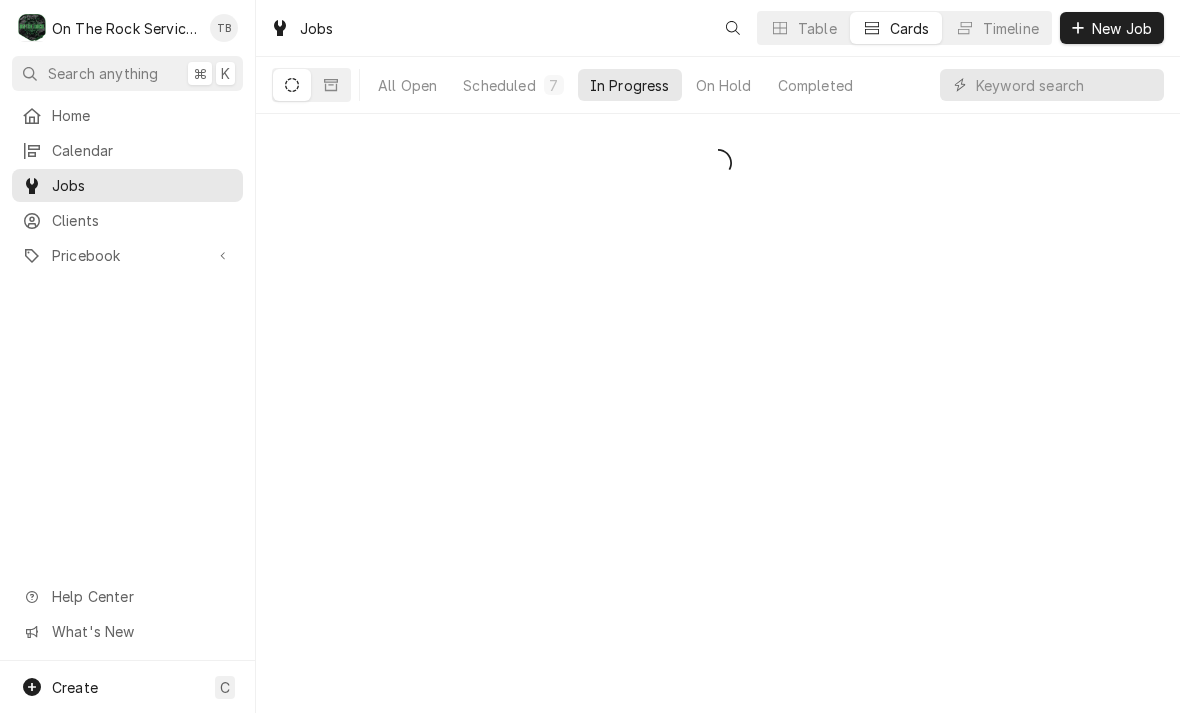 scroll, scrollTop: 0, scrollLeft: 0, axis: both 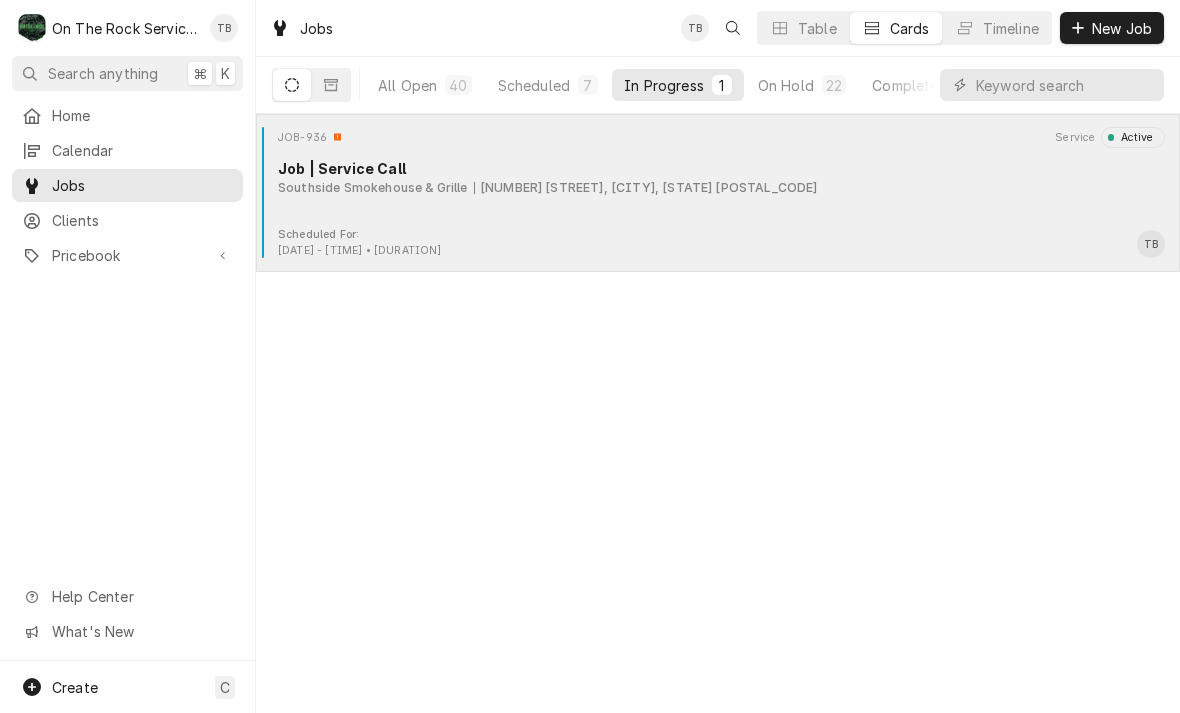 click on "JOB-936 Service Active Job | Service Call Southside Smokehouse & Grille 726 S Howard Ave, Landrum, SC 29356" at bounding box center [718, 177] 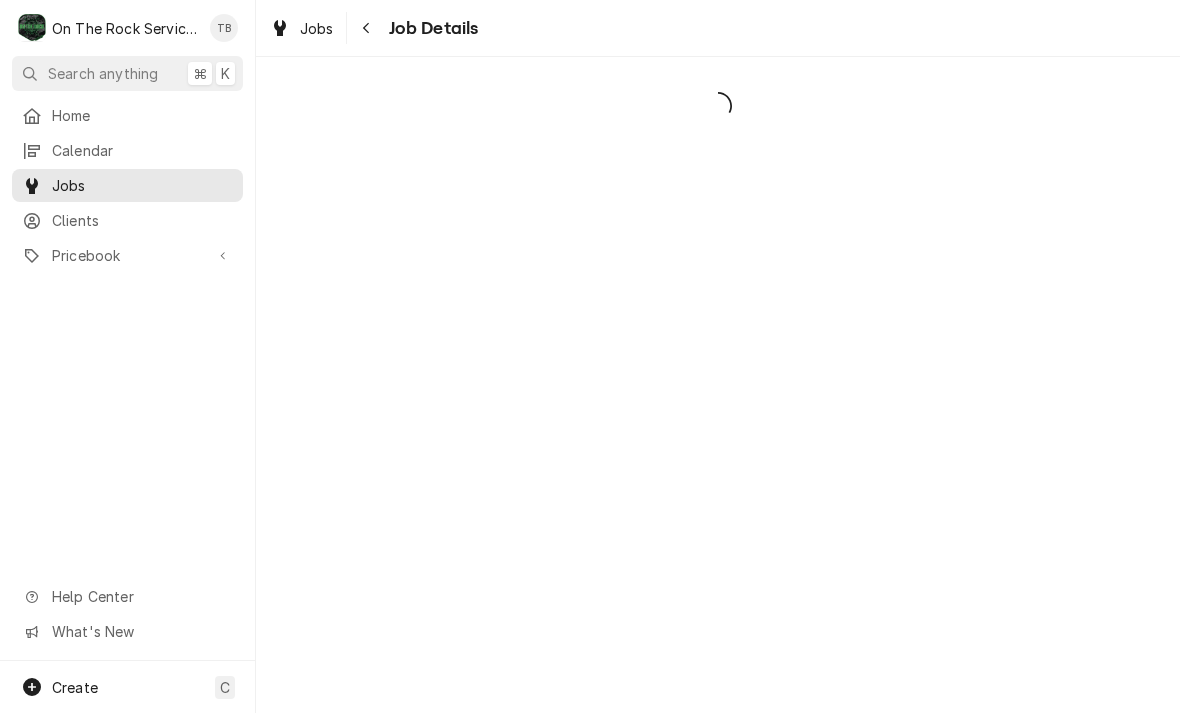 scroll, scrollTop: 0, scrollLeft: 0, axis: both 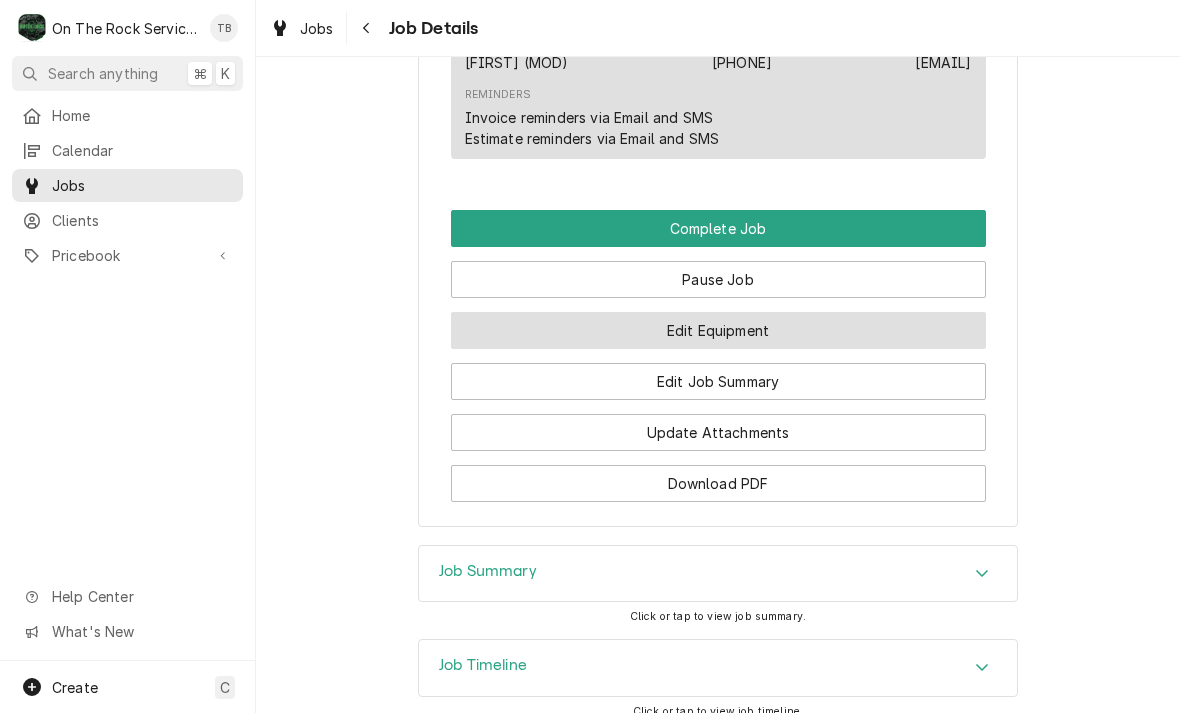 click on "Edit Equipment" at bounding box center (718, 330) 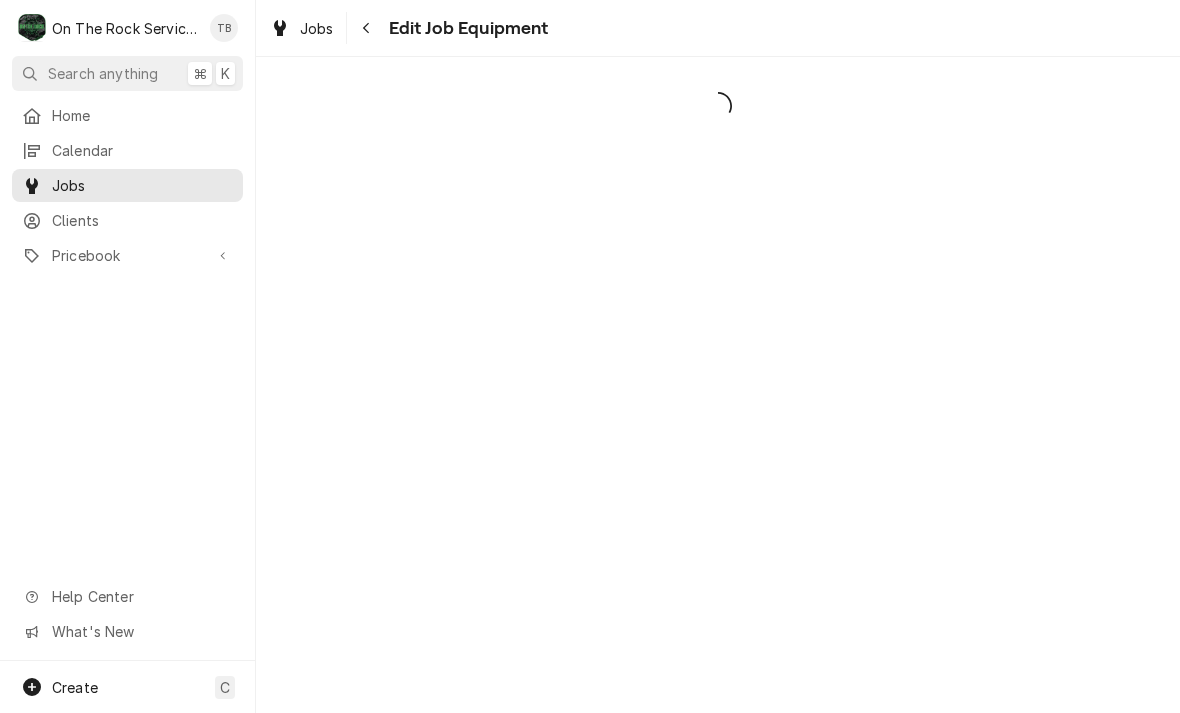 scroll, scrollTop: 0, scrollLeft: 0, axis: both 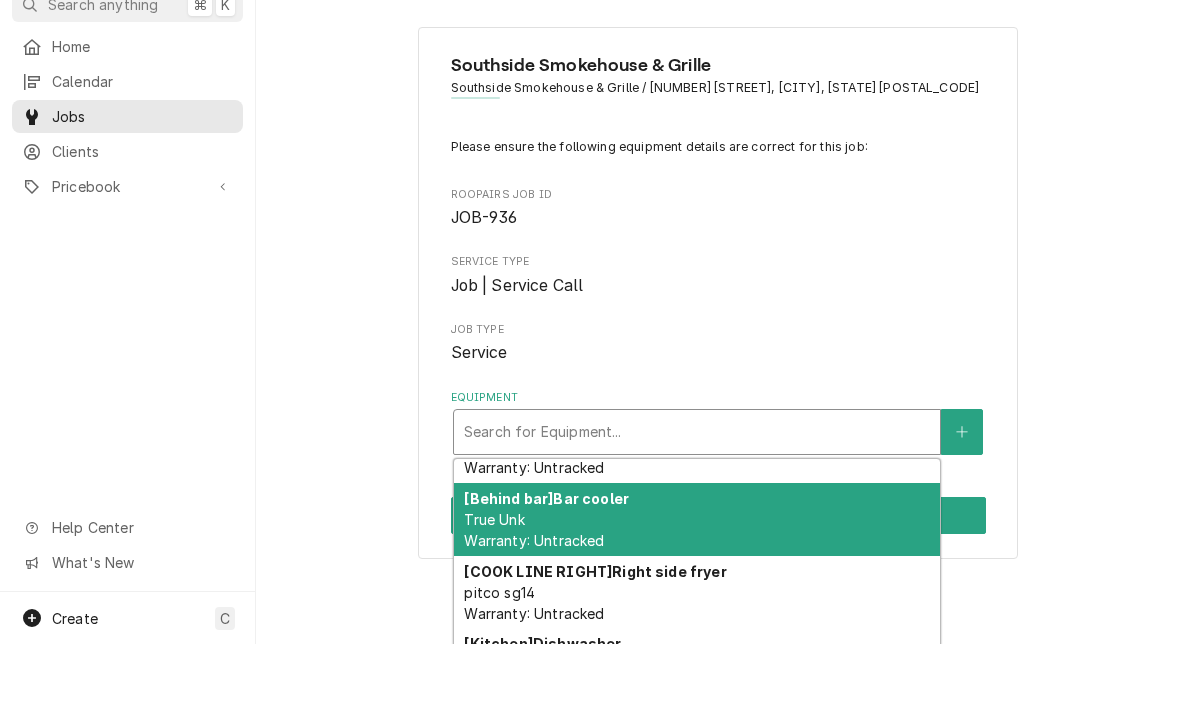 click on "[Behind bar]  Bar cooler True Unk Warranty: Untracked" at bounding box center [697, 588] 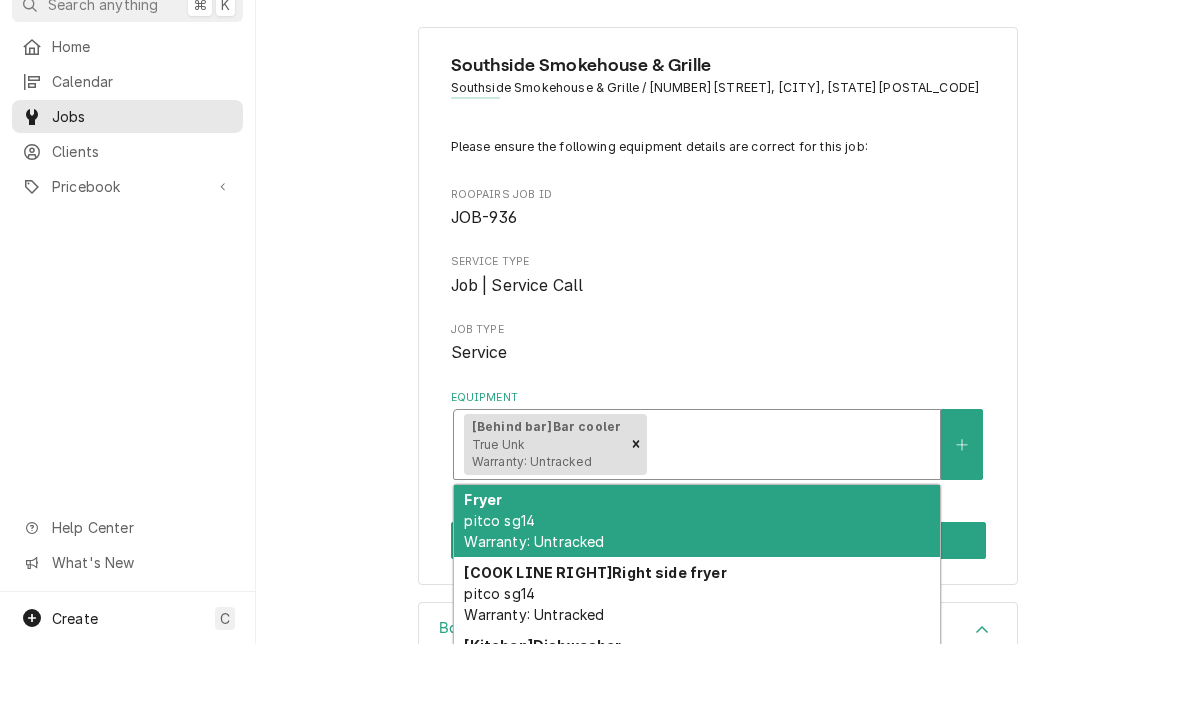 scroll, scrollTop: -1, scrollLeft: 0, axis: vertical 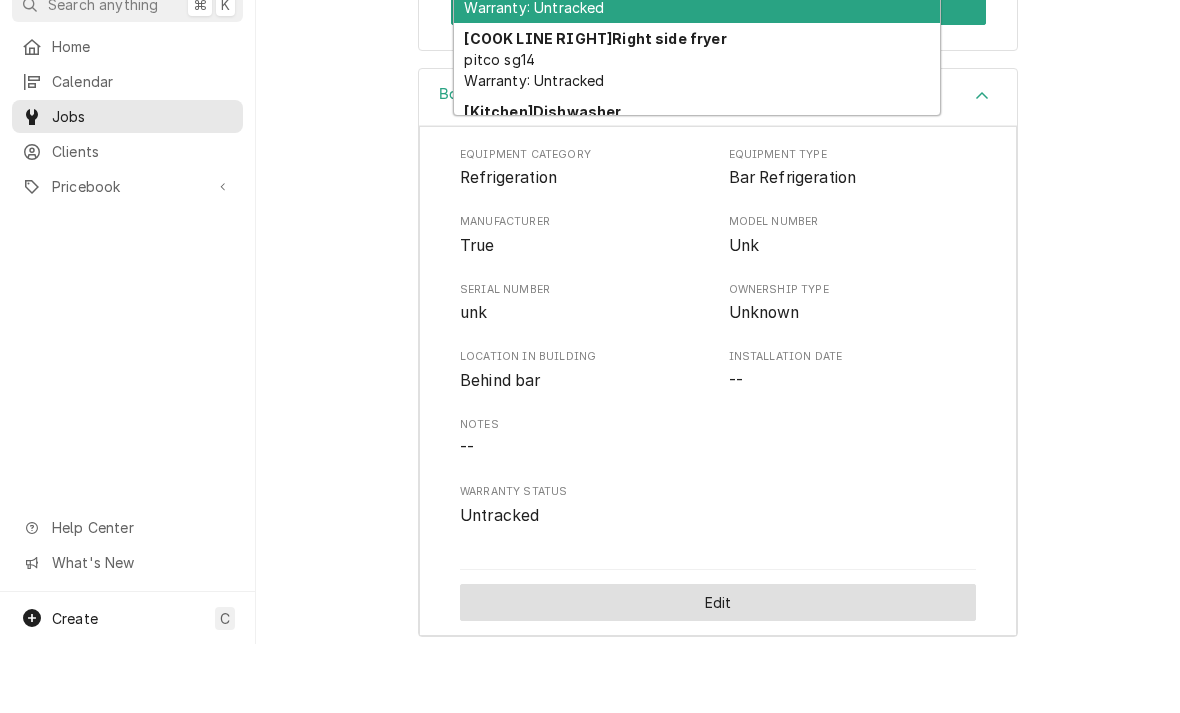 click on "Edit" at bounding box center [718, 671] 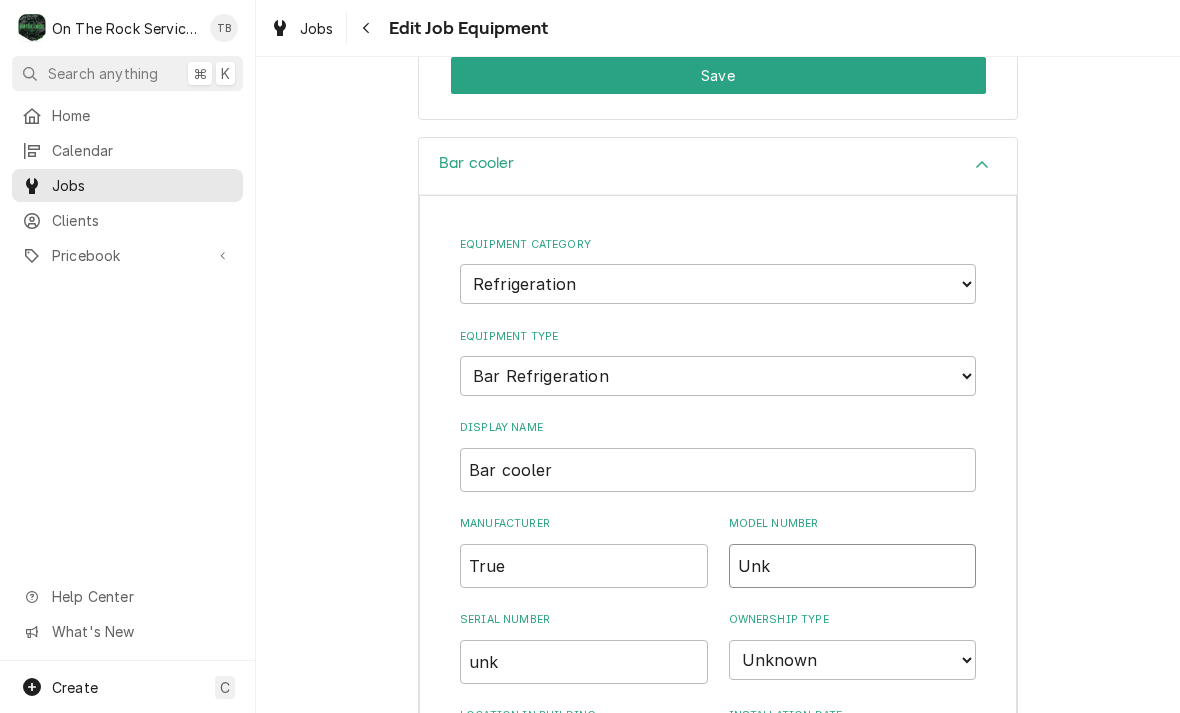 click on "Unk" at bounding box center [853, 566] 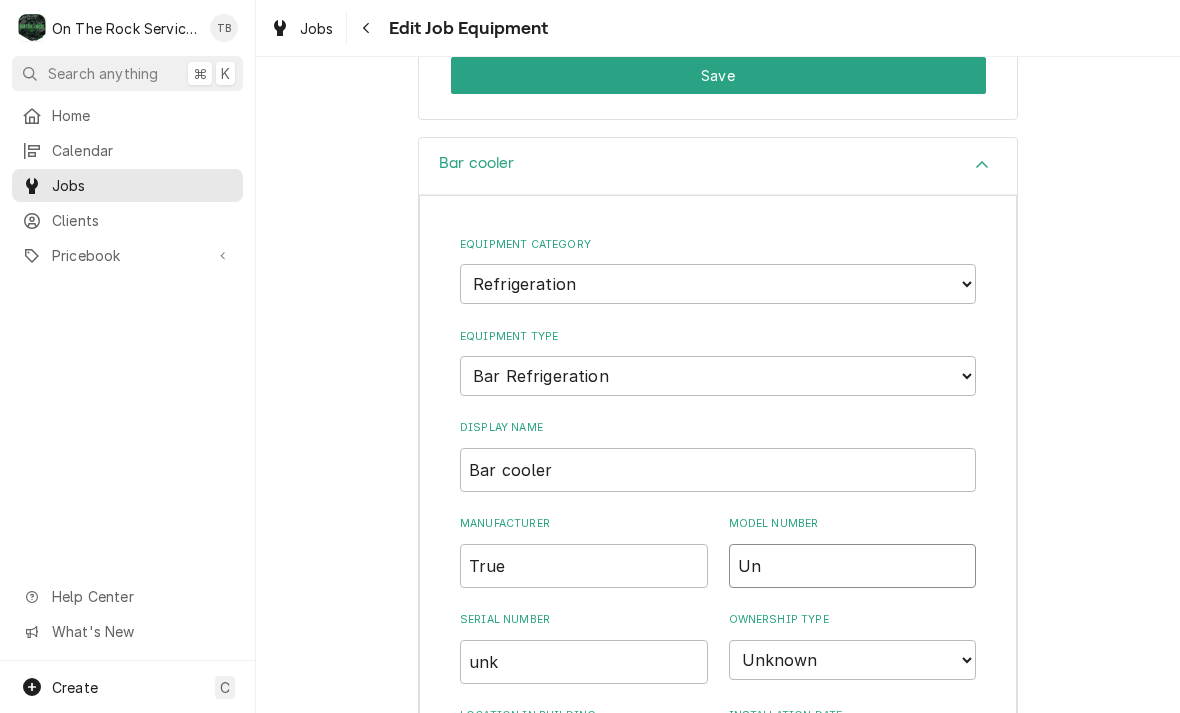 type on "U" 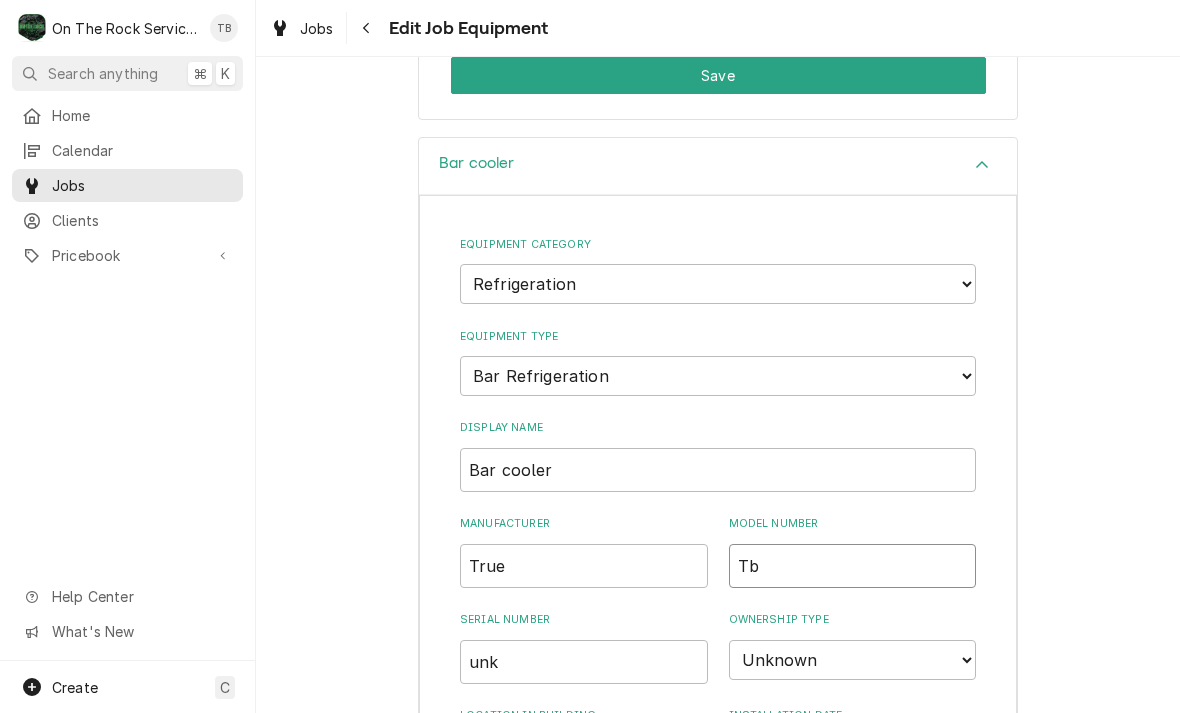 type on "T" 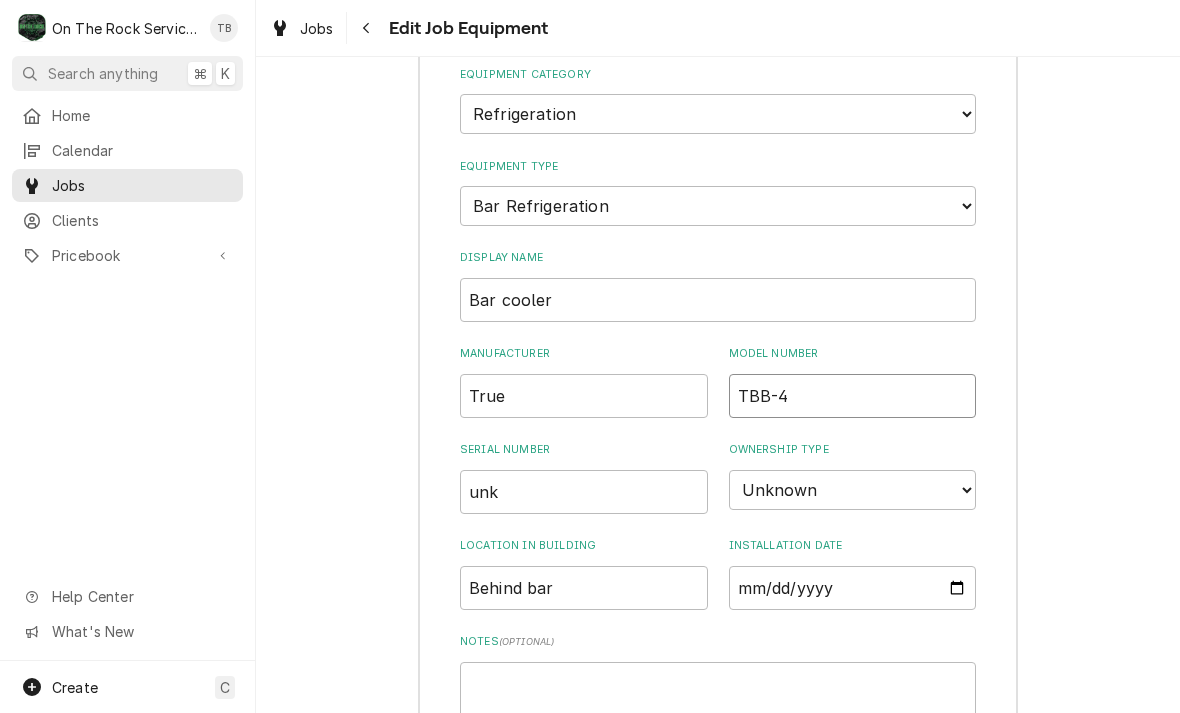 scroll, scrollTop: 728, scrollLeft: 0, axis: vertical 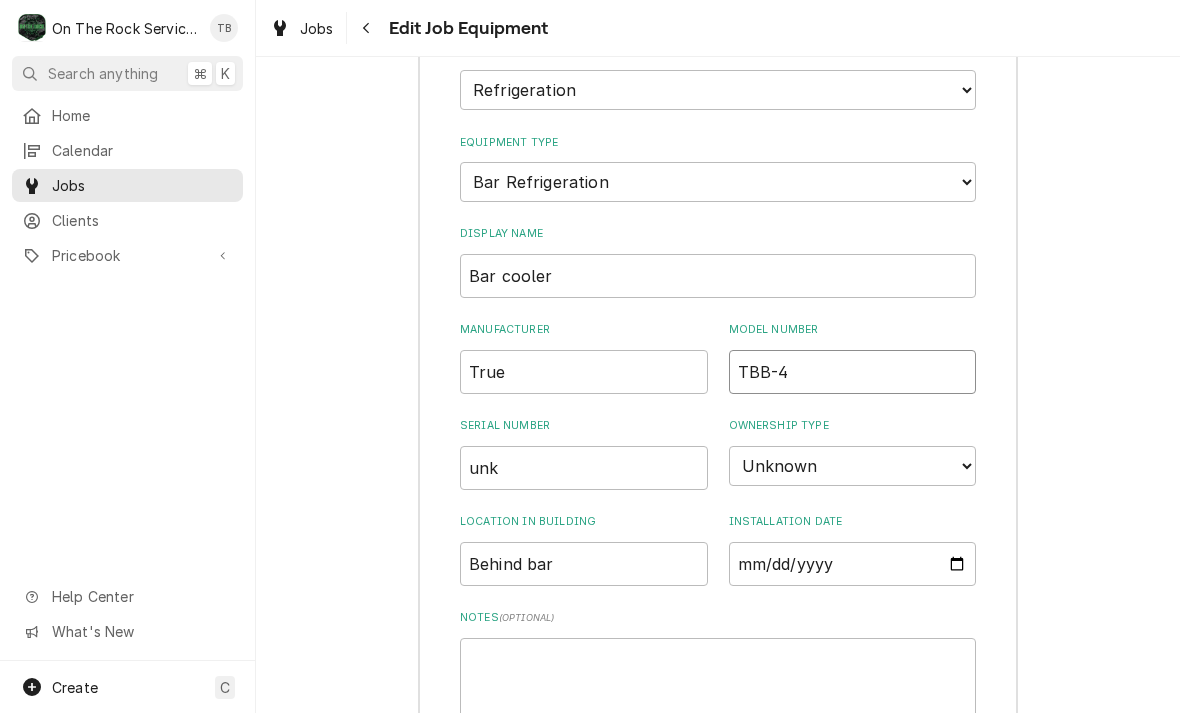 type on "TBB-4" 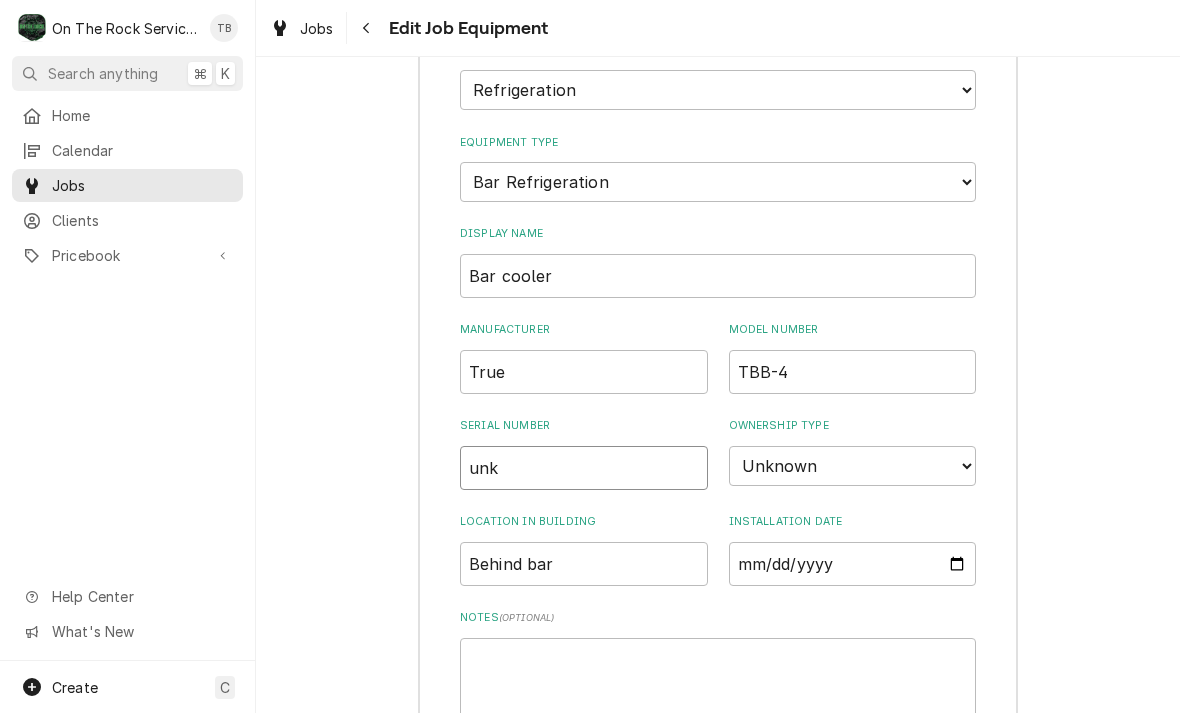 click on "unk" at bounding box center [584, 468] 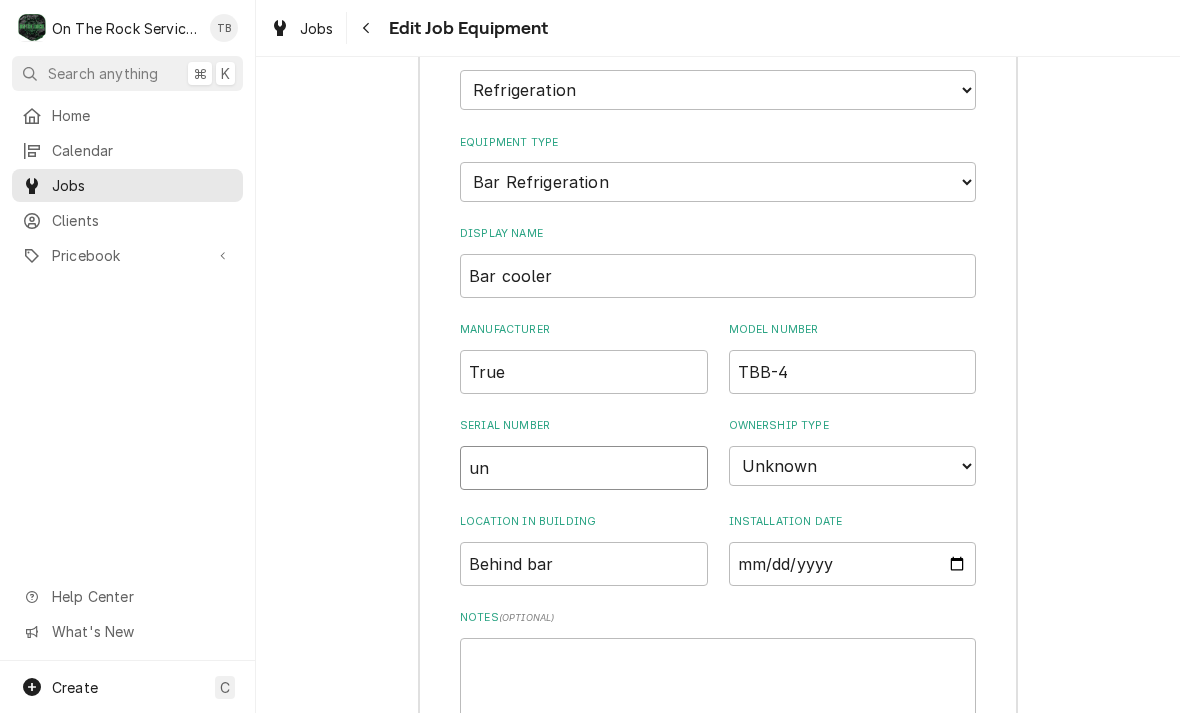 type on "u" 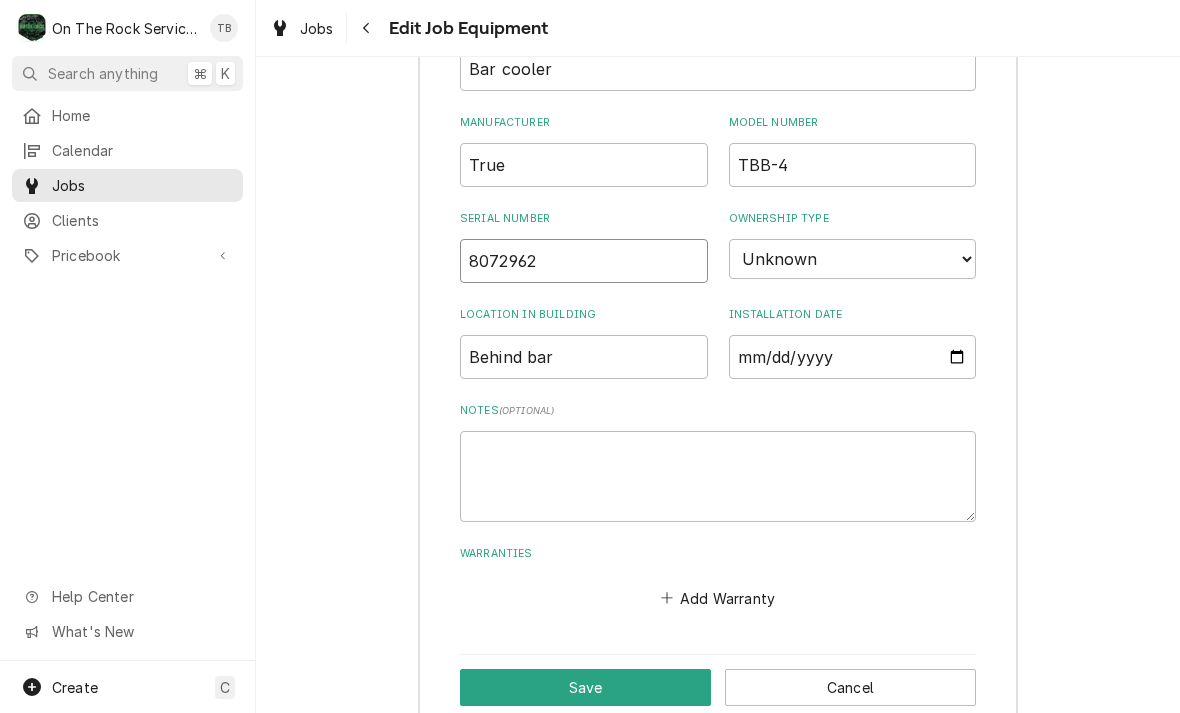 scroll, scrollTop: 934, scrollLeft: 0, axis: vertical 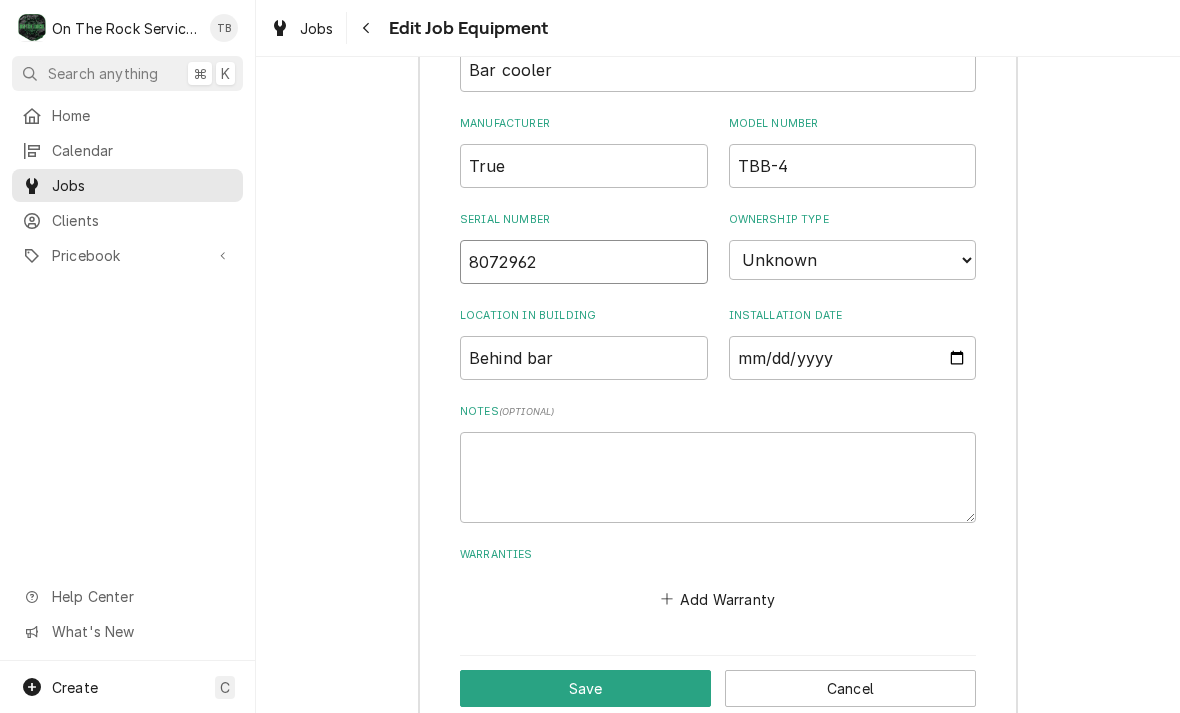 type on "8072962" 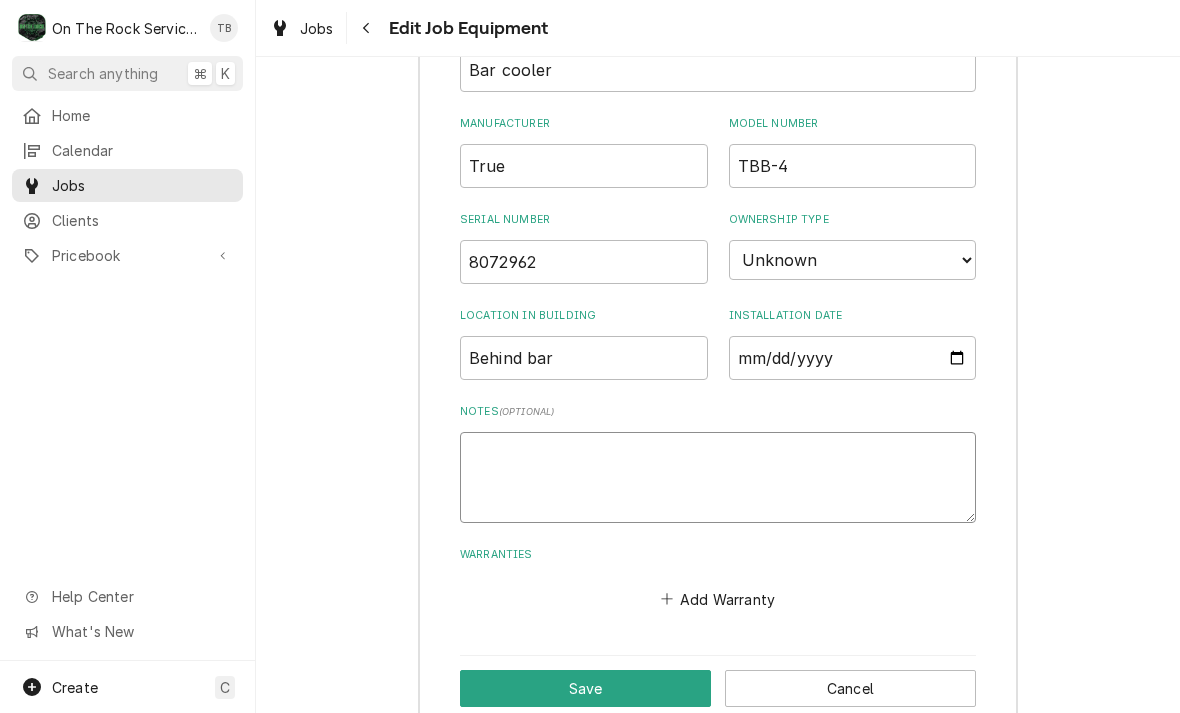 click on "Notes  ( optional )" at bounding box center (718, 477) 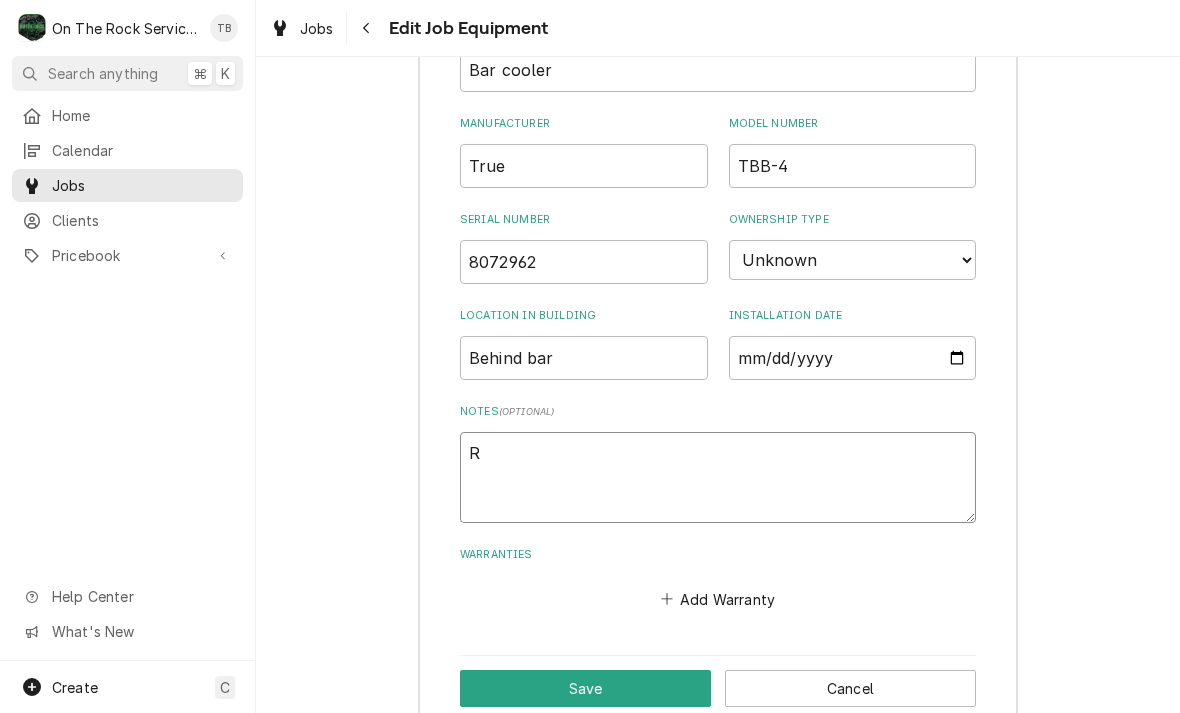 type on "x" 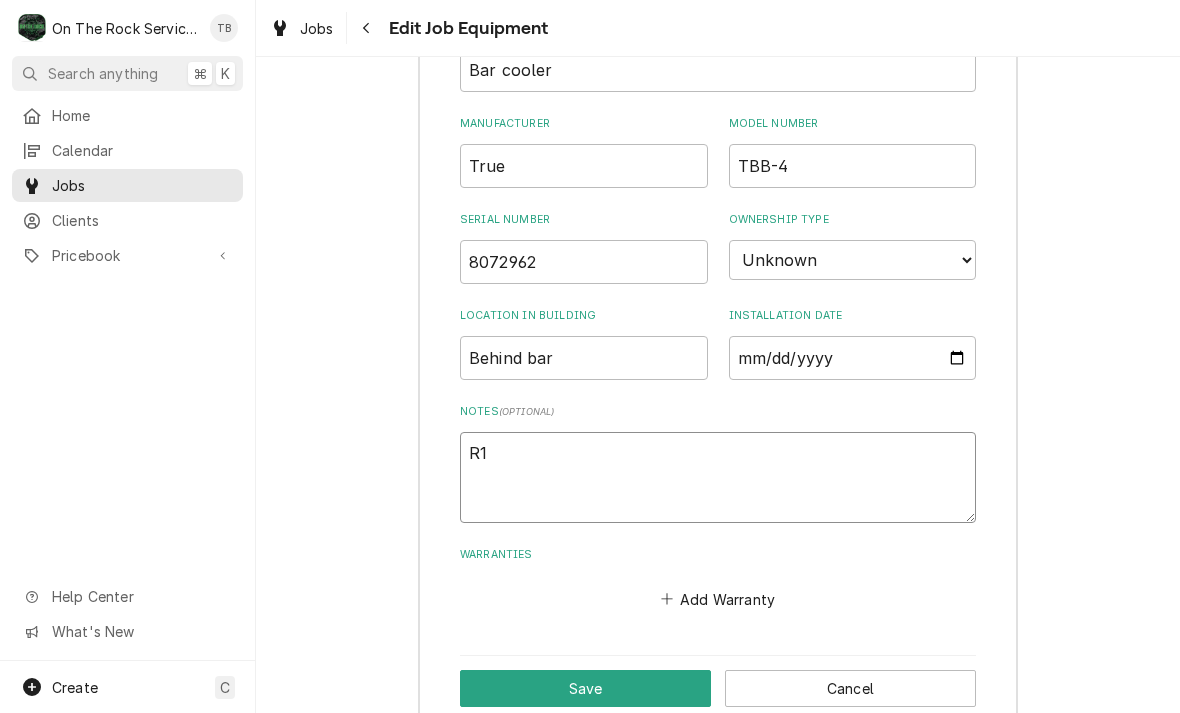 type on "x" 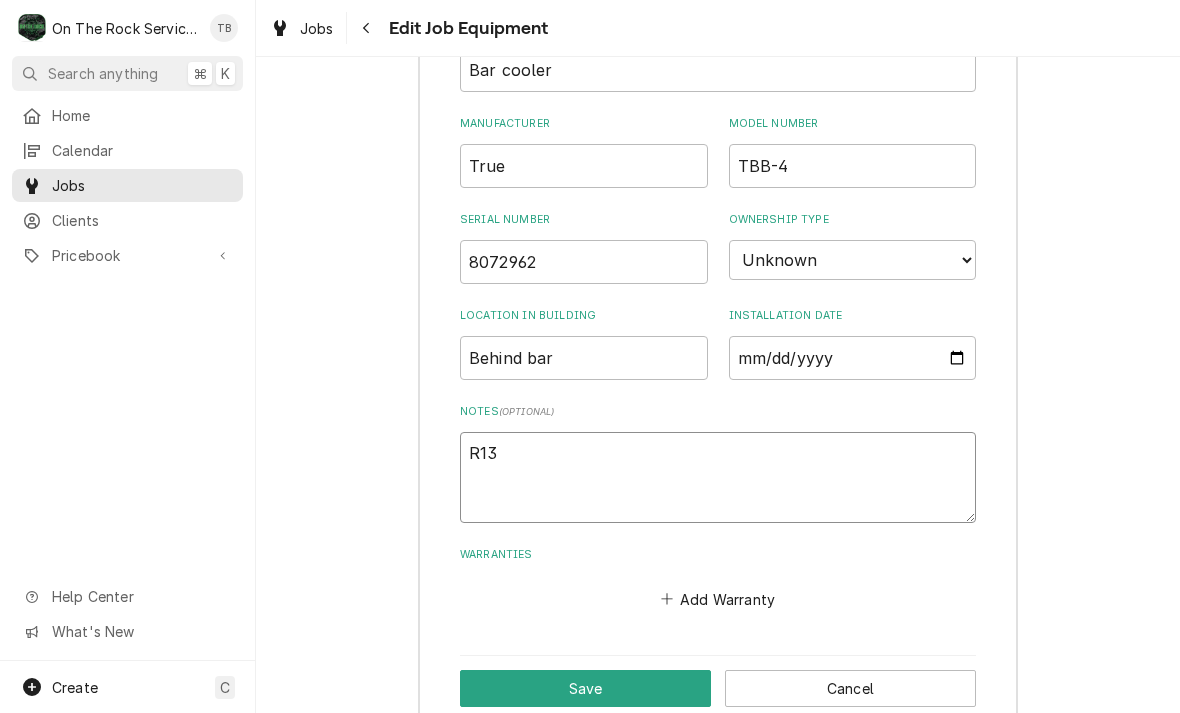 type on "x" 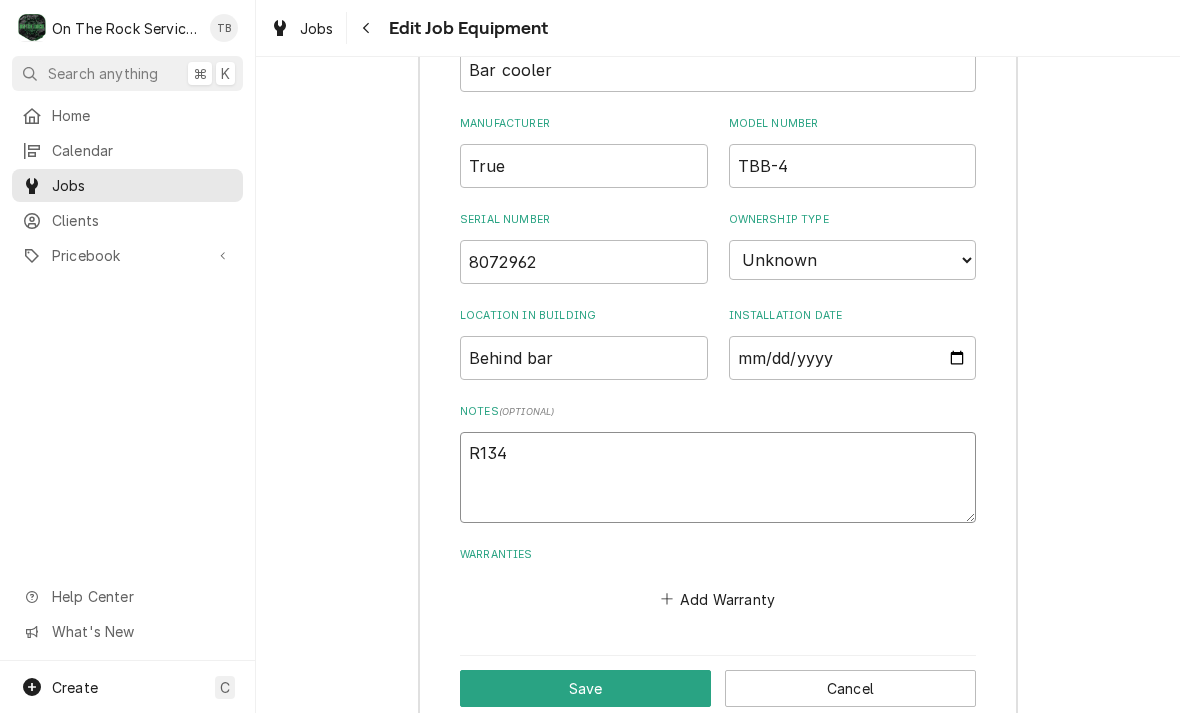 type on "x" 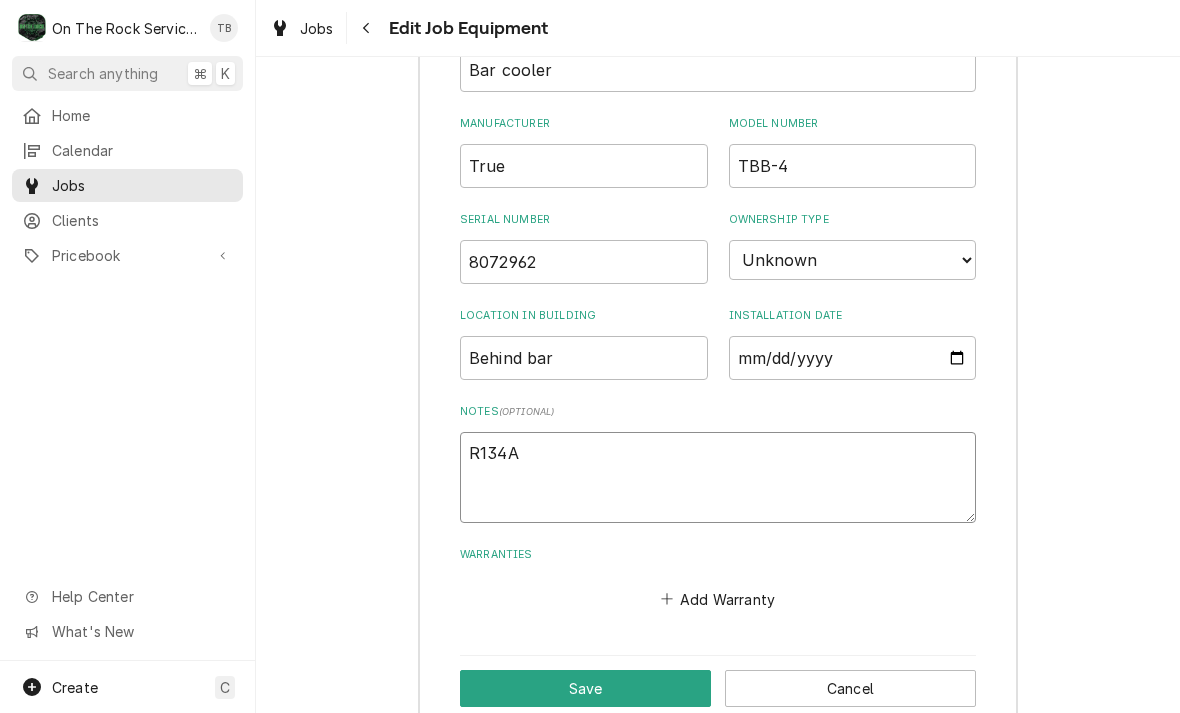 type on "x" 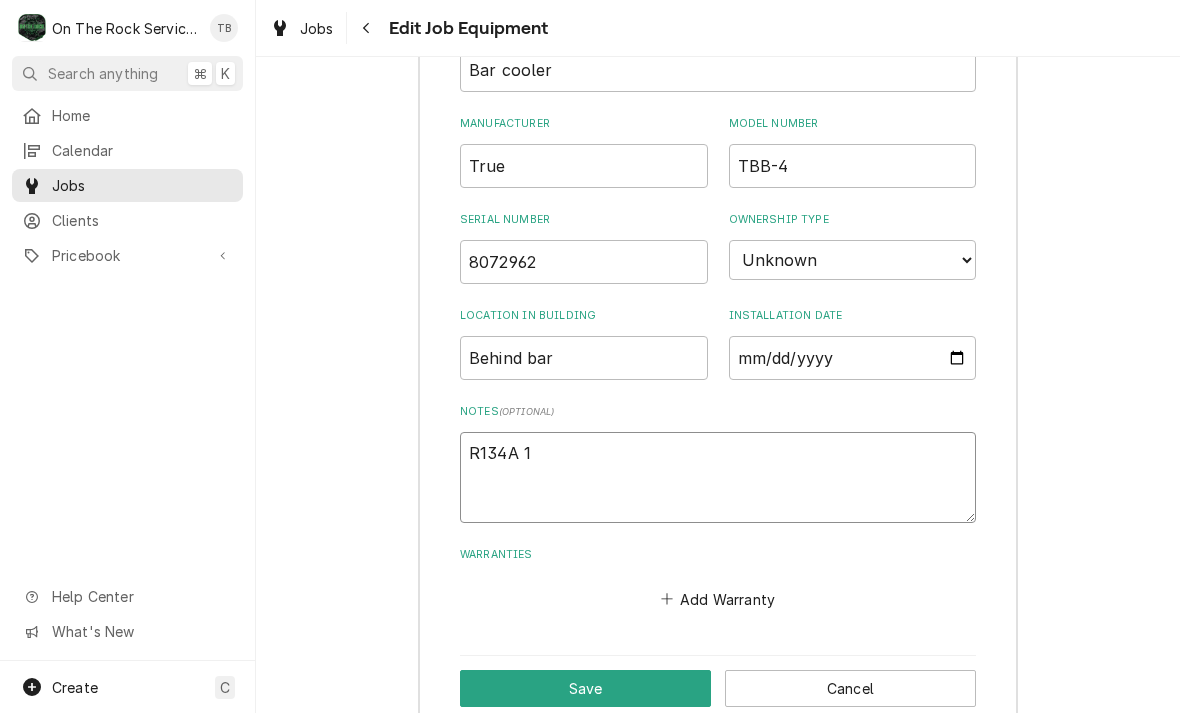 type on "x" 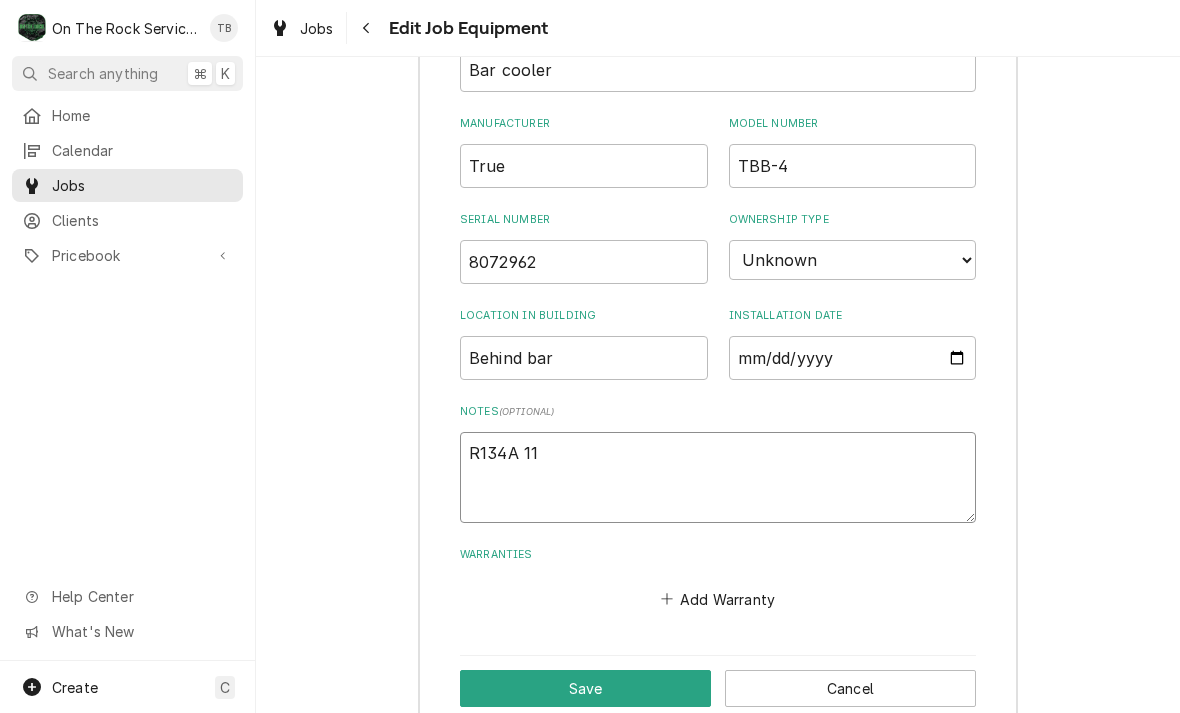 type on "x" 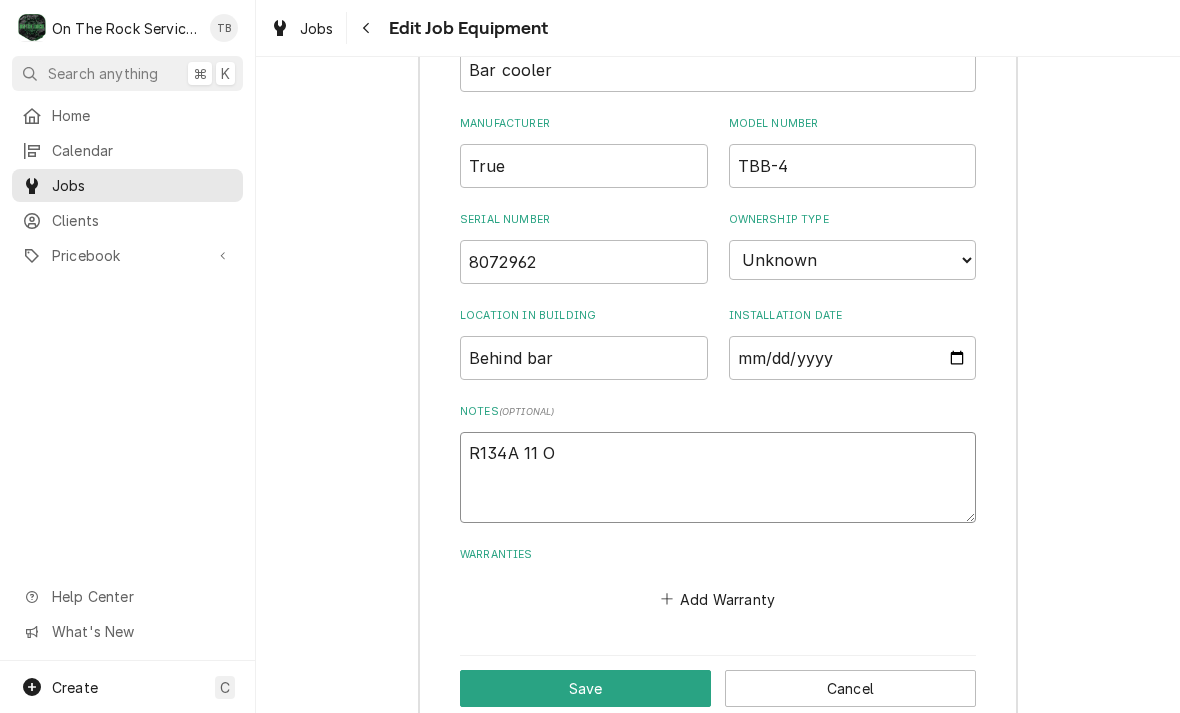 type on "x" 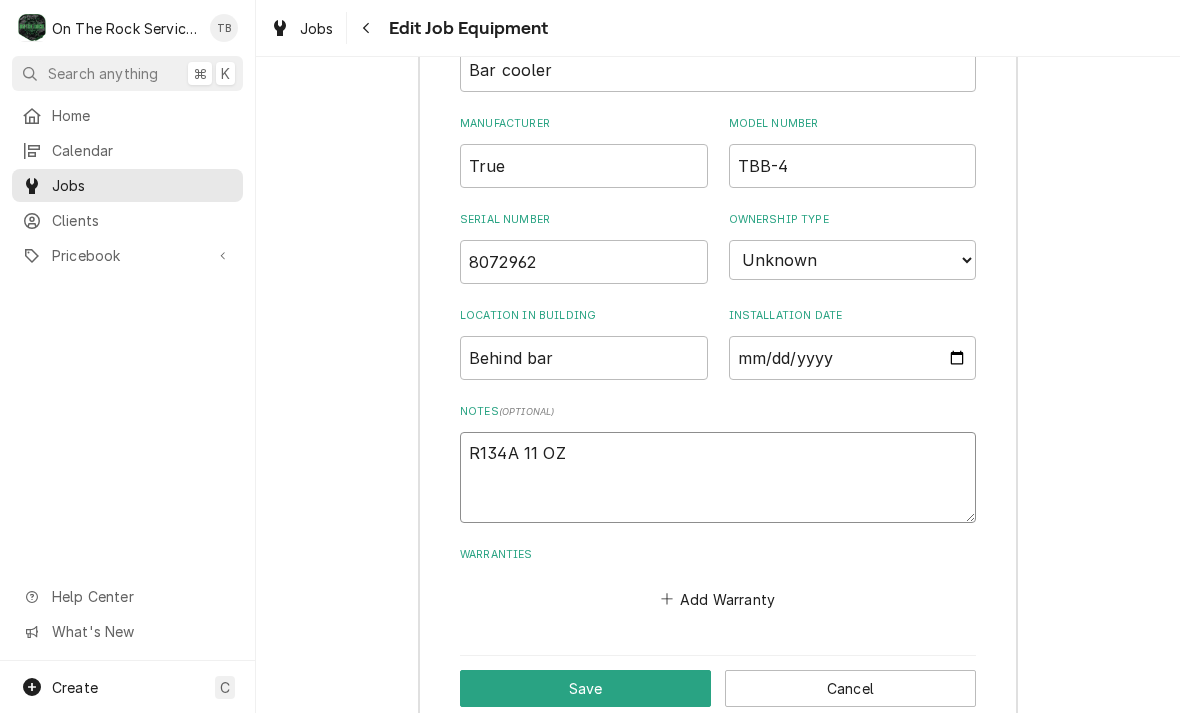 type on "x" 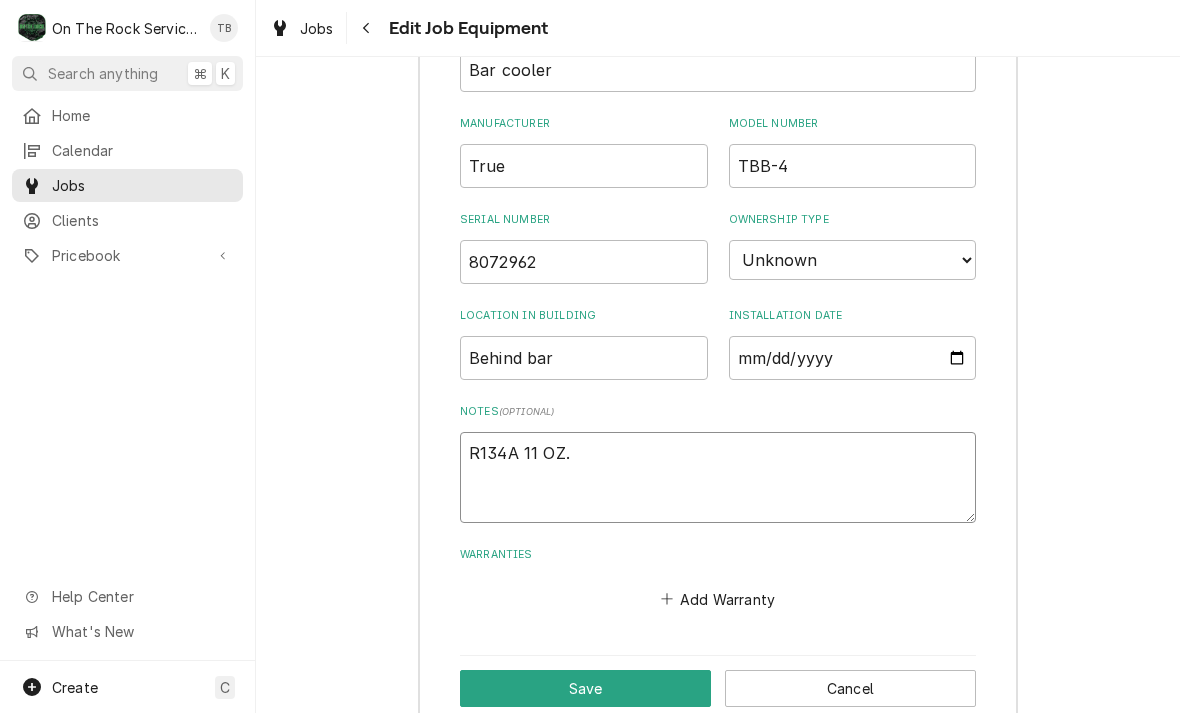 type on "x" 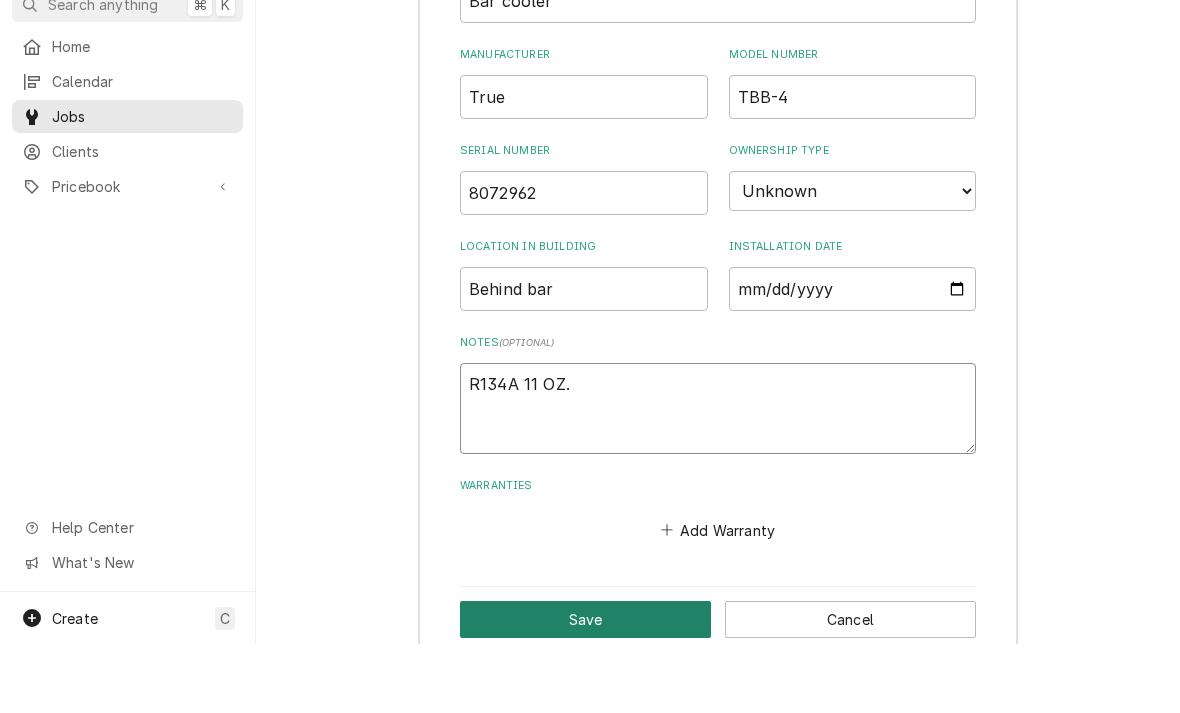 type on "R134A 11 OZ." 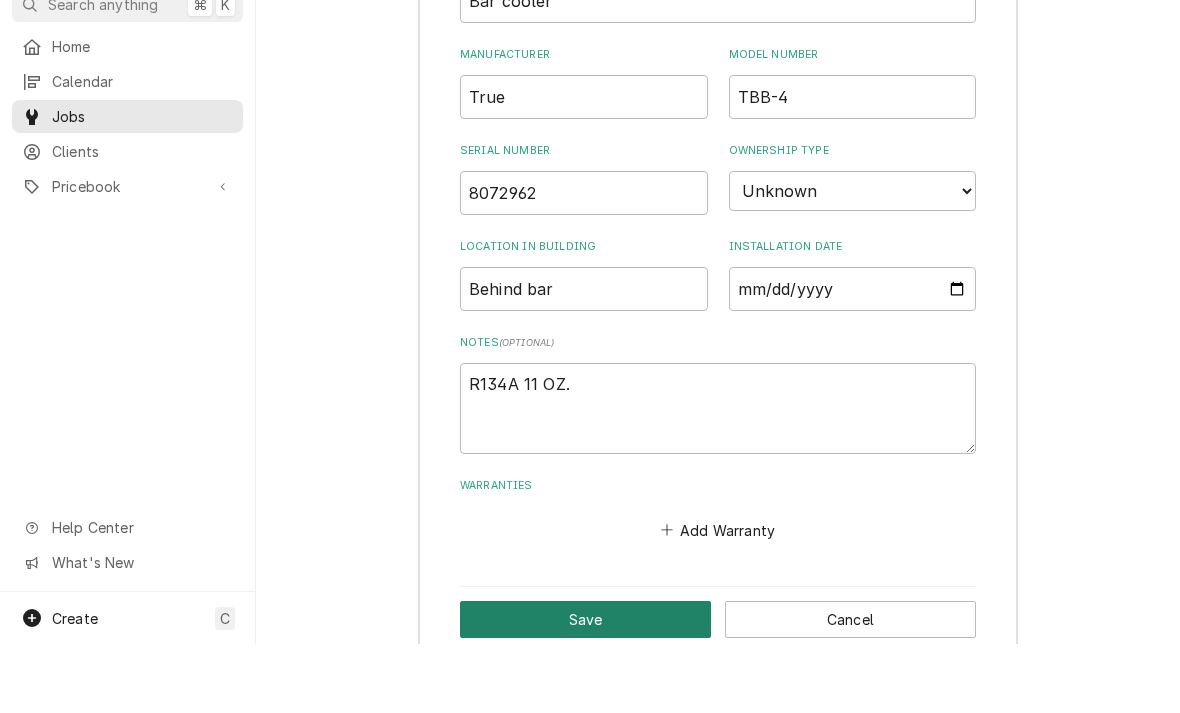 click on "Save" at bounding box center (585, 688) 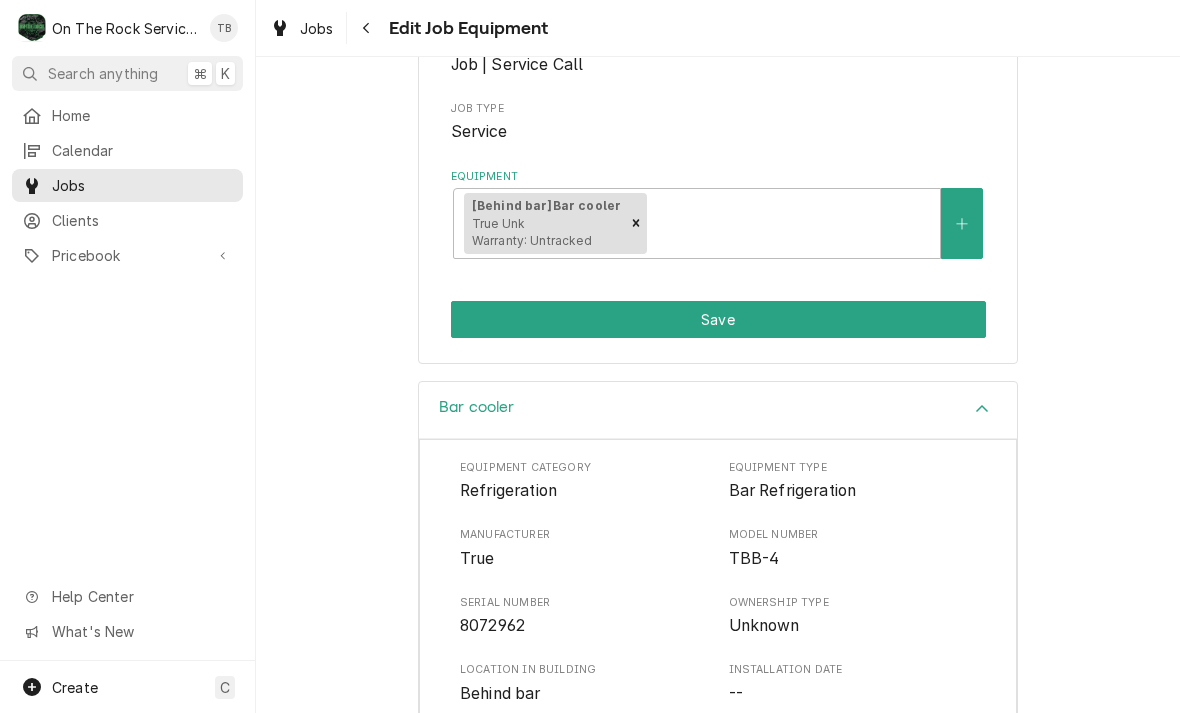 scroll, scrollTop: 285, scrollLeft: 0, axis: vertical 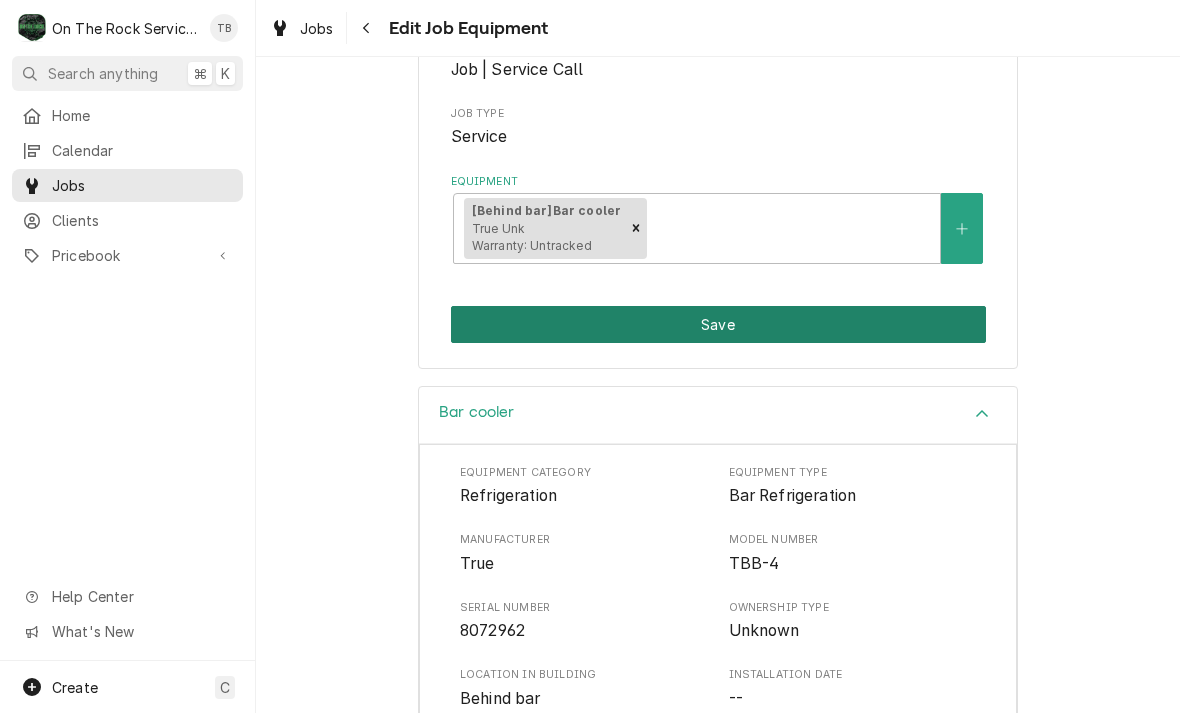 click on "Save" at bounding box center [718, 324] 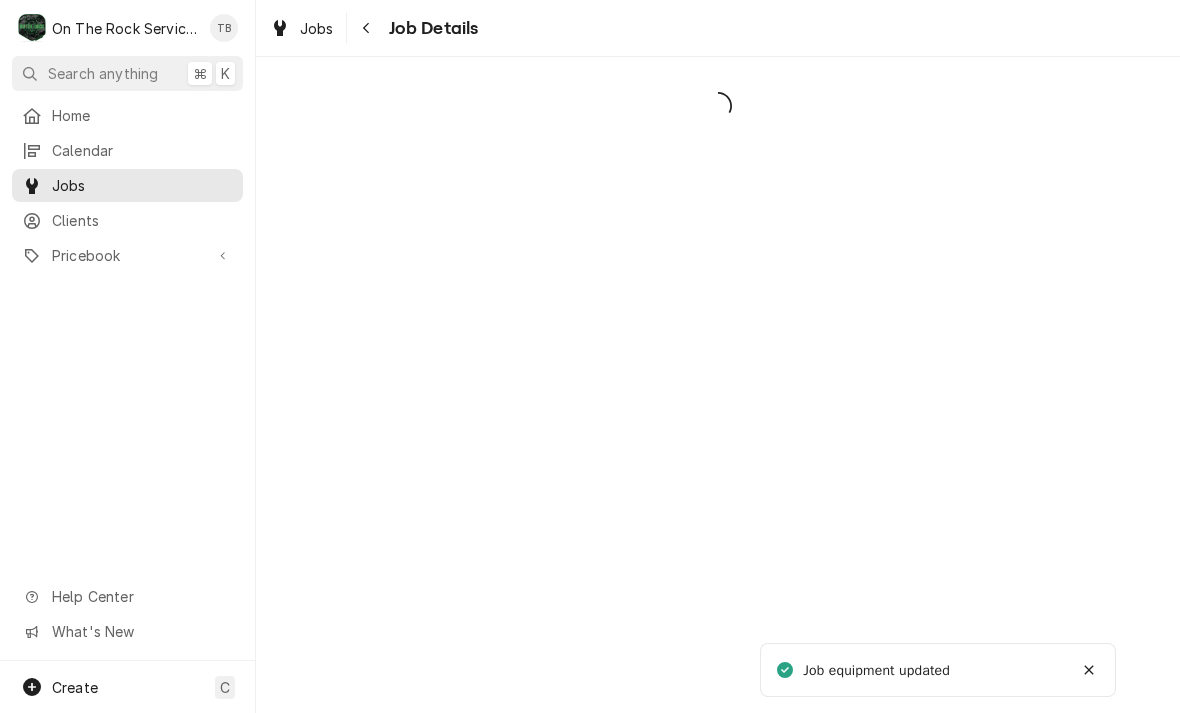 scroll, scrollTop: 0, scrollLeft: 0, axis: both 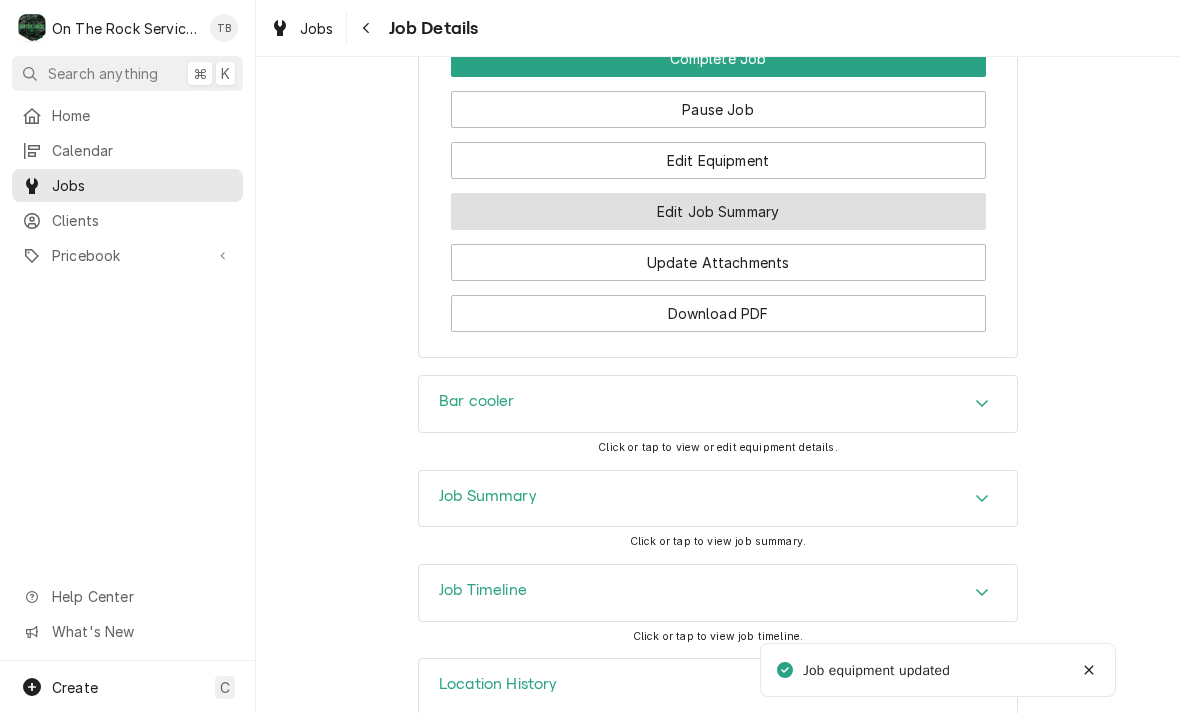click on "Edit Job Summary" at bounding box center (718, 211) 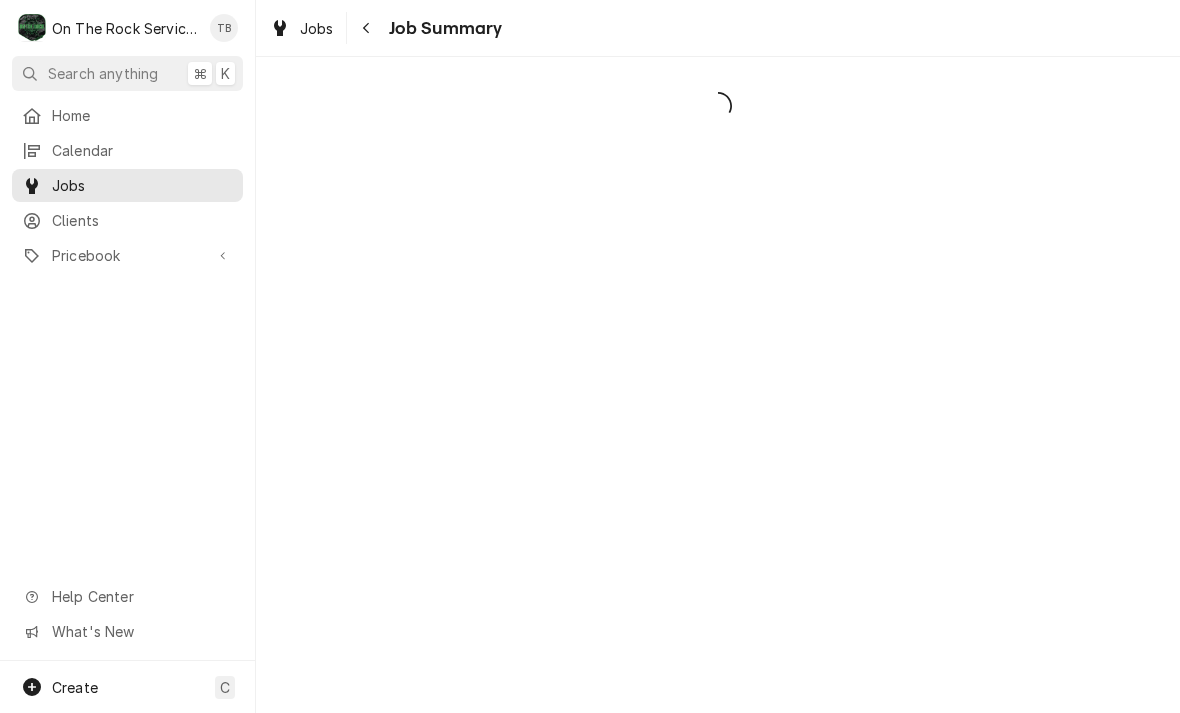 scroll, scrollTop: 0, scrollLeft: 0, axis: both 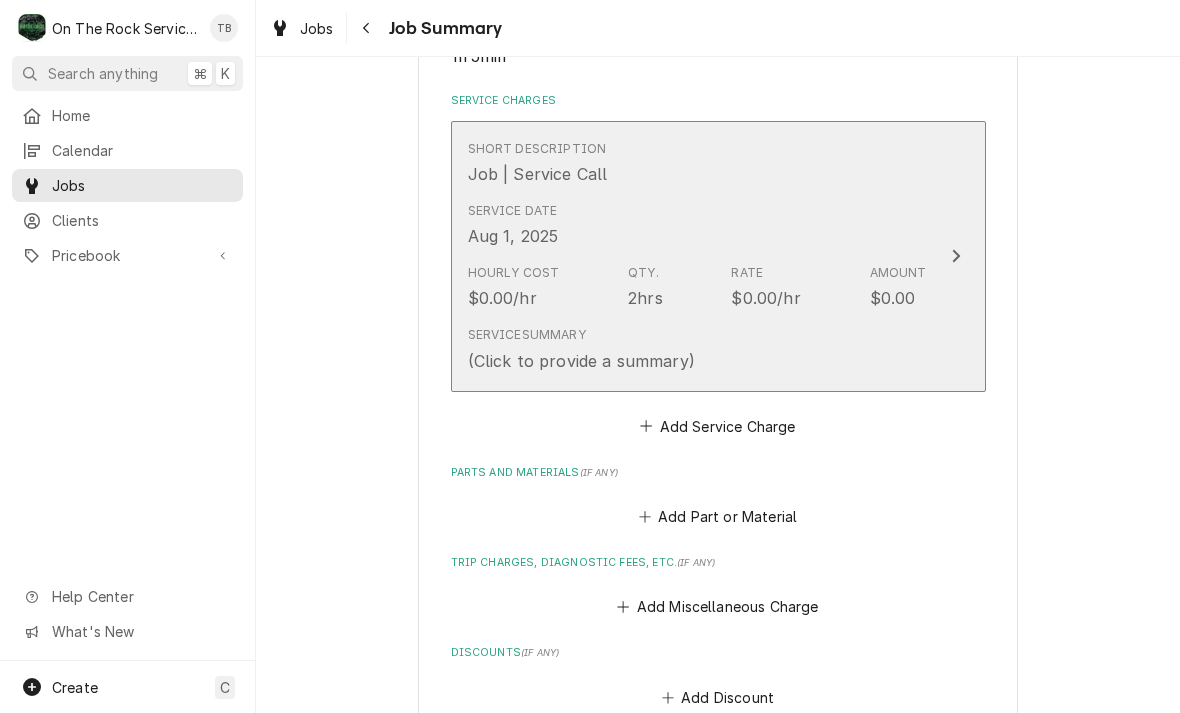 click on "Service  Summary (Click to provide a summary)" at bounding box center [697, 349] 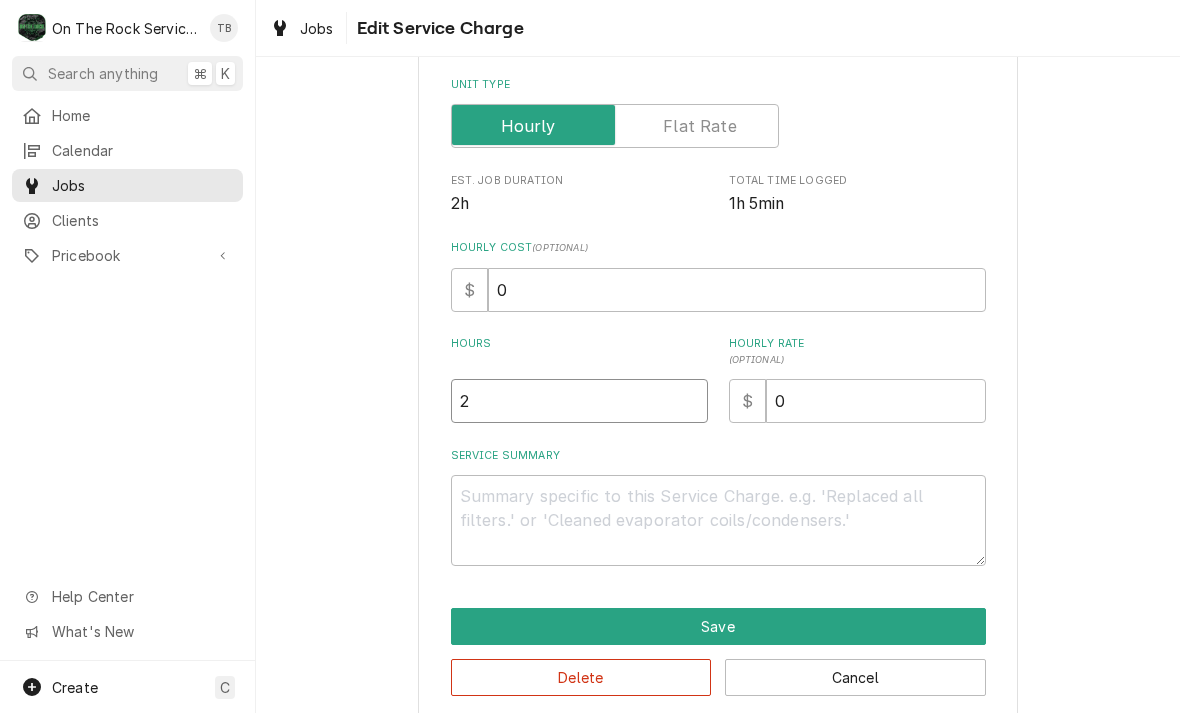 click on "2" at bounding box center [579, 401] 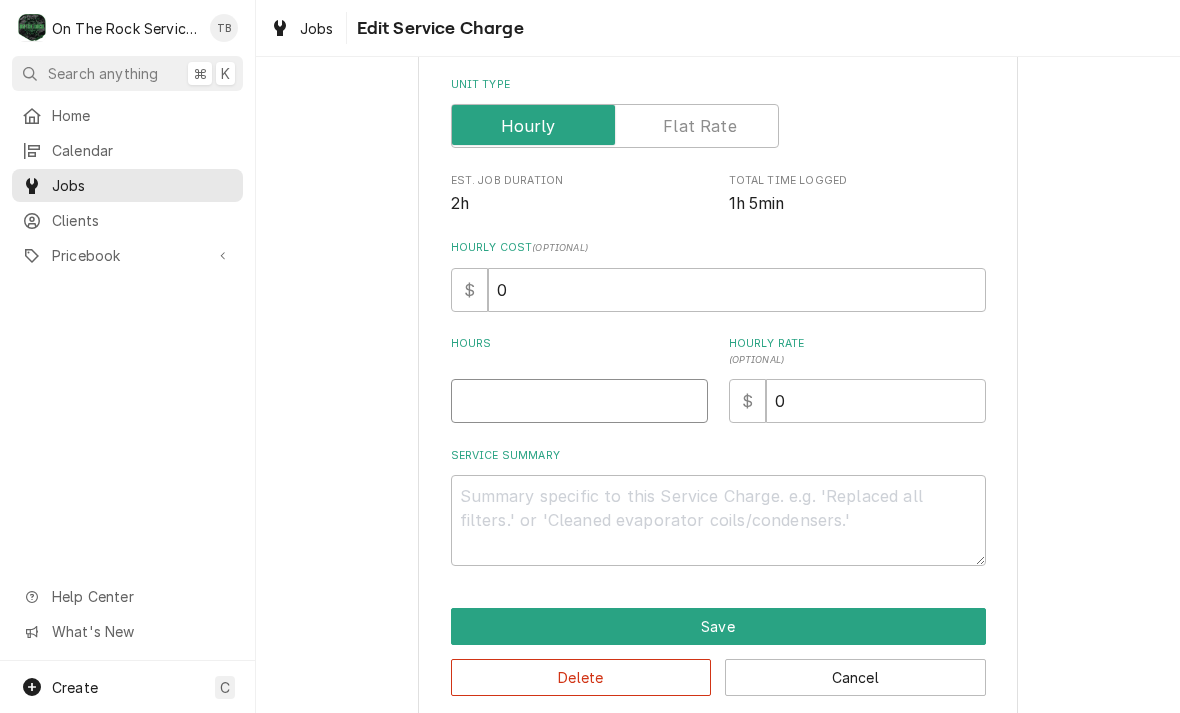 type on "x" 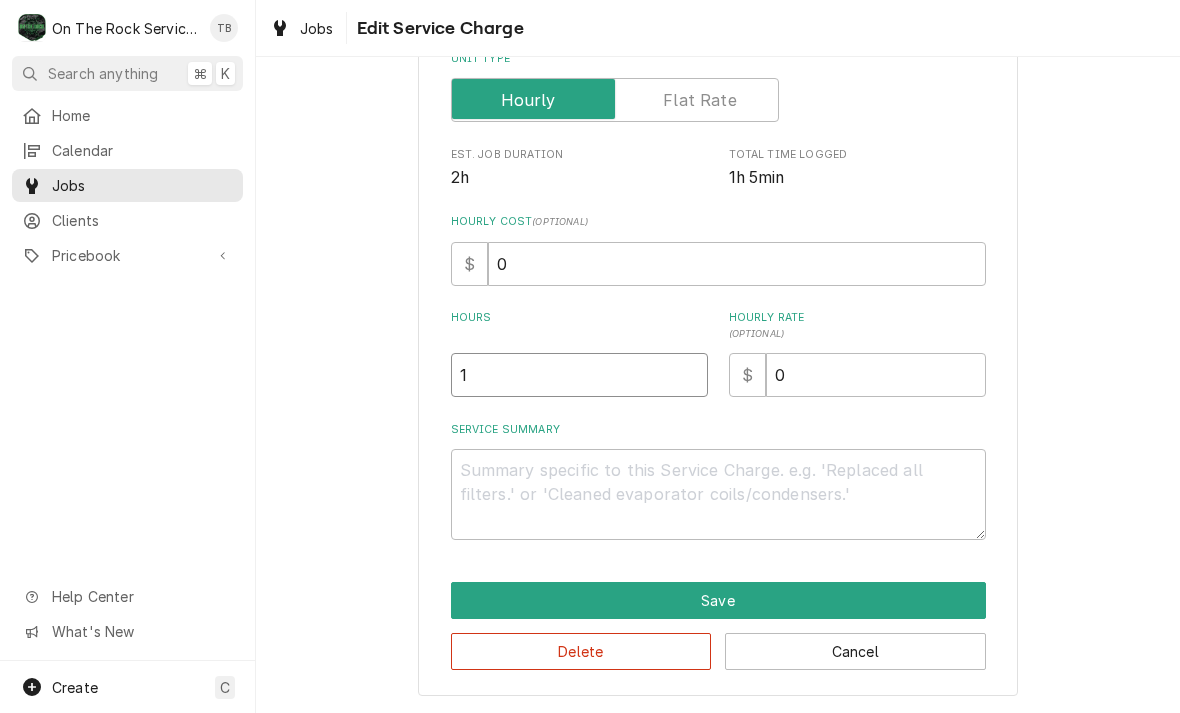 scroll, scrollTop: 299, scrollLeft: 0, axis: vertical 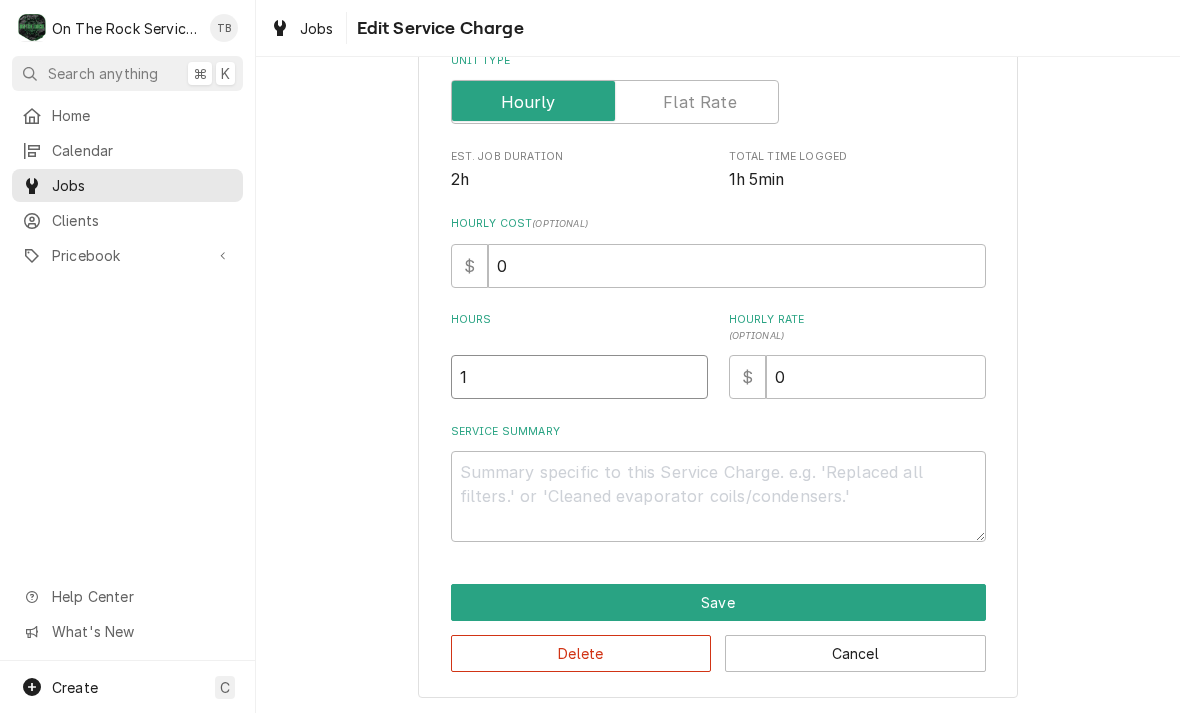 type on "1" 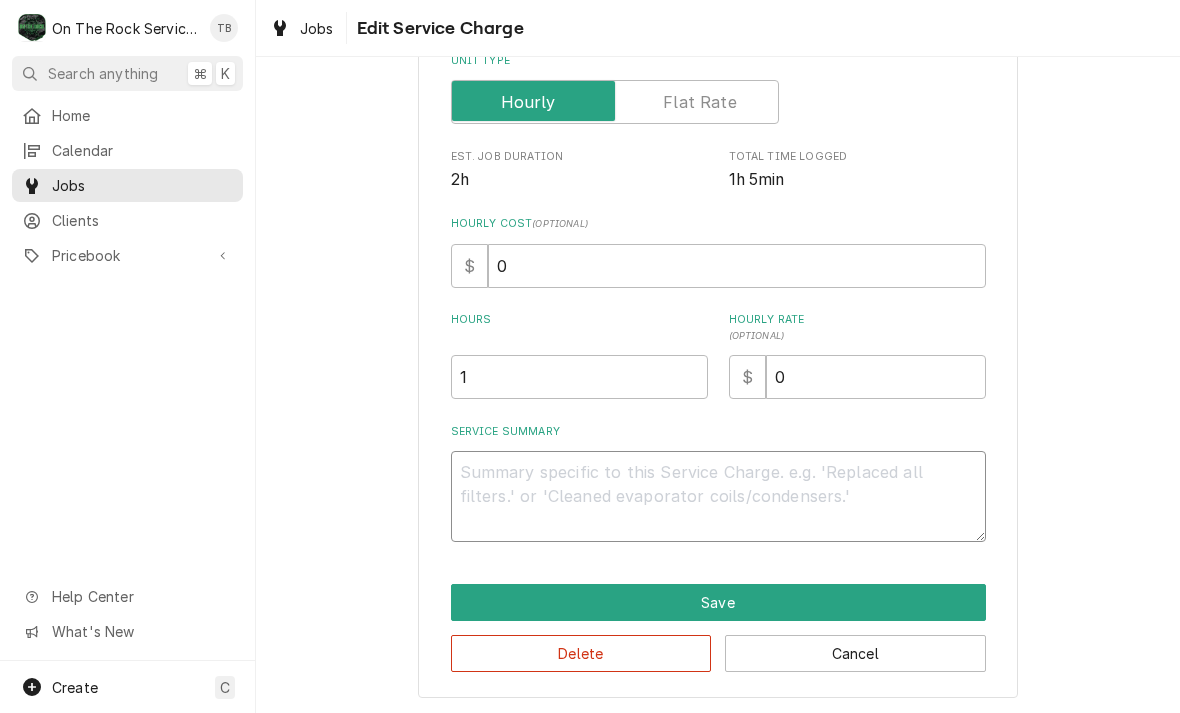 click on "Service Summary" at bounding box center (718, 496) 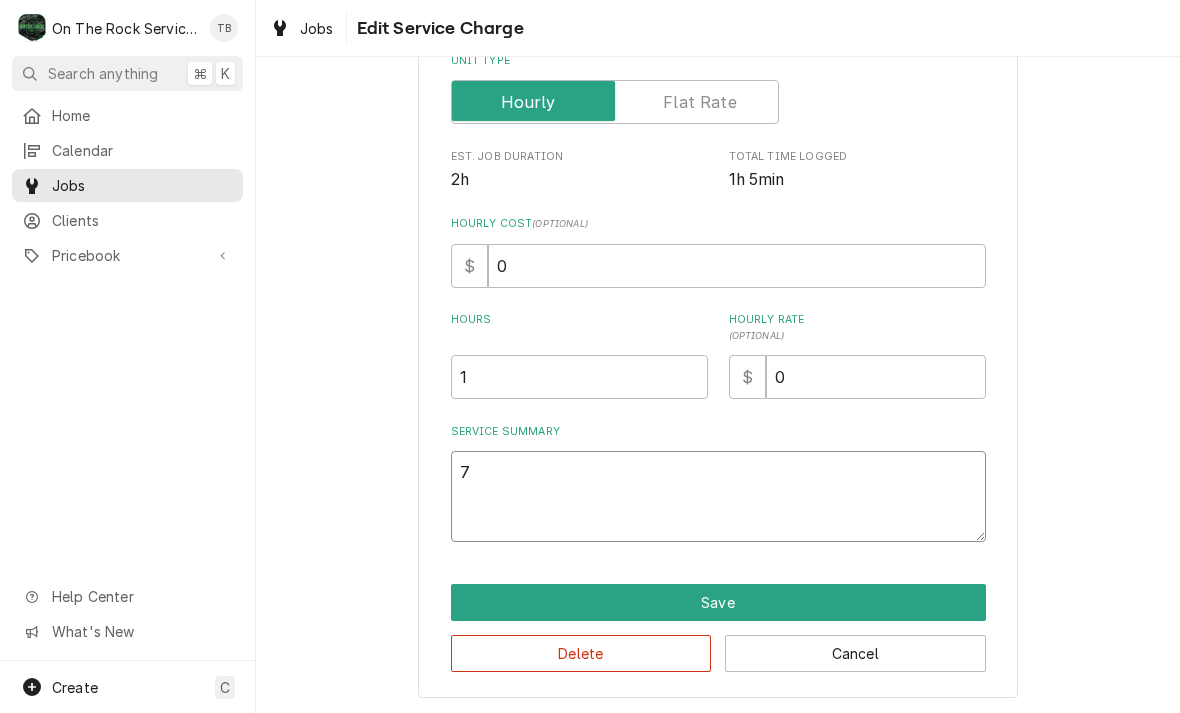 type on "x" 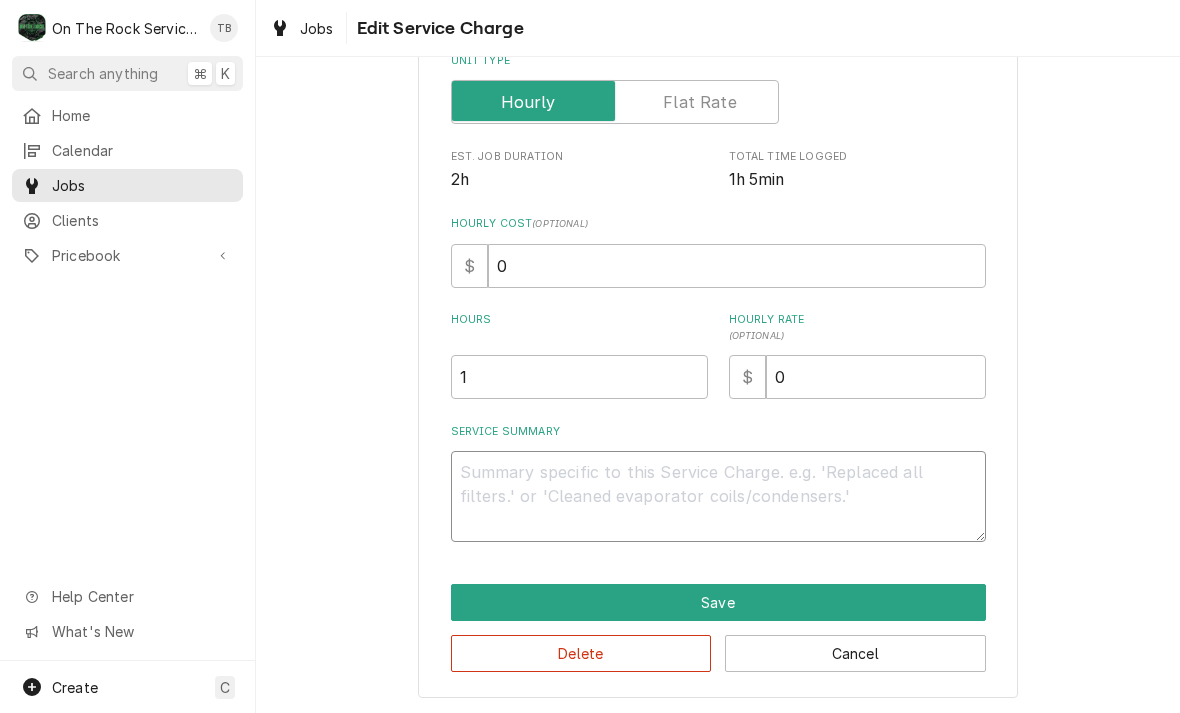type on "x" 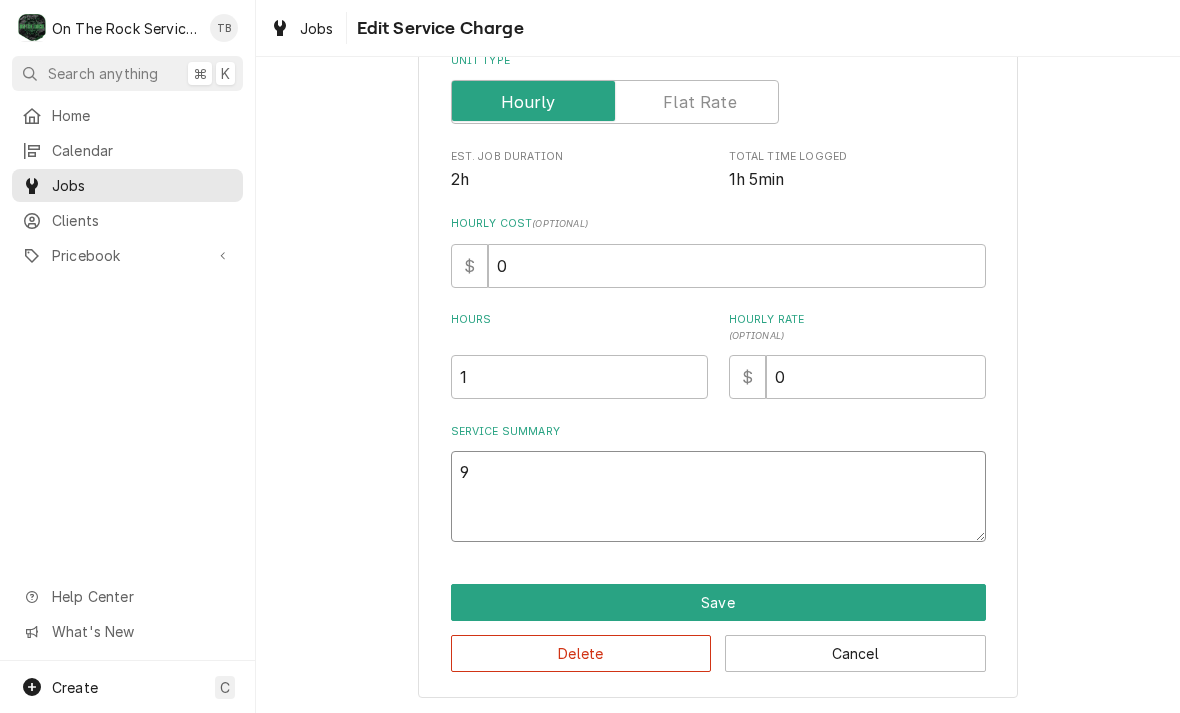 type on "x" 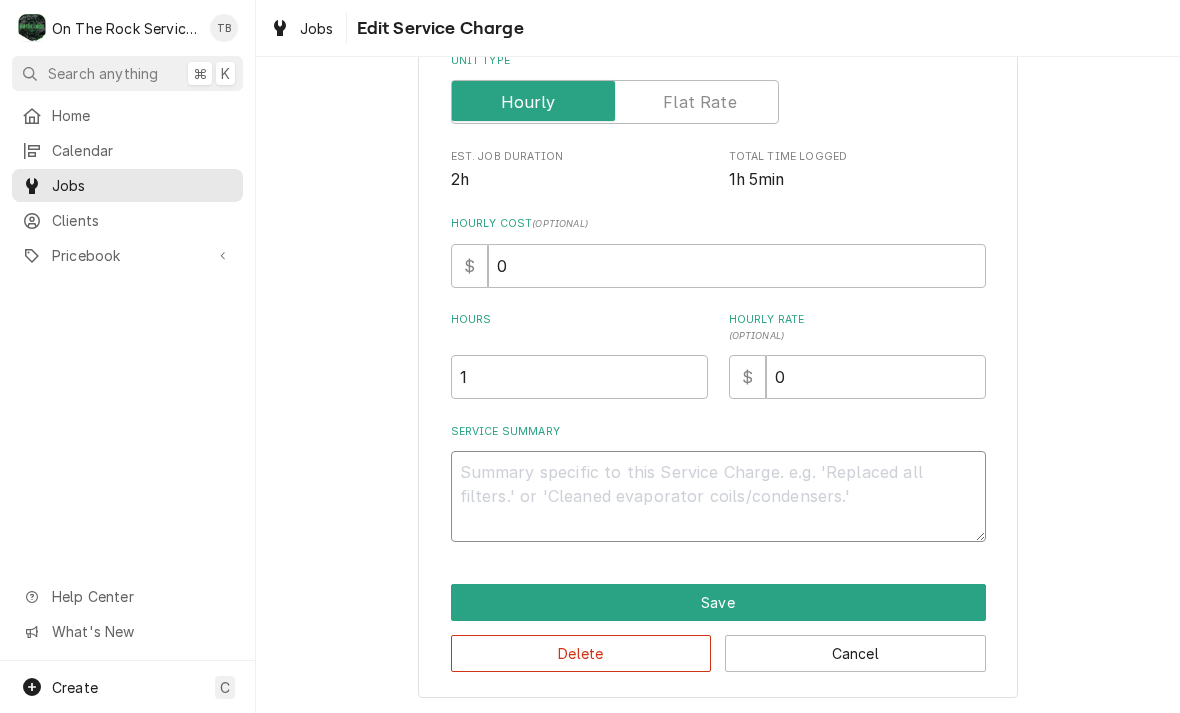 type on "x" 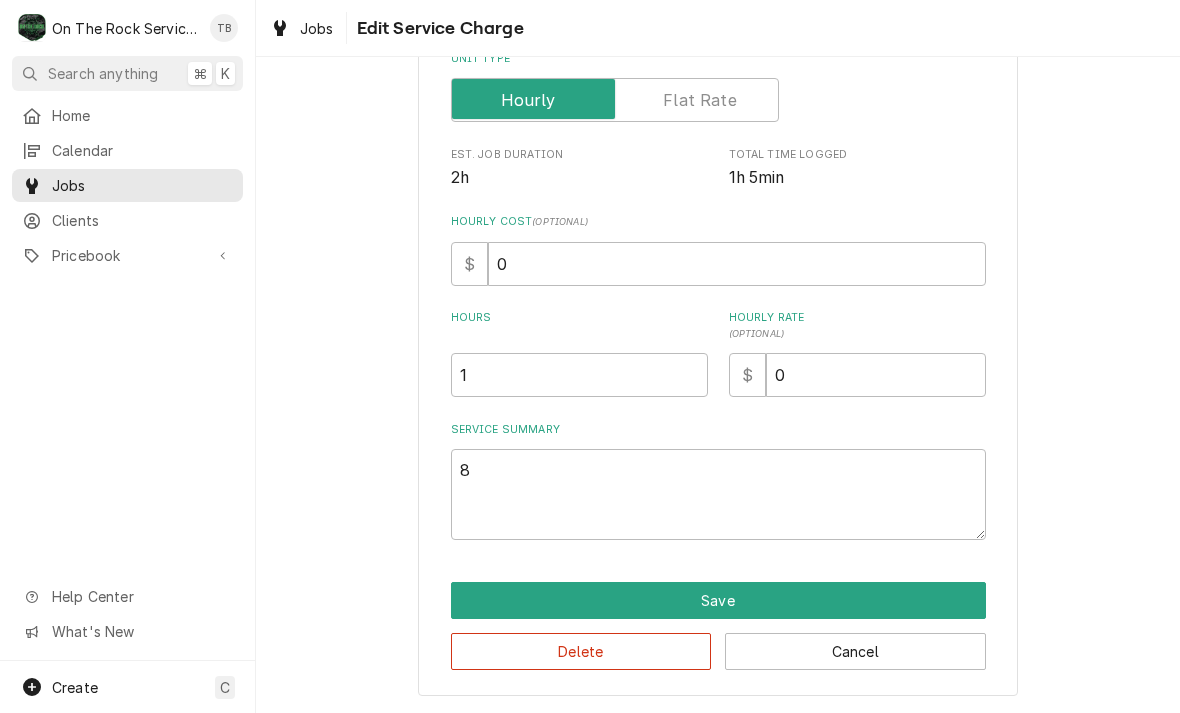 scroll, scrollTop: 304, scrollLeft: 0, axis: vertical 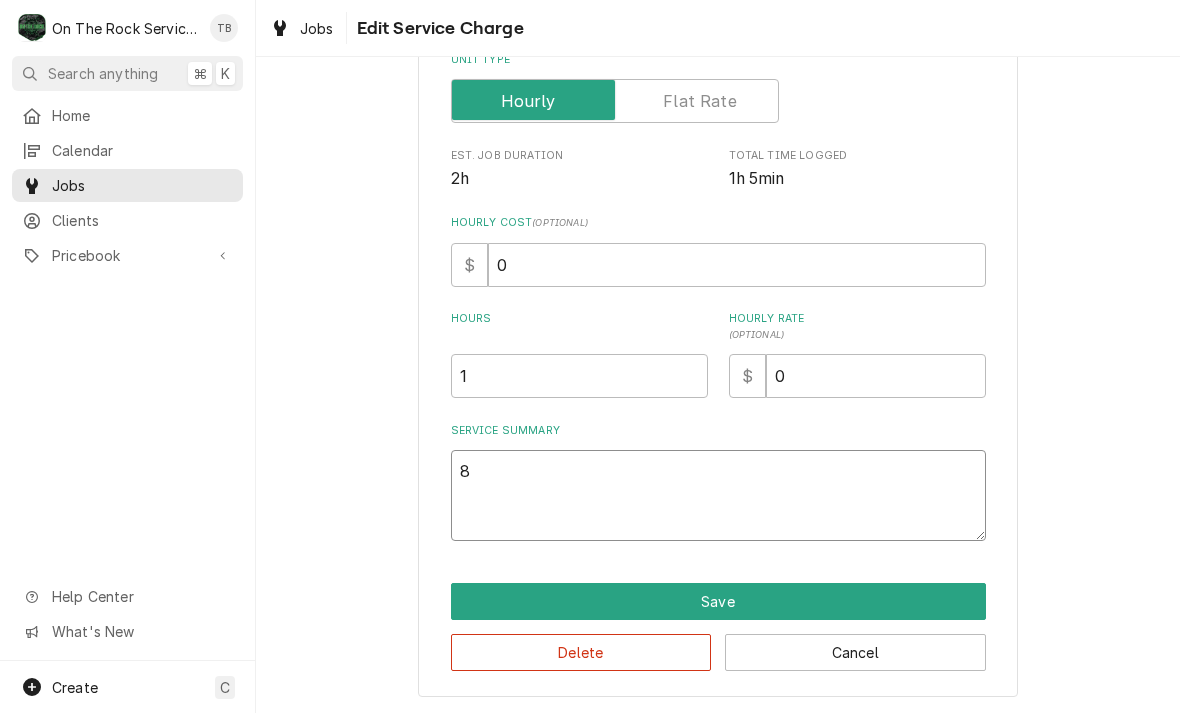 click on "8" at bounding box center [718, 495] 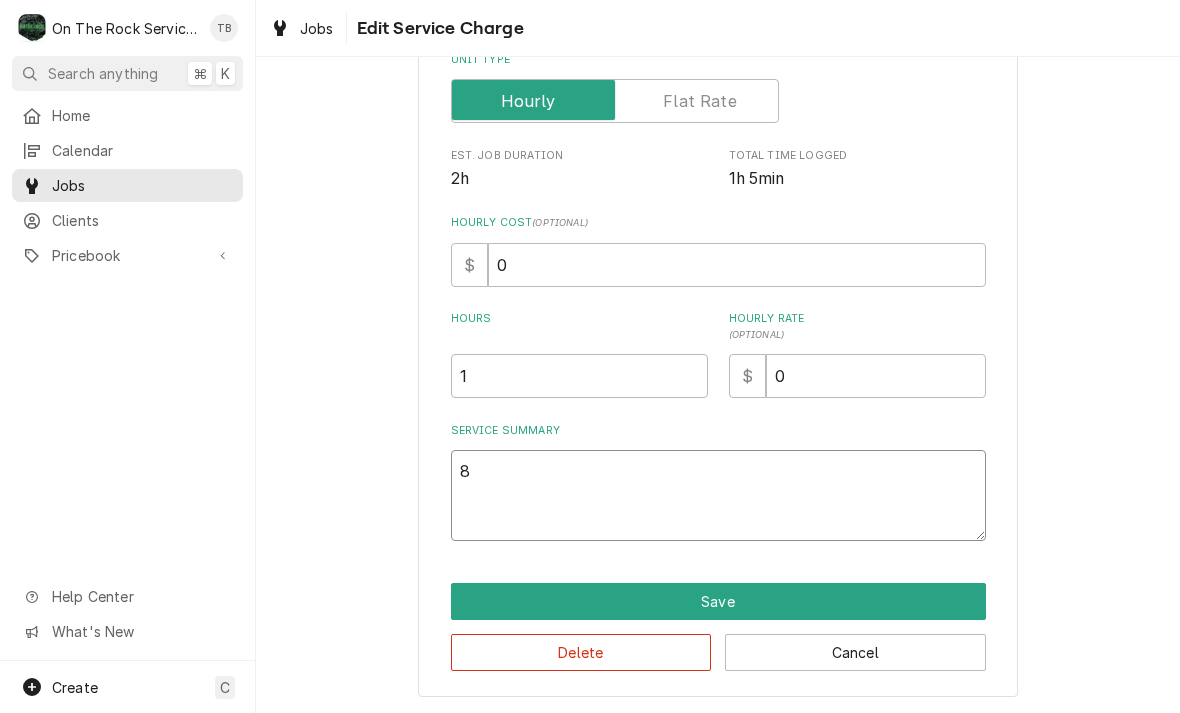 click on "8" at bounding box center (718, 495) 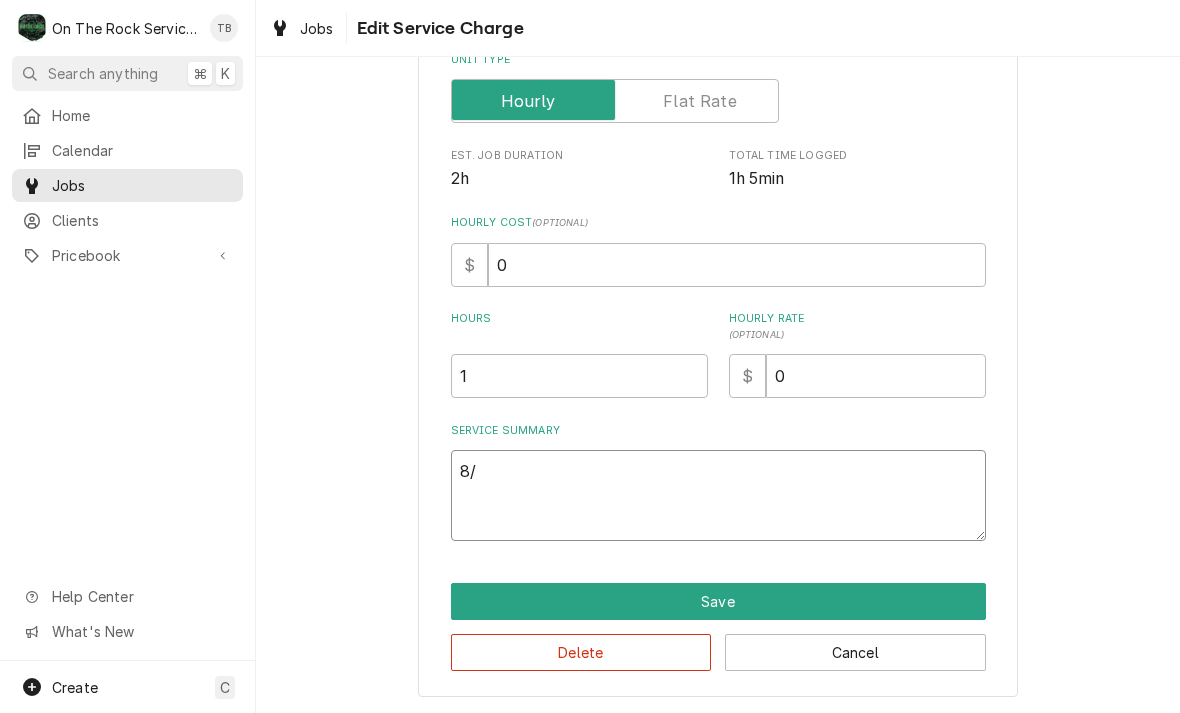 type on "x" 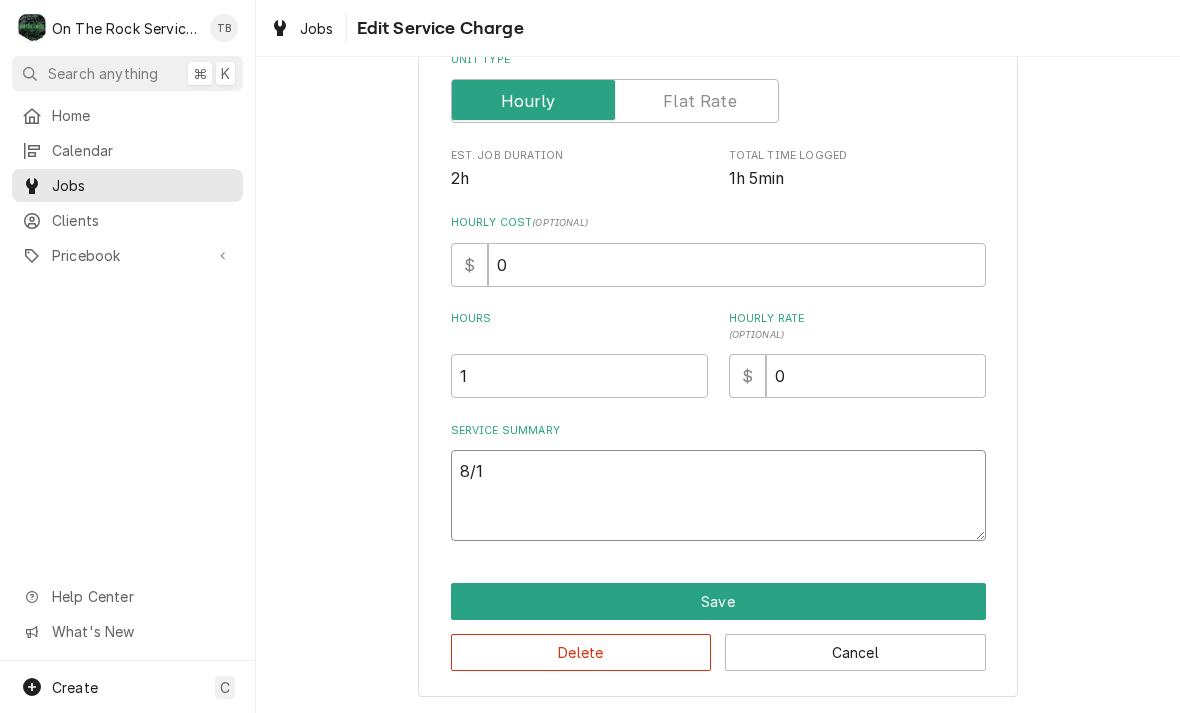 type on "x" 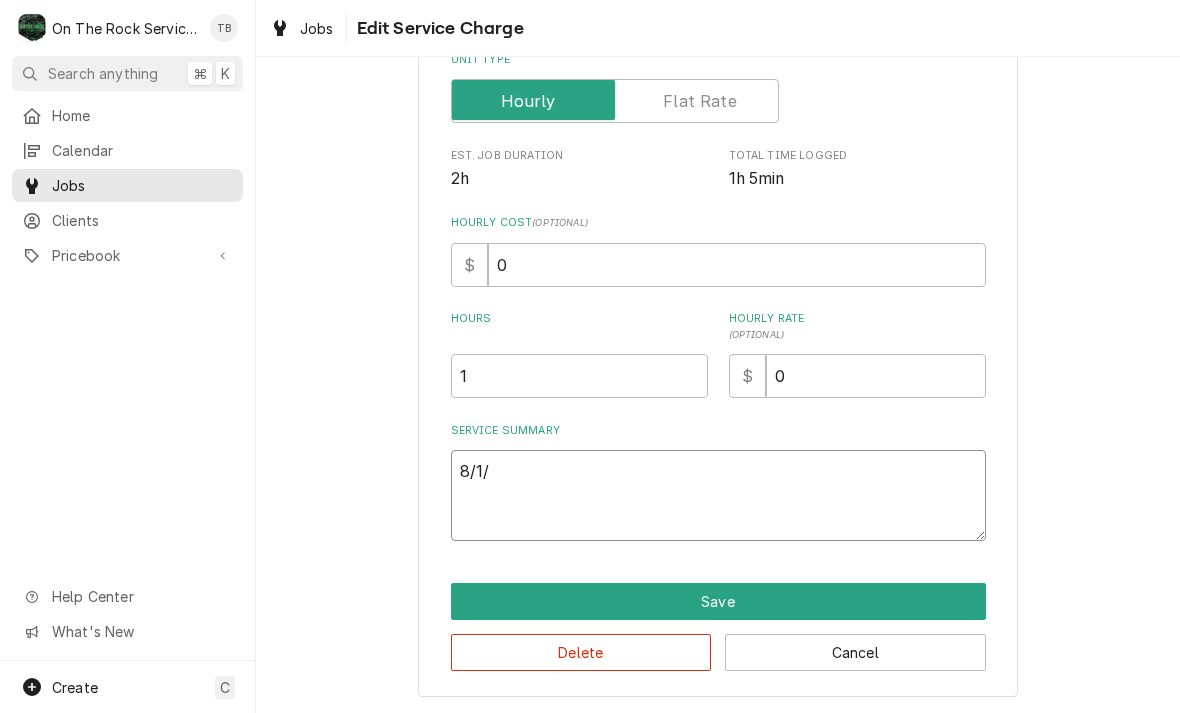 type on "x" 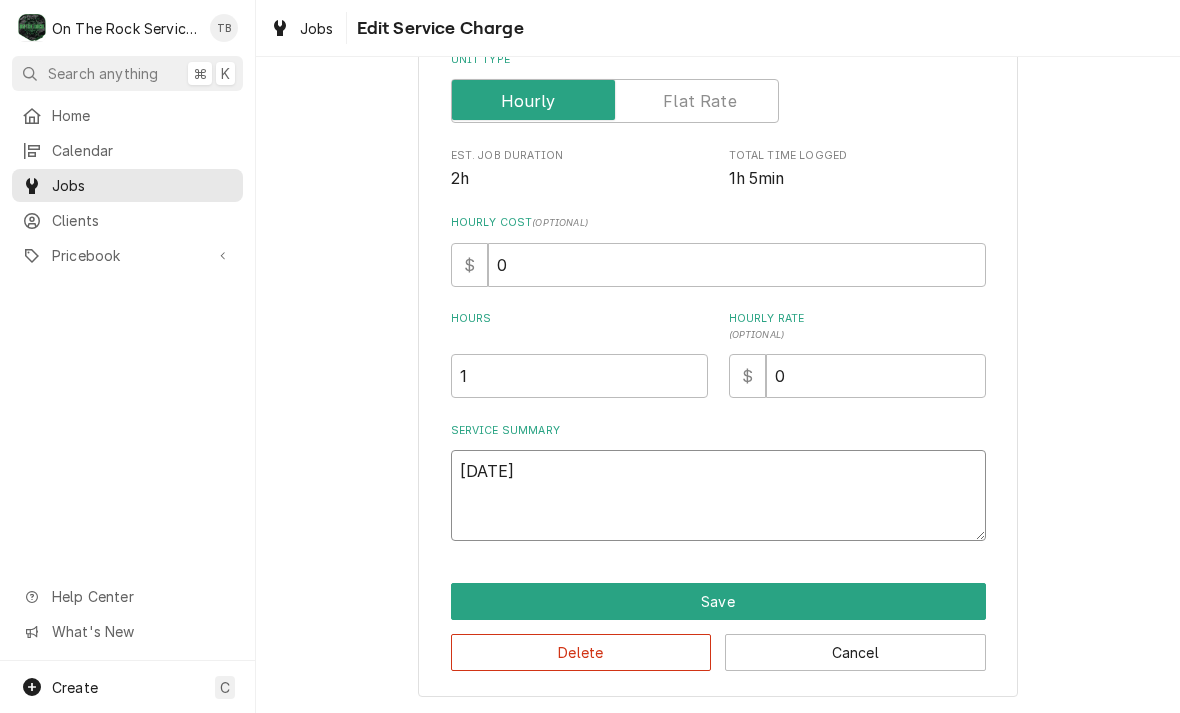 type on "x" 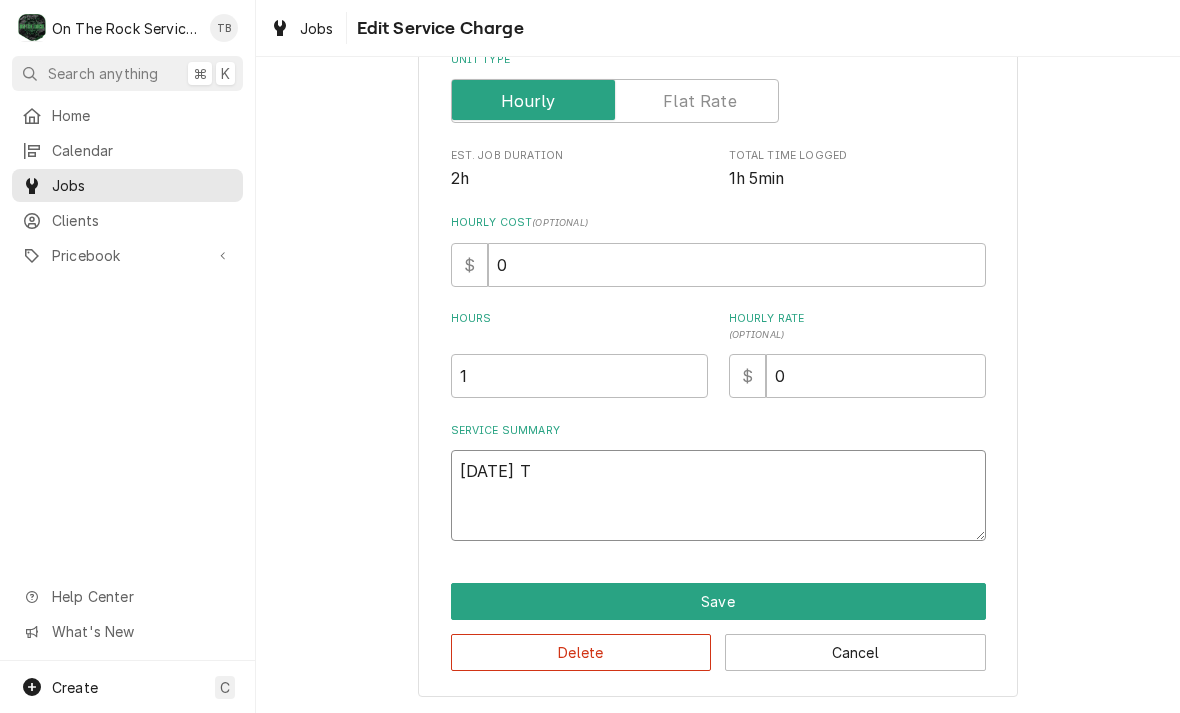 type on "x" 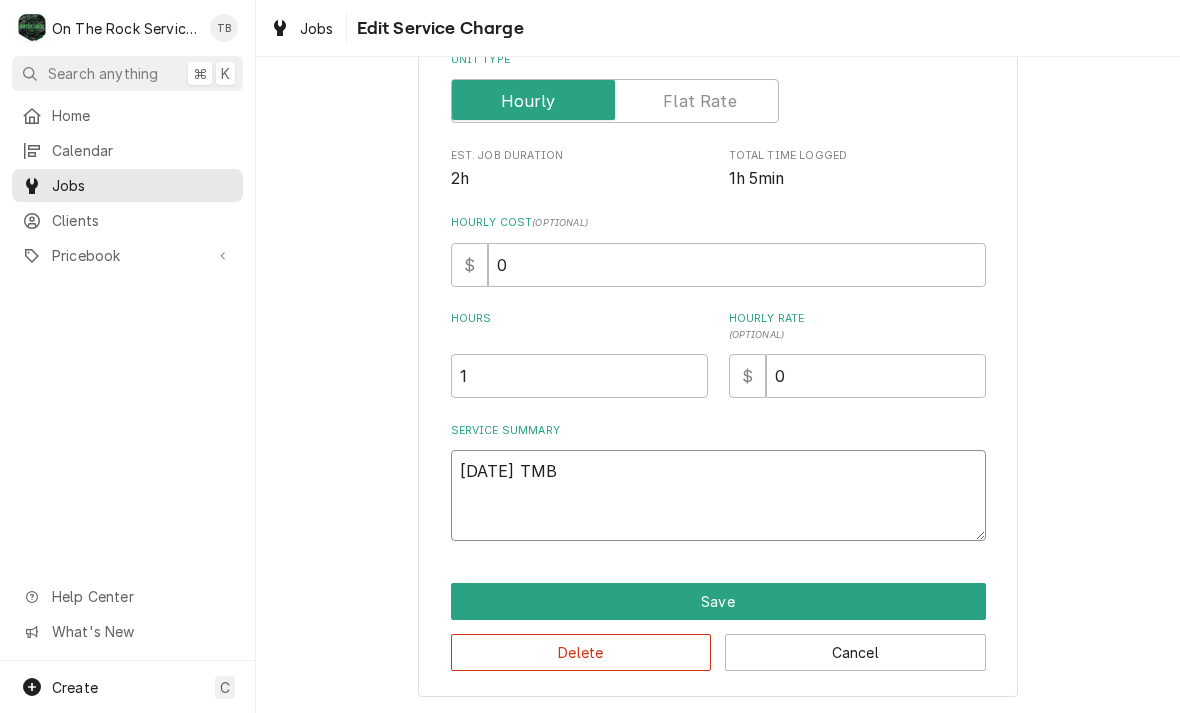 type on "[DATE] TMB" 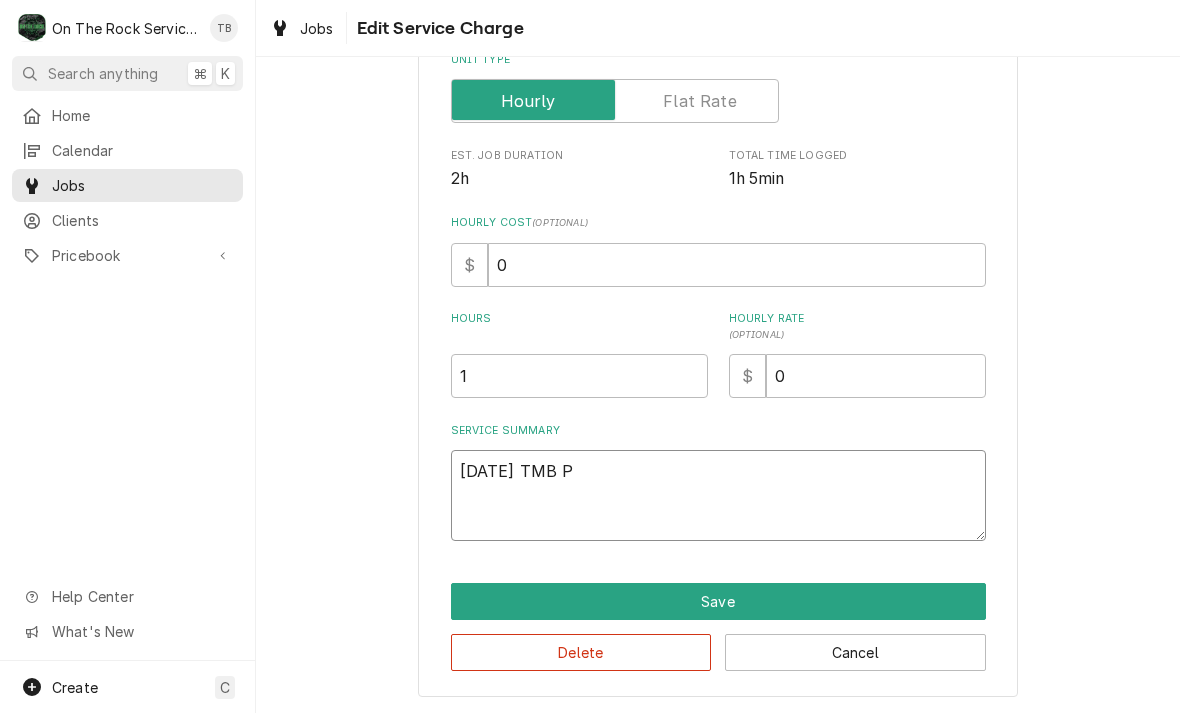 type on "x" 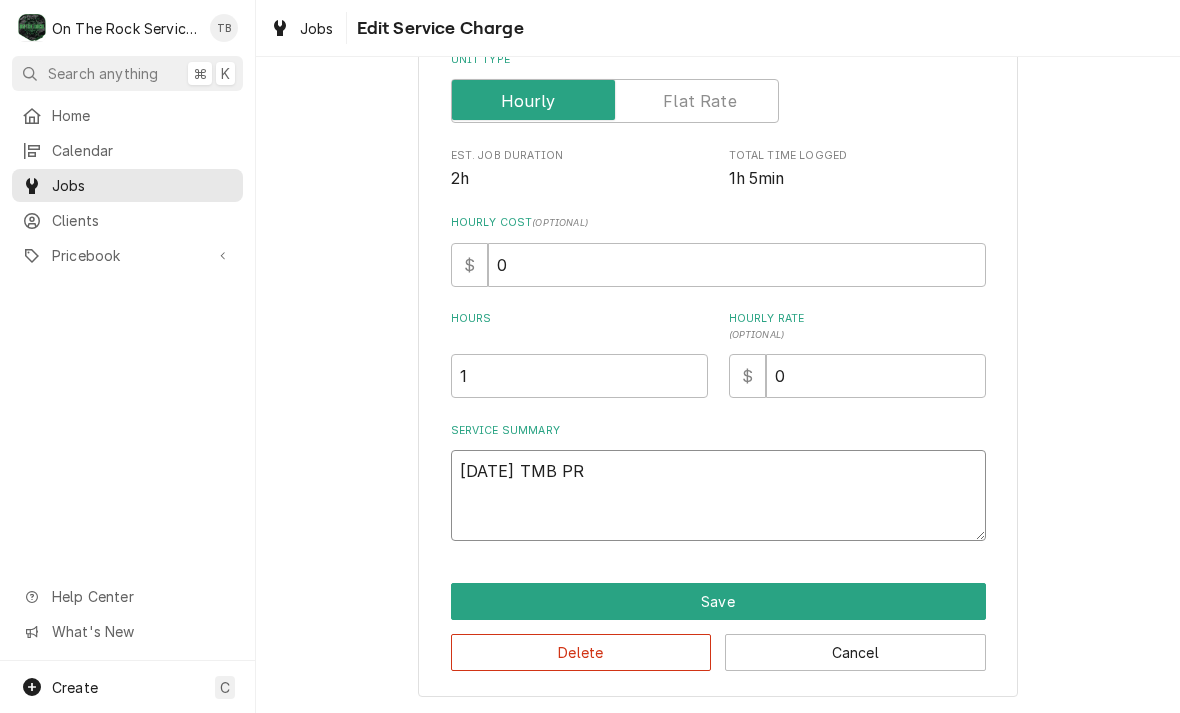 type on "x" 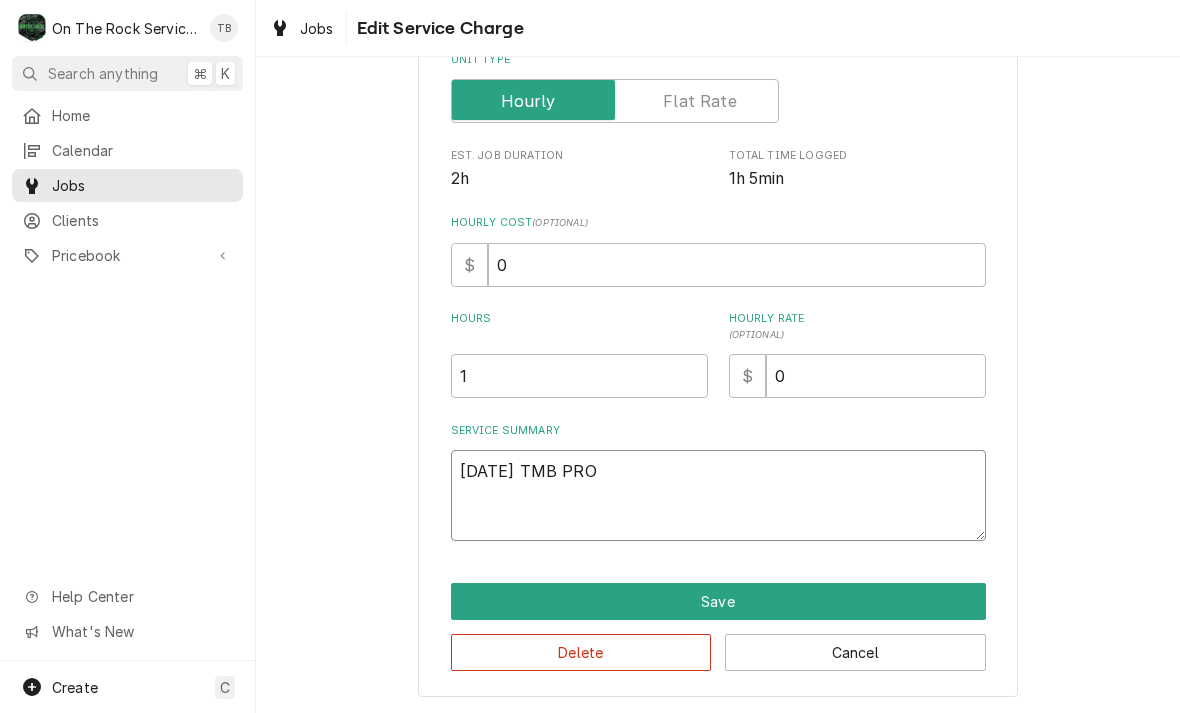 type on "x" 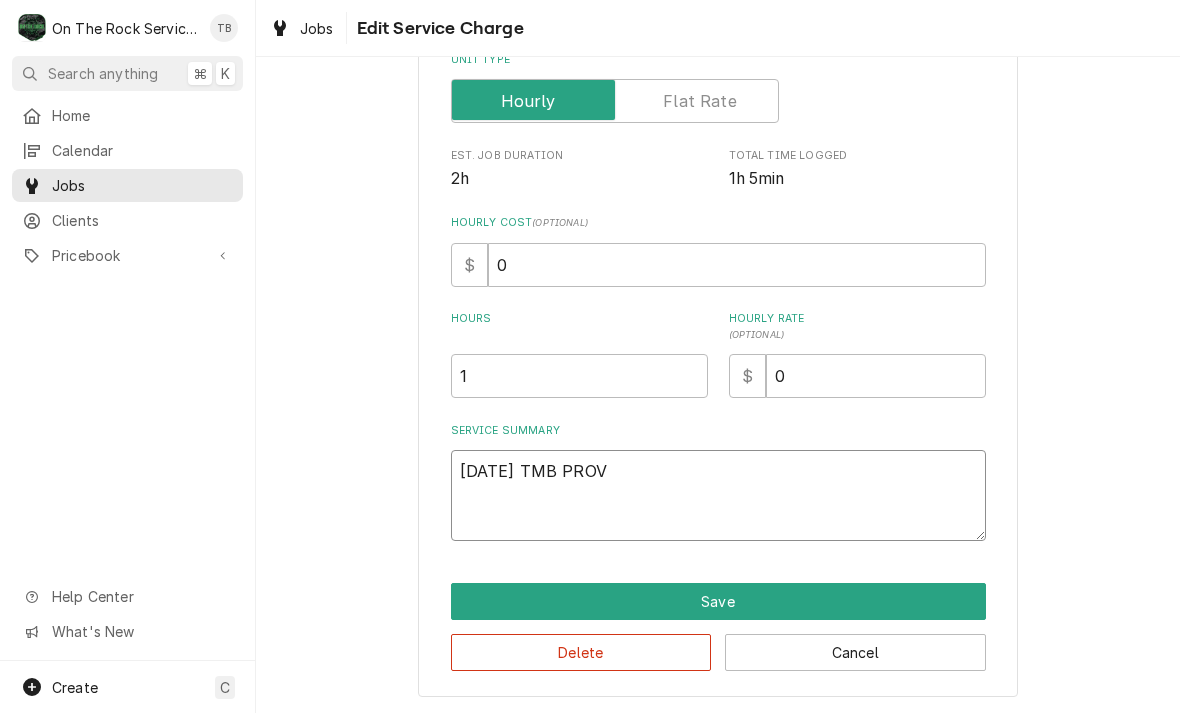 type on "[DATE] TMB PROVI" 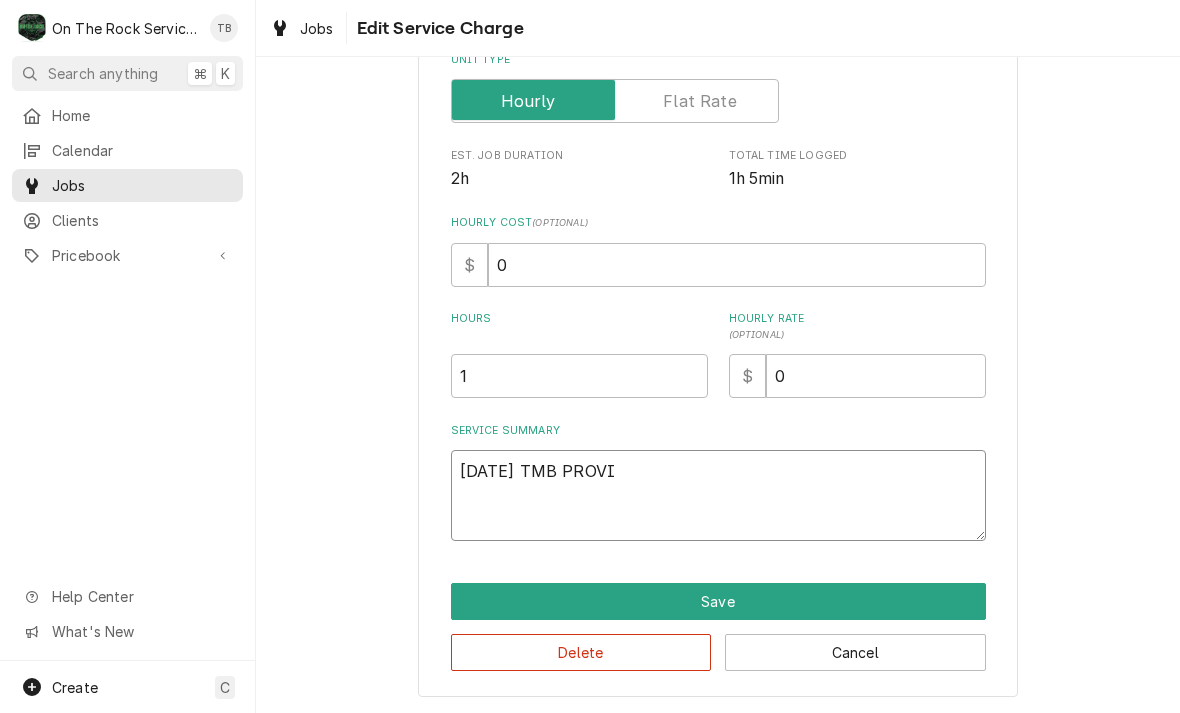 type on "x" 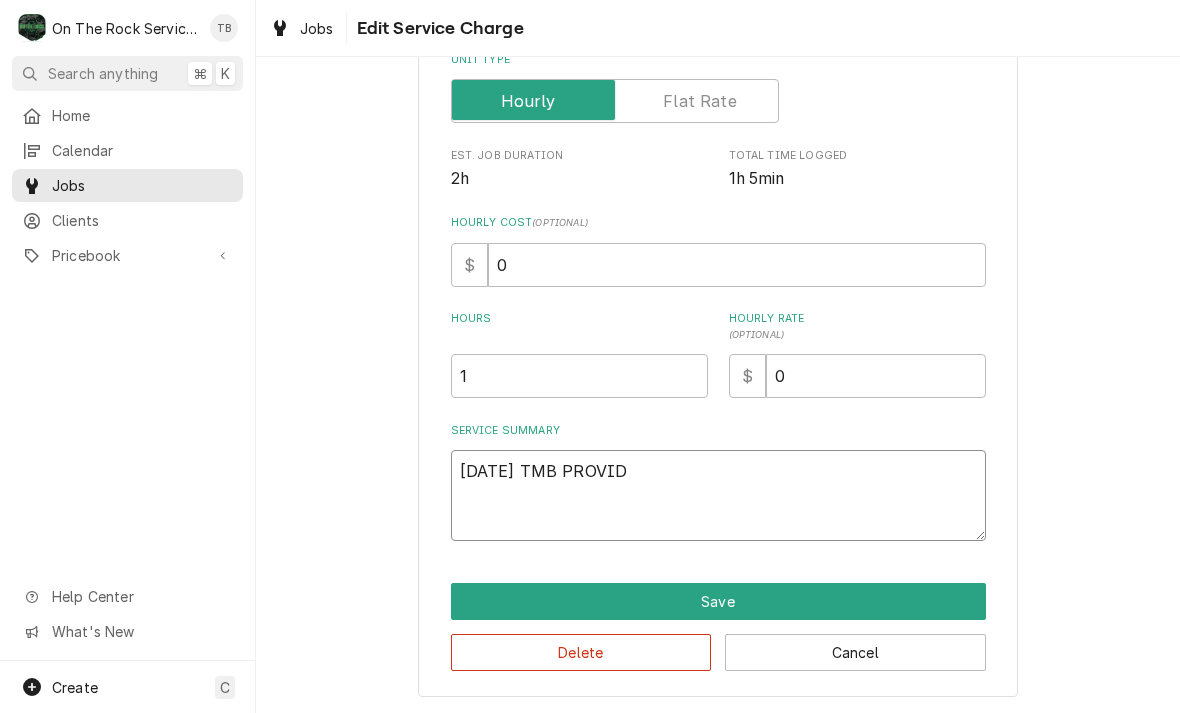 type on "x" 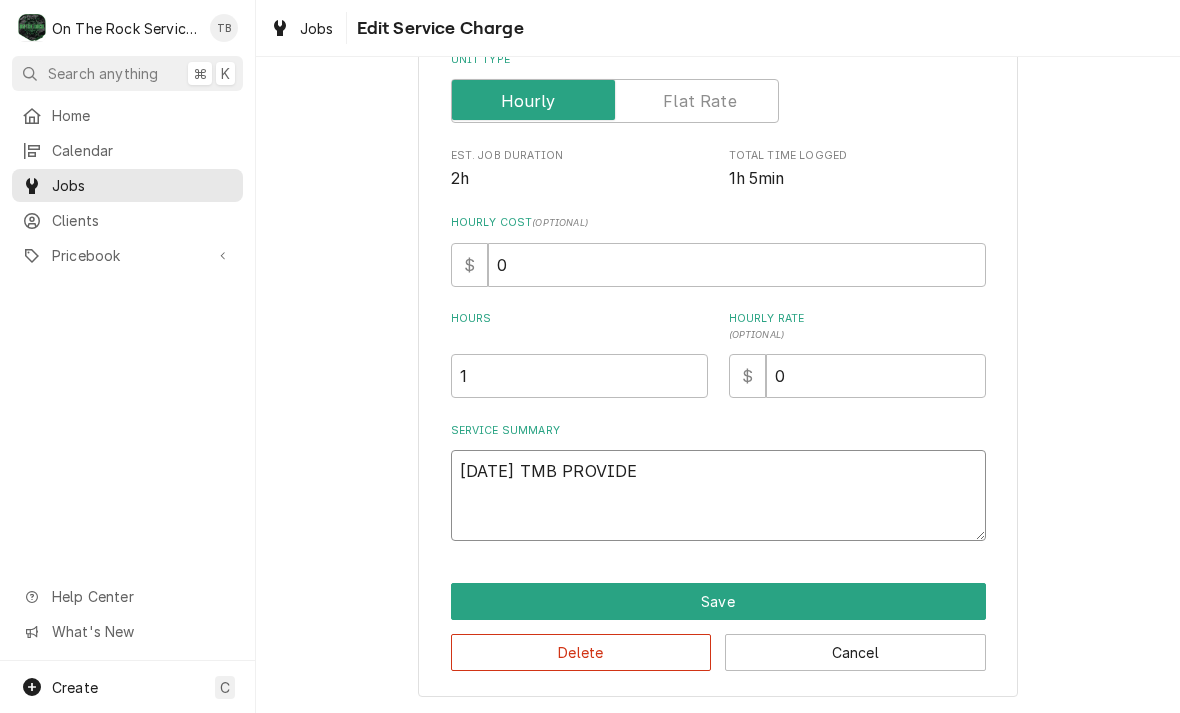 type on "x" 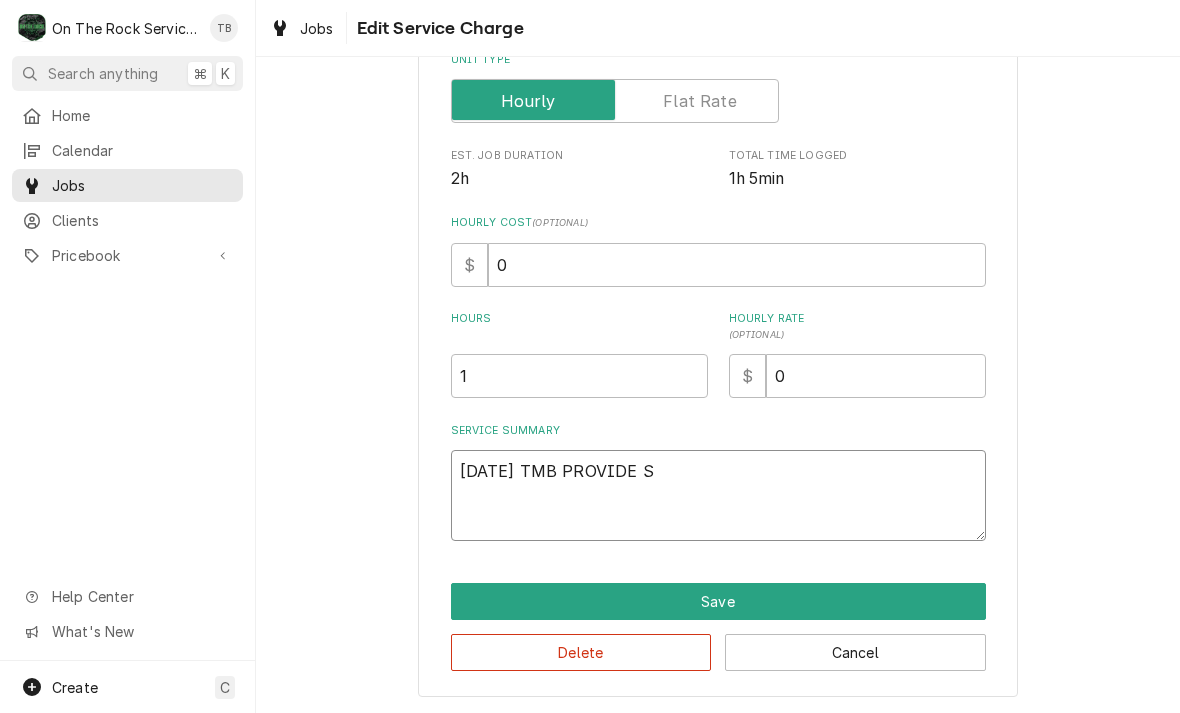type on "x" 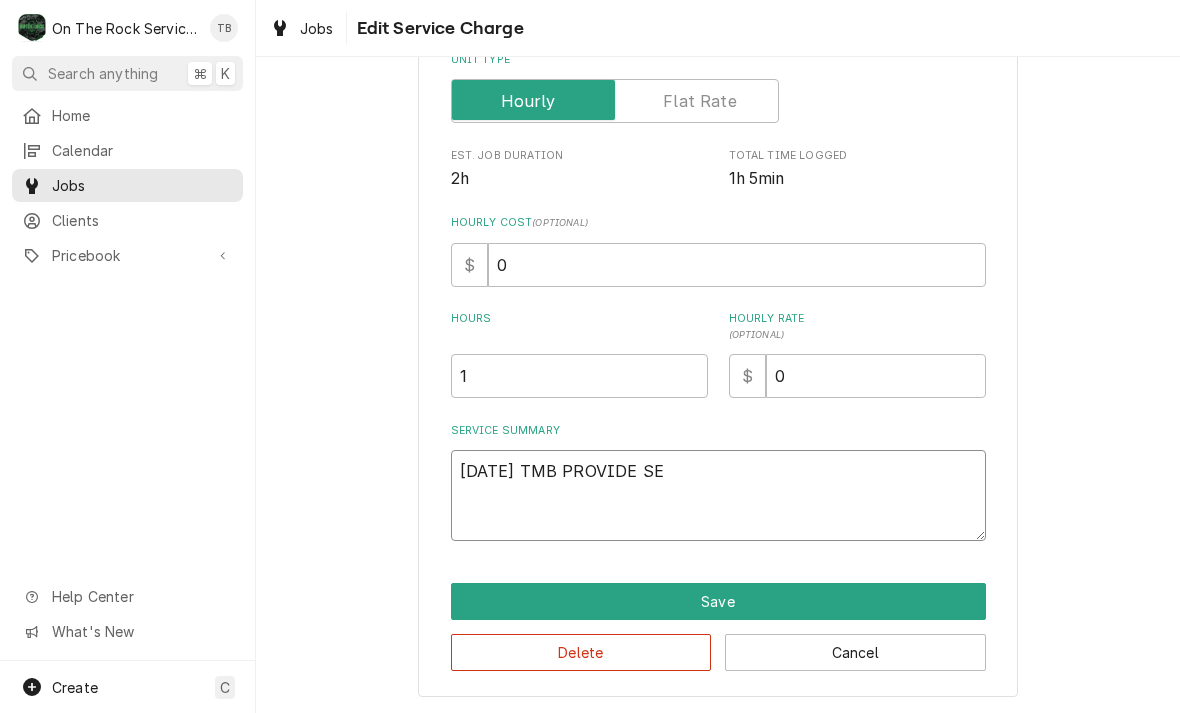 type on "x" 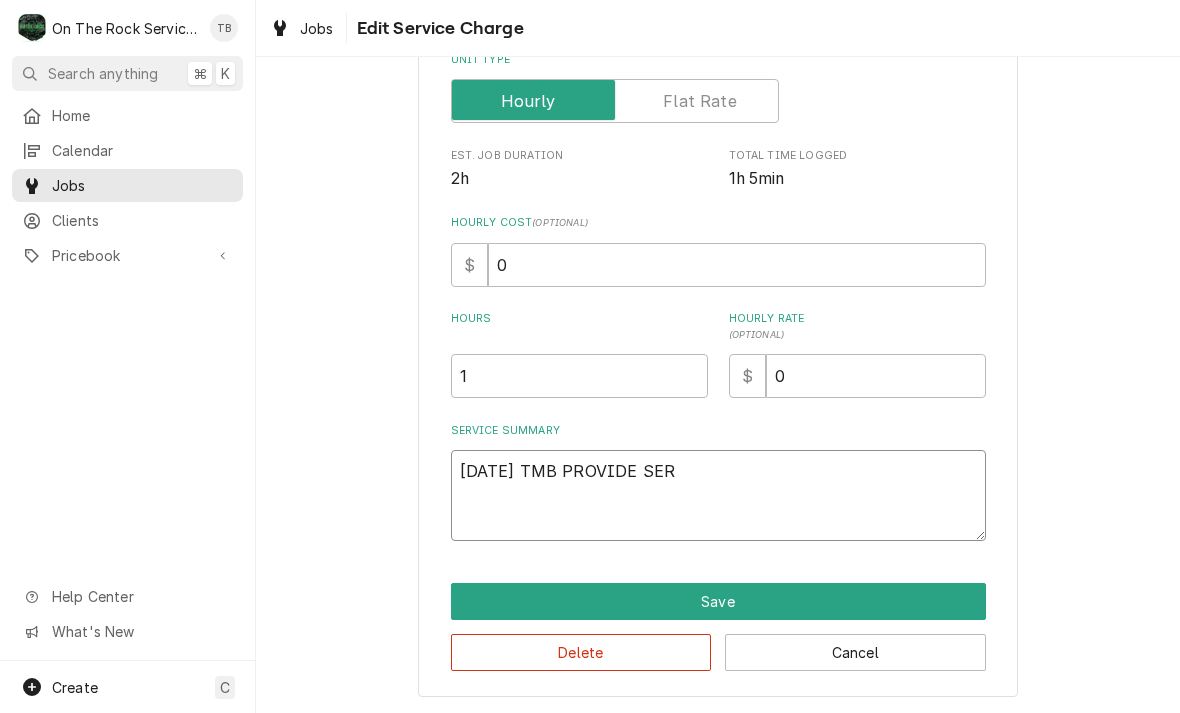 type on "x" 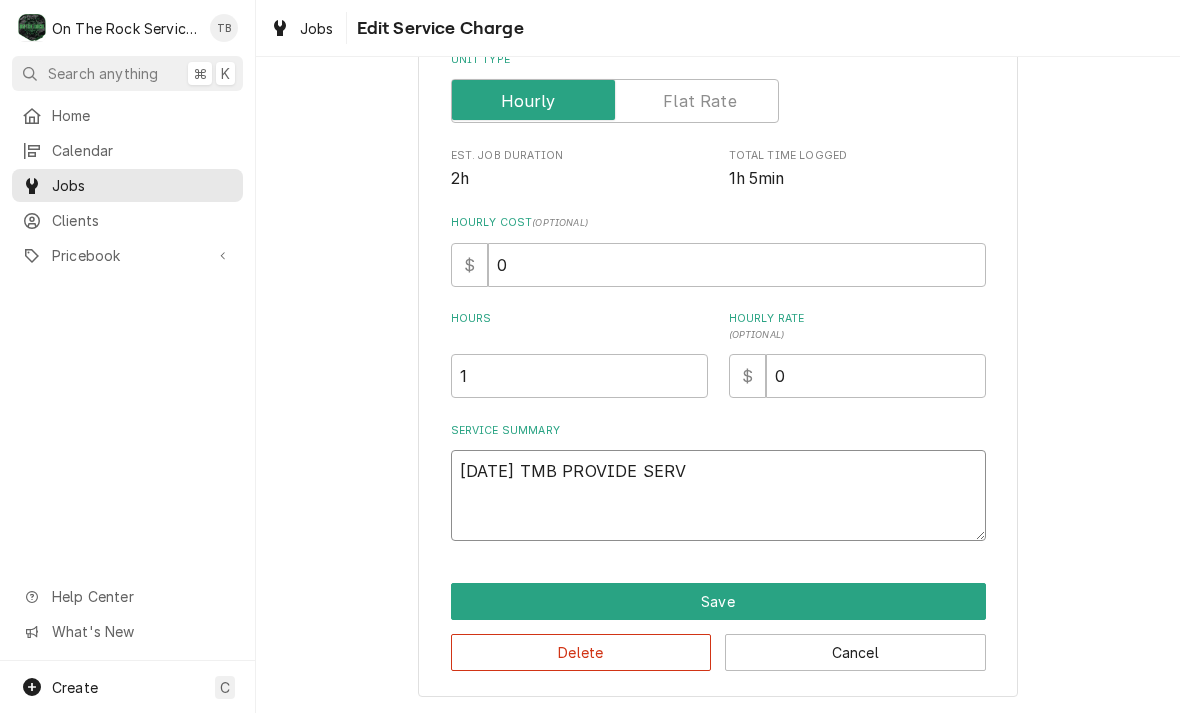 type on "x" 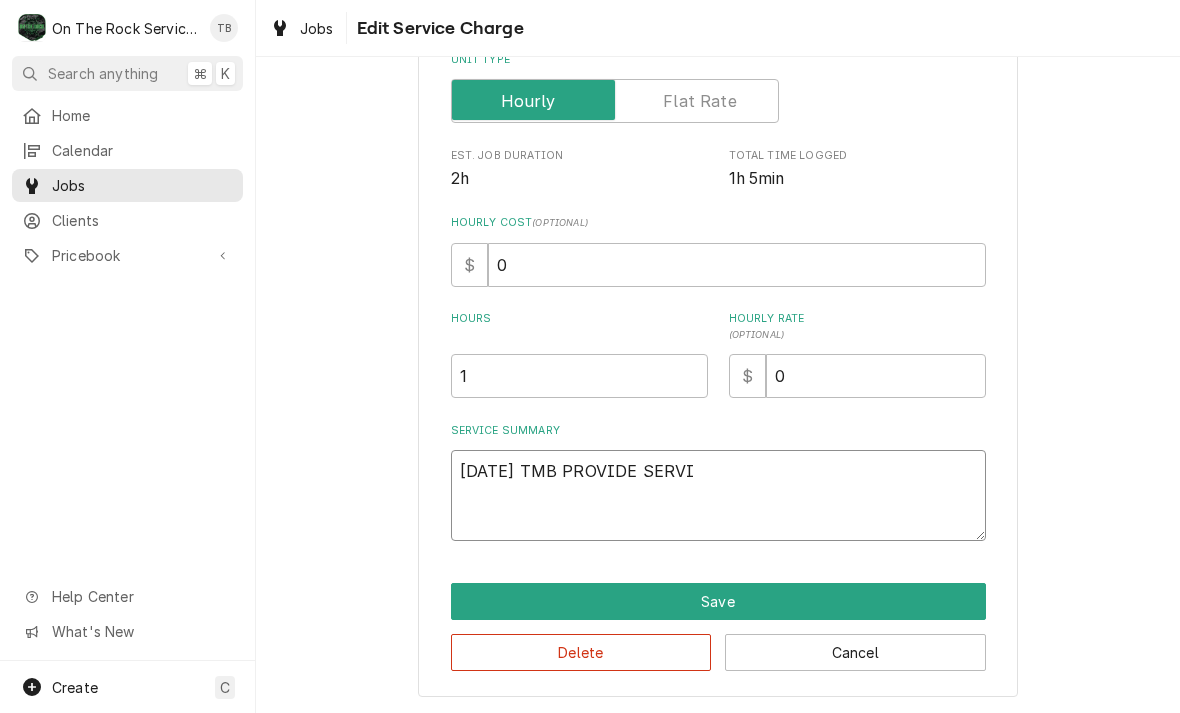 type on "x" 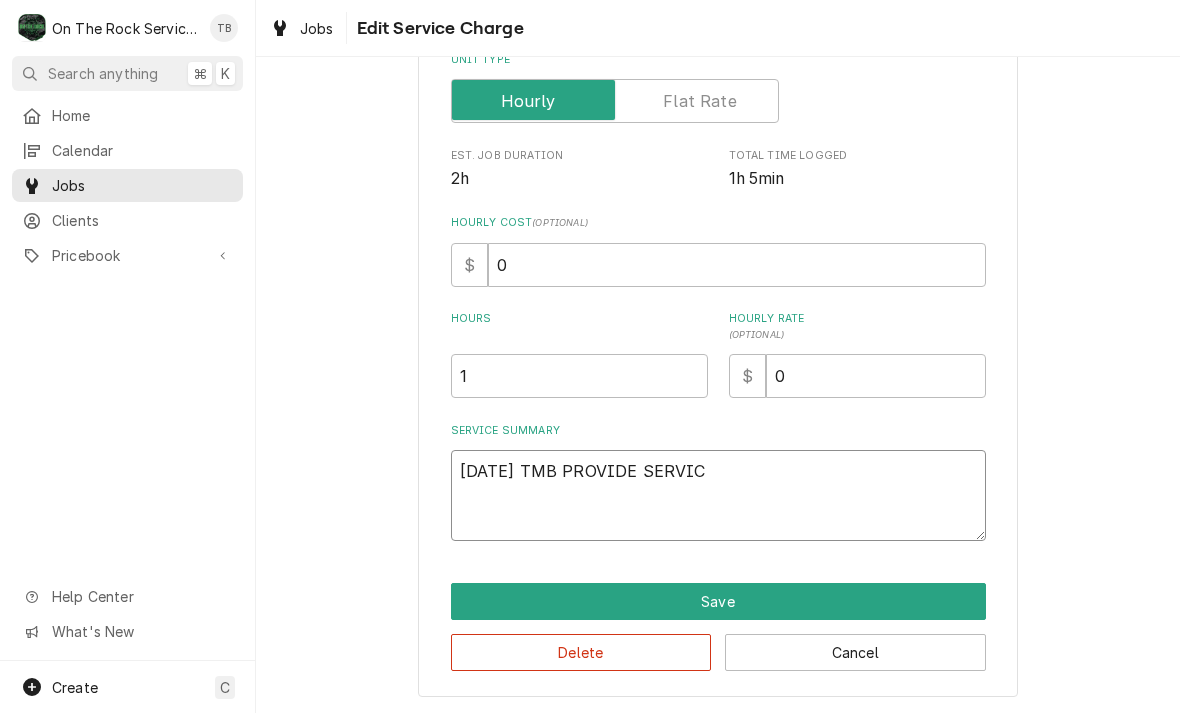 type on "x" 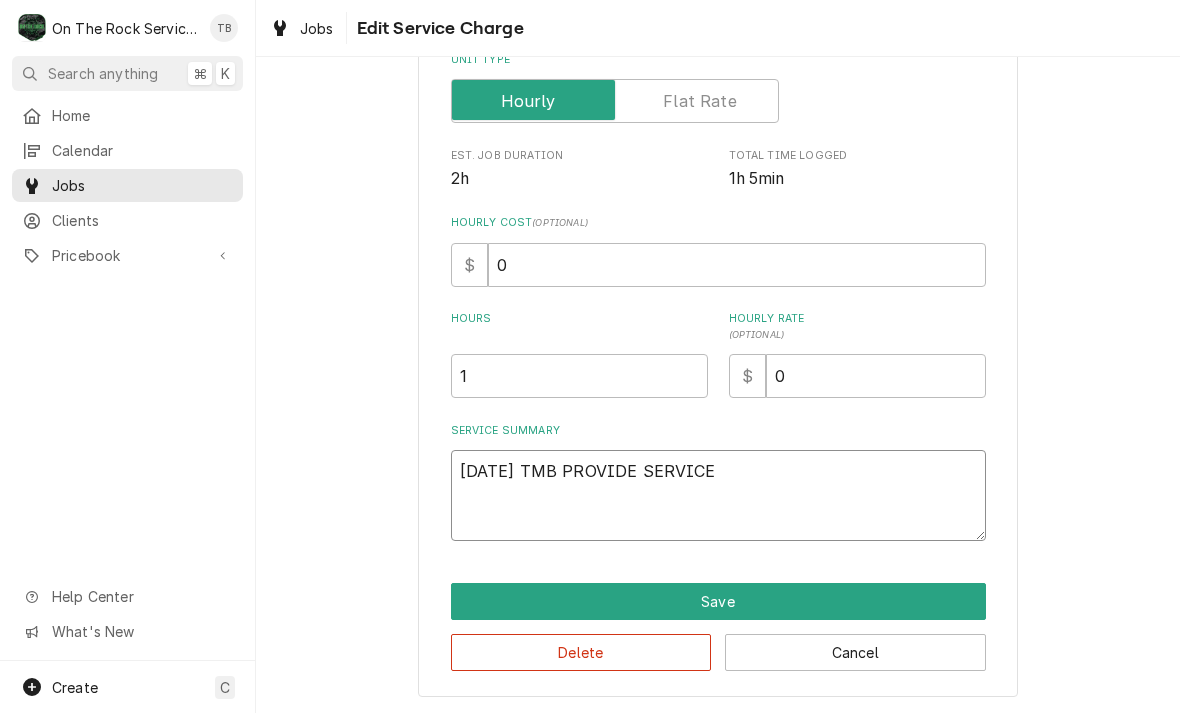 type on "[DATE] TMB PROVIDE SERVICE" 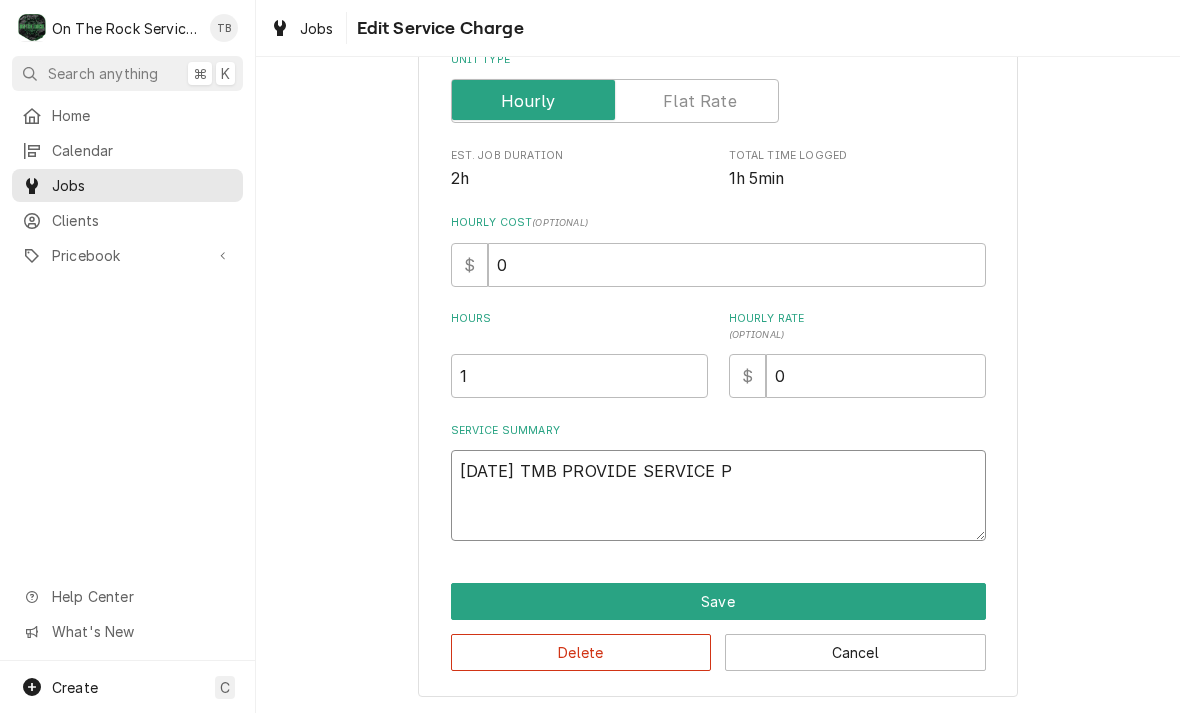 type on "[DATE] TMB PROVIDE SERVICE PA" 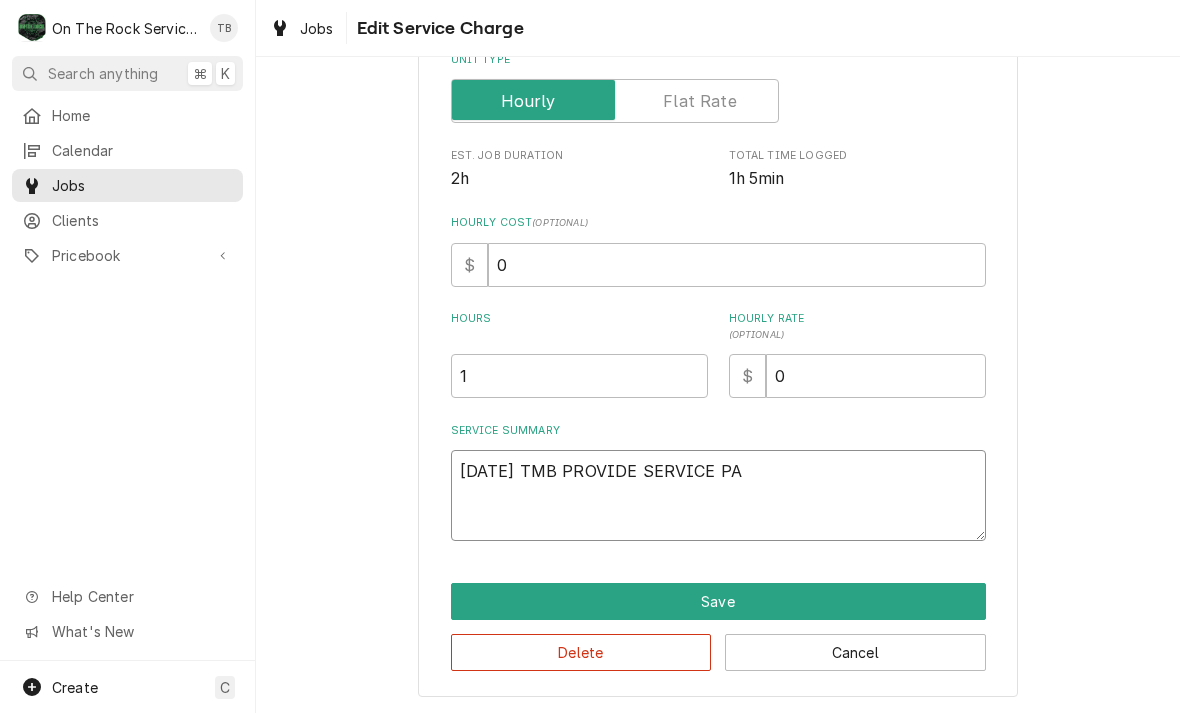 type on "x" 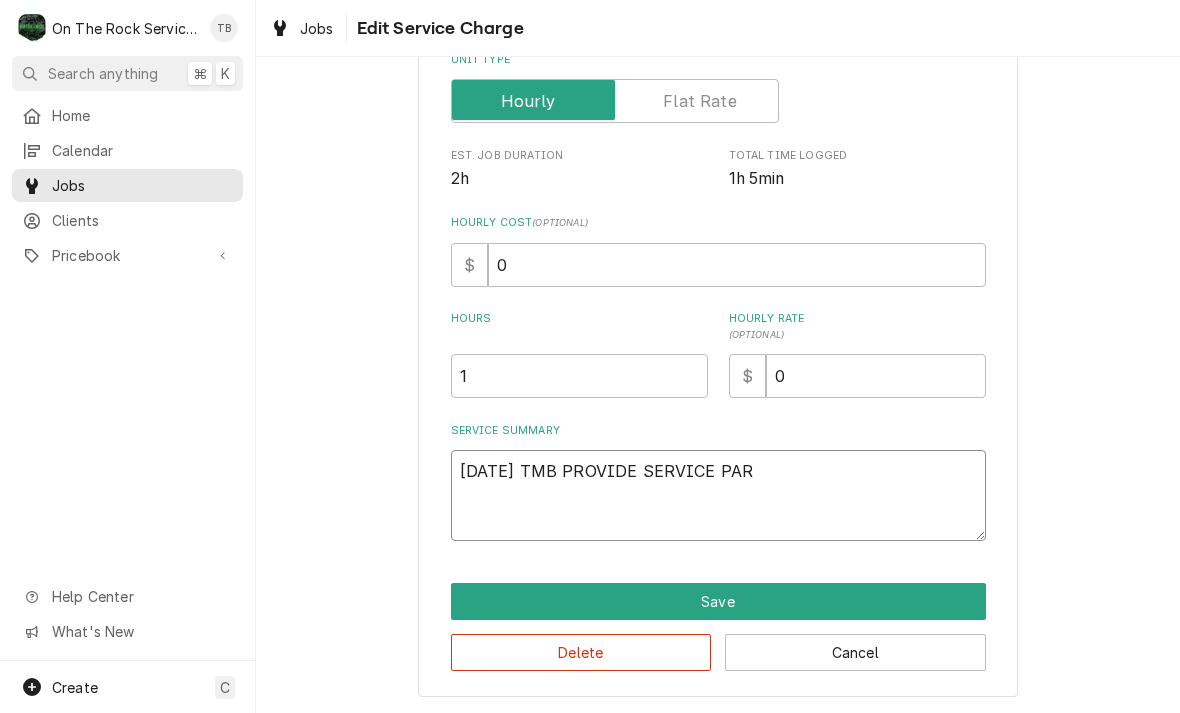 type on "x" 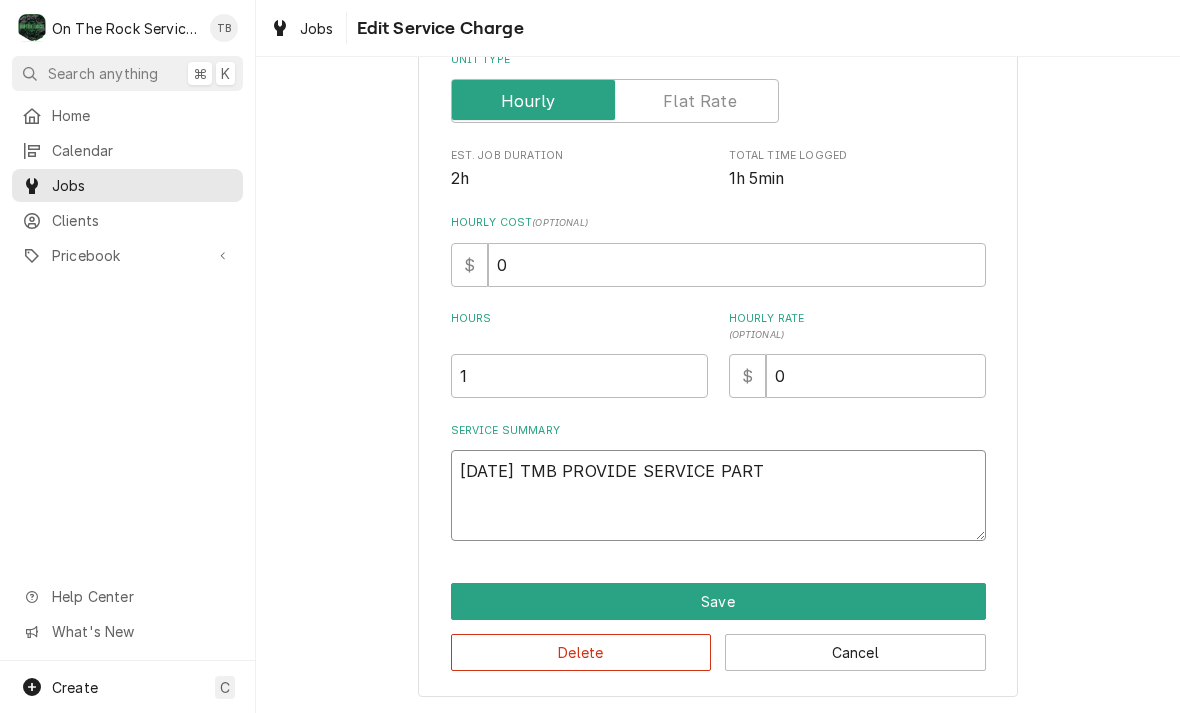 type on "[DATE] TMB PROVIDE SERVICE PARTS" 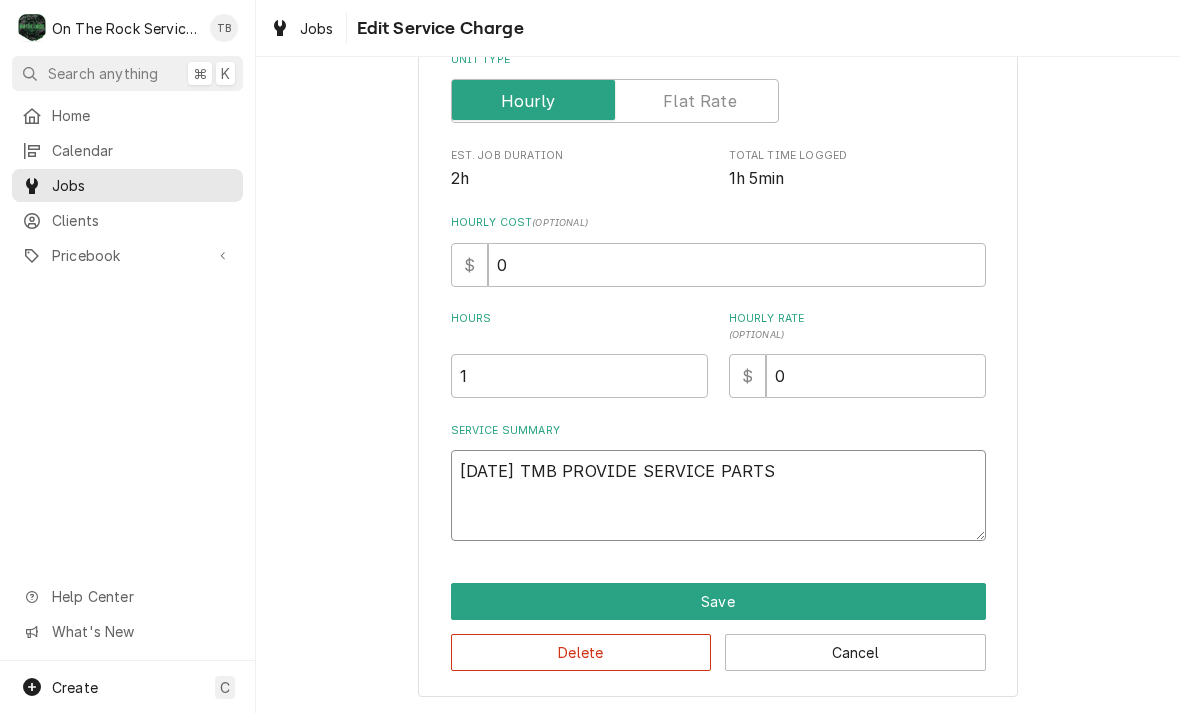 type on "x" 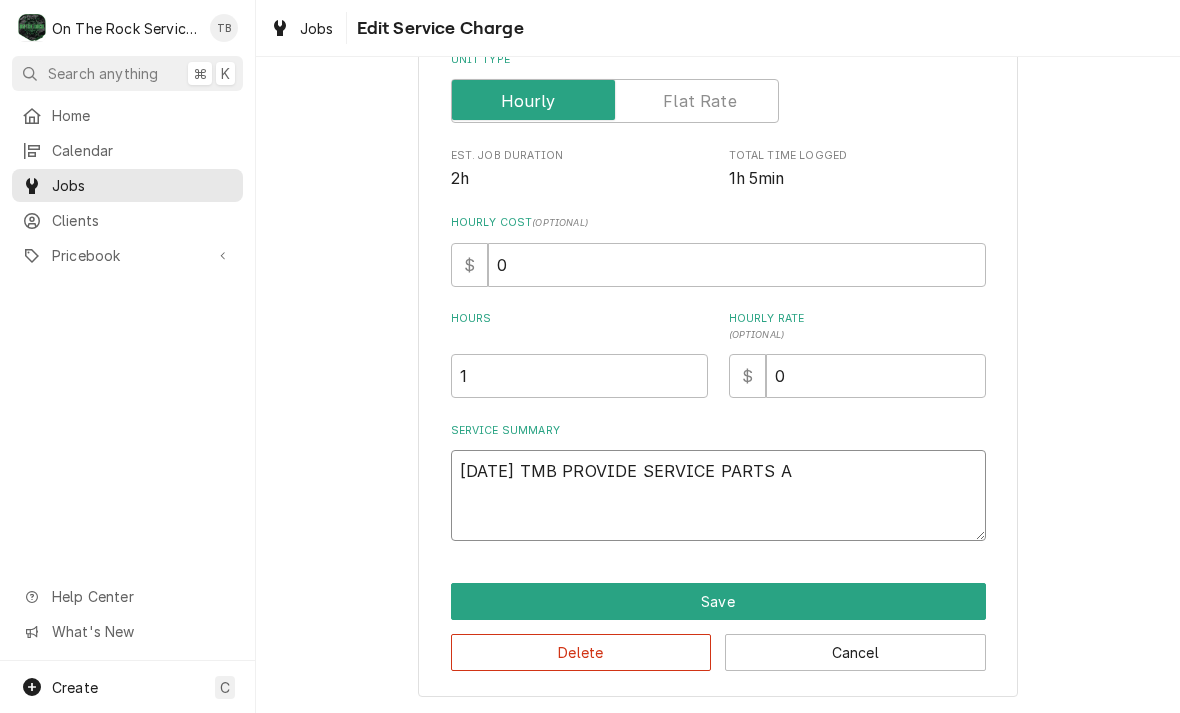 type on "x" 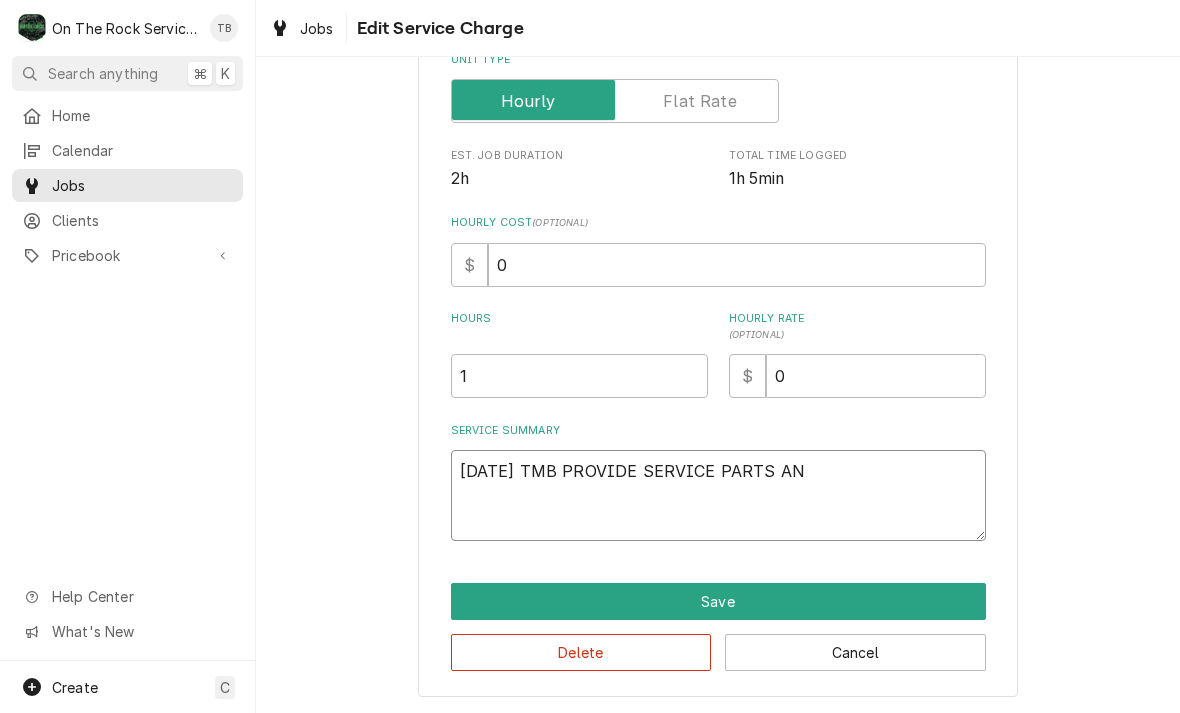 type on "x" 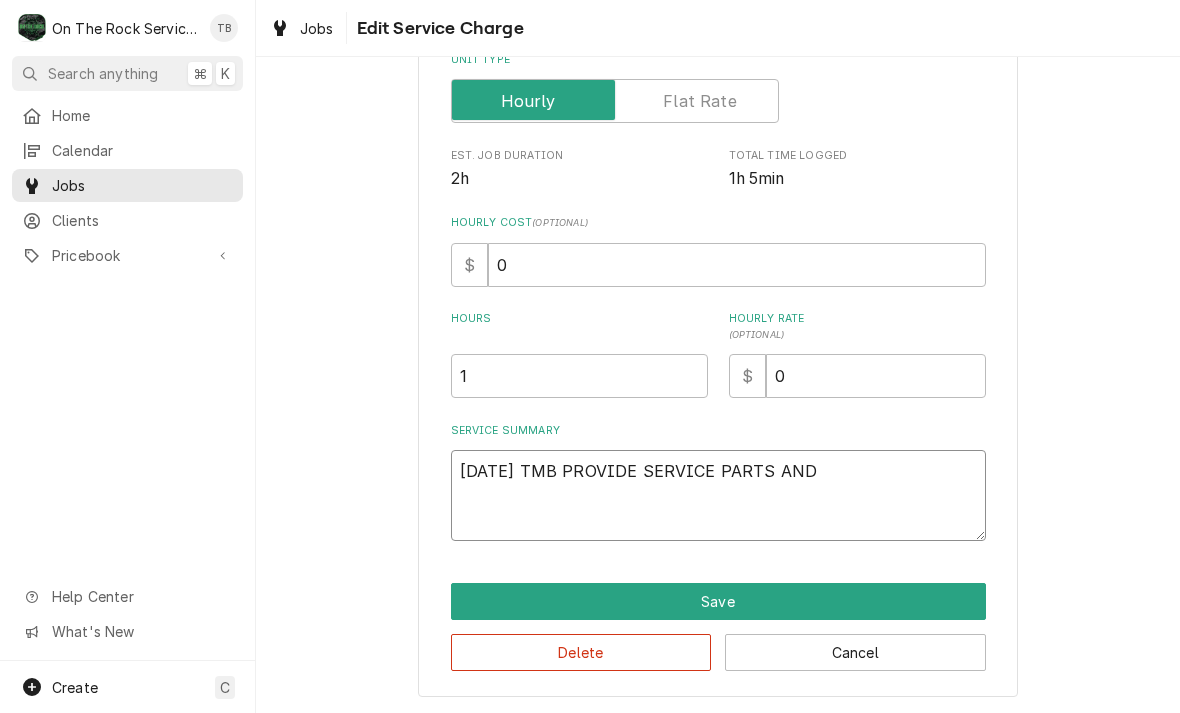 type on "x" 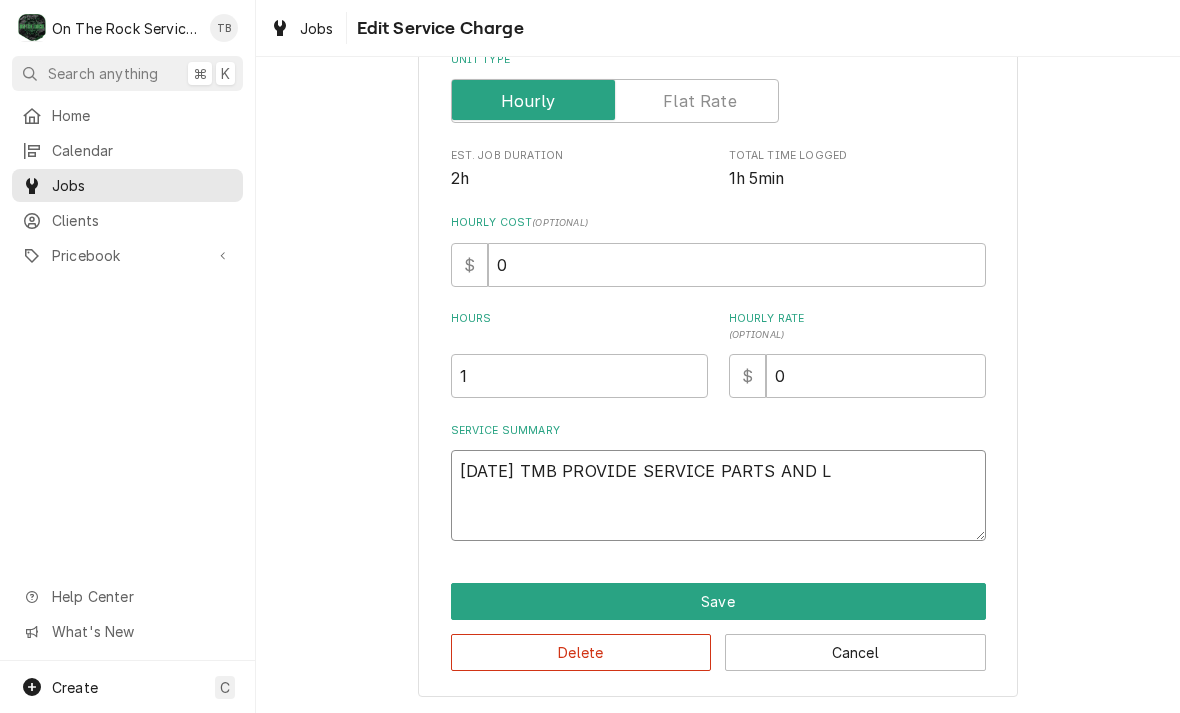 type on "x" 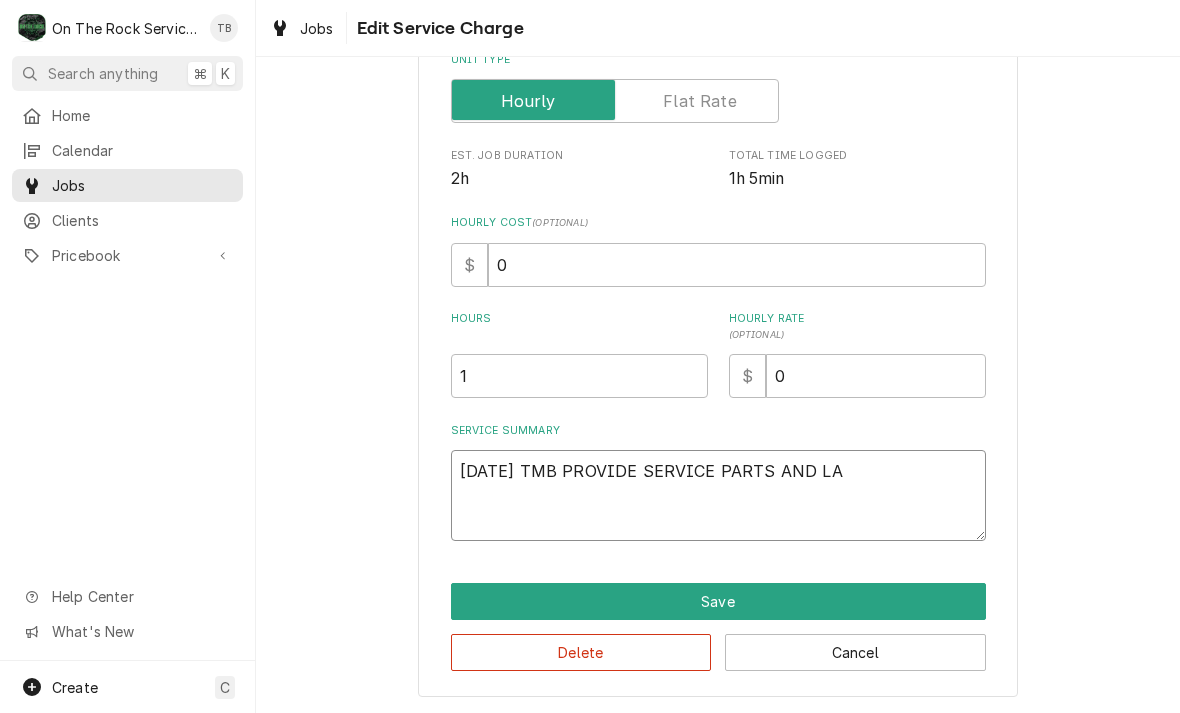 type on "x" 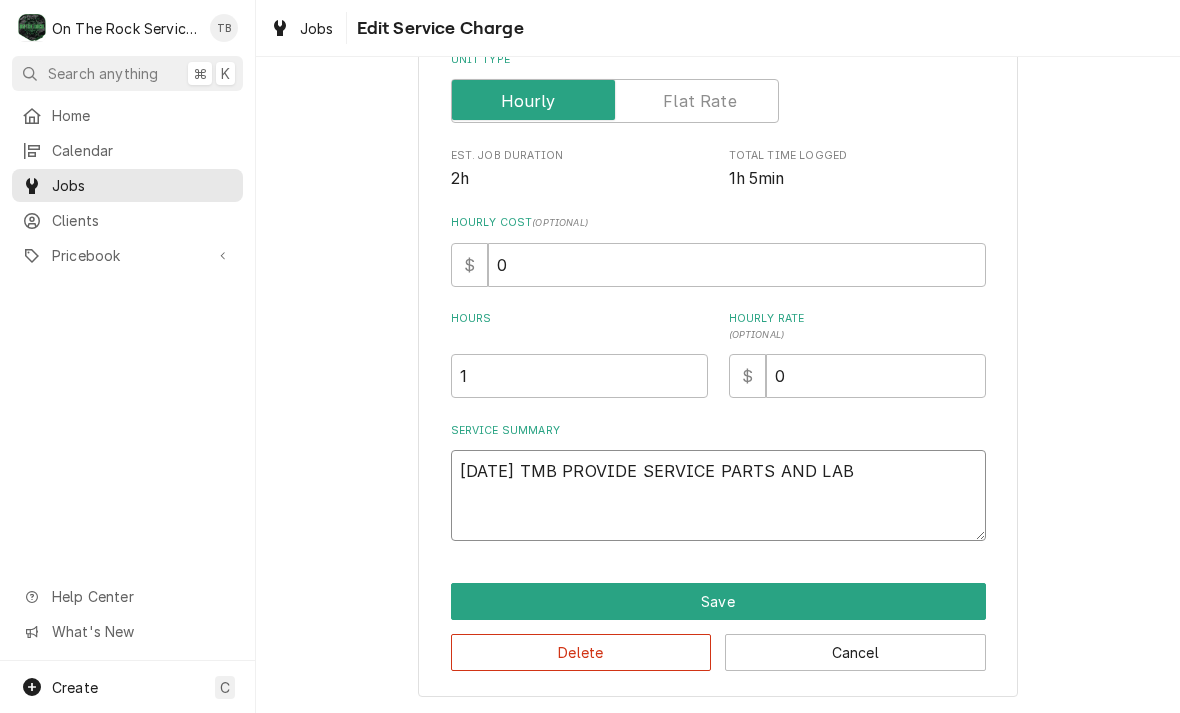 type on "x" 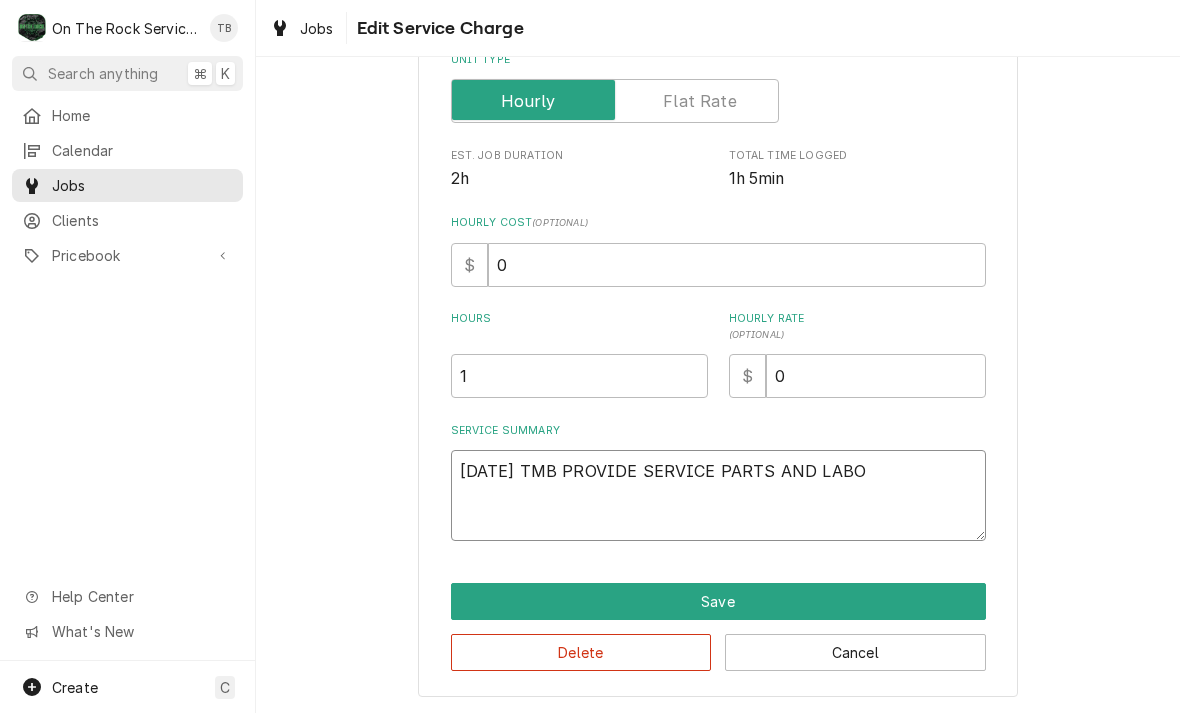 type on "x" 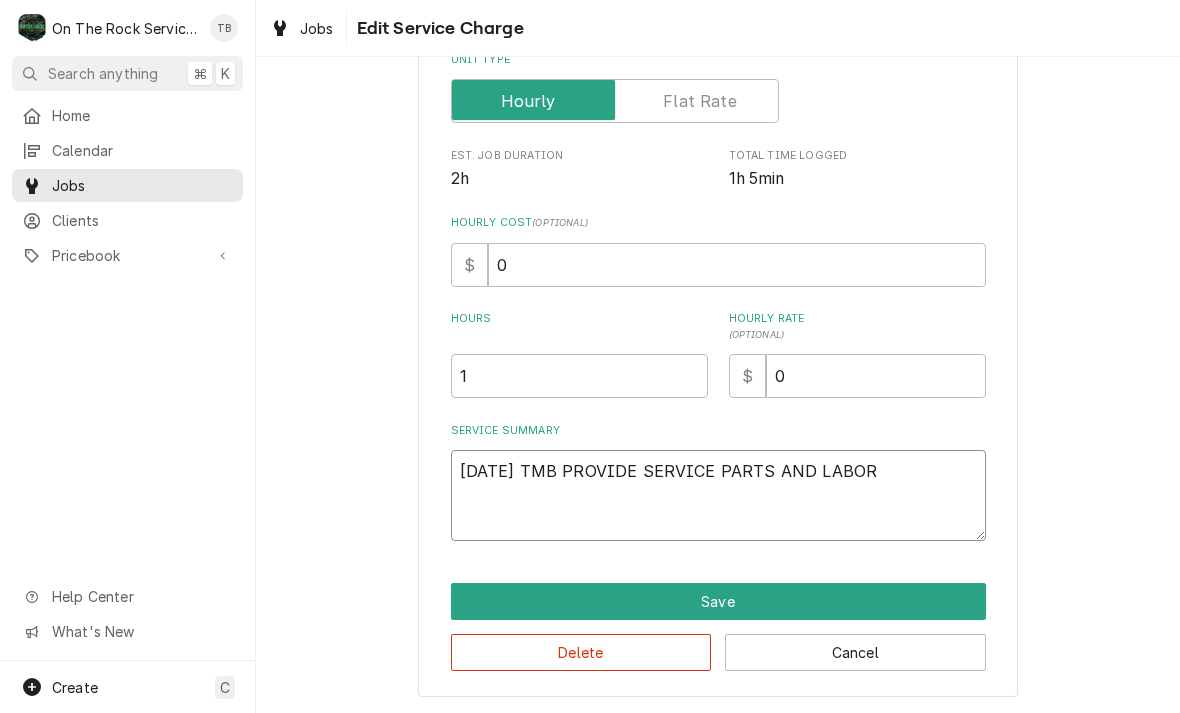 type on "x" 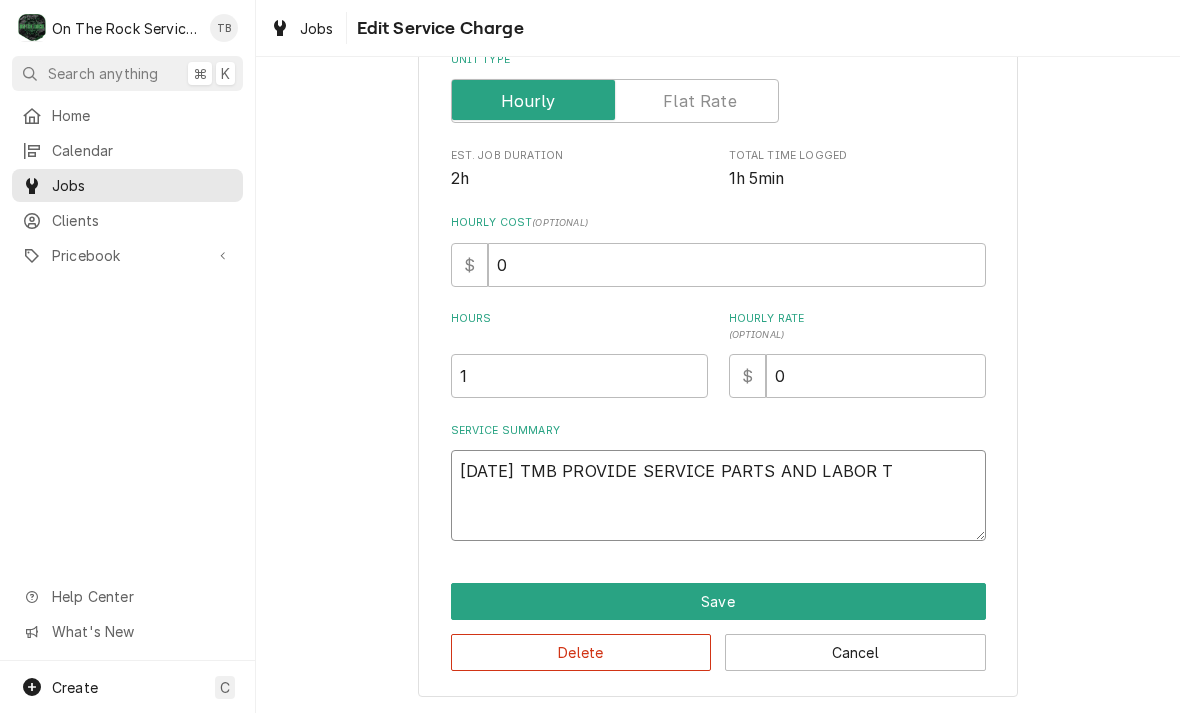 type on "x" 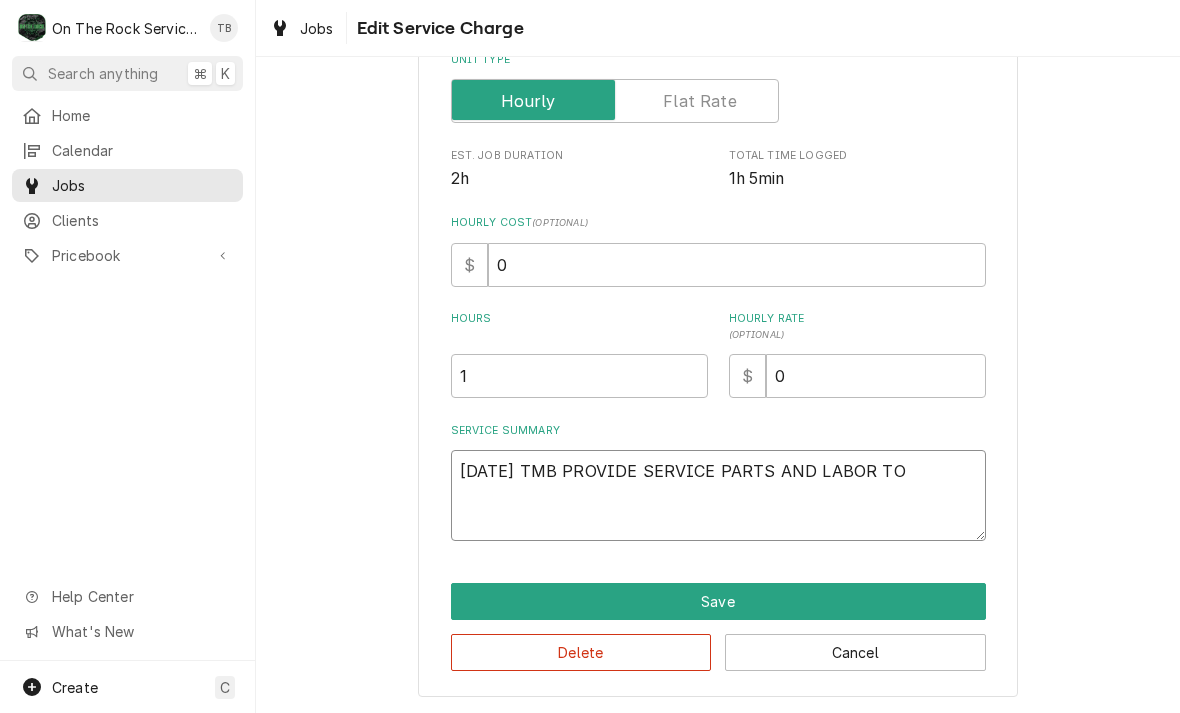 type on "x" 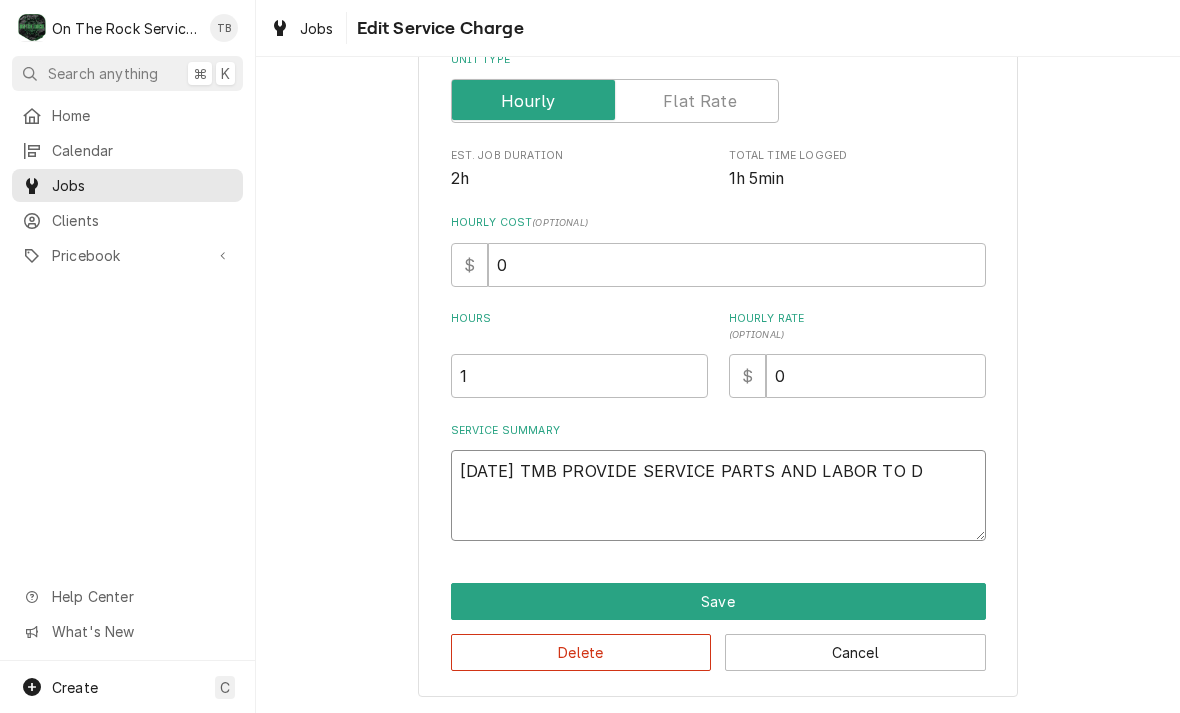 type on "x" 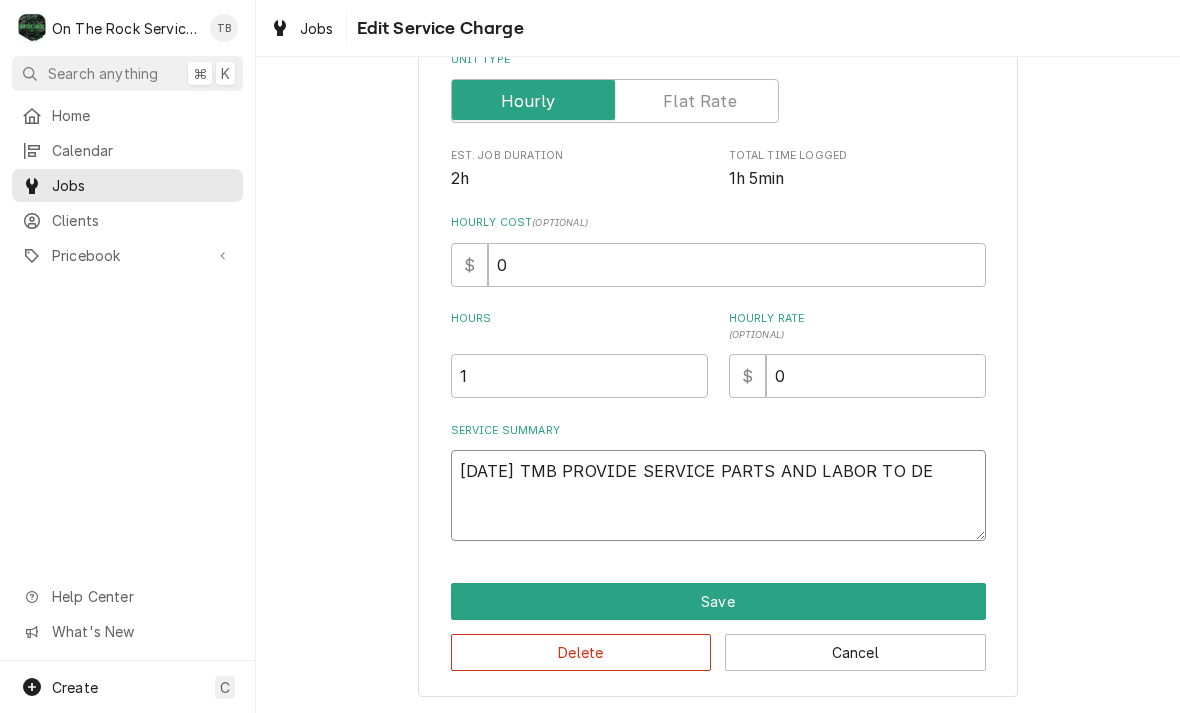type on "x" 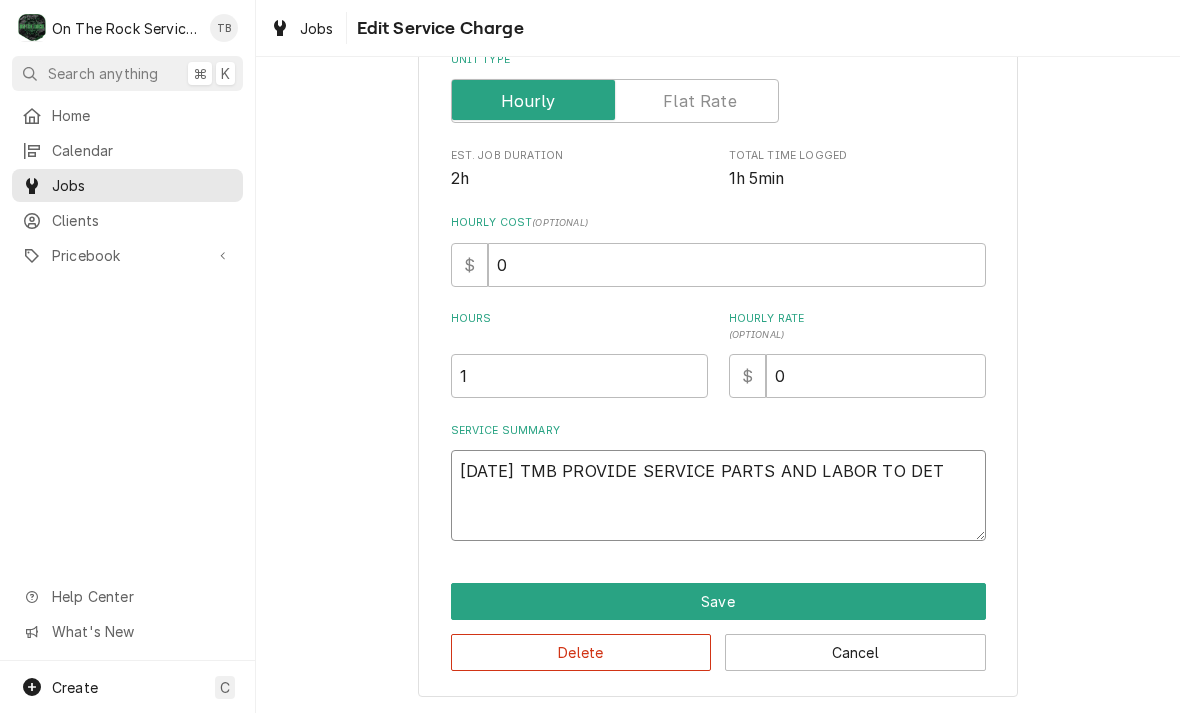 type on "x" 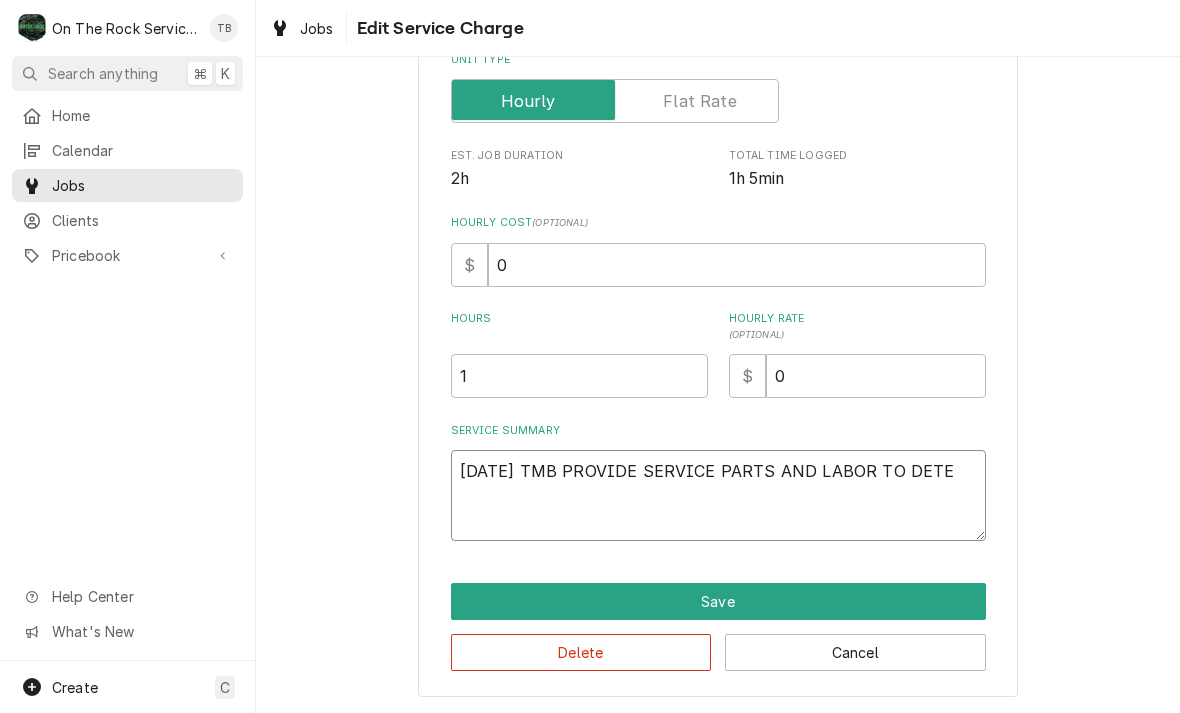 type on "x" 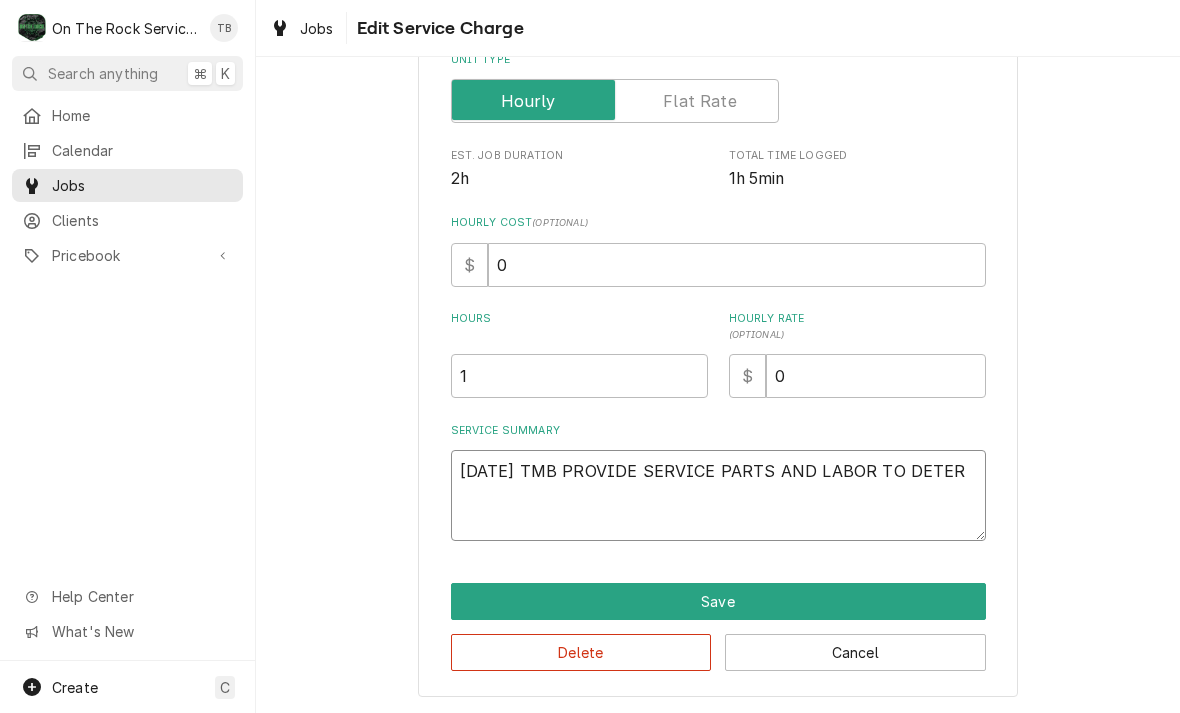 type on "x" 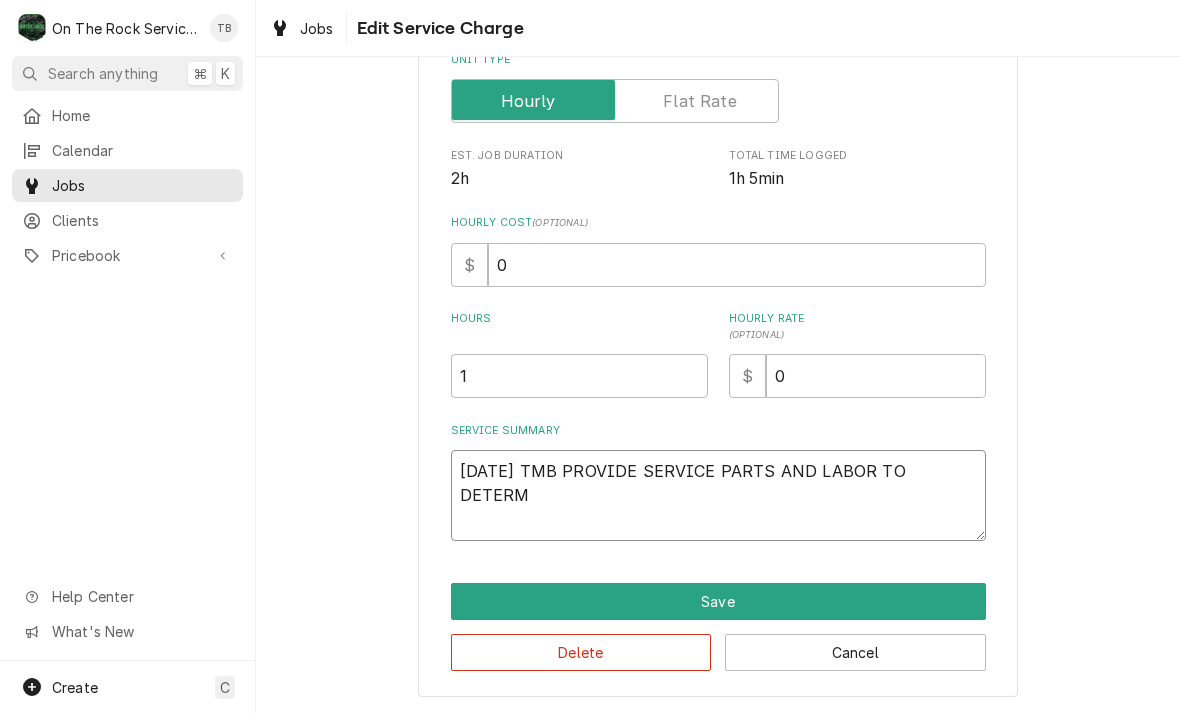 type on "x" 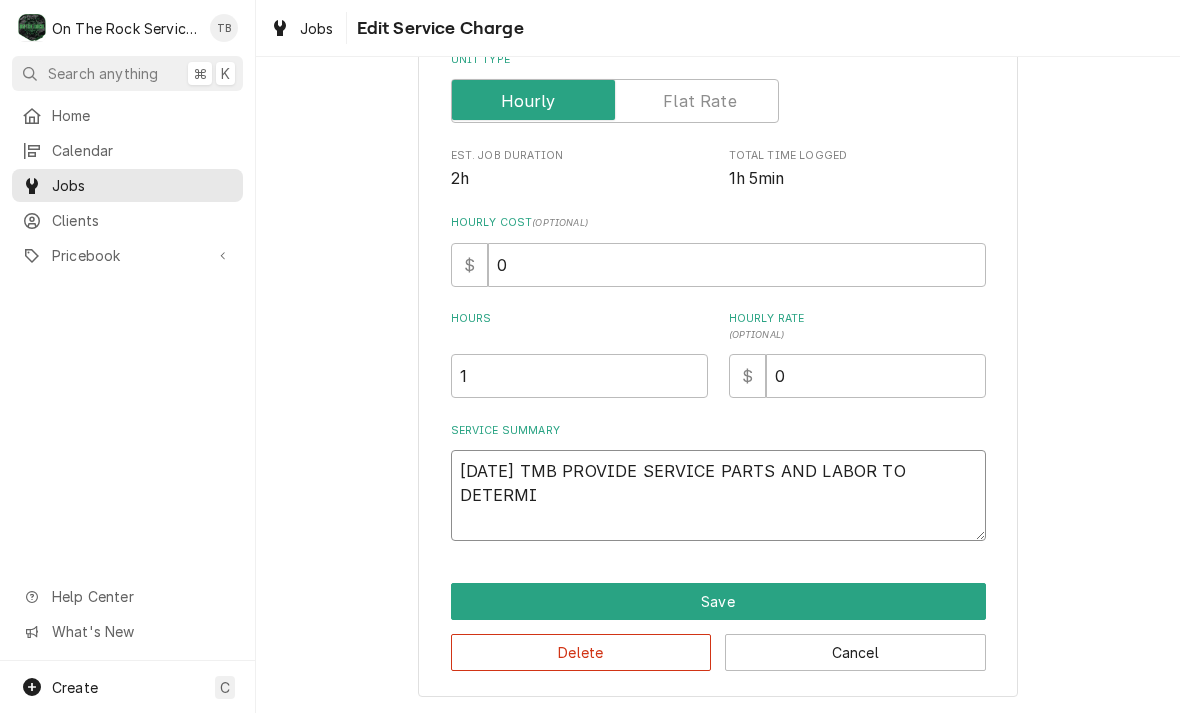 type on "x" 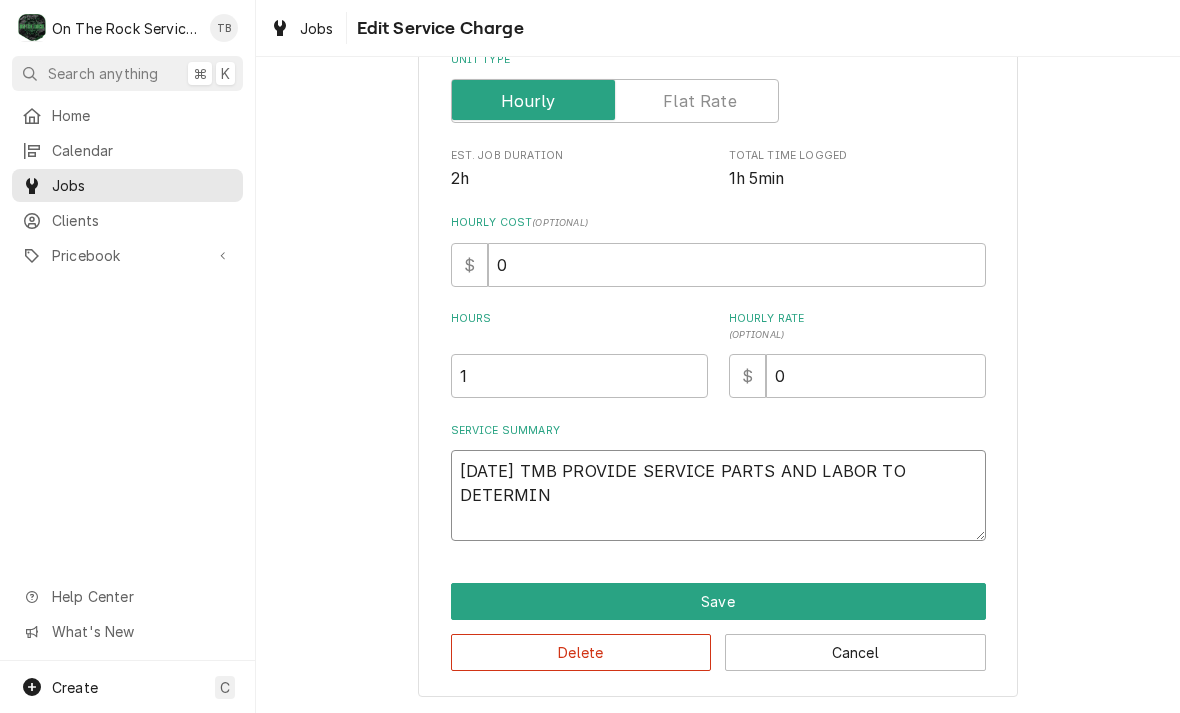 type on "x" 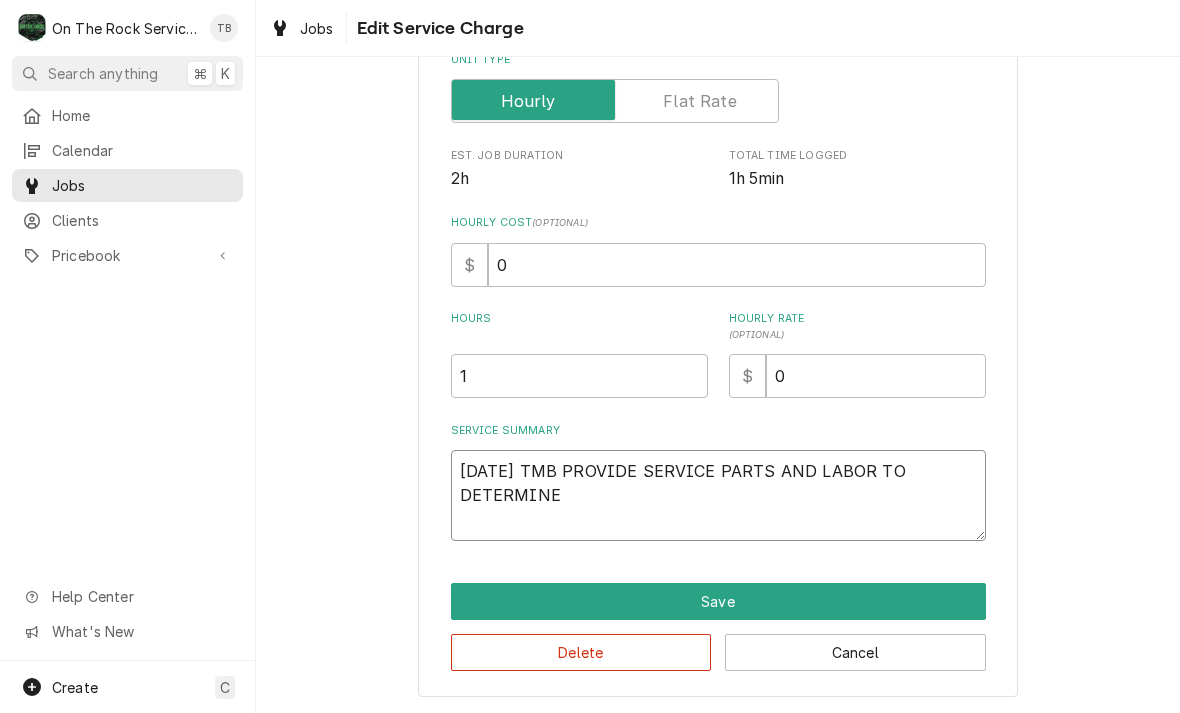 type on "x" 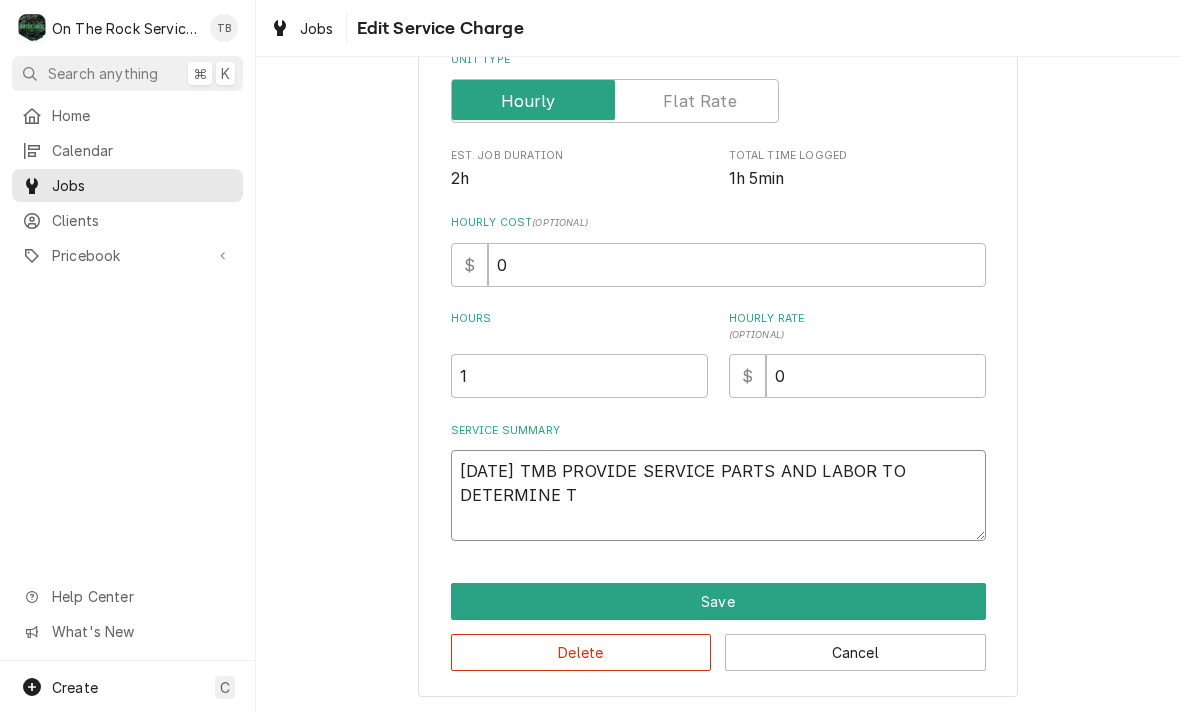 type on "x" 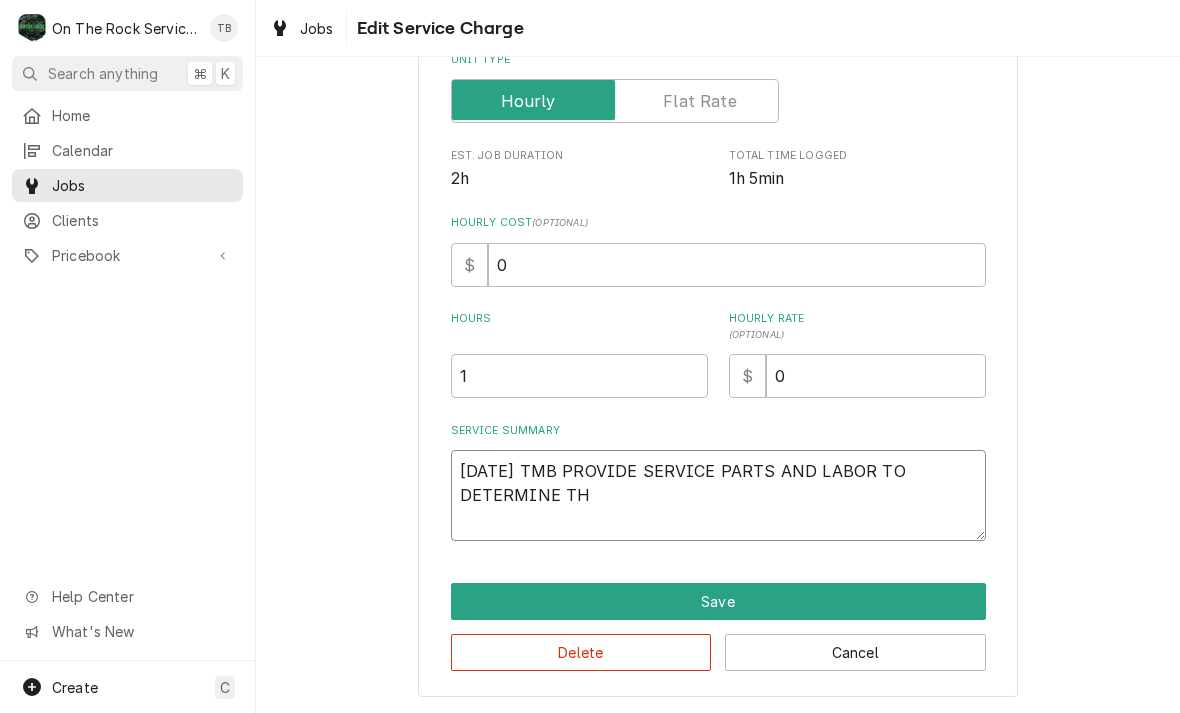 type on "x" 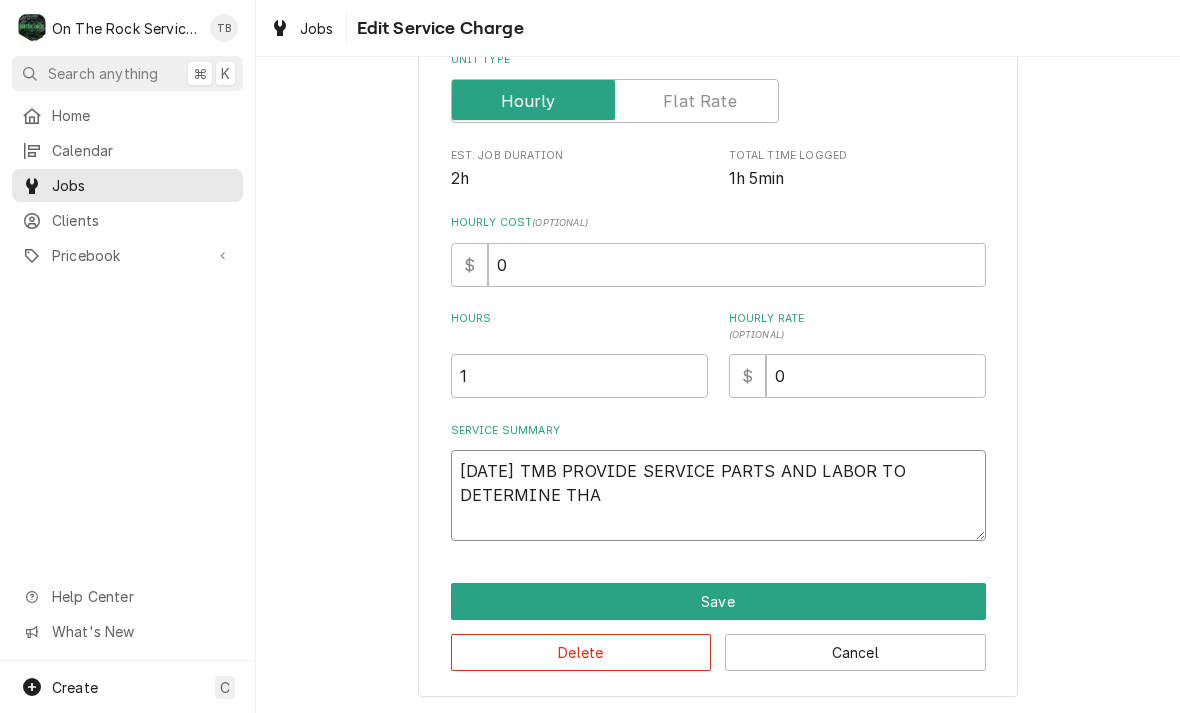 type on "x" 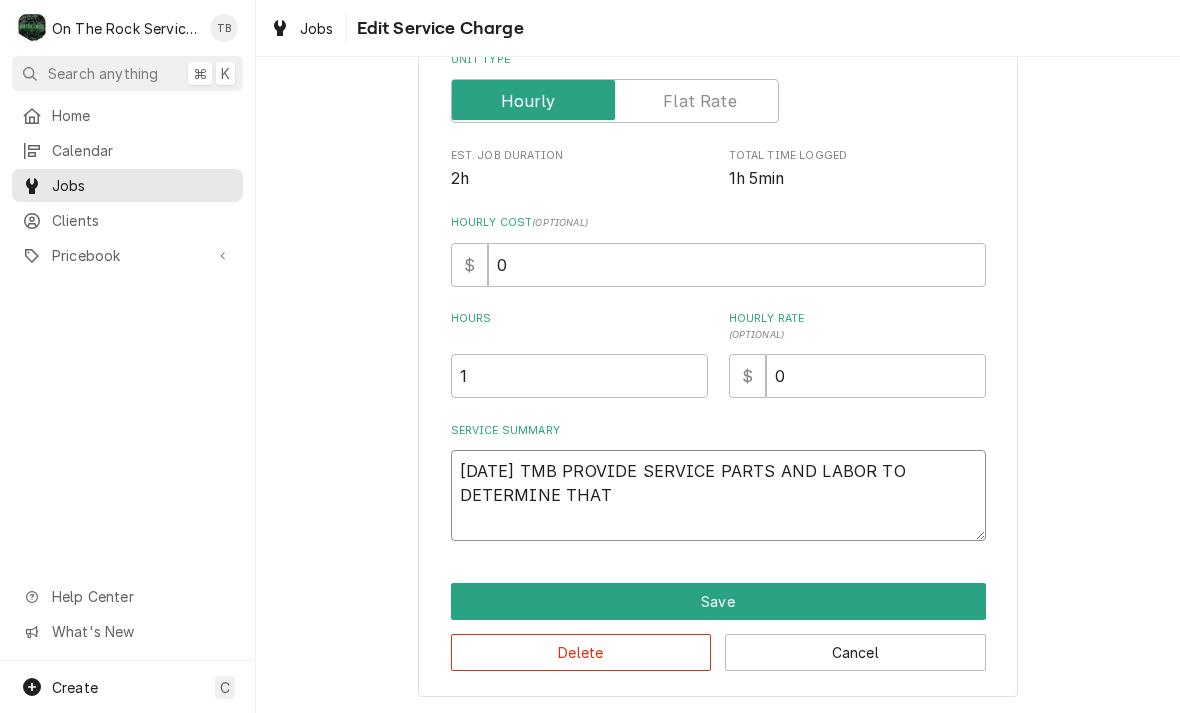type on "x" 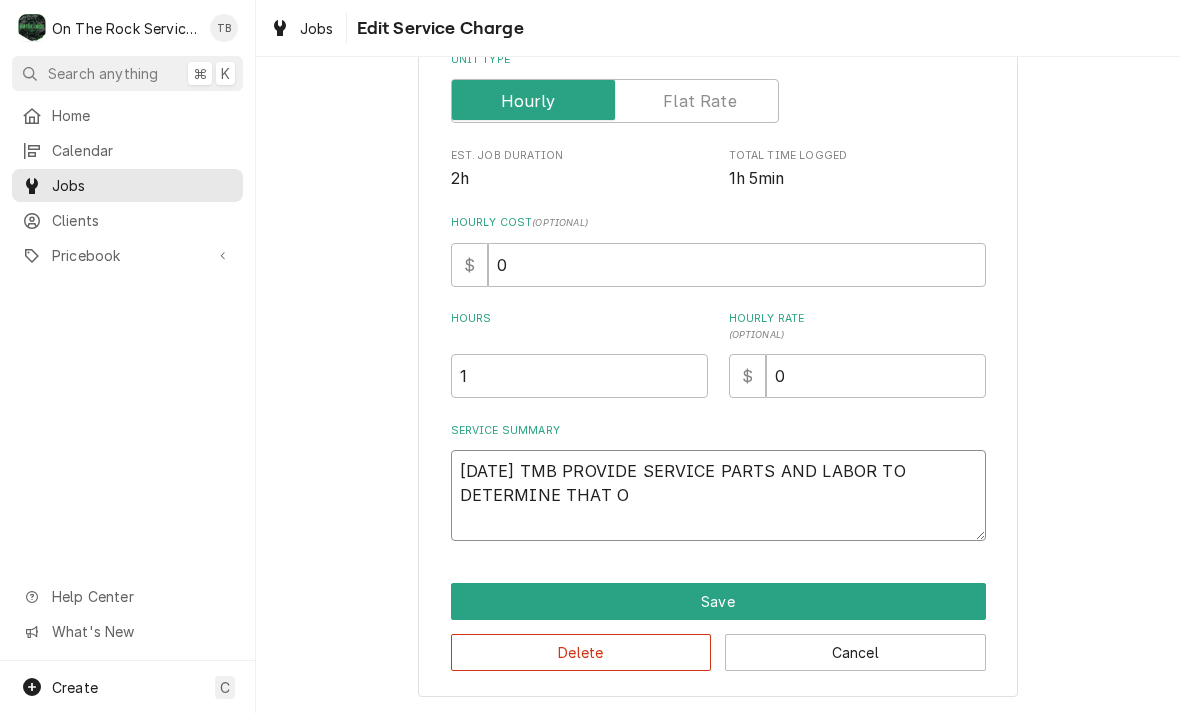type on "[DATE] TMB PROVIDE SERVICE PARTS AND LABOR TO DETERMINE THAT ON" 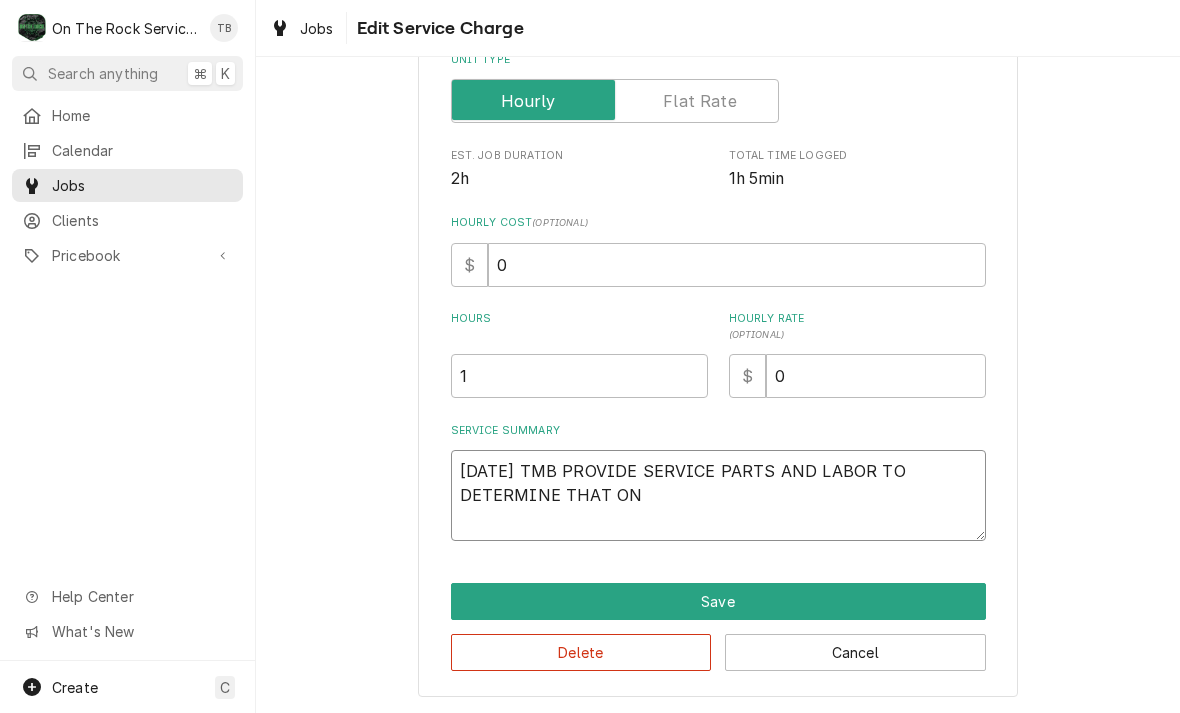 type on "x" 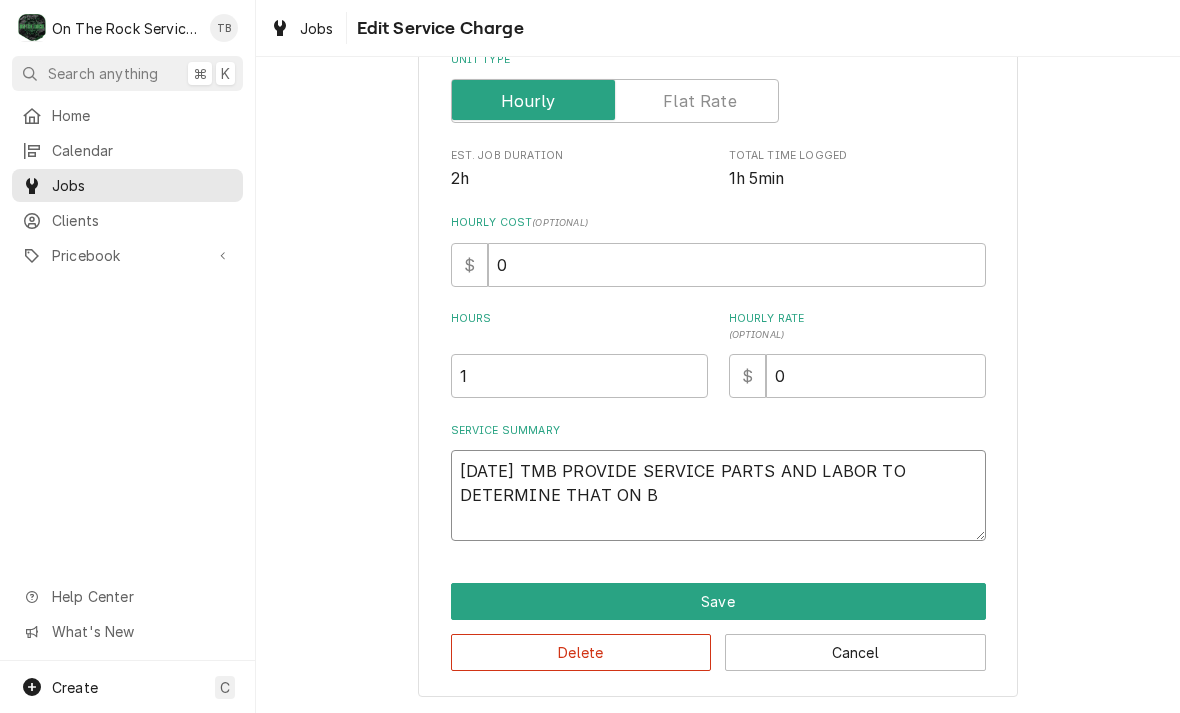 type on "x" 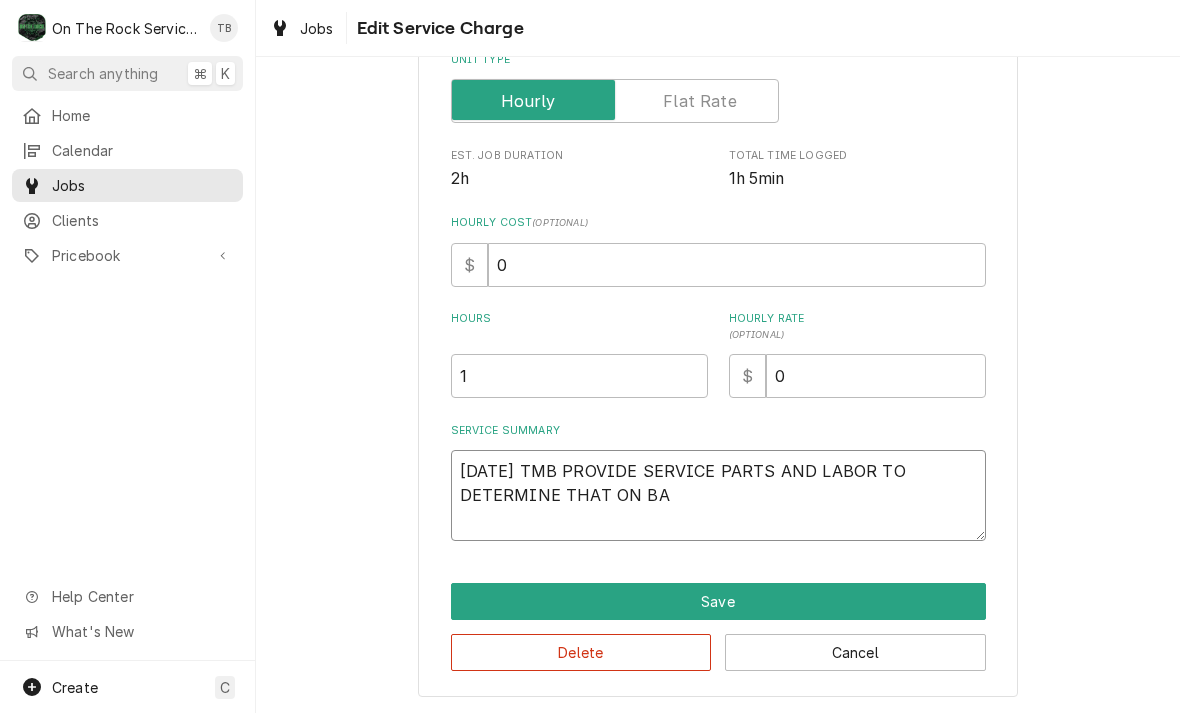type on "x" 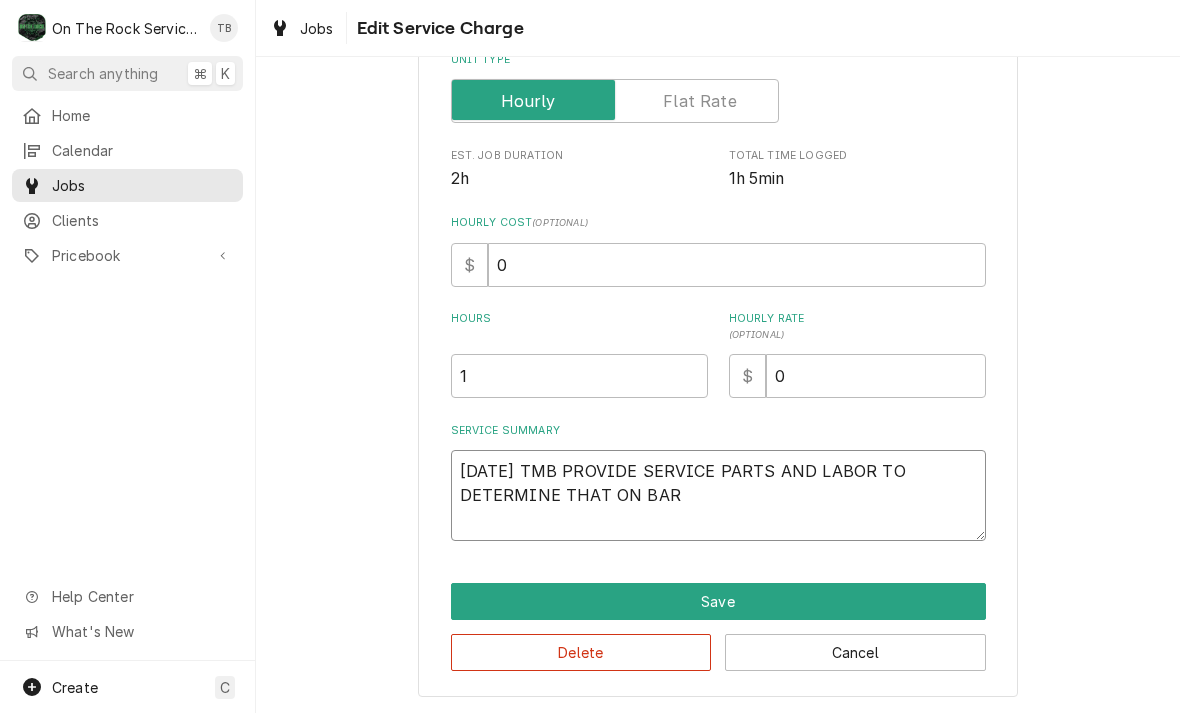 type on "x" 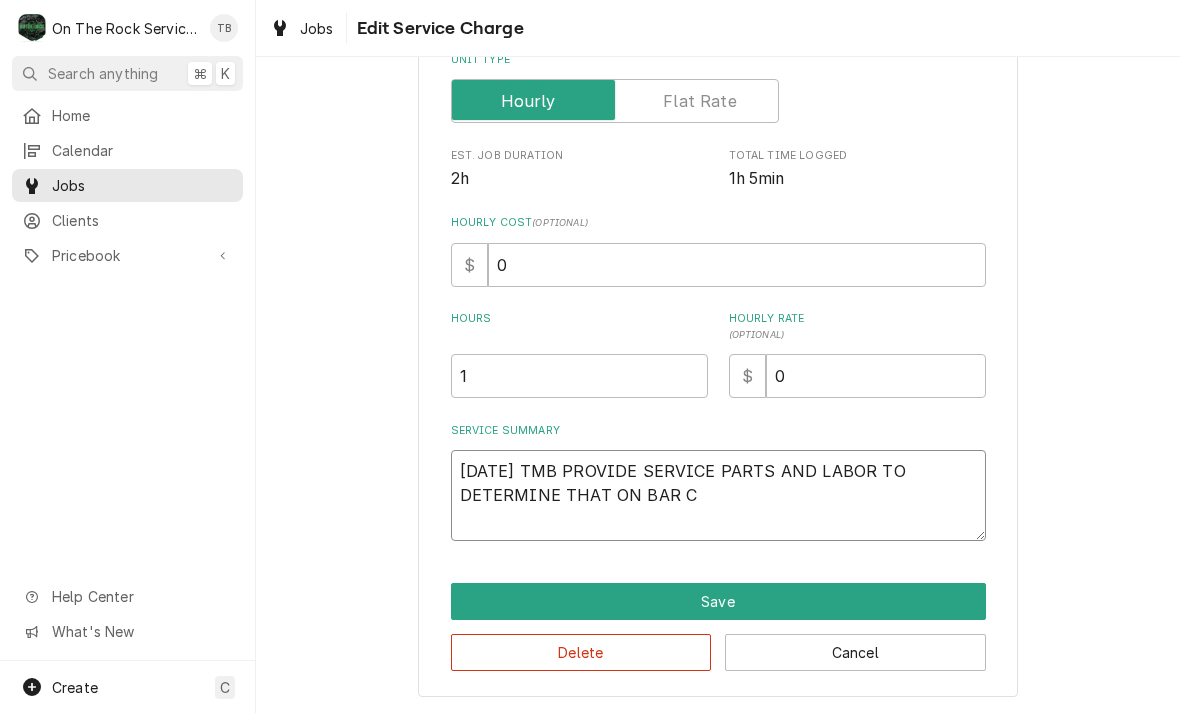 type on "x" 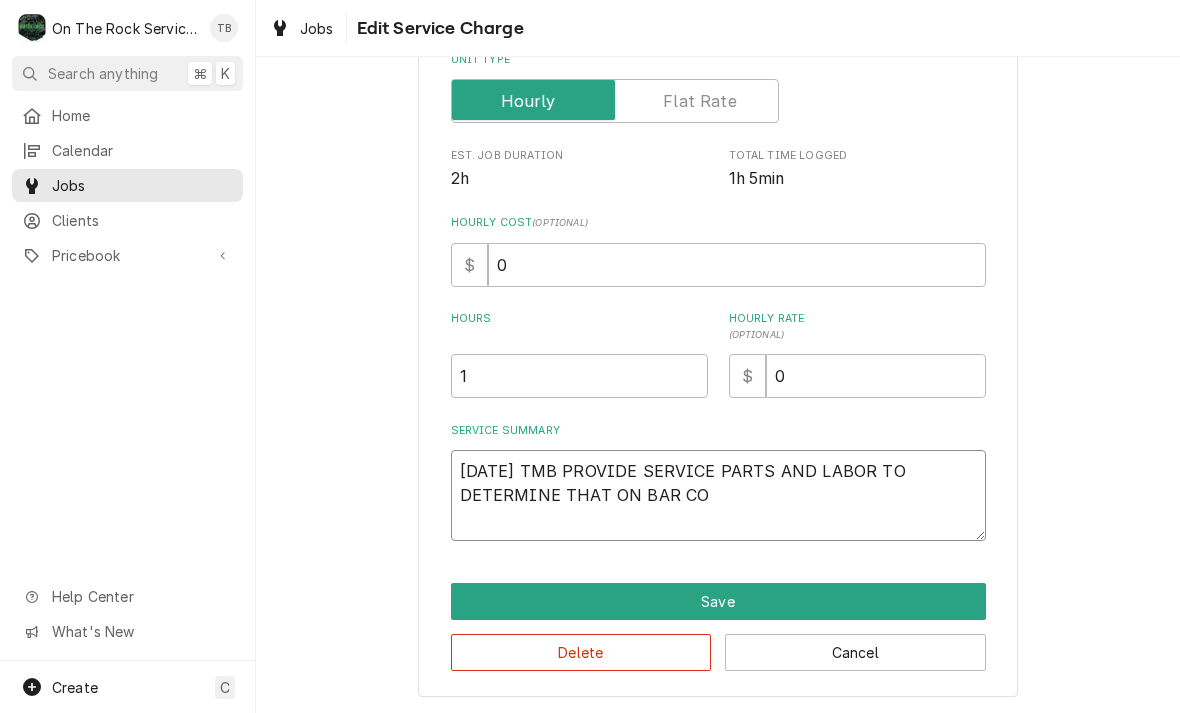 type on "x" 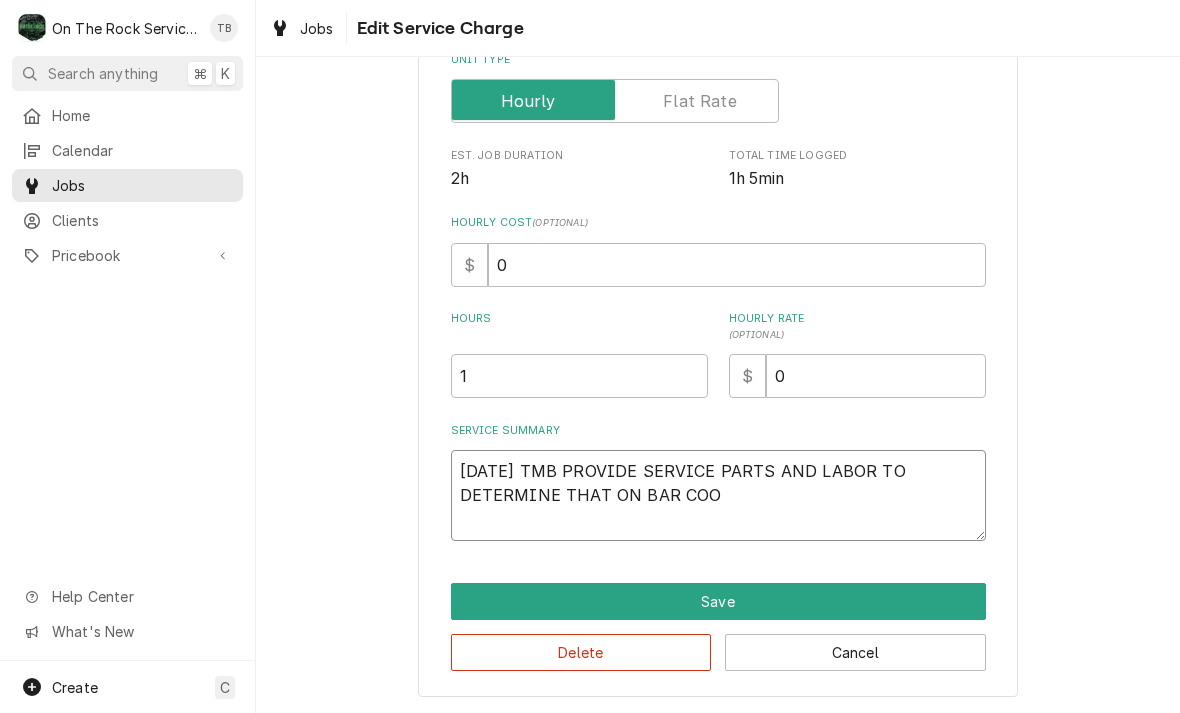 type on "x" 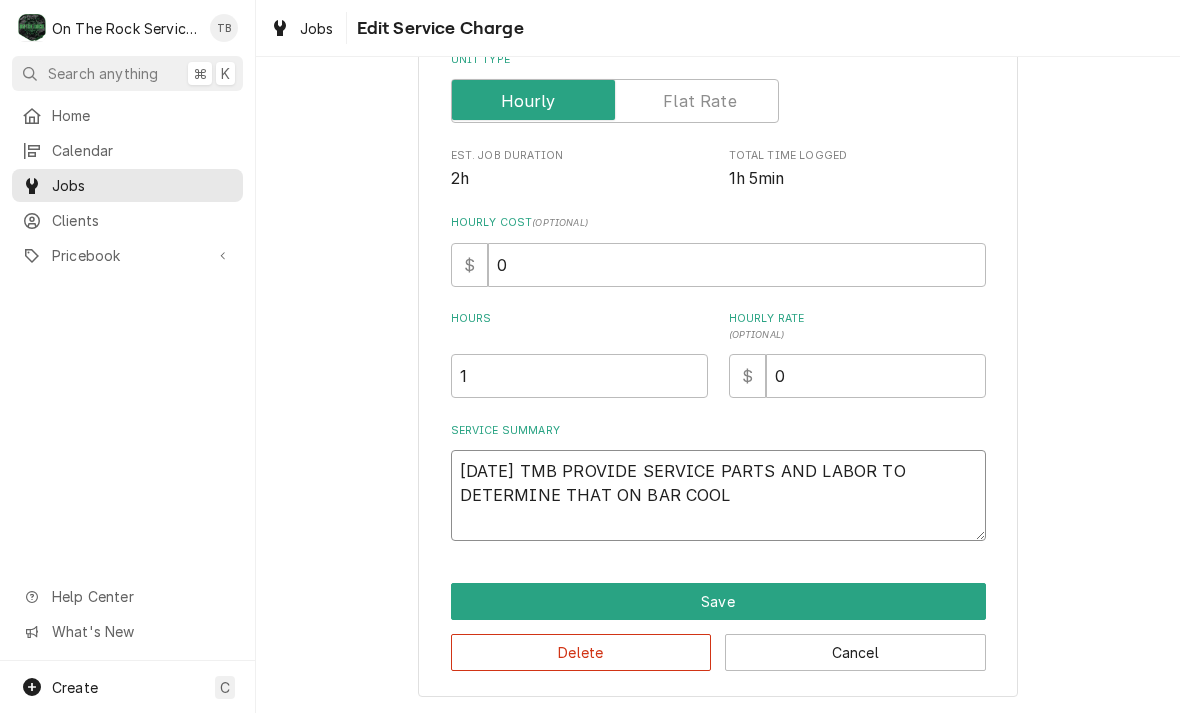 type on "x" 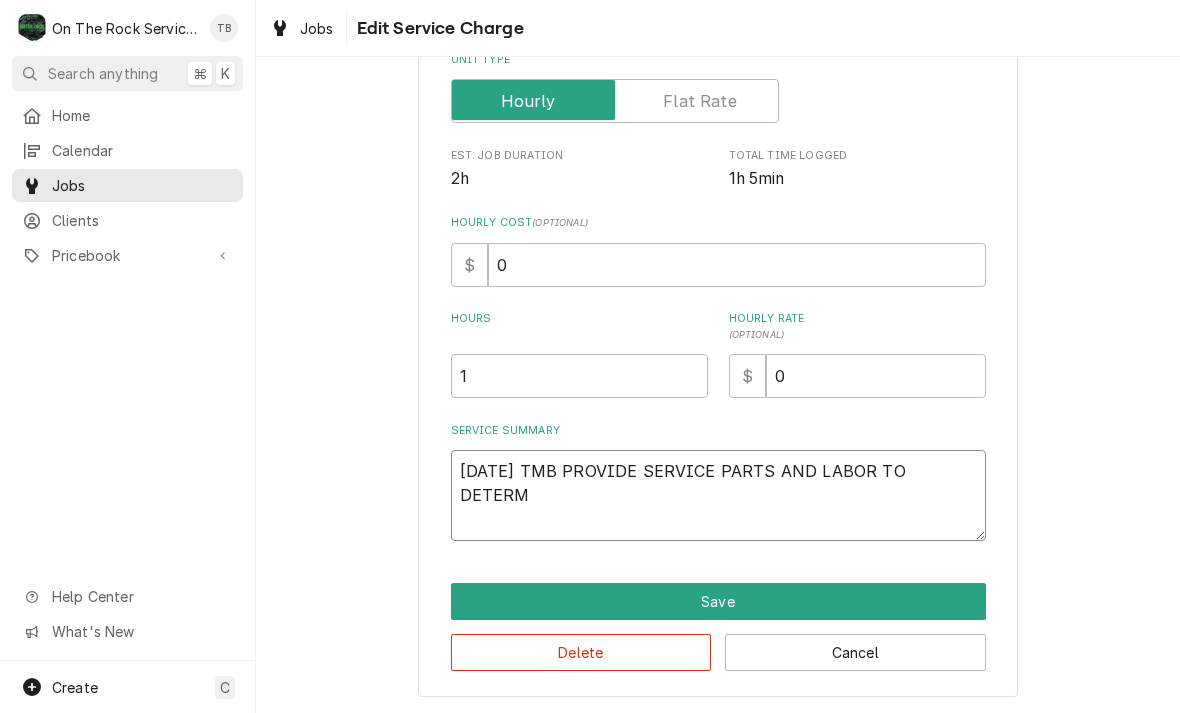 type on "x" 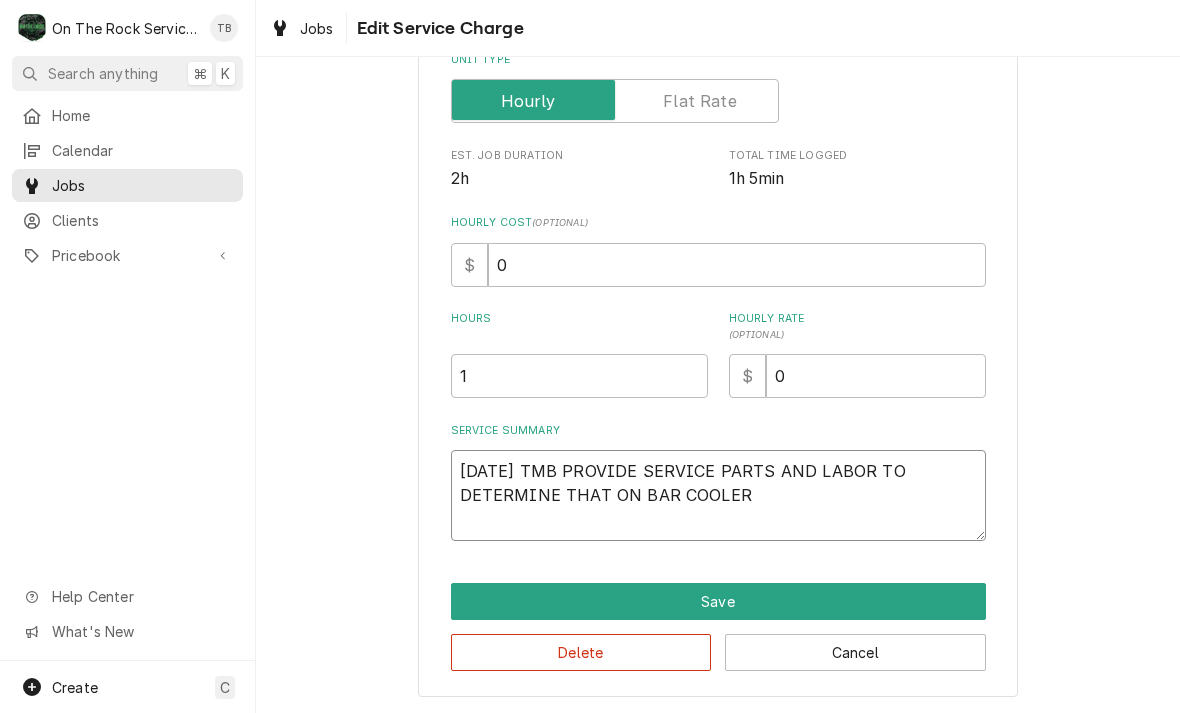 type on "x" 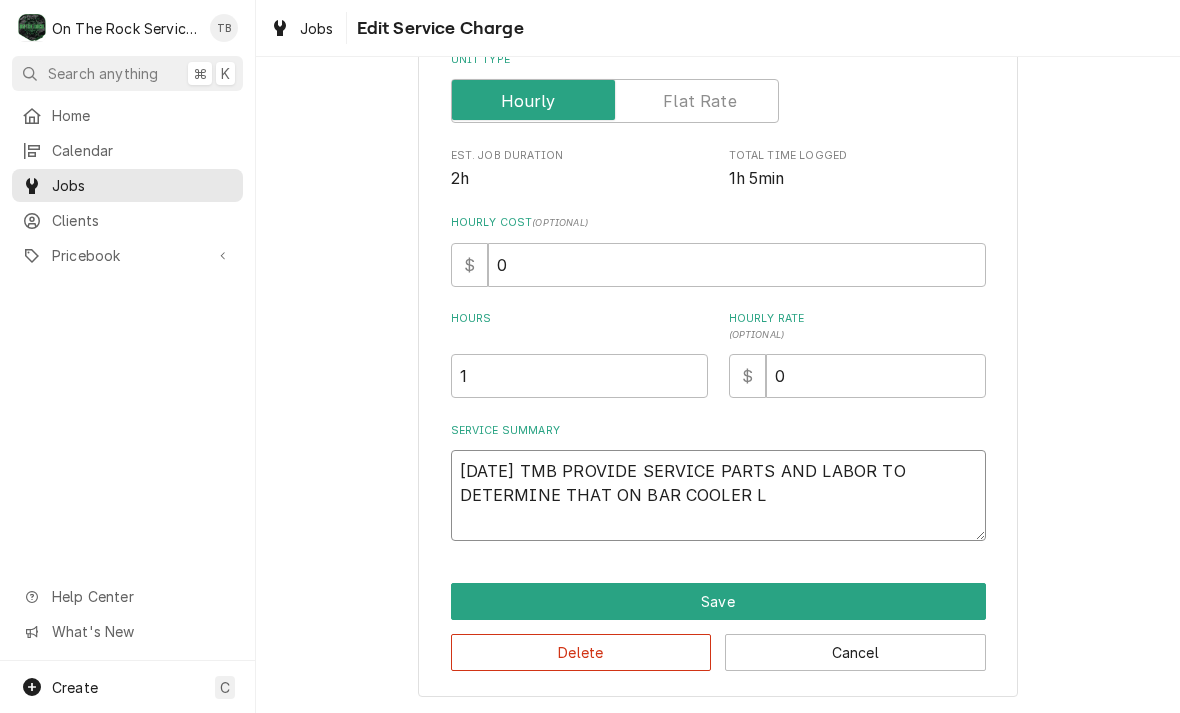 type on "x" 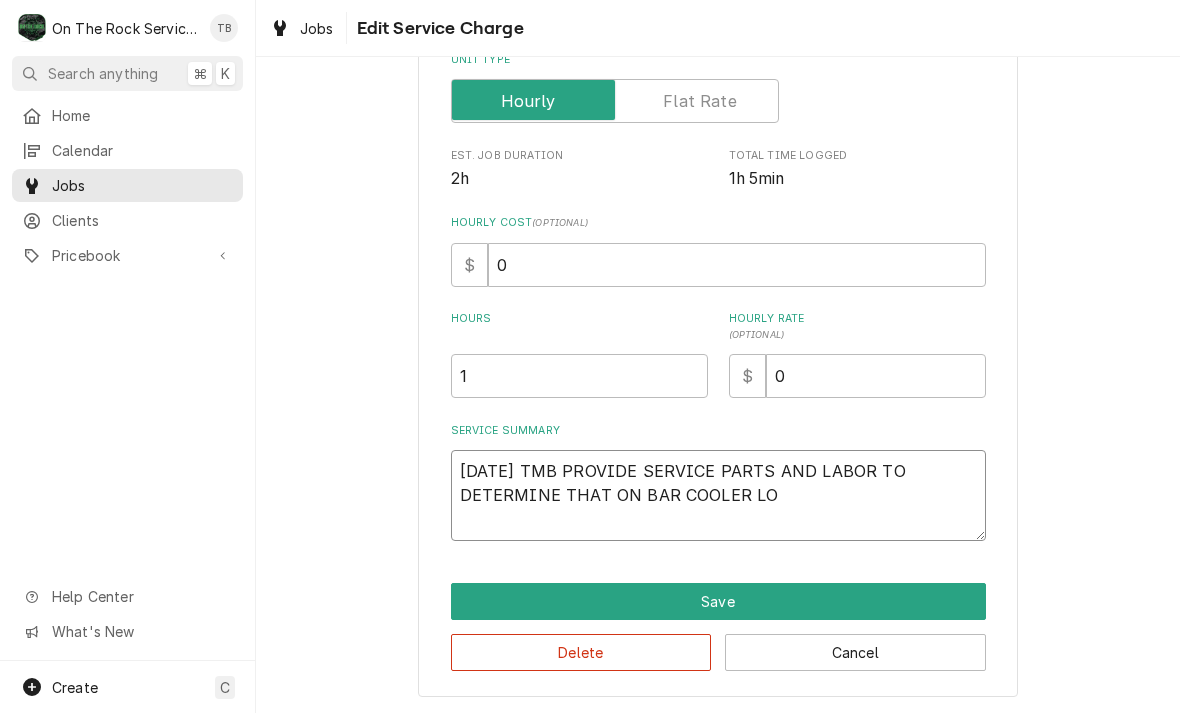 type on "x" 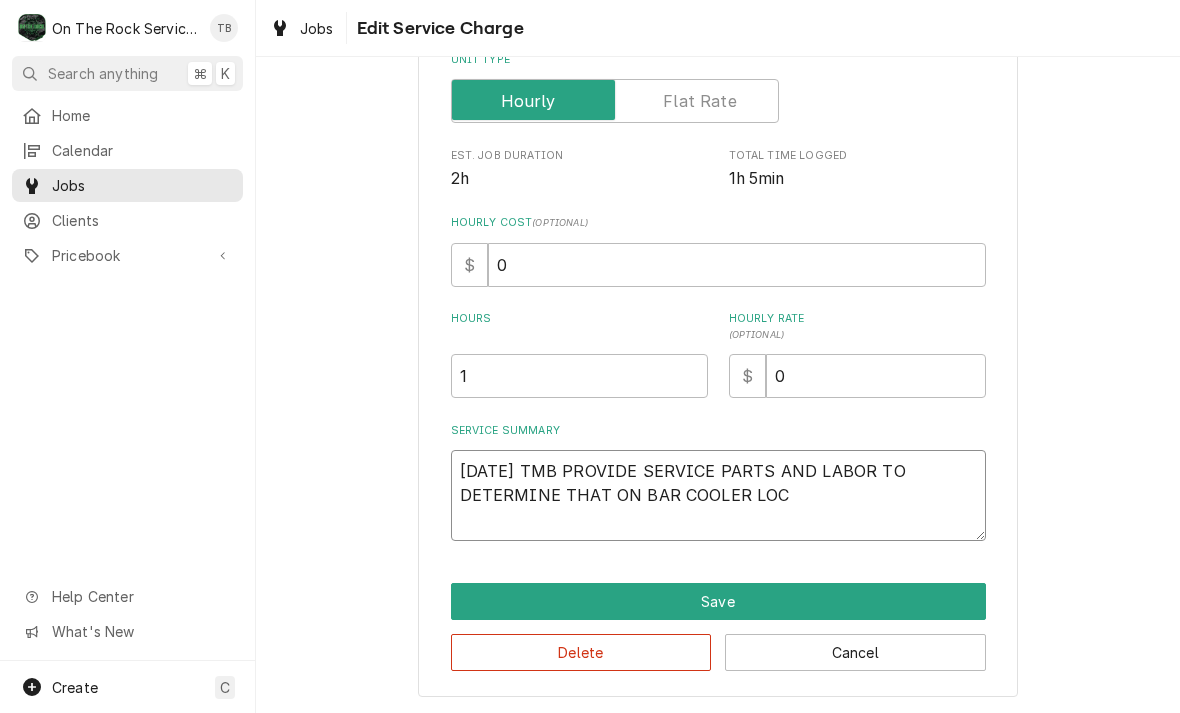type on "x" 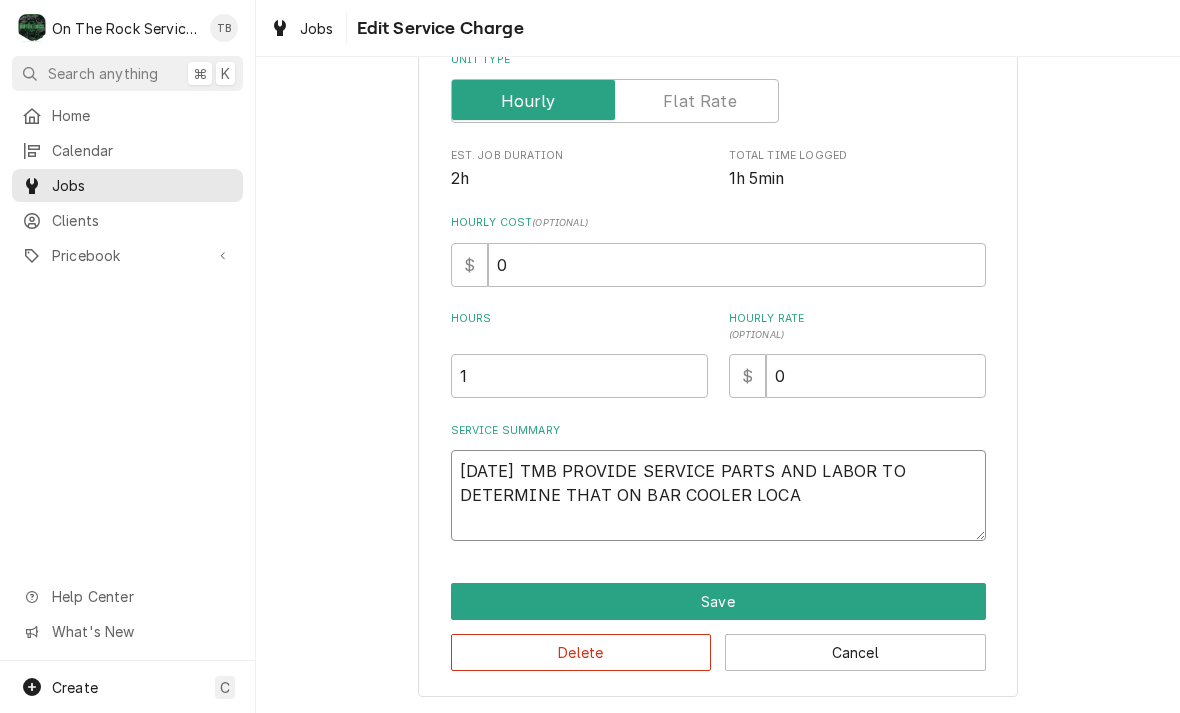 type on "x" 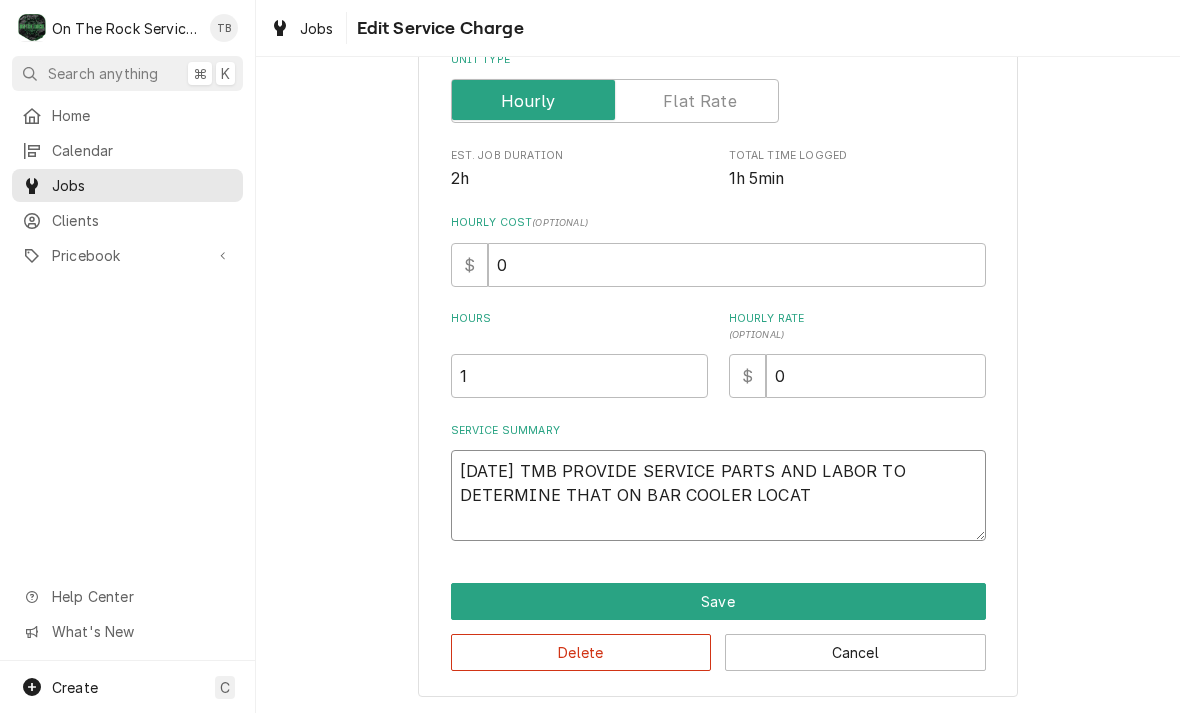 type on "x" 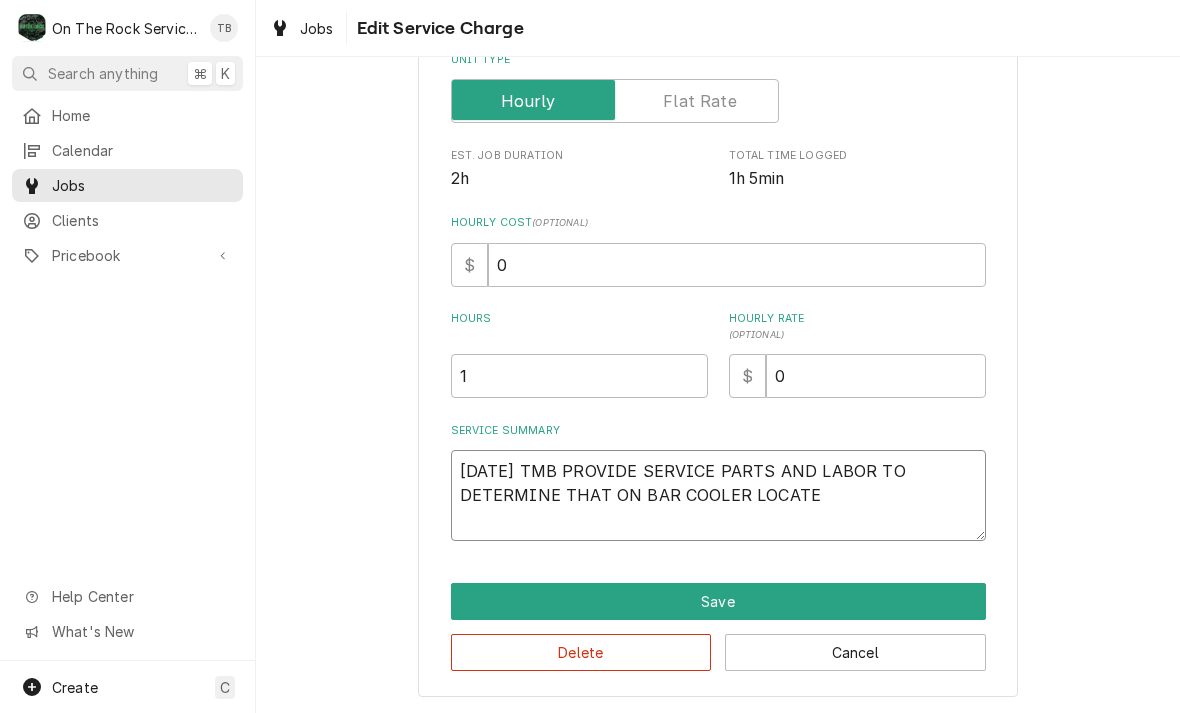 type on "x" 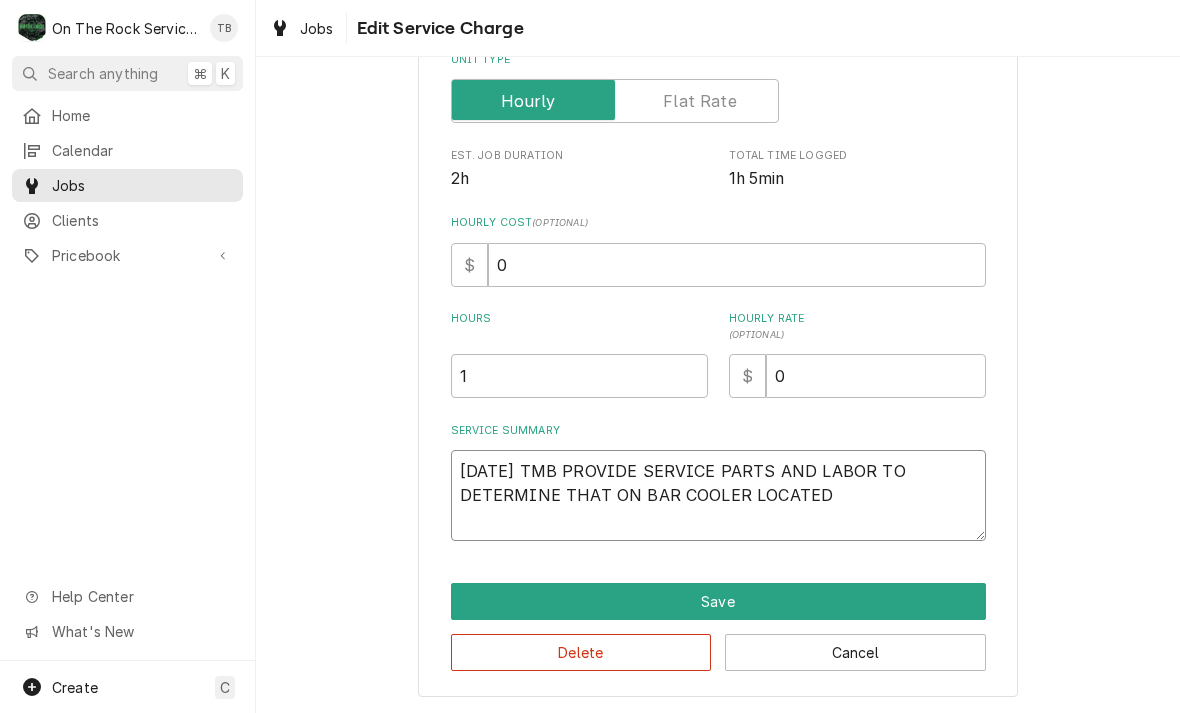 type on "x" 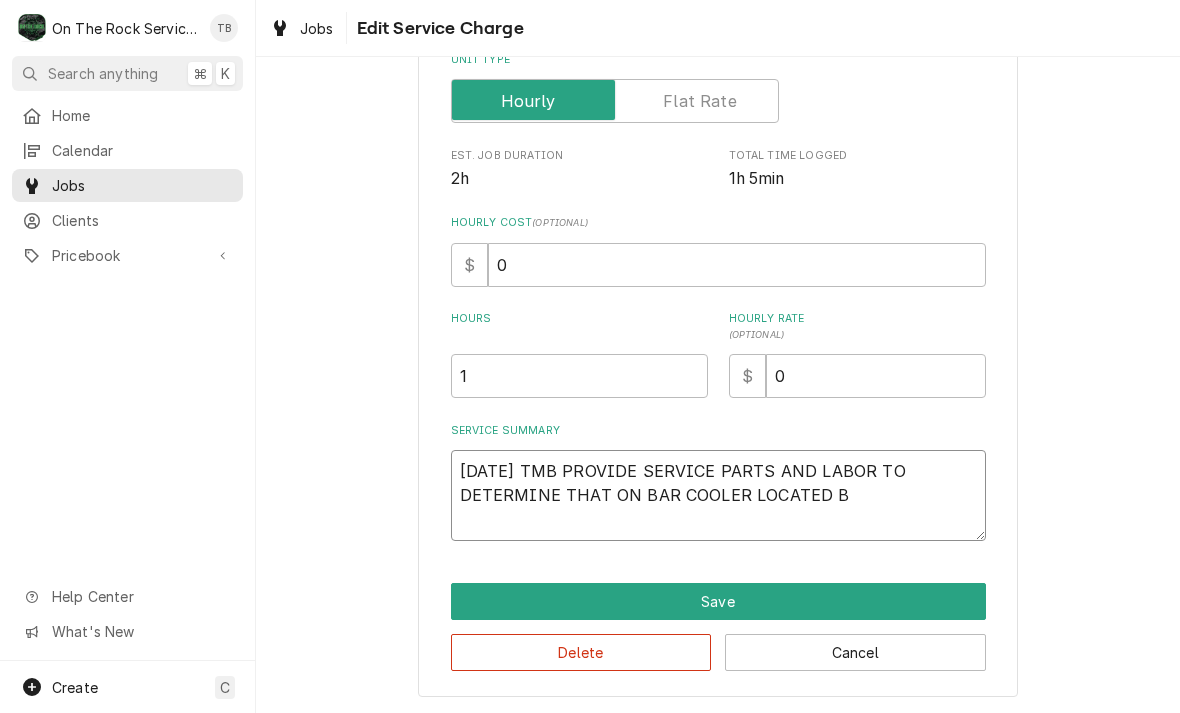 type on "x" 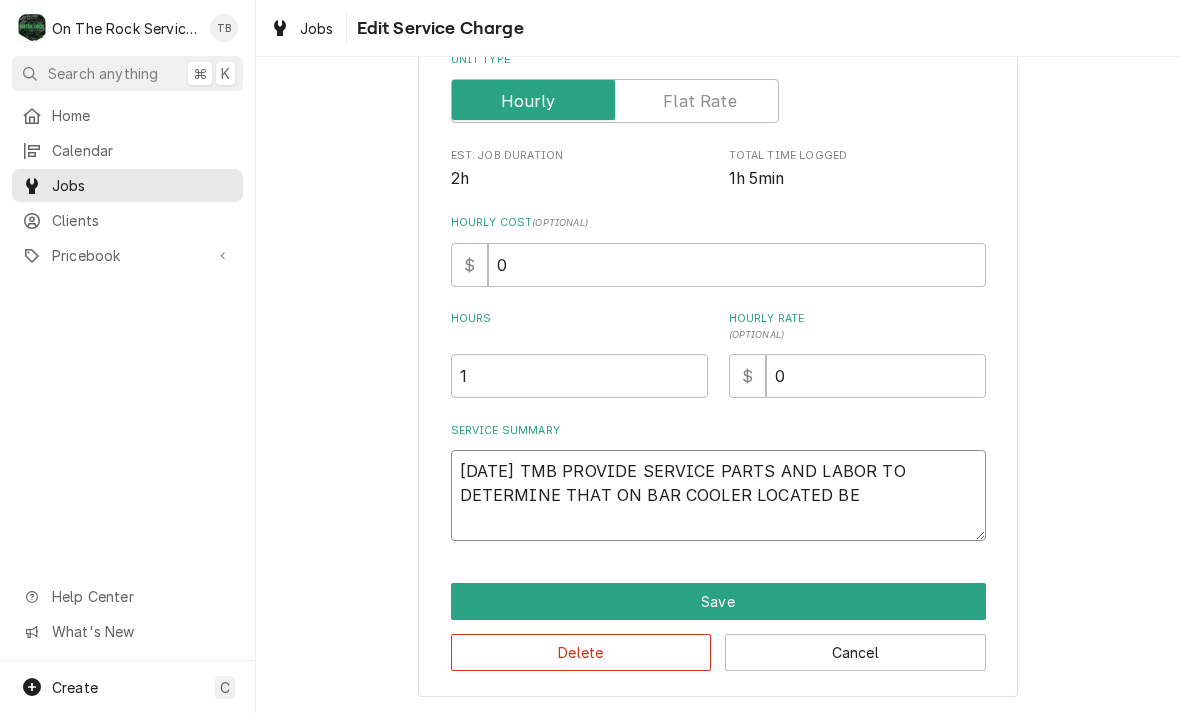 type on "x" 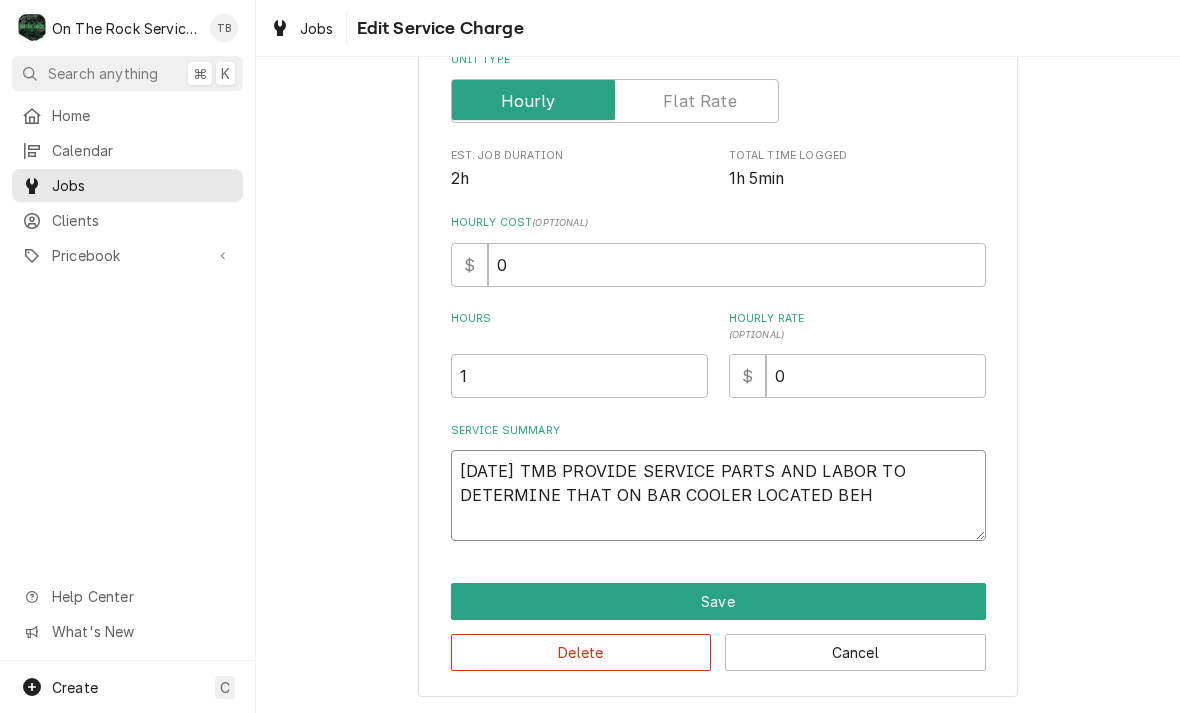 type on "x" 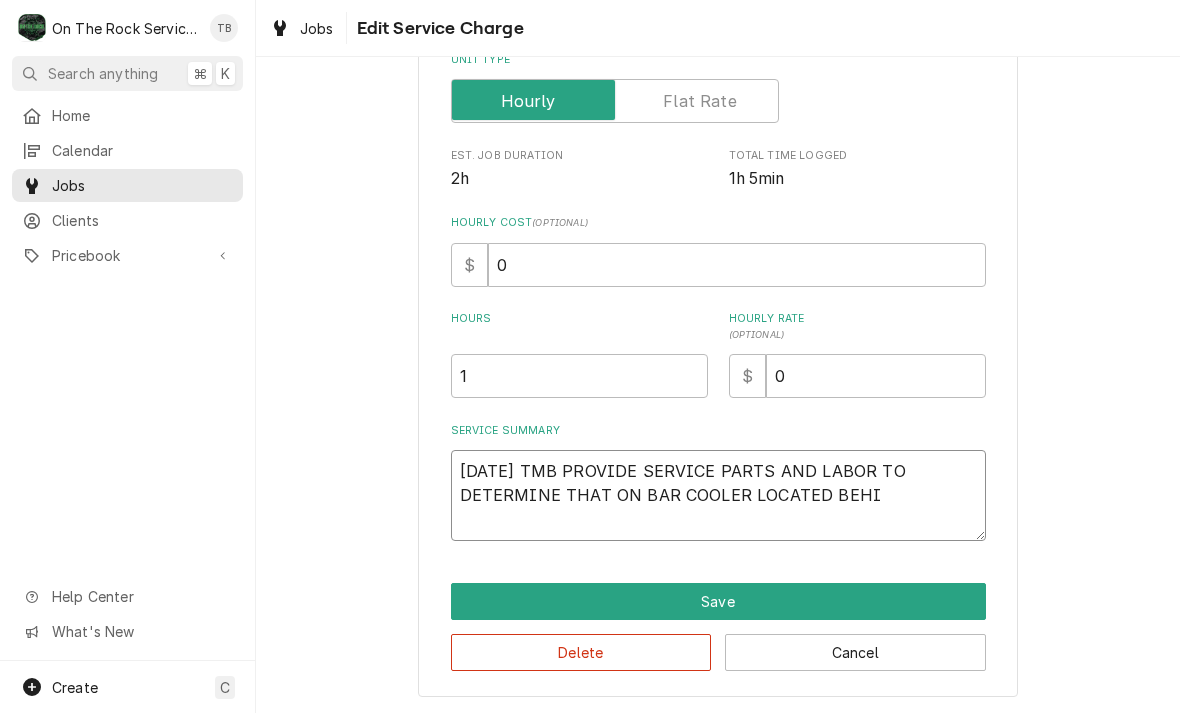 type on "x" 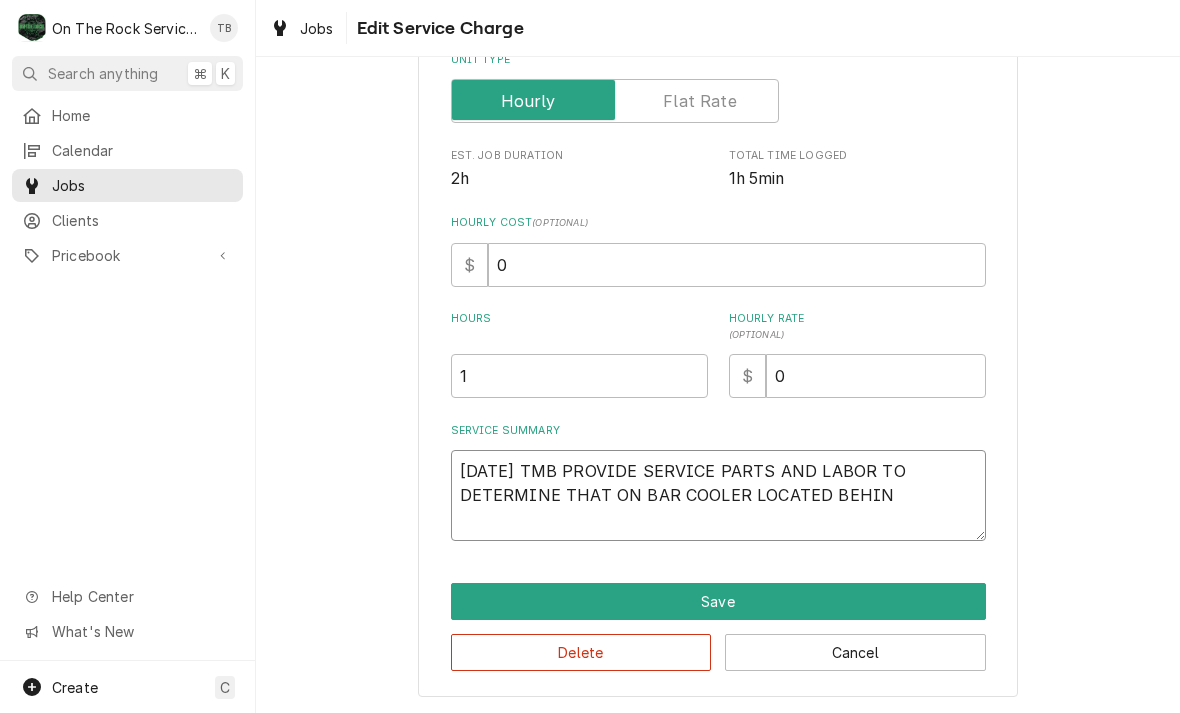 type on "x" 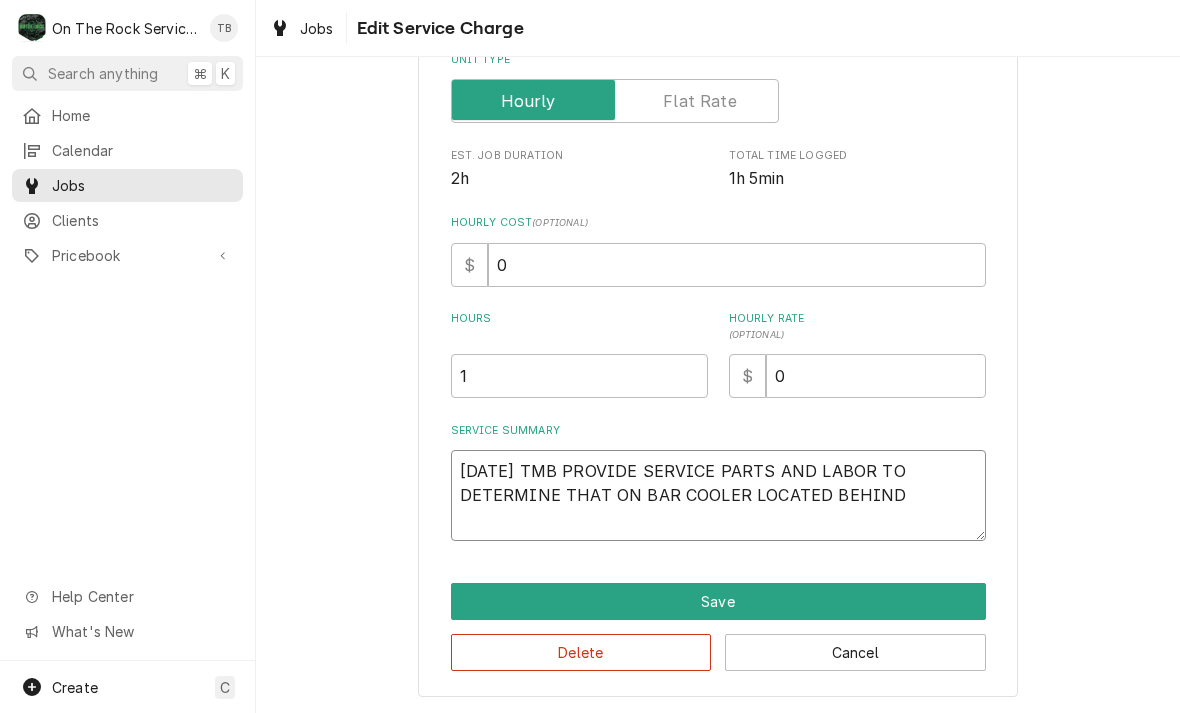 type on "x" 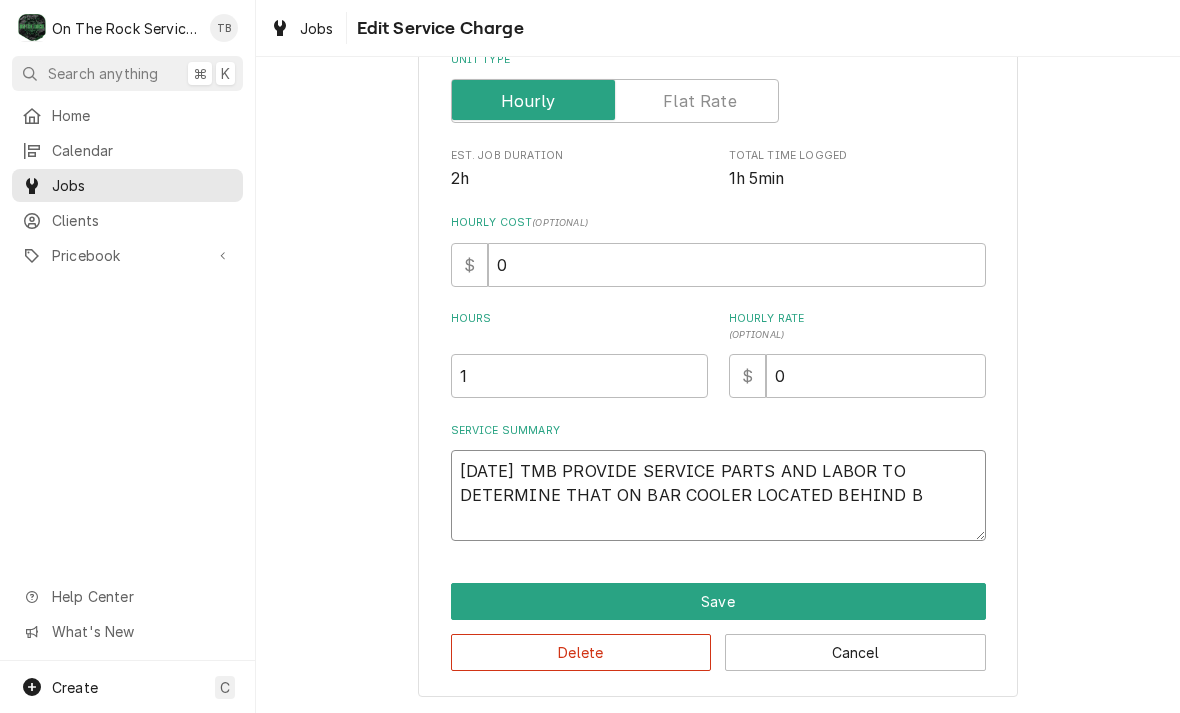 type on "x" 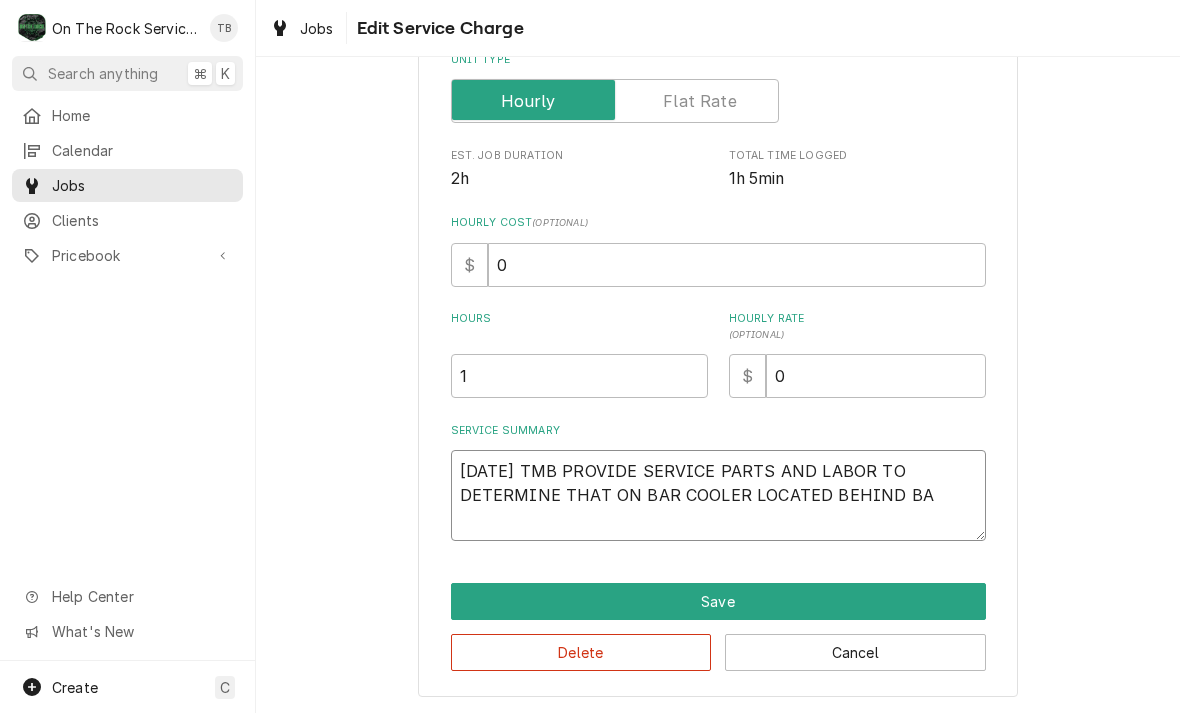 type on "[DATE] TMB PROVIDE SERVICE PARTS AND LABOR TO DETERMINE THAT ON BAR COOLER LOCATED BEHIND BAR" 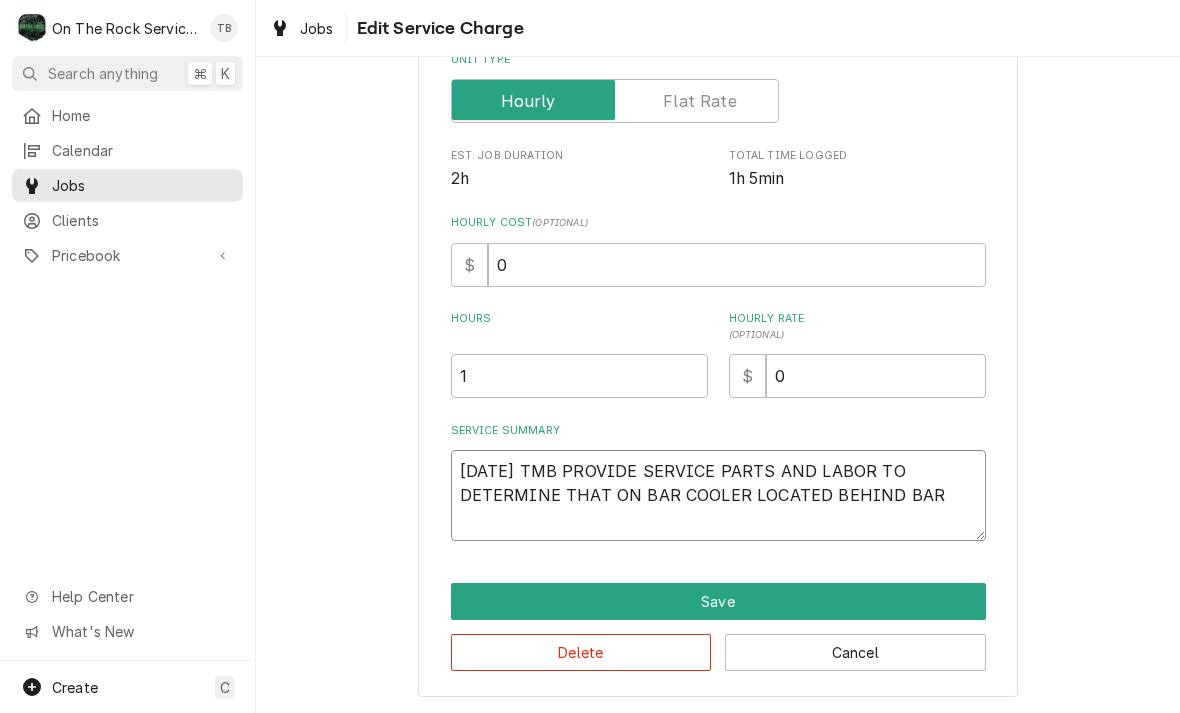 type on "x" 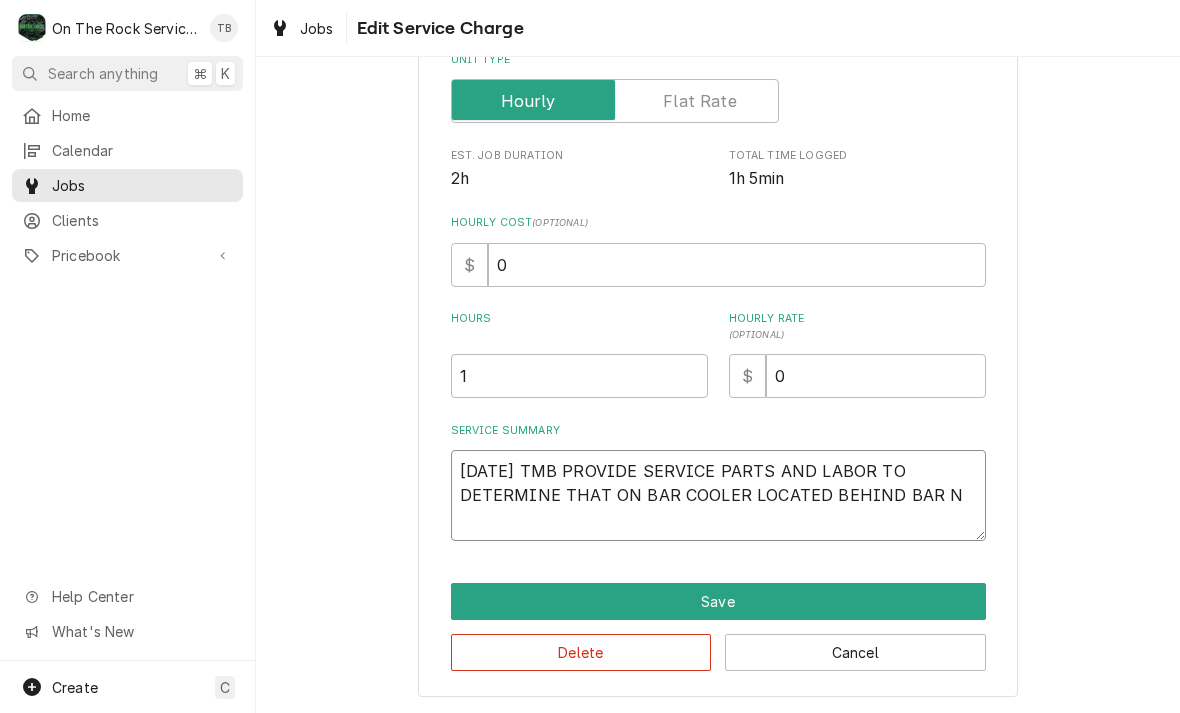 type on "x" 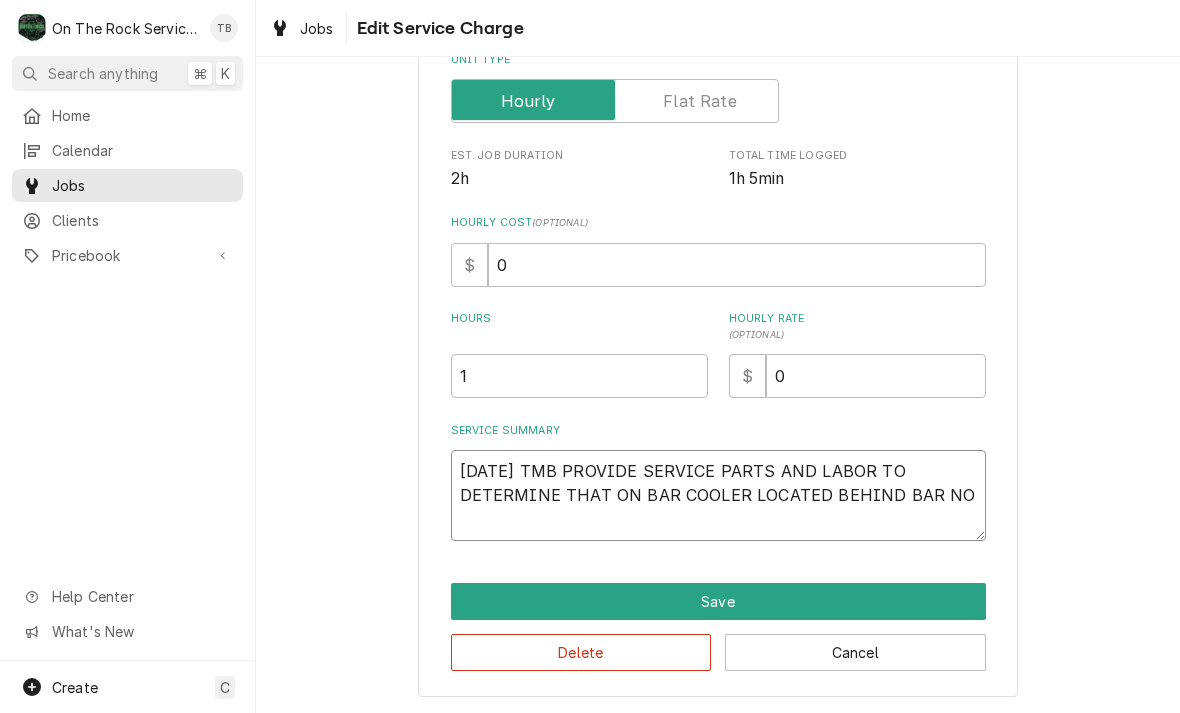 type on "x" 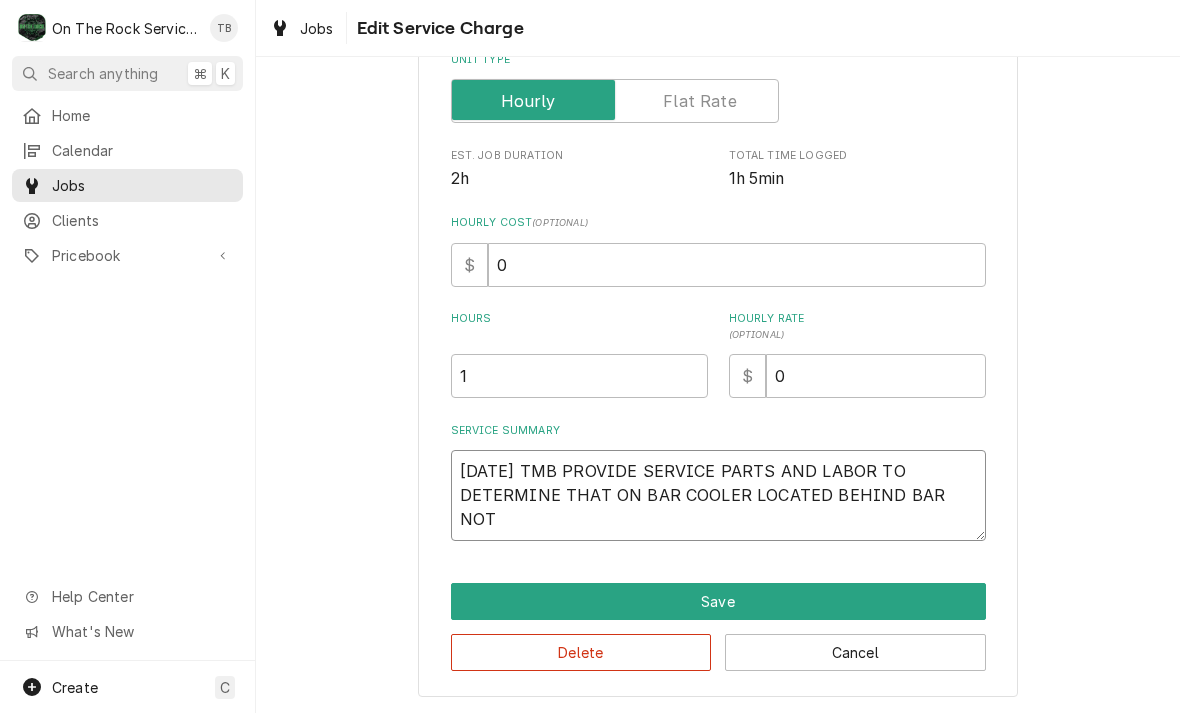 type on "[DATE] TMB PROVIDE SERVICE PARTS AND LABOR TO DETERMINE THAT ON BAR COOLER LOCATED BEHIND BAR NOT" 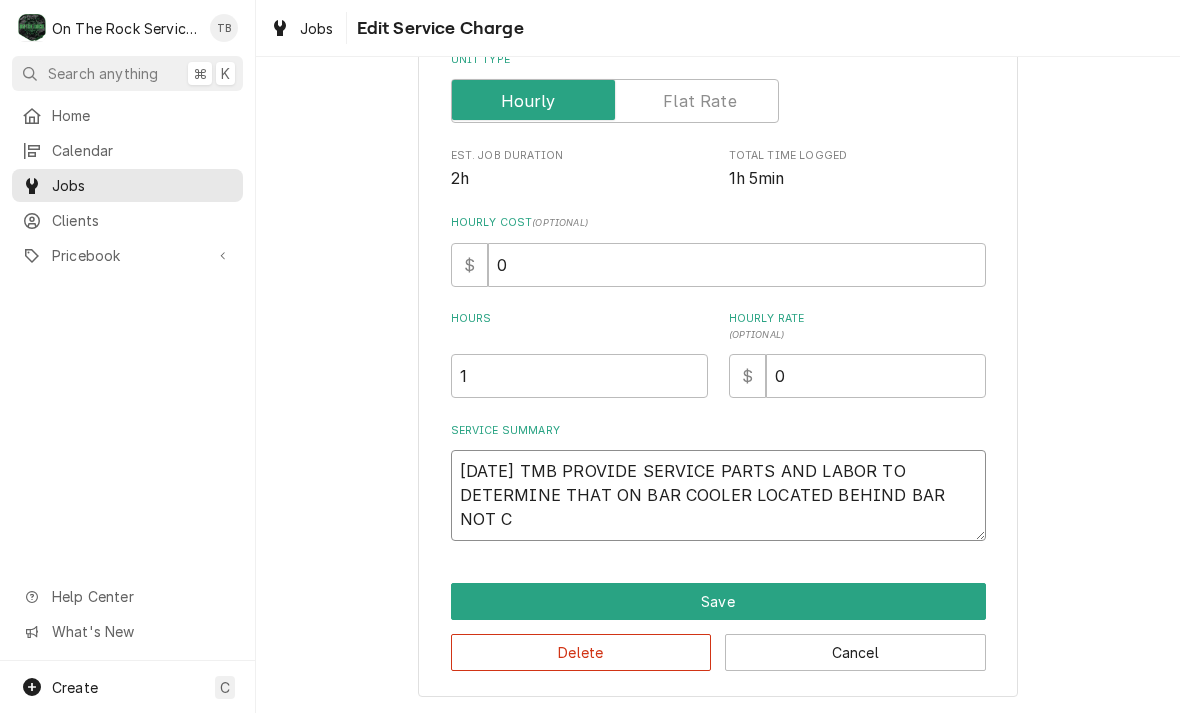 type on "x" 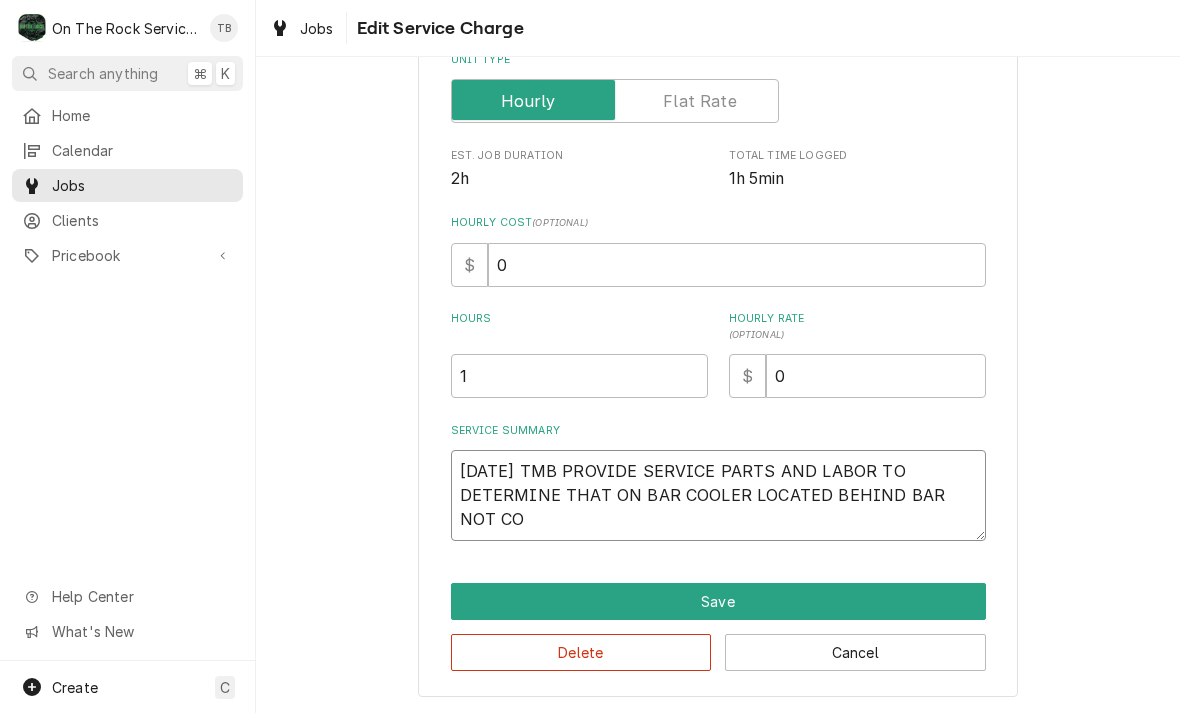 type on "x" 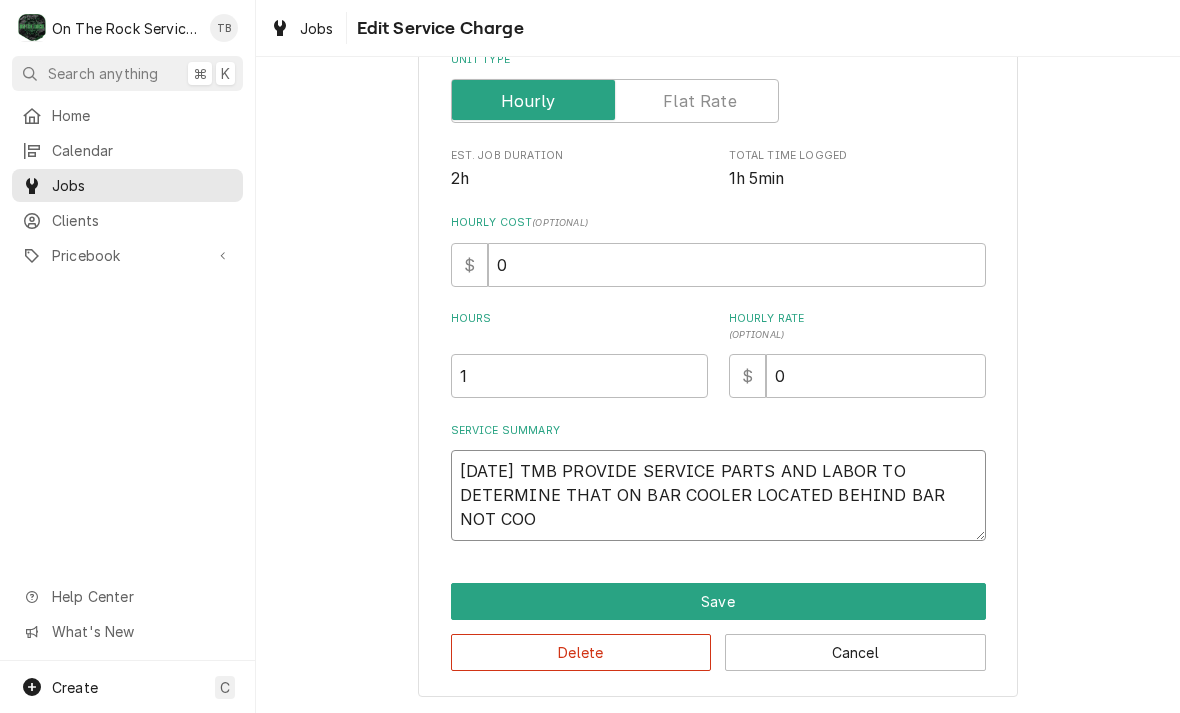 type on "x" 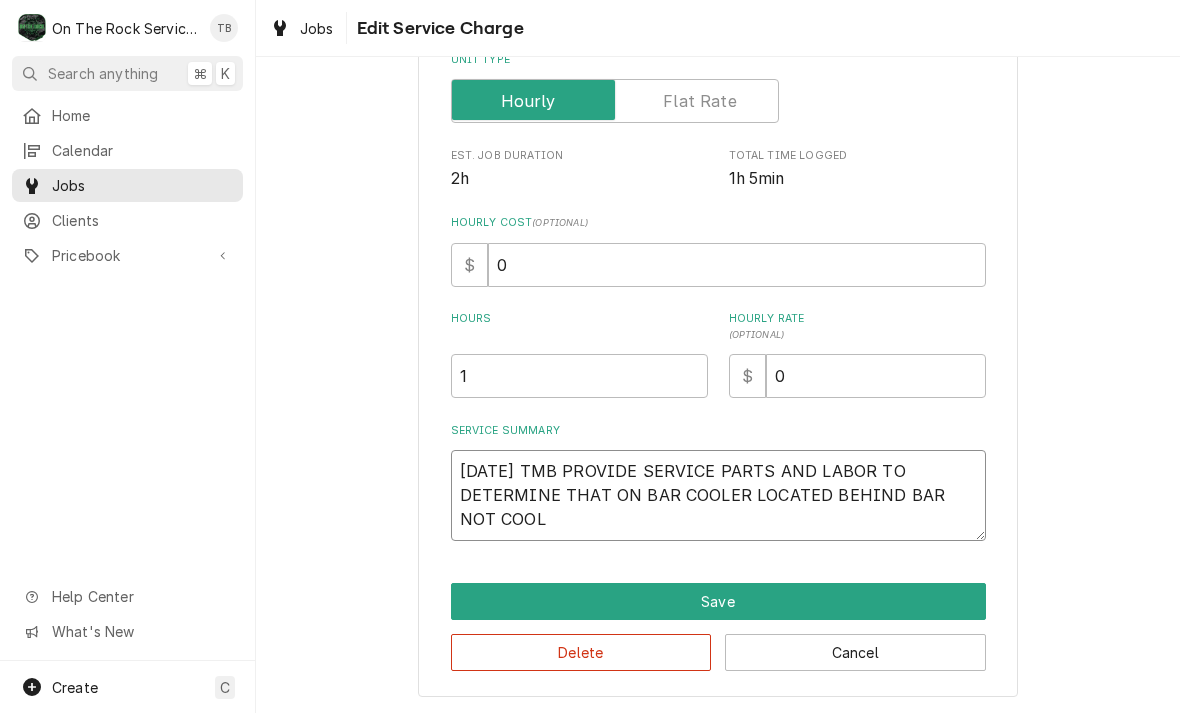 type on "x" 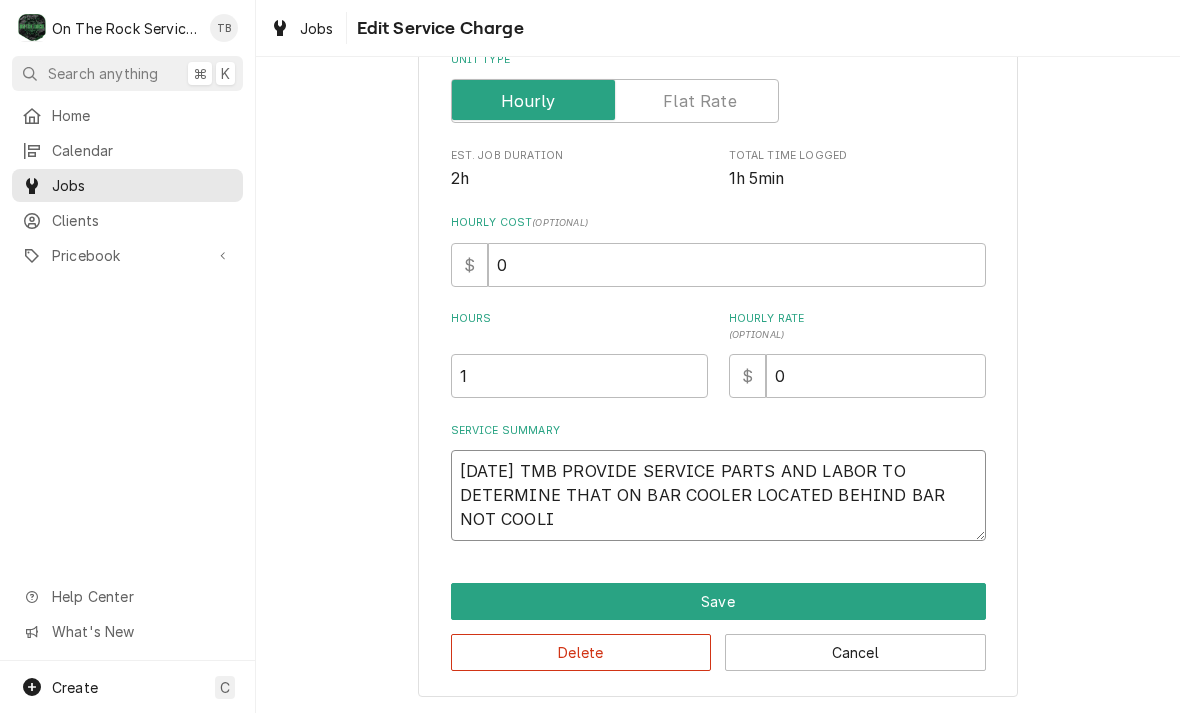 type 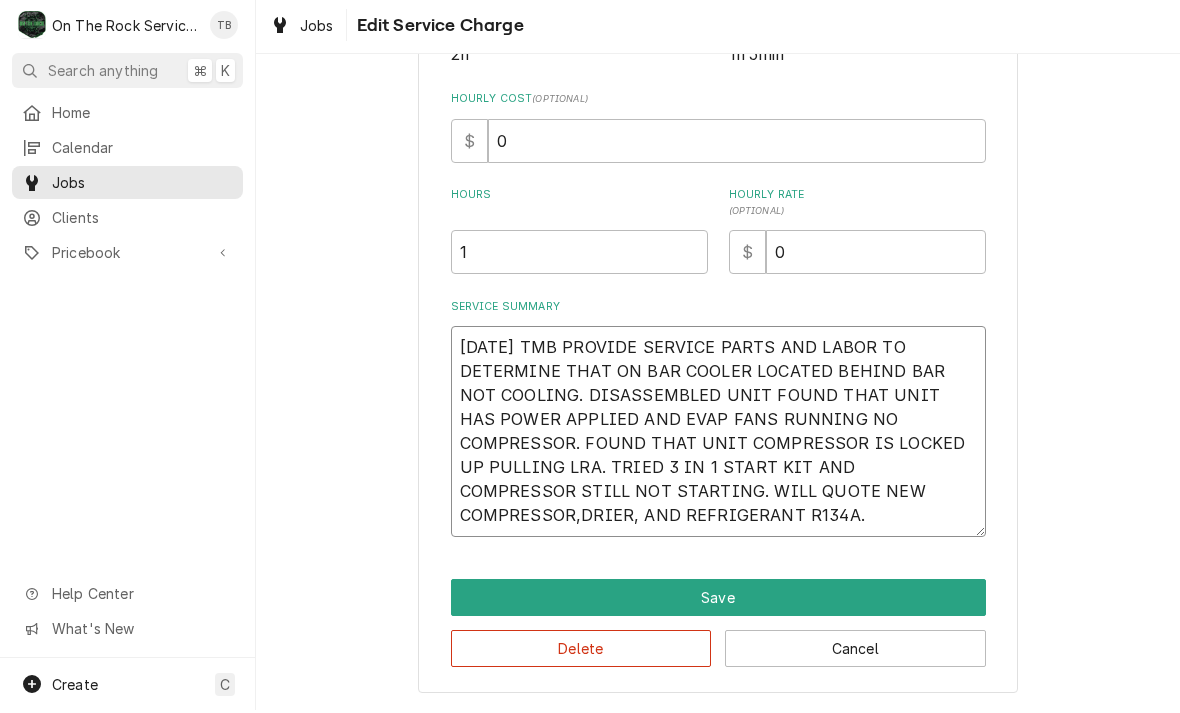 scroll, scrollTop: 424, scrollLeft: 0, axis: vertical 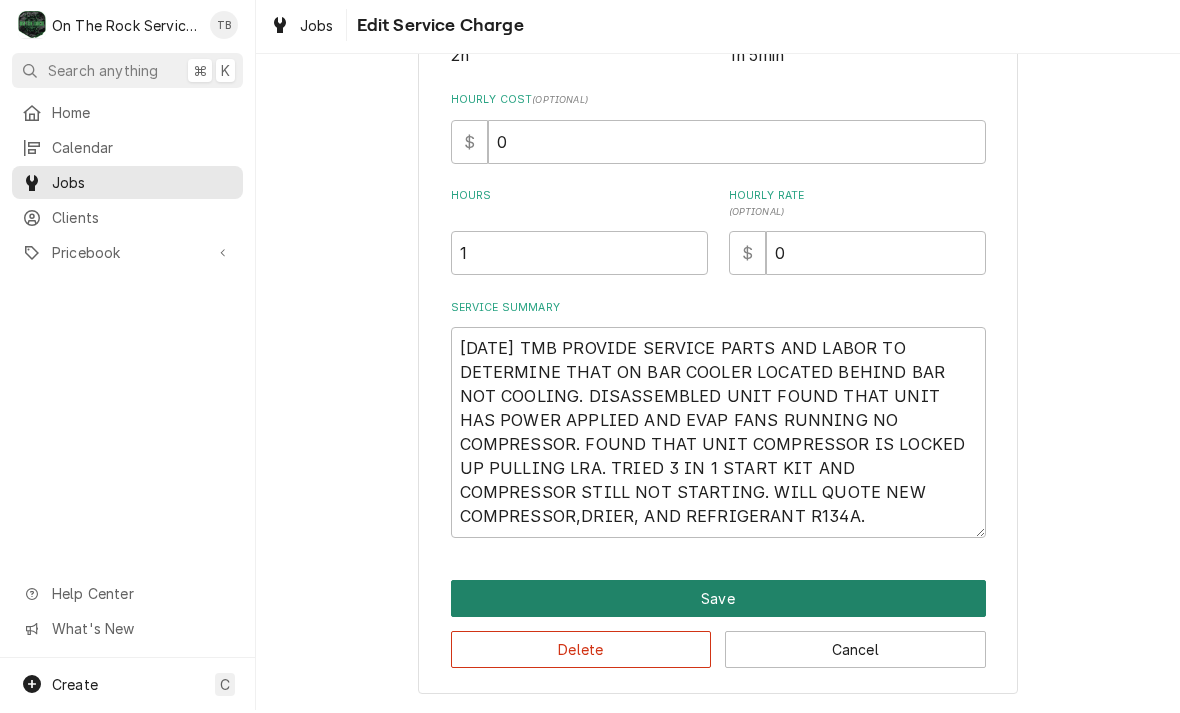 click on "Save" at bounding box center [718, 601] 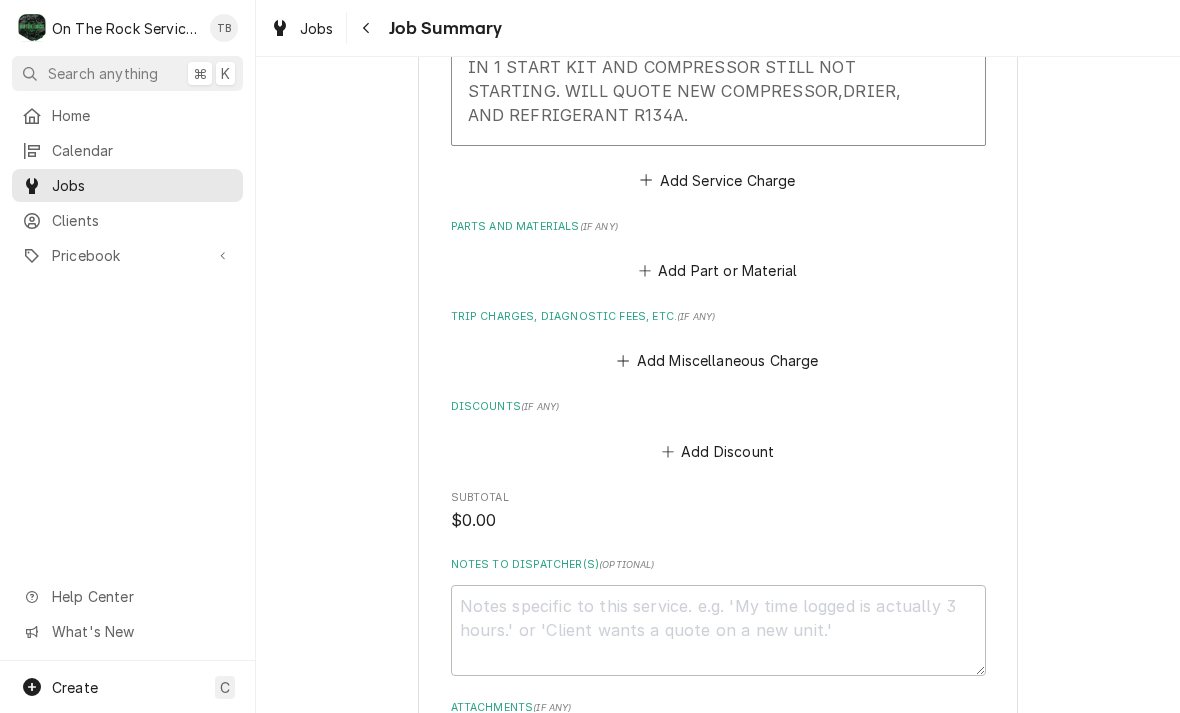 scroll, scrollTop: 886, scrollLeft: 0, axis: vertical 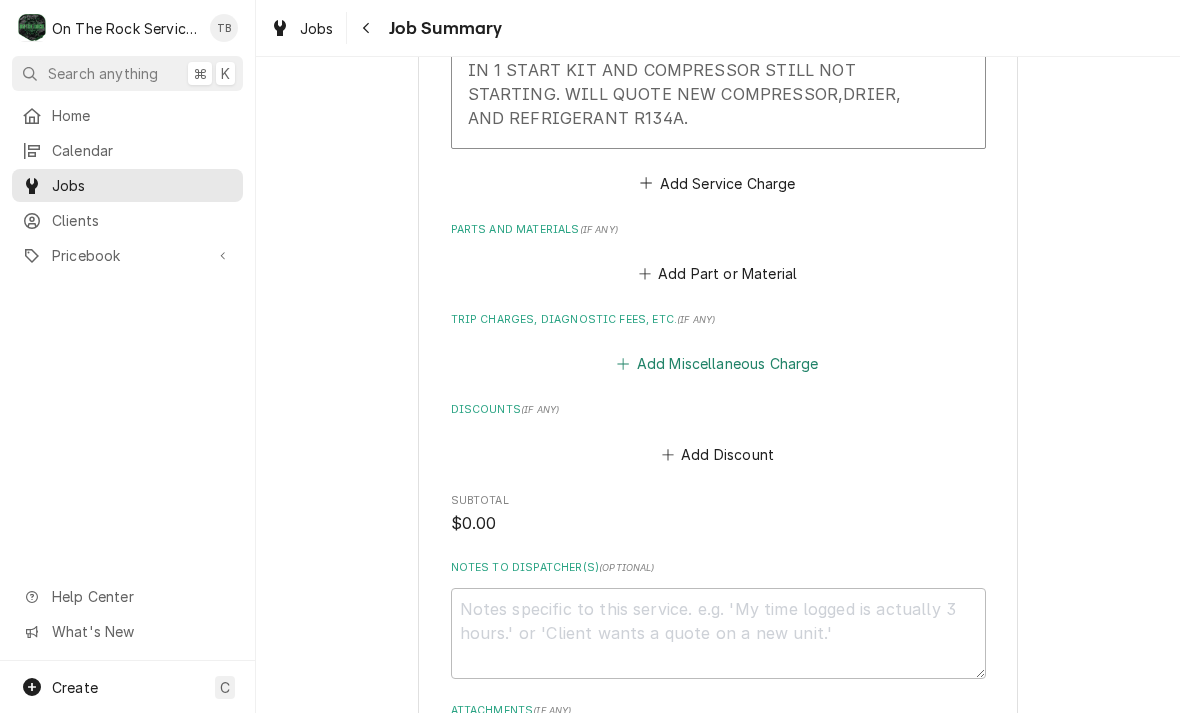 click on "Add Miscellaneous Charge" at bounding box center [718, 364] 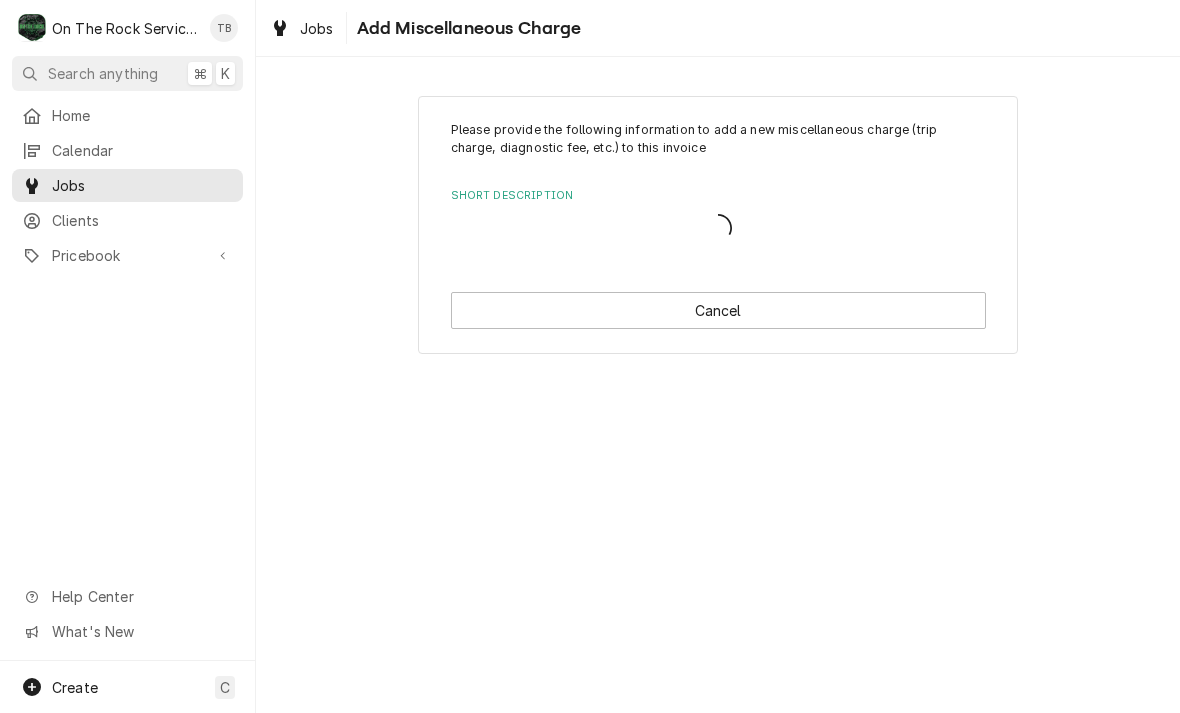 scroll, scrollTop: 0, scrollLeft: 0, axis: both 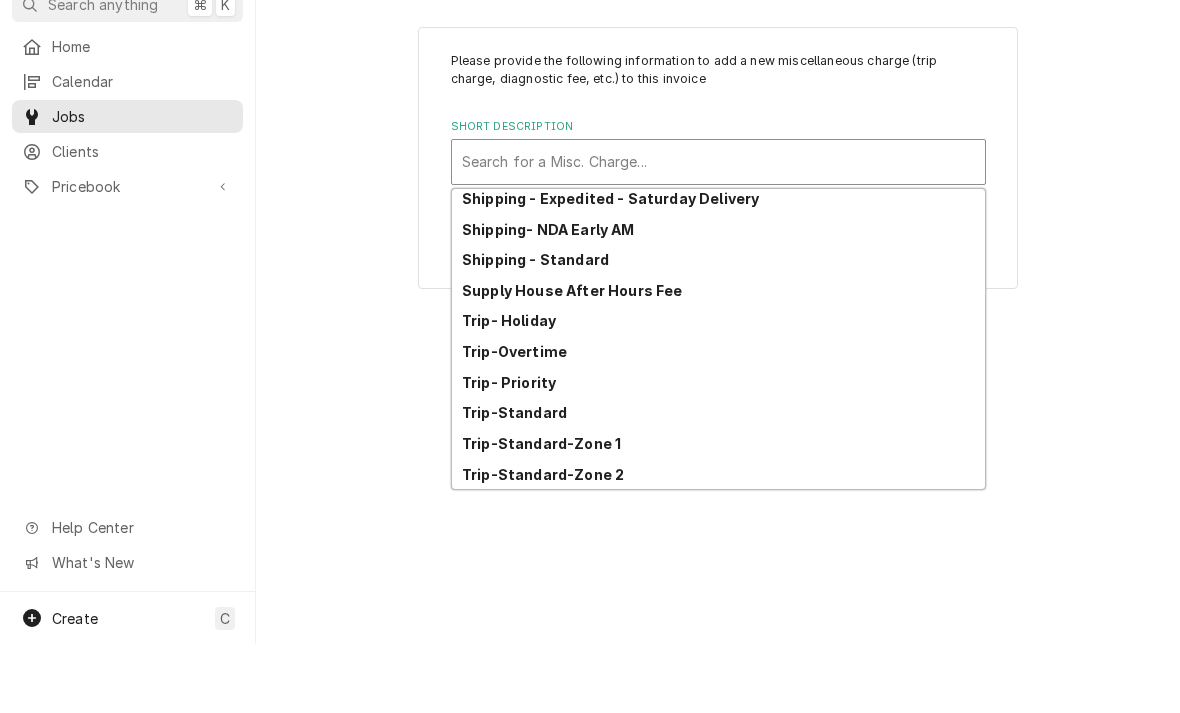 click on "Trip-Standard-Zone 1" at bounding box center (718, 512) 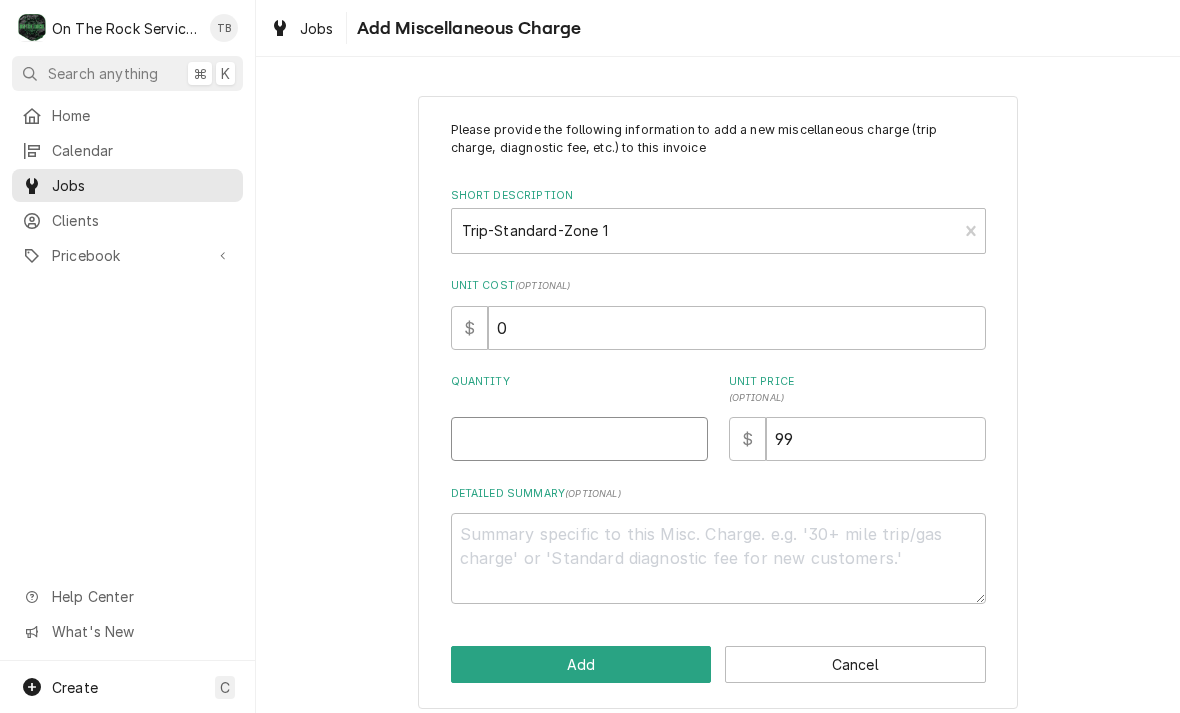 click on "Quantity" at bounding box center [579, 439] 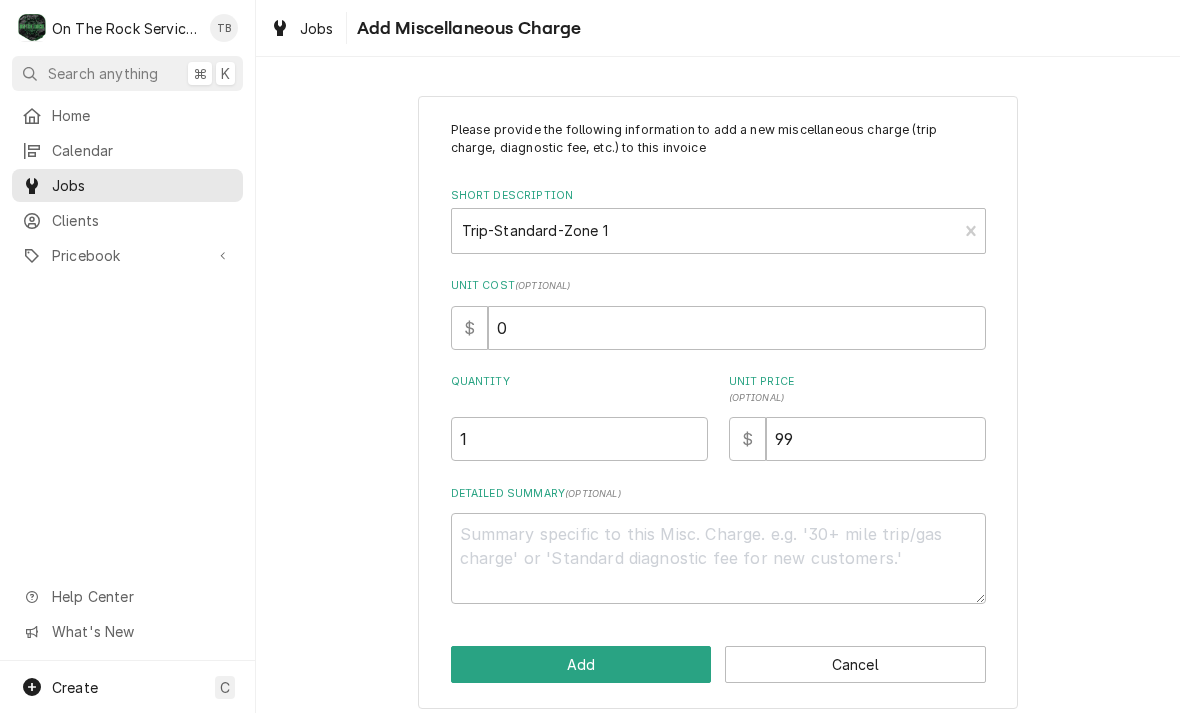 click on "Please provide the following information to add a new miscellaneous charge (trip charge, diagnostic fee, etc.) to this invoice Short Description Trip-Standard-Zone 1 Unit Cost  ( optional ) $ 0 Quantity 1 Unit Price  ( optional ) $ 99 Detailed Summary  ( optional ) Add Cancel" at bounding box center (718, 402) 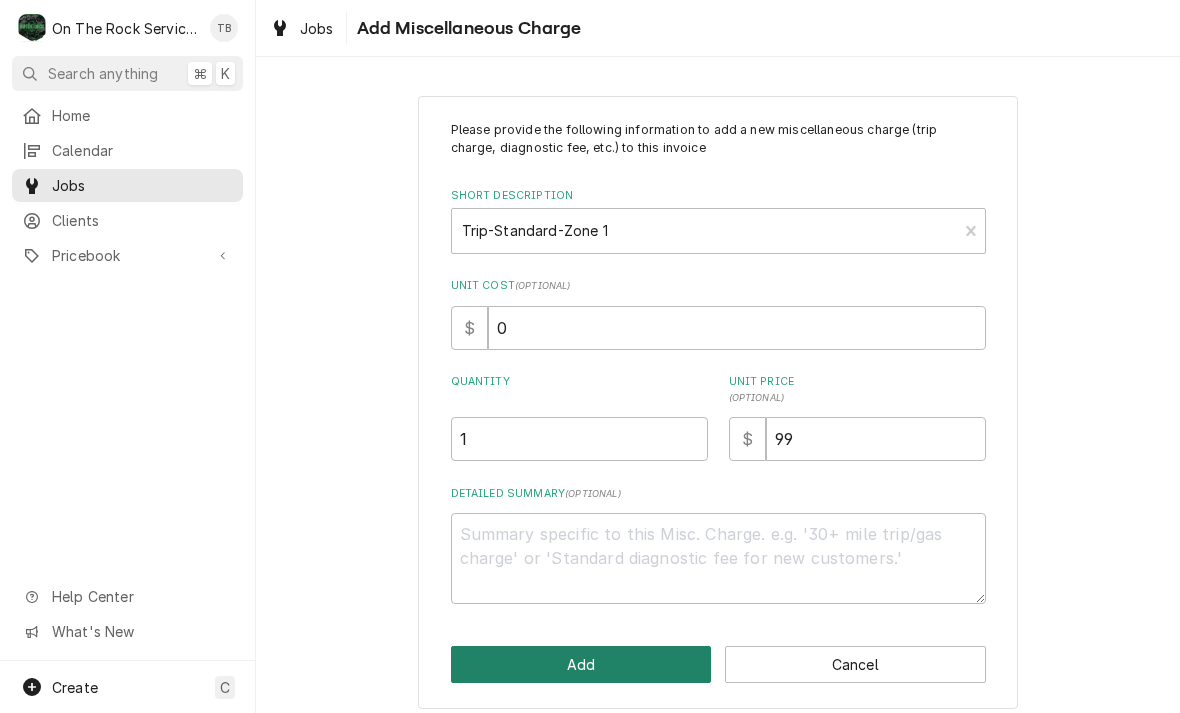 click on "Add" at bounding box center (581, 664) 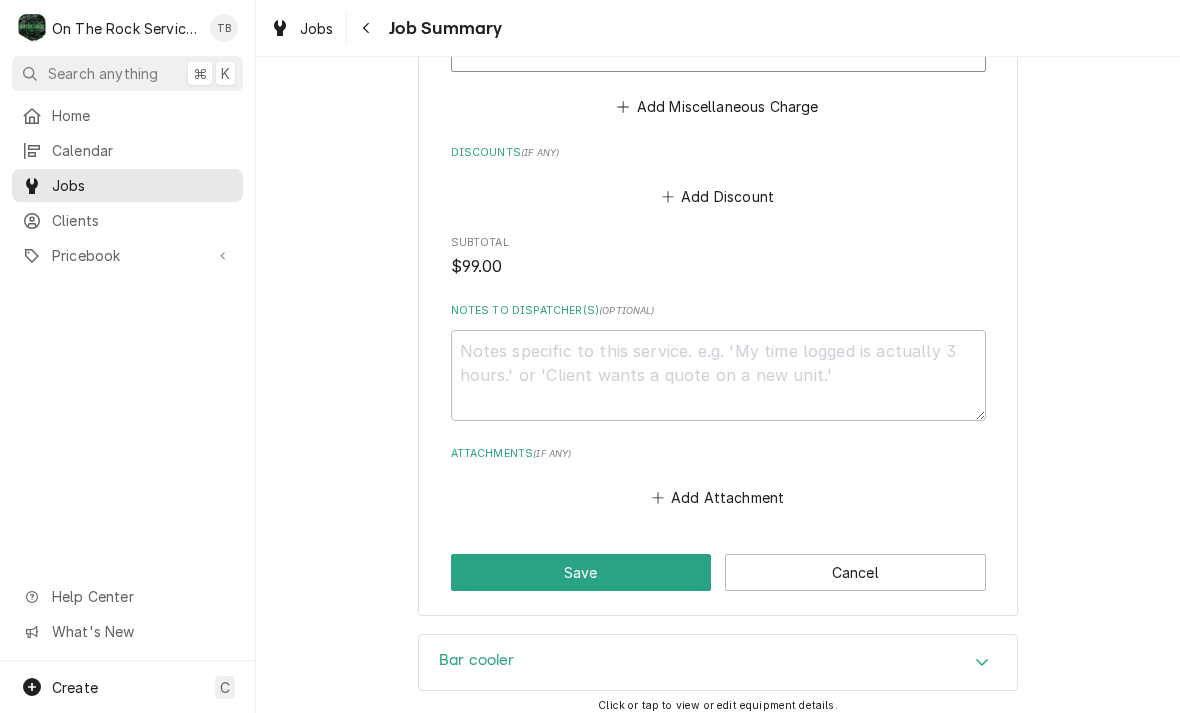scroll, scrollTop: 1316, scrollLeft: 0, axis: vertical 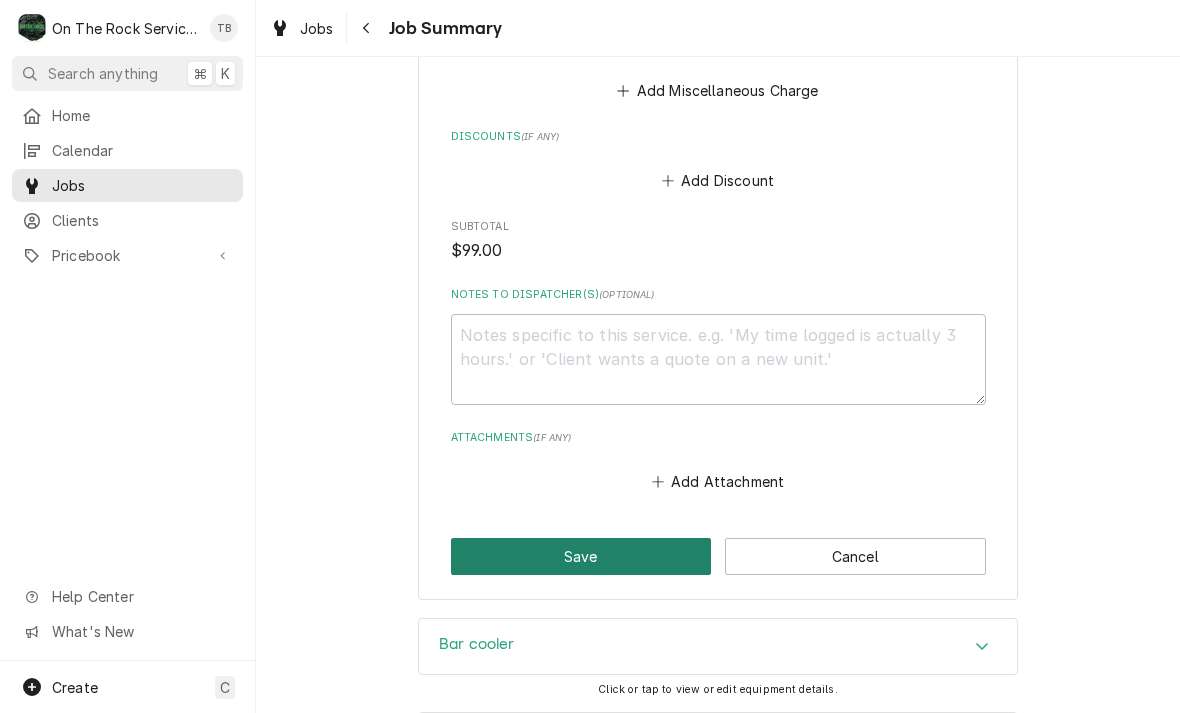 click on "Save" at bounding box center (581, 556) 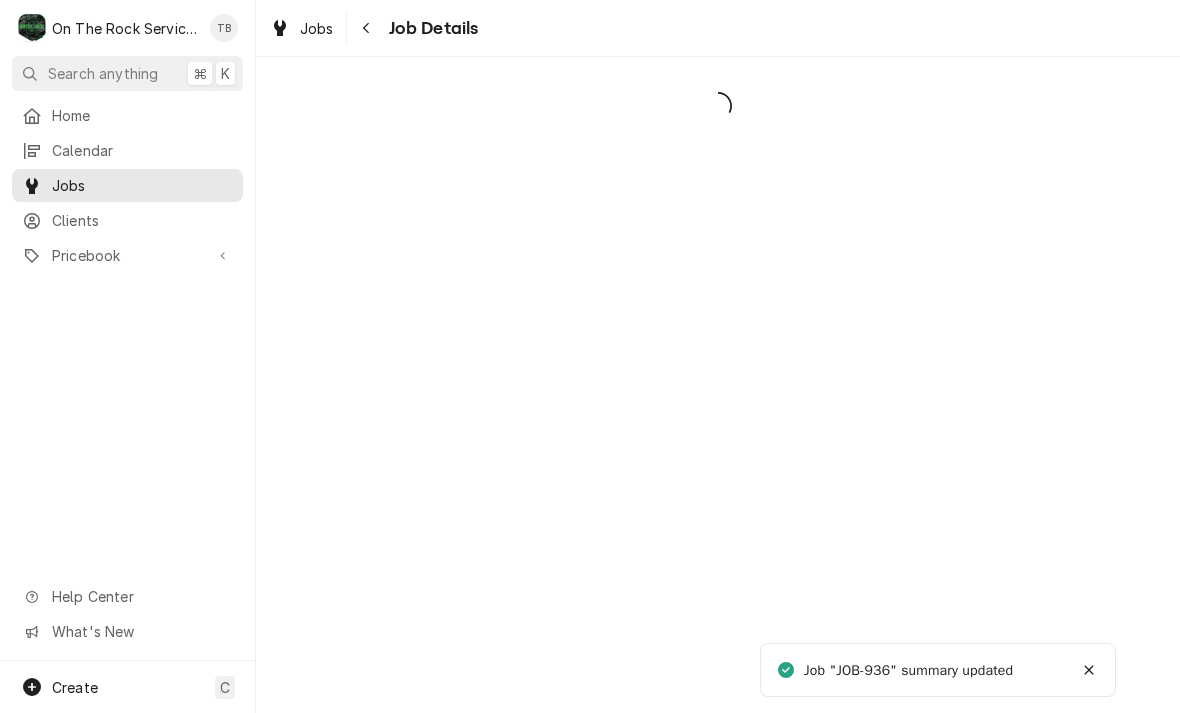scroll, scrollTop: 0, scrollLeft: 0, axis: both 